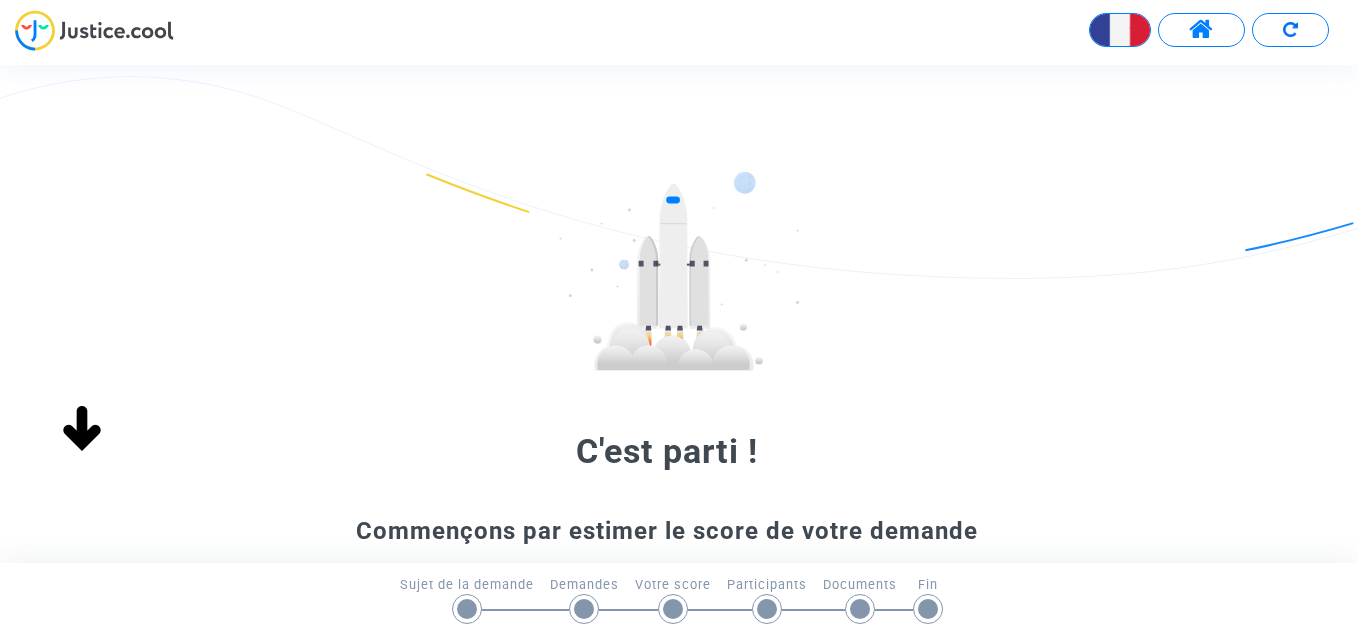 scroll, scrollTop: 0, scrollLeft: 0, axis: both 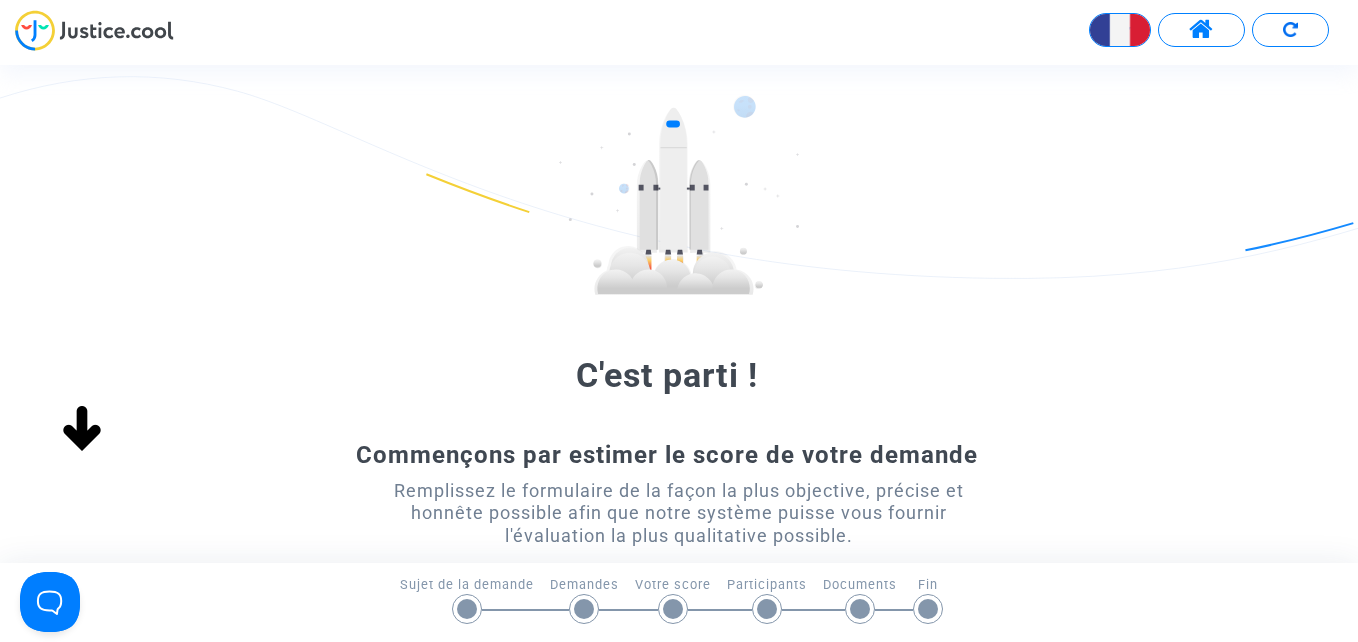 click at bounding box center (1201, 30) 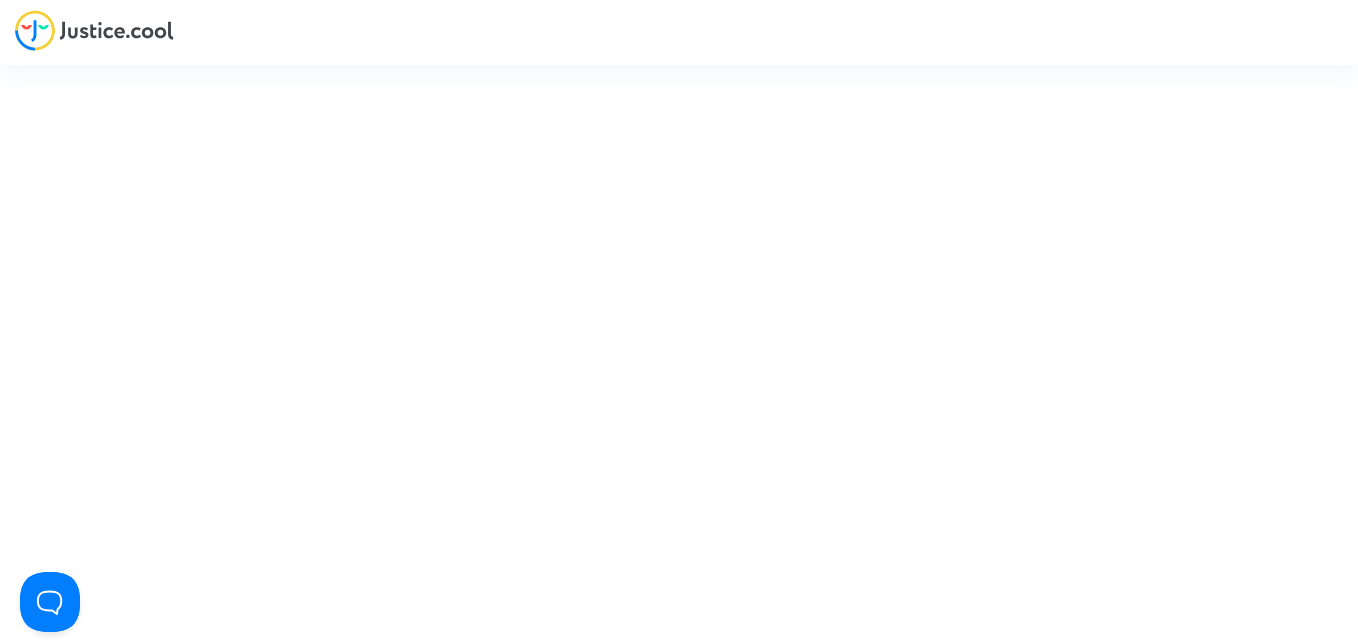 type on "lynda.mezouane@example.com" 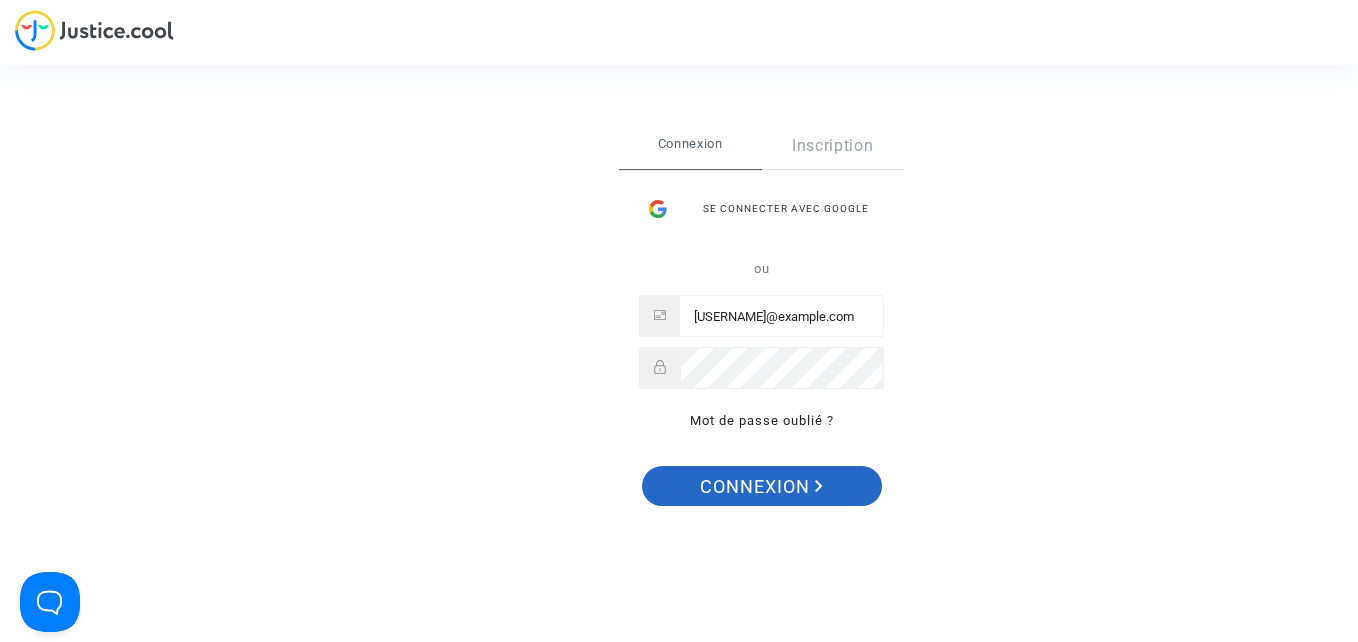 click on "Connexion" at bounding box center (761, 487) 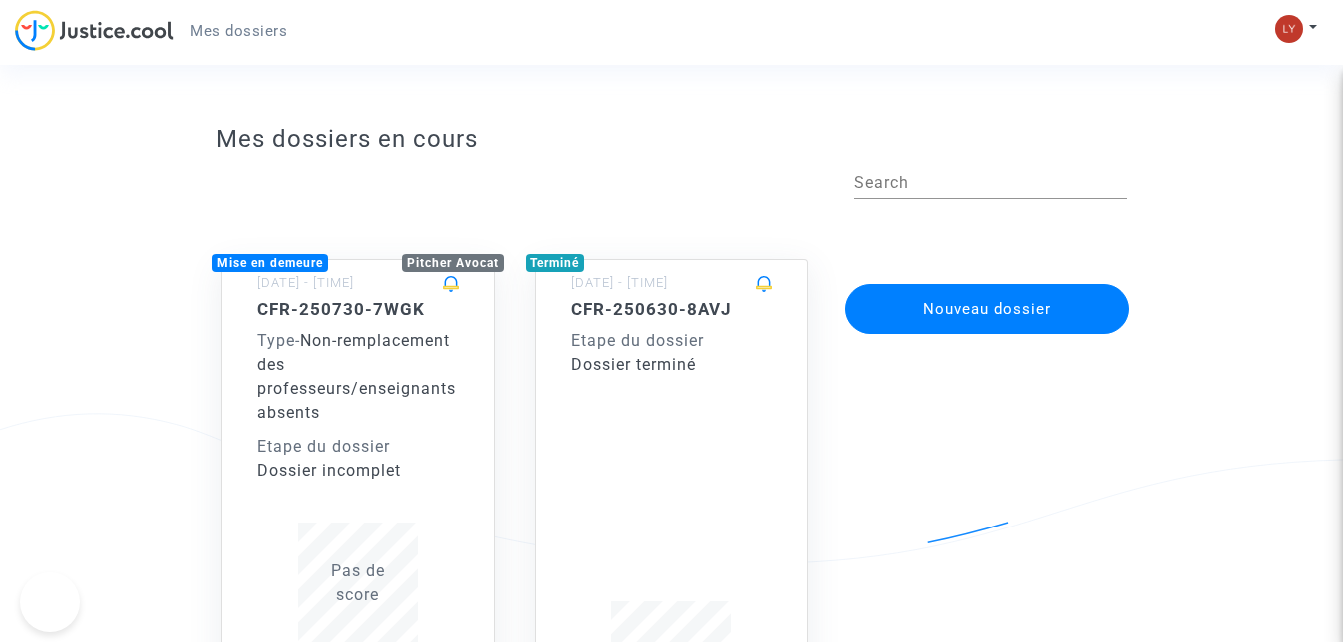scroll, scrollTop: 0, scrollLeft: 0, axis: both 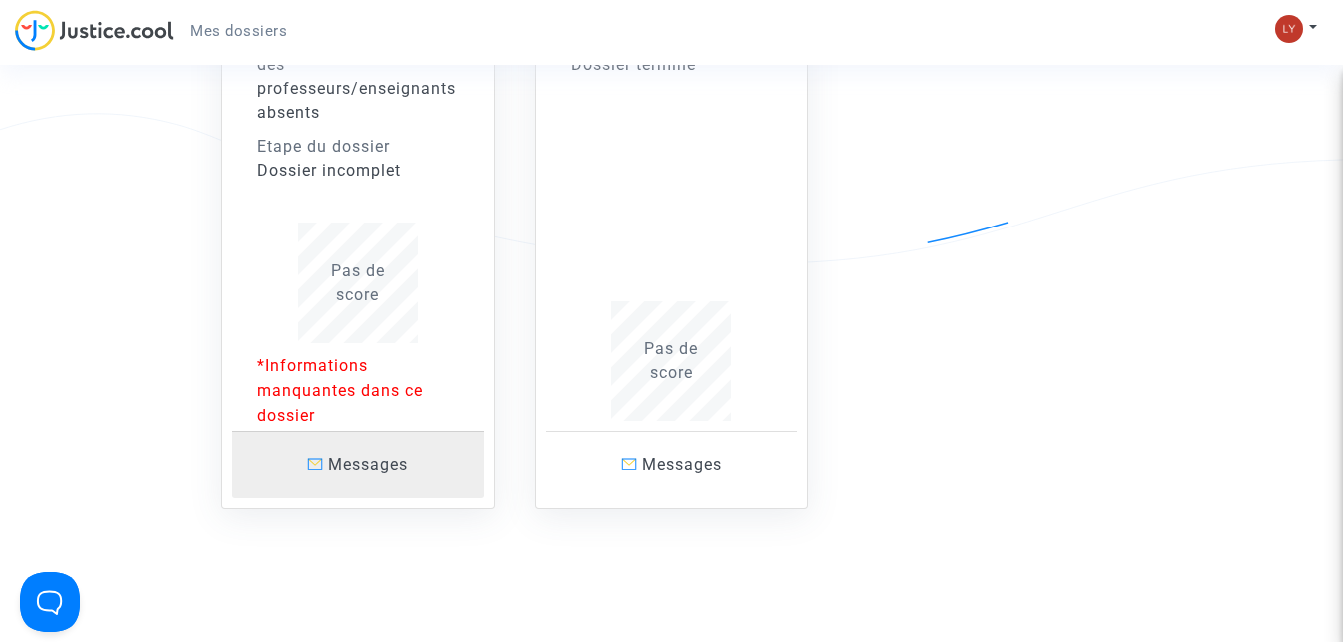 click on "Messages" 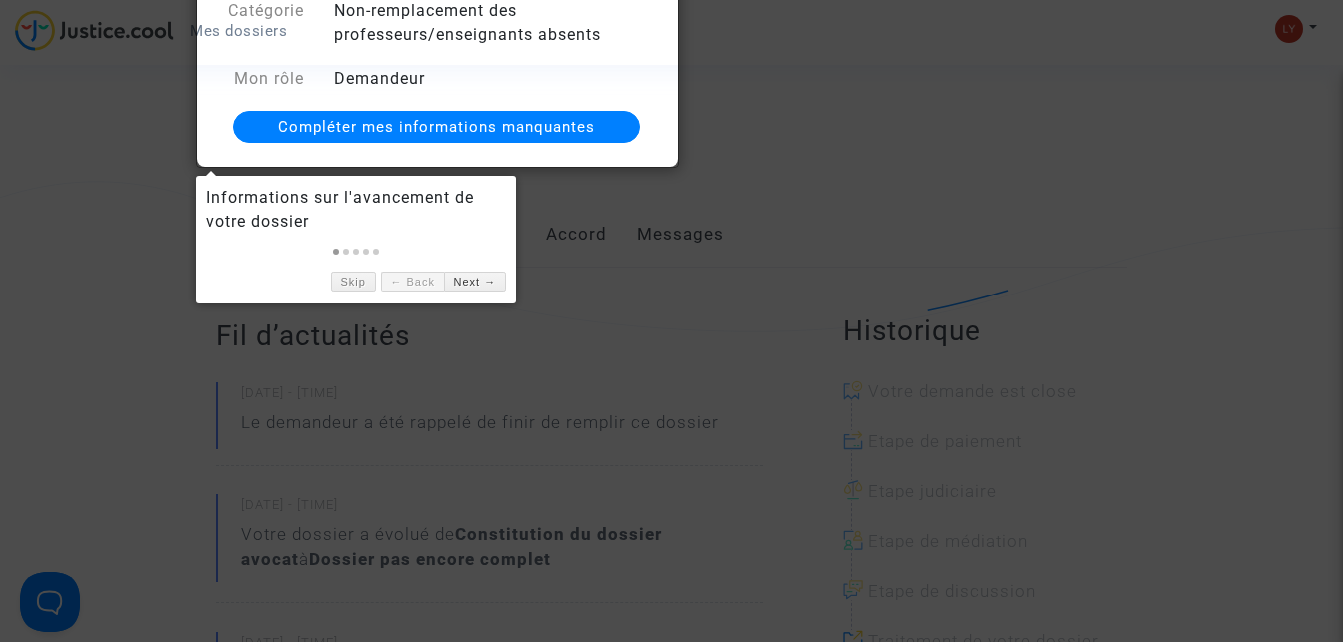 scroll, scrollTop: 200, scrollLeft: 0, axis: vertical 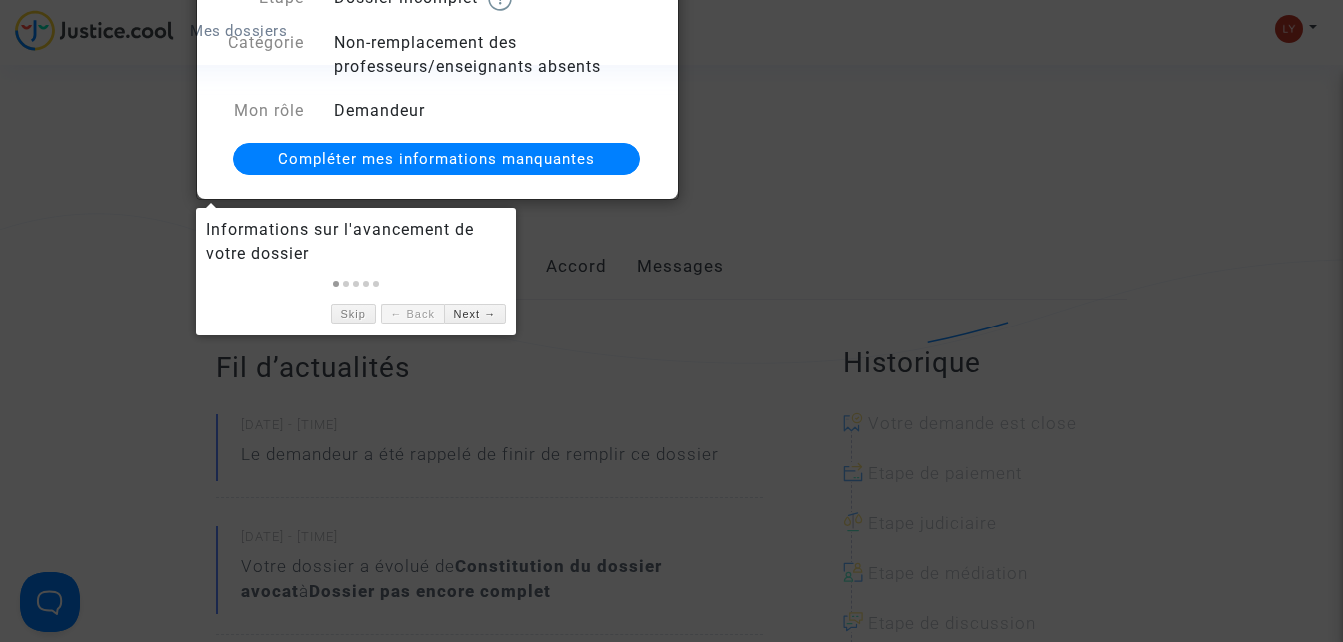 click on "Compléter mes informations manquantes" 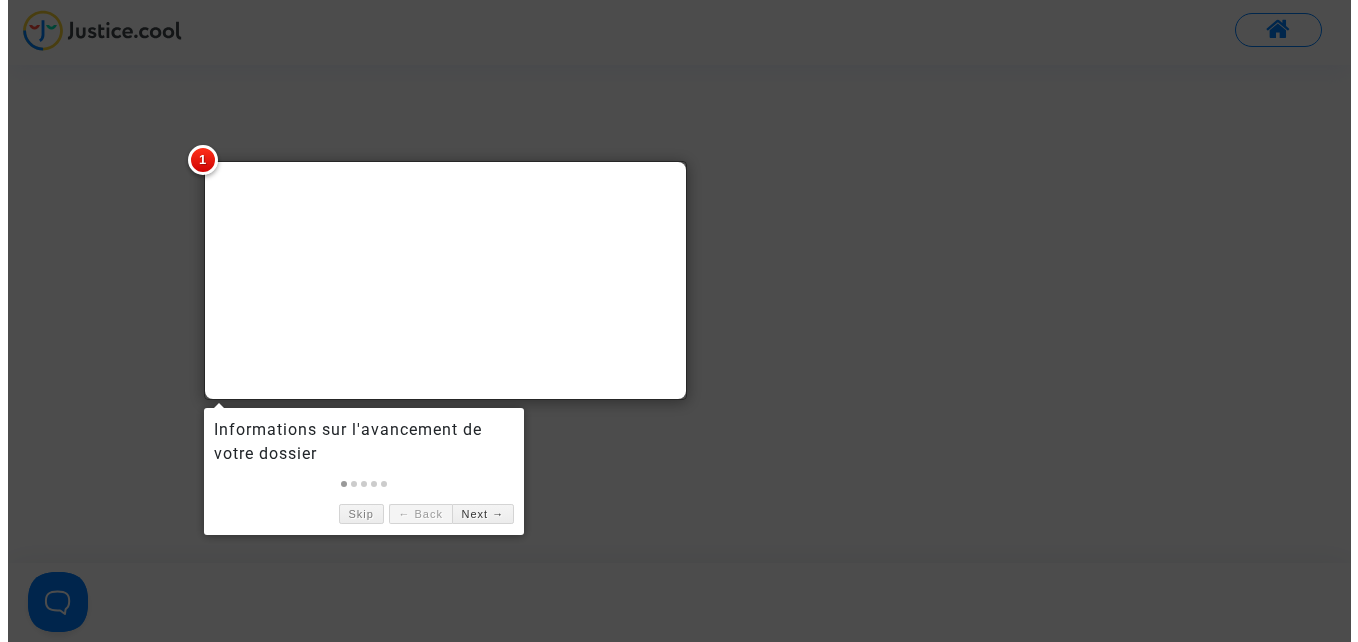 scroll, scrollTop: 0, scrollLeft: 0, axis: both 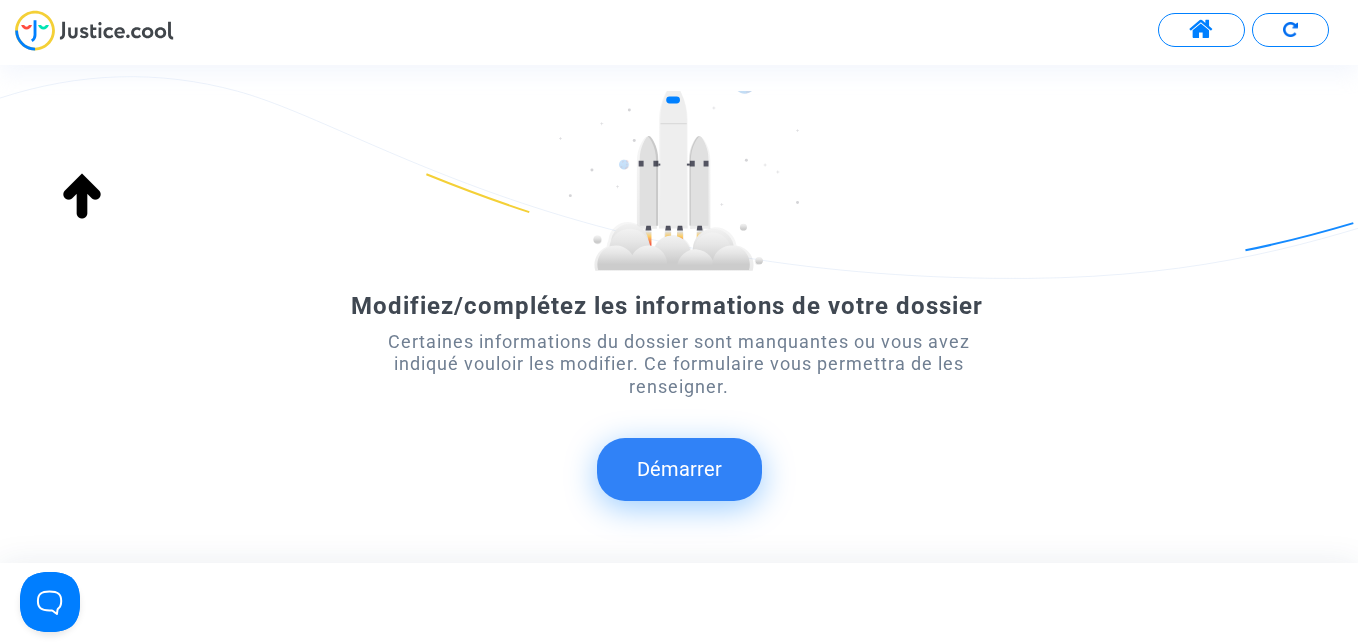 click on "Démarrer" 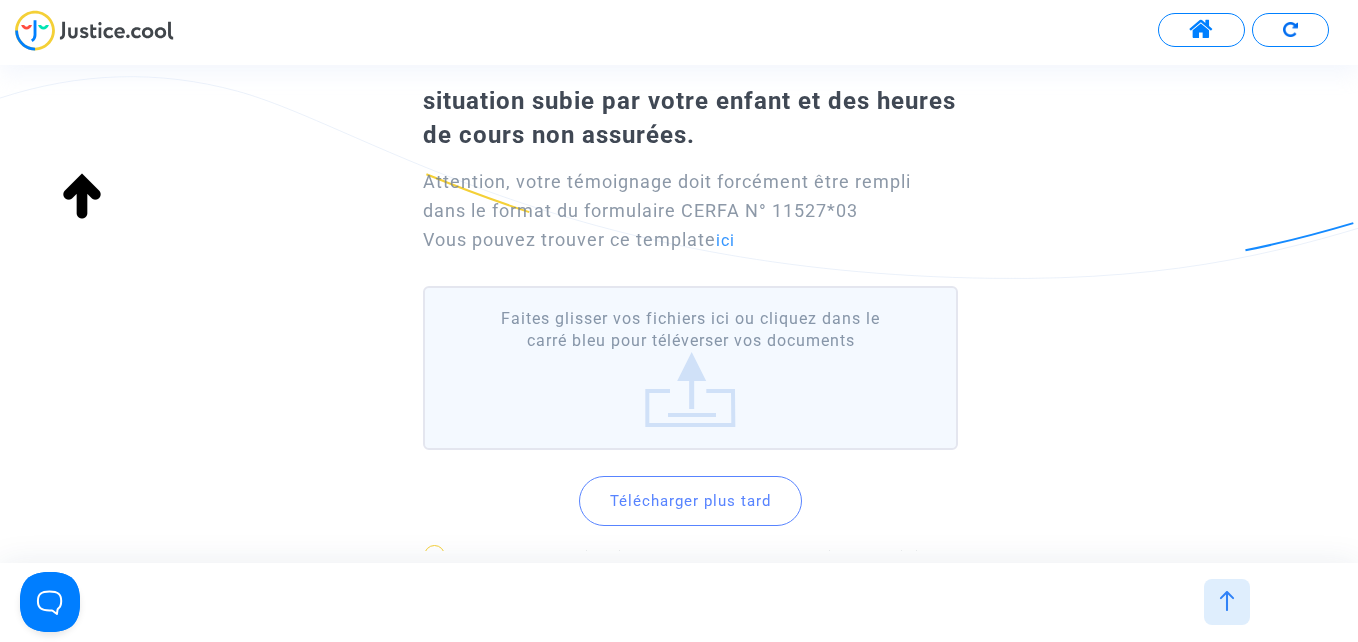 scroll, scrollTop: 279, scrollLeft: 0, axis: vertical 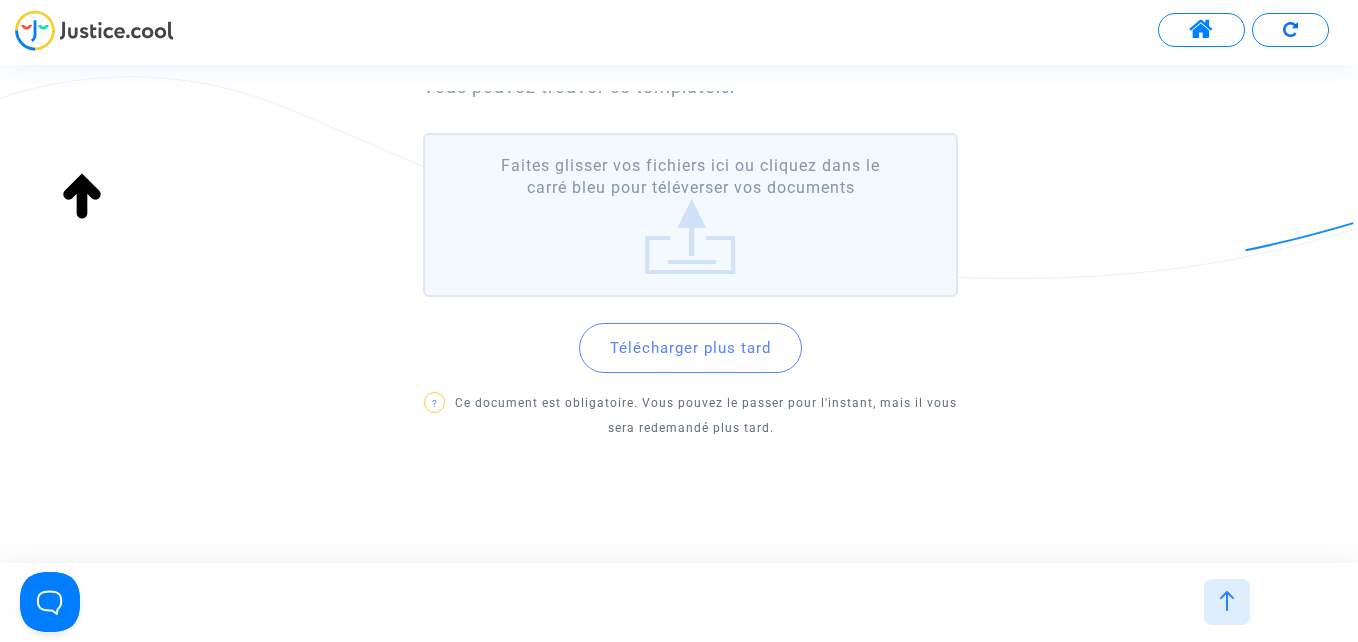 click on "Télécharger plus tard" 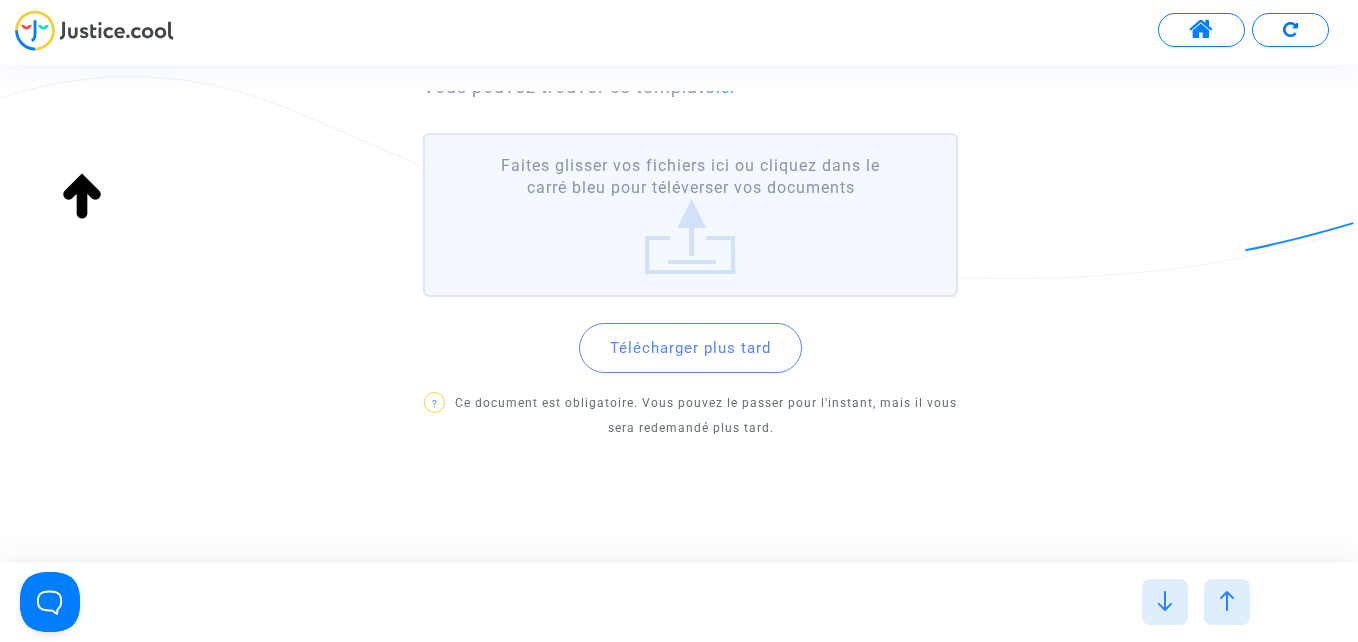 scroll, scrollTop: 0, scrollLeft: 0, axis: both 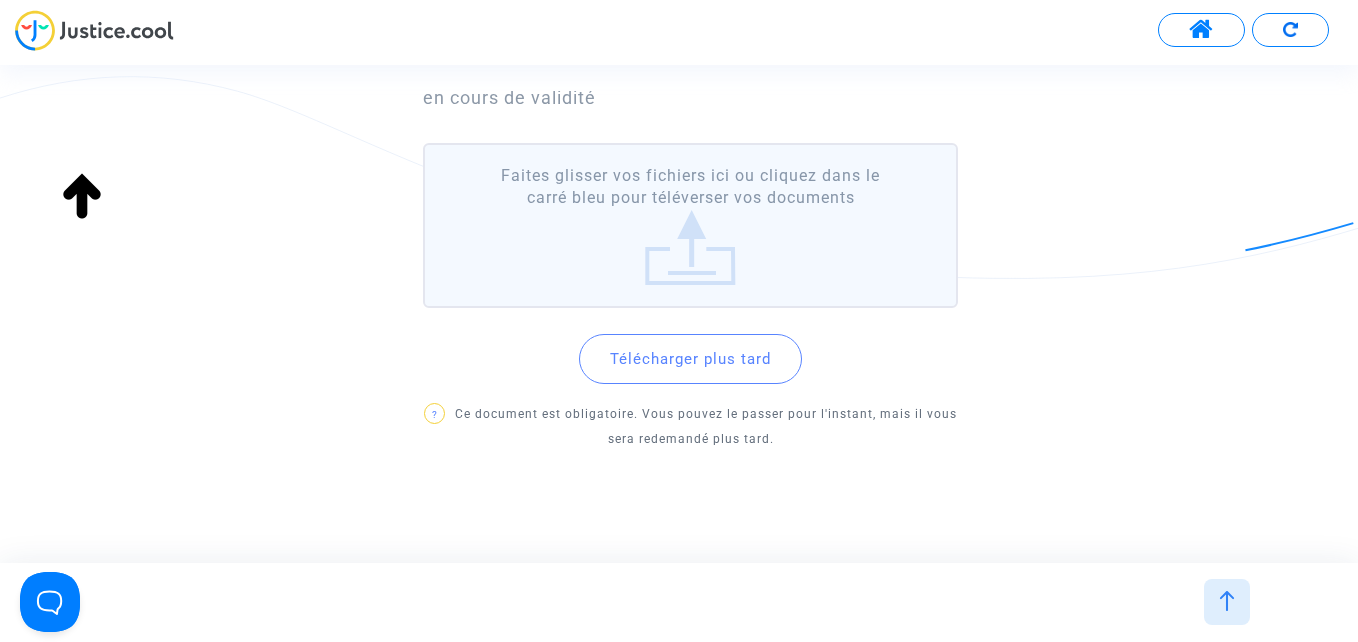 drag, startPoint x: 635, startPoint y: 355, endPoint x: 527, endPoint y: 230, distance: 165.19383 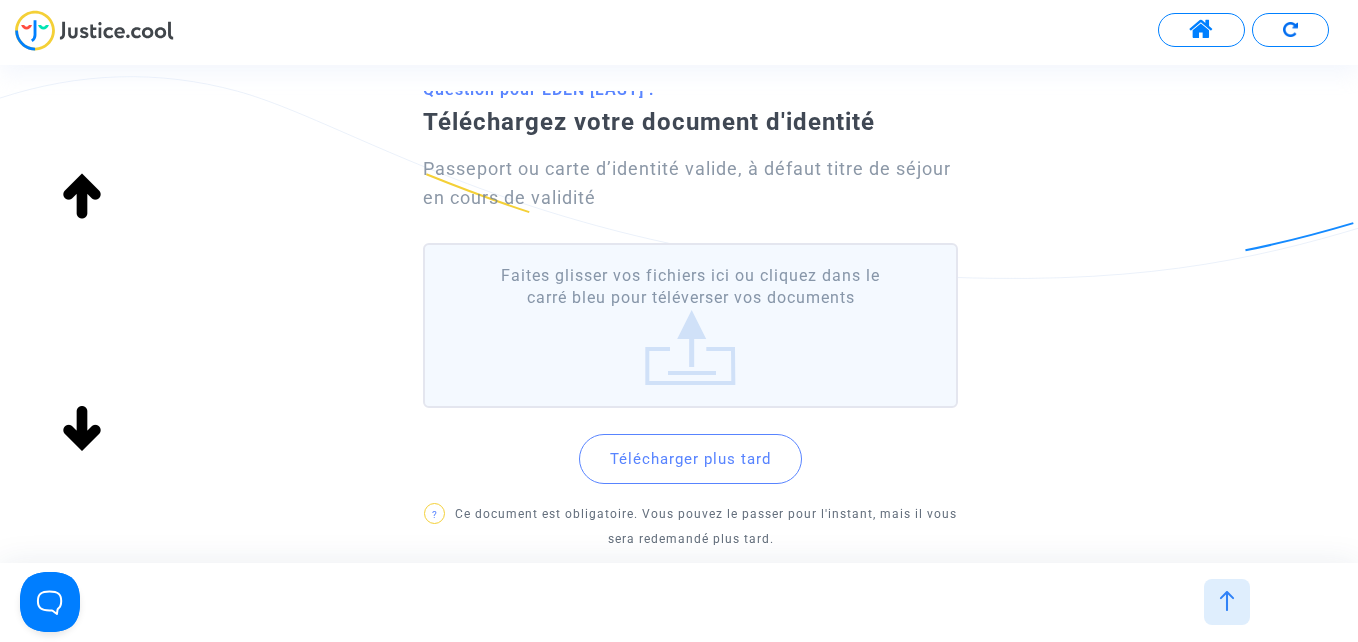 scroll, scrollTop: 0, scrollLeft: 0, axis: both 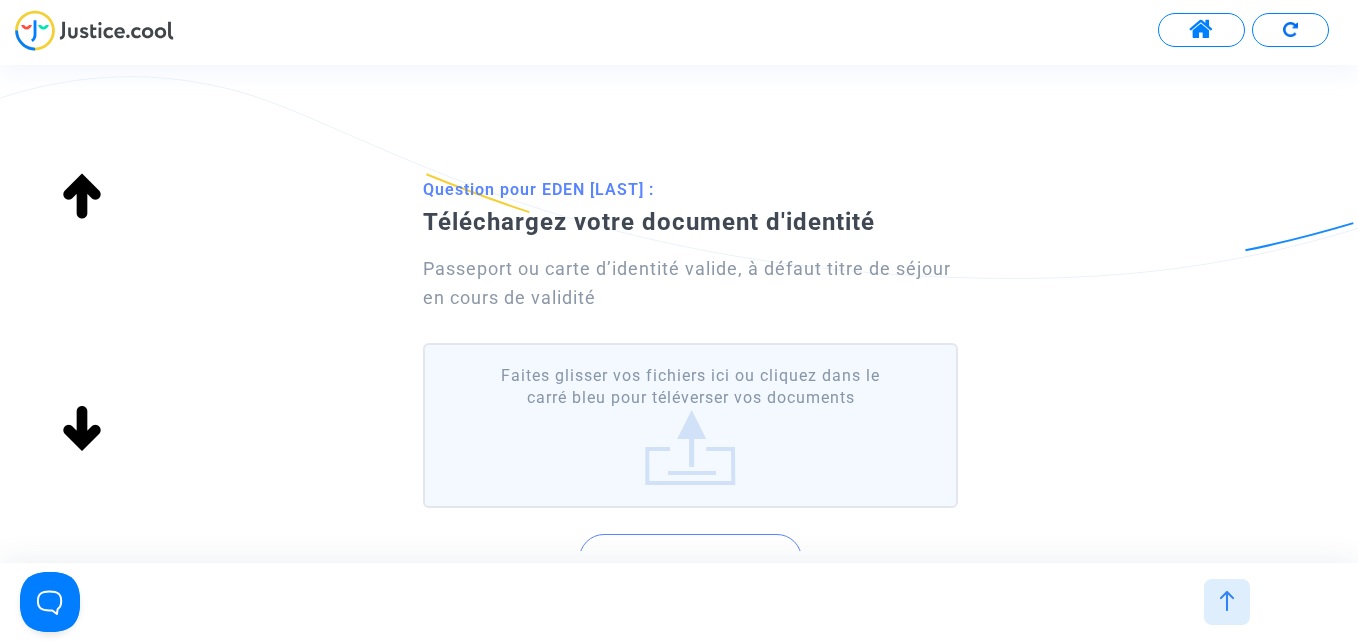 click on "Faites glisser vos fichiers ici ou cliquez dans le carré bleu pour téléverser vos documents" 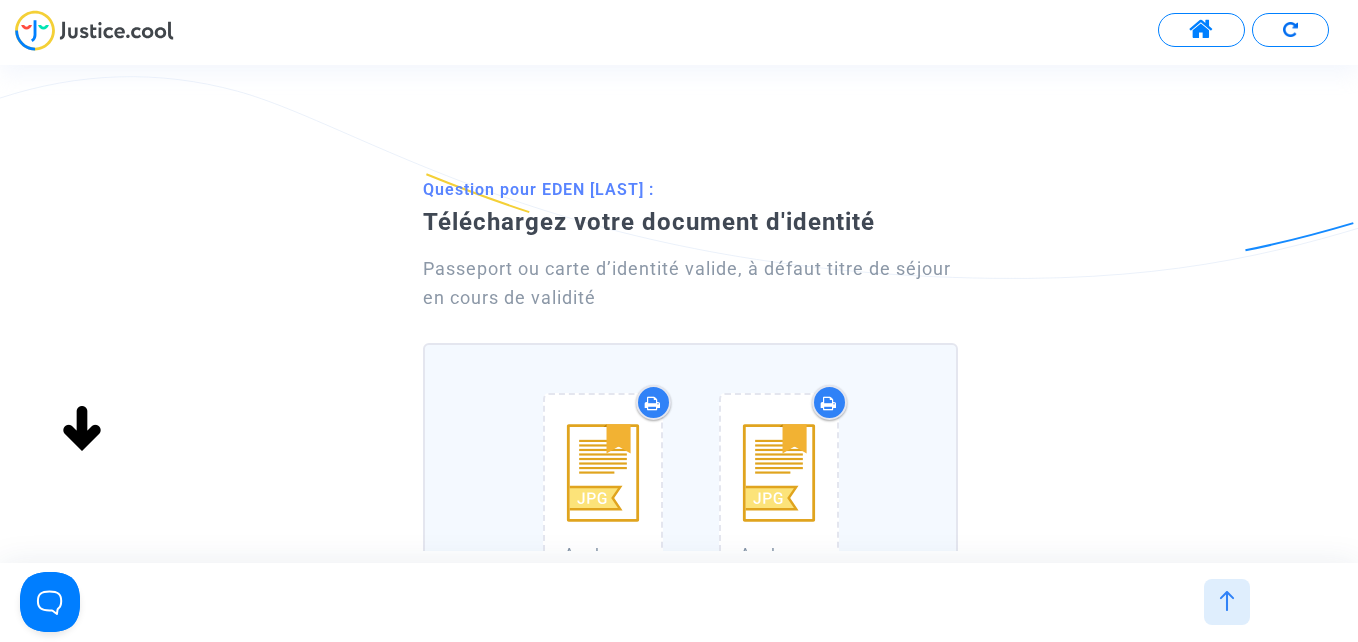 scroll, scrollTop: 100, scrollLeft: 0, axis: vertical 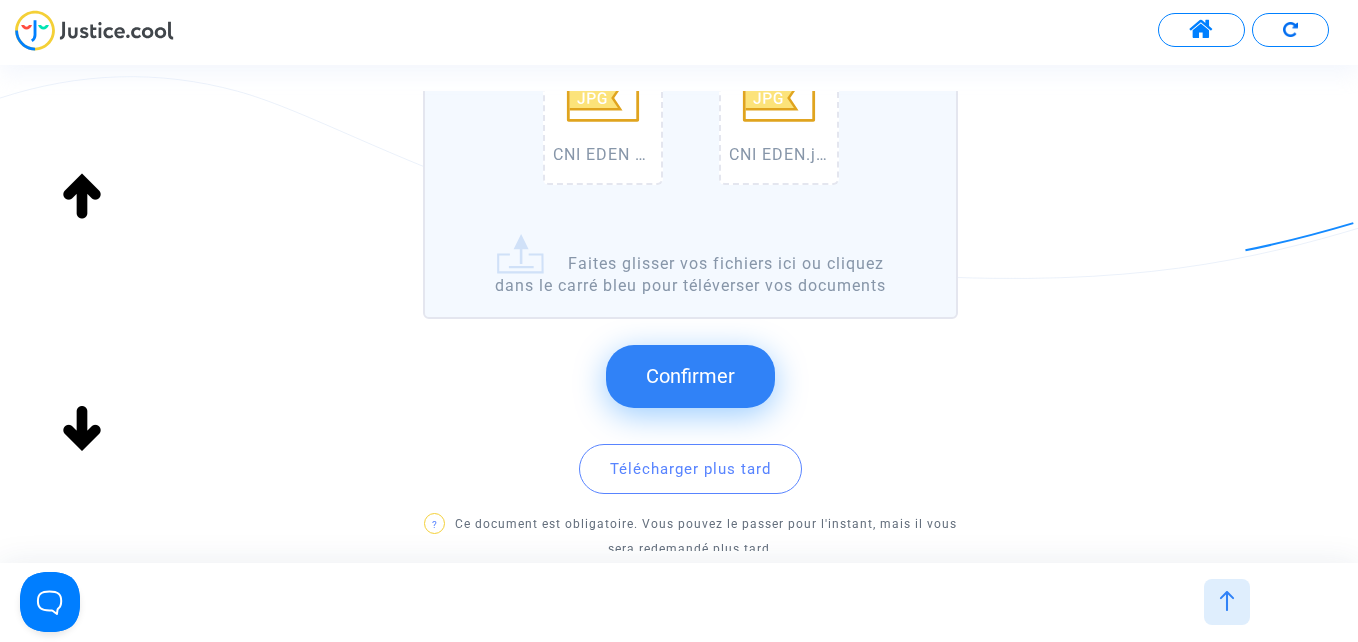 click on "Confirmer" 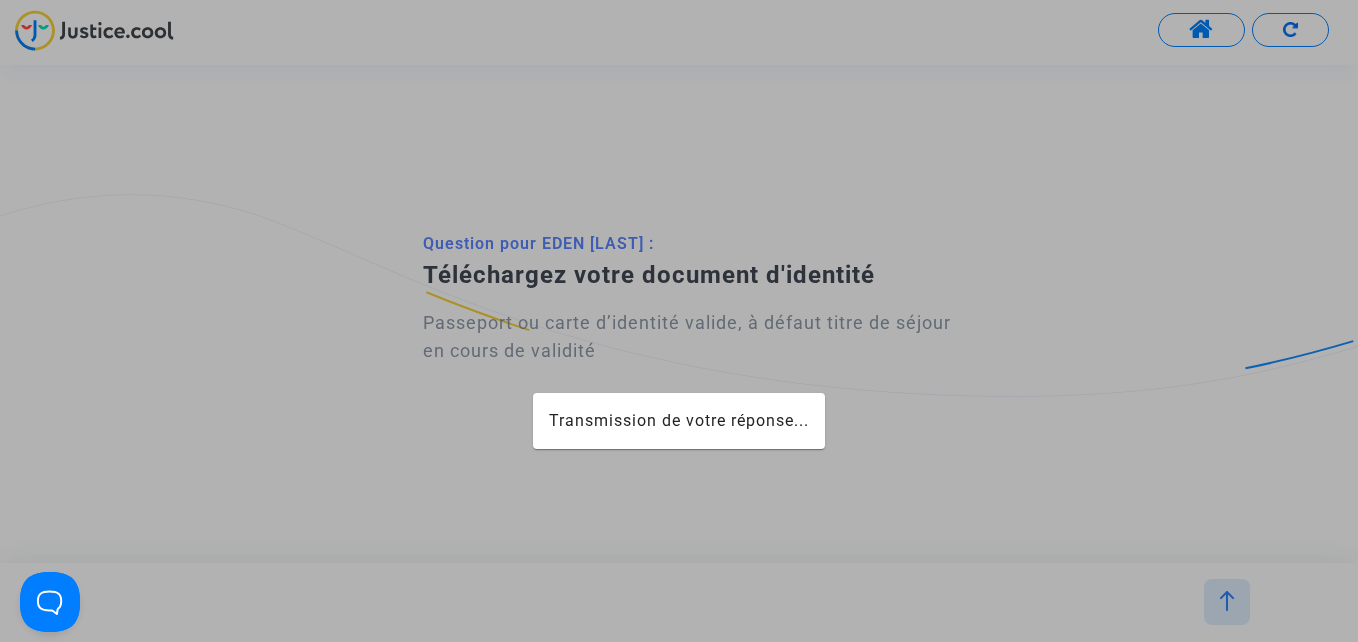 scroll, scrollTop: 0, scrollLeft: 0, axis: both 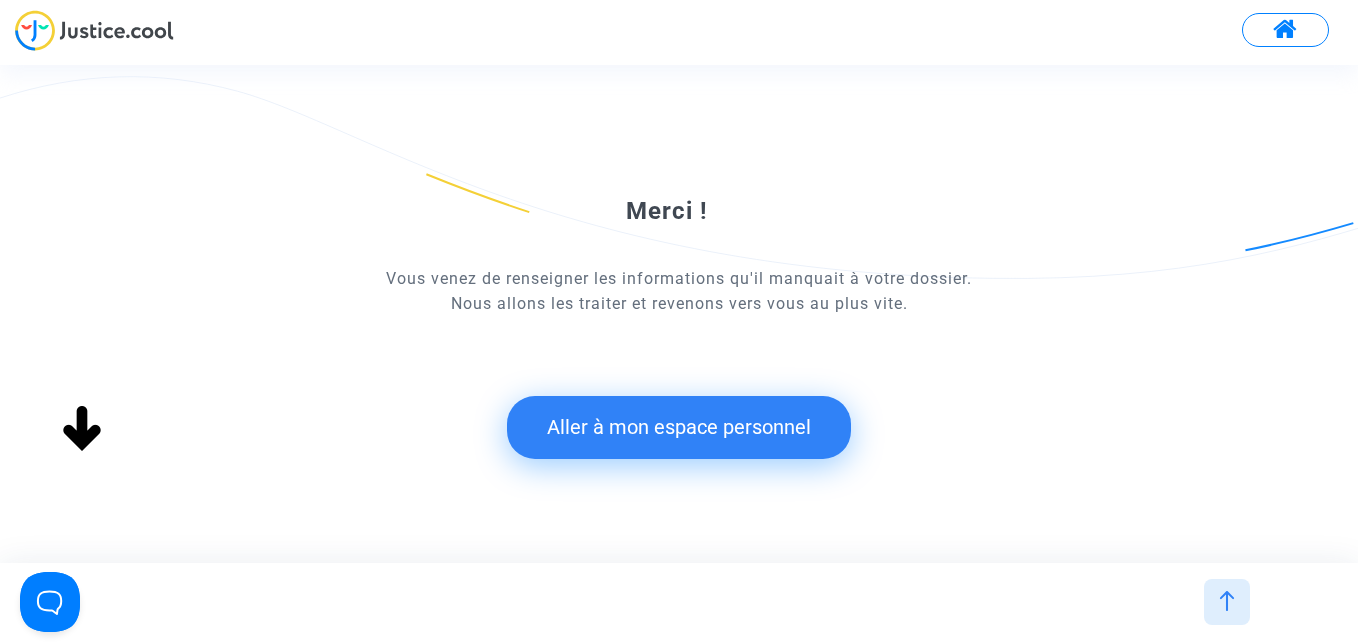 click on "Aller à mon espace personnel" 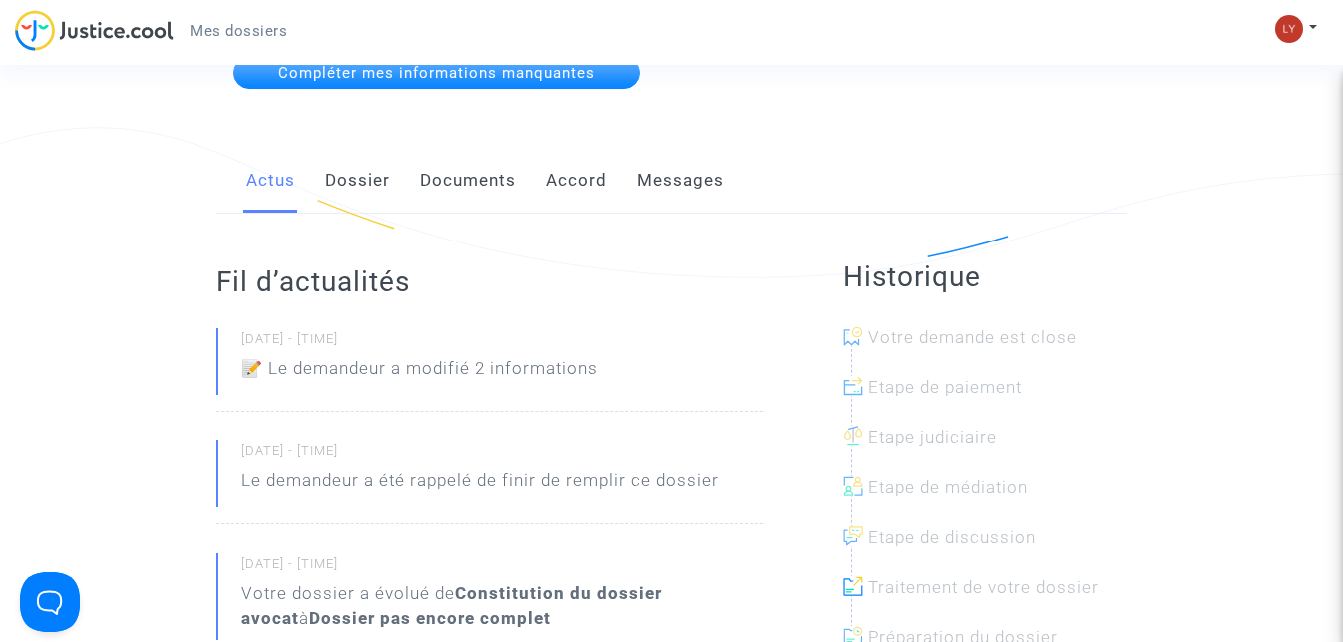 scroll, scrollTop: 0, scrollLeft: 0, axis: both 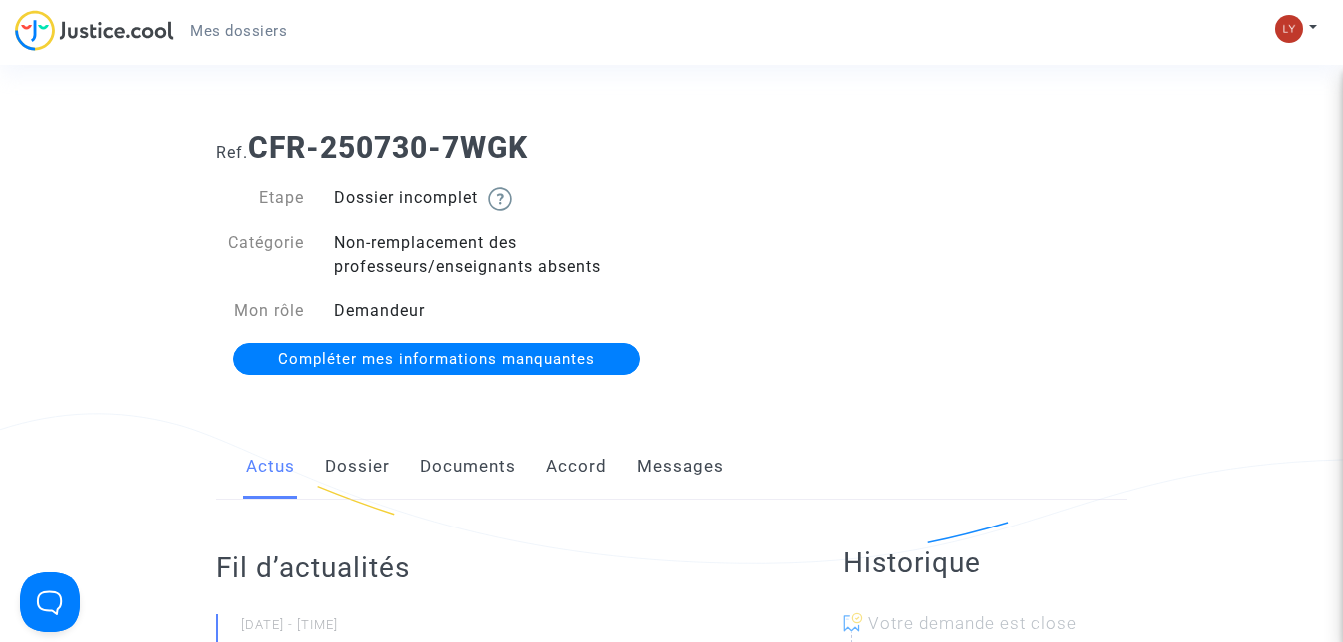 click on "Mes dossiers" at bounding box center [238, 31] 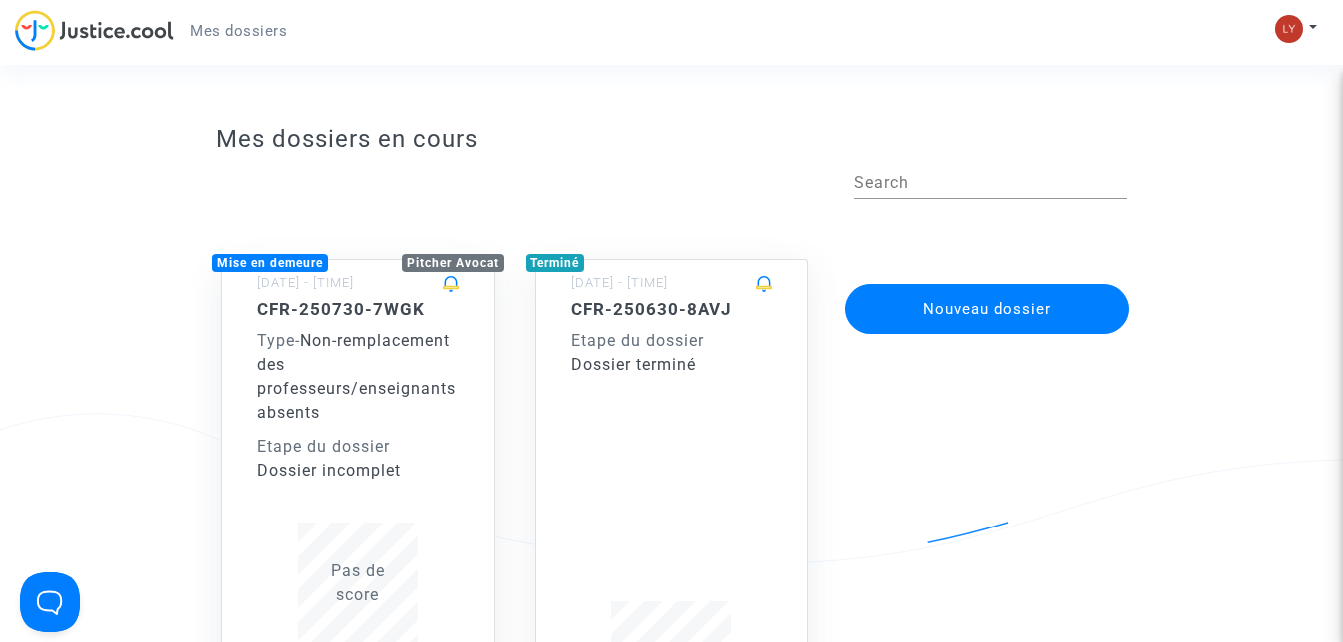 click on "Nouveau dossier" 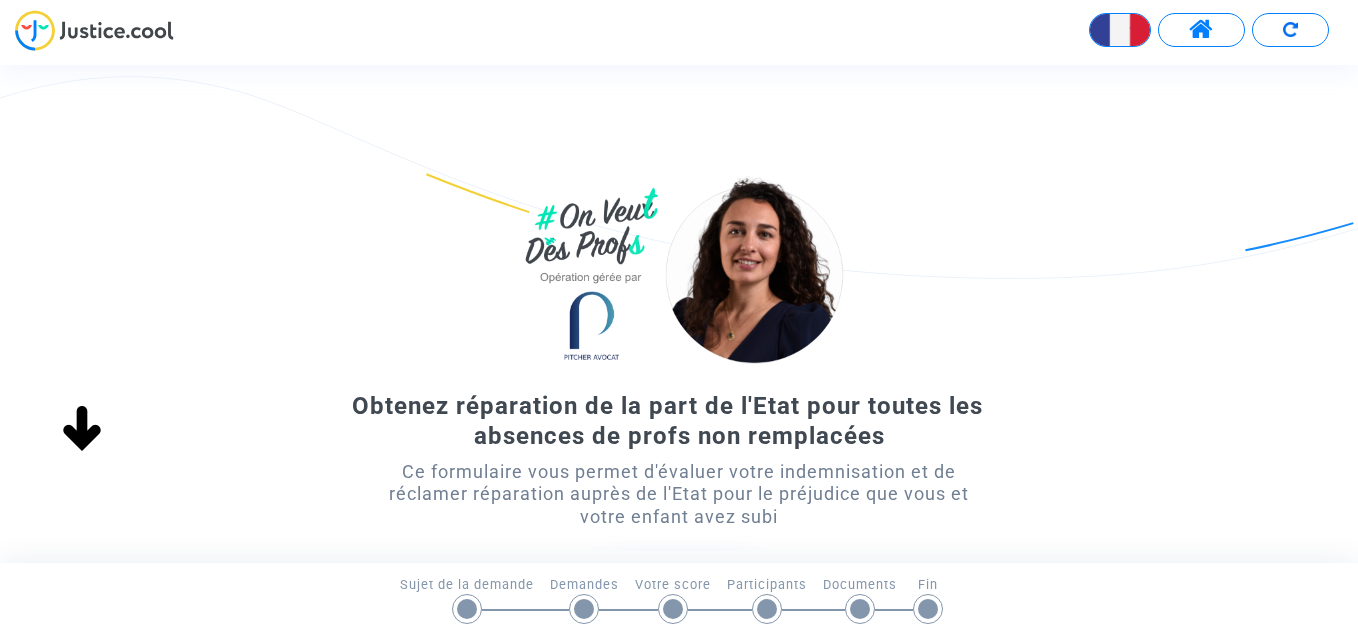 scroll, scrollTop: 0, scrollLeft: 0, axis: both 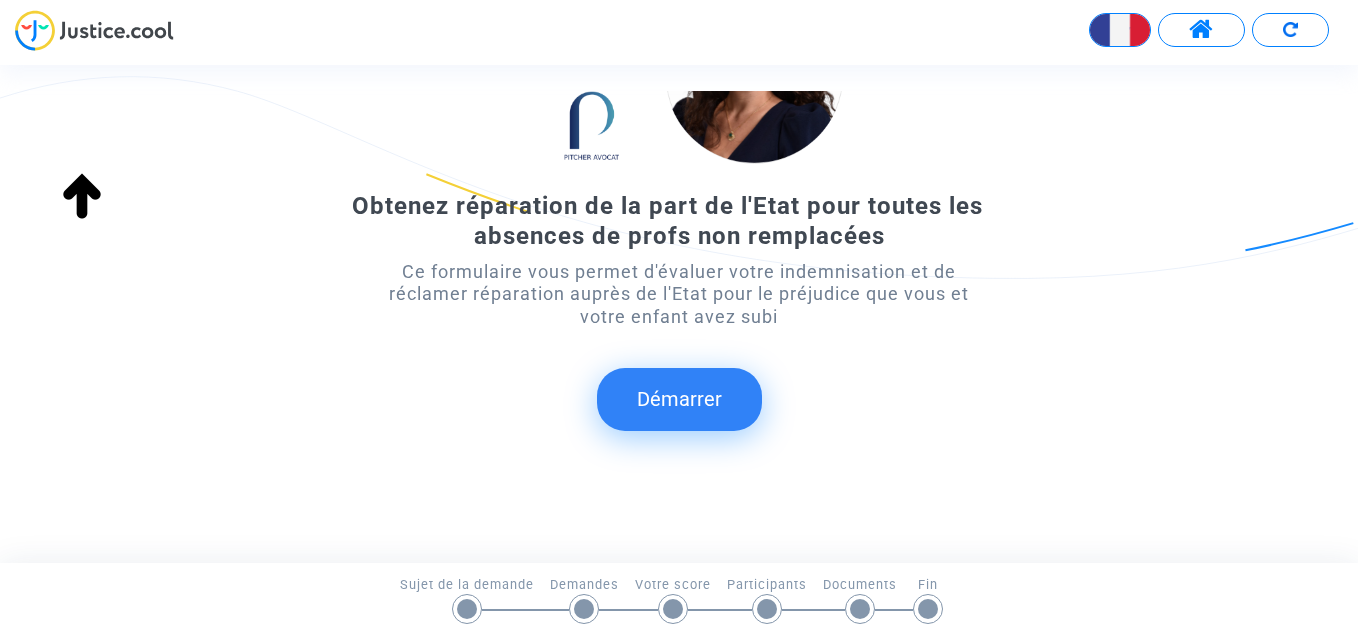click on "Démarrer" 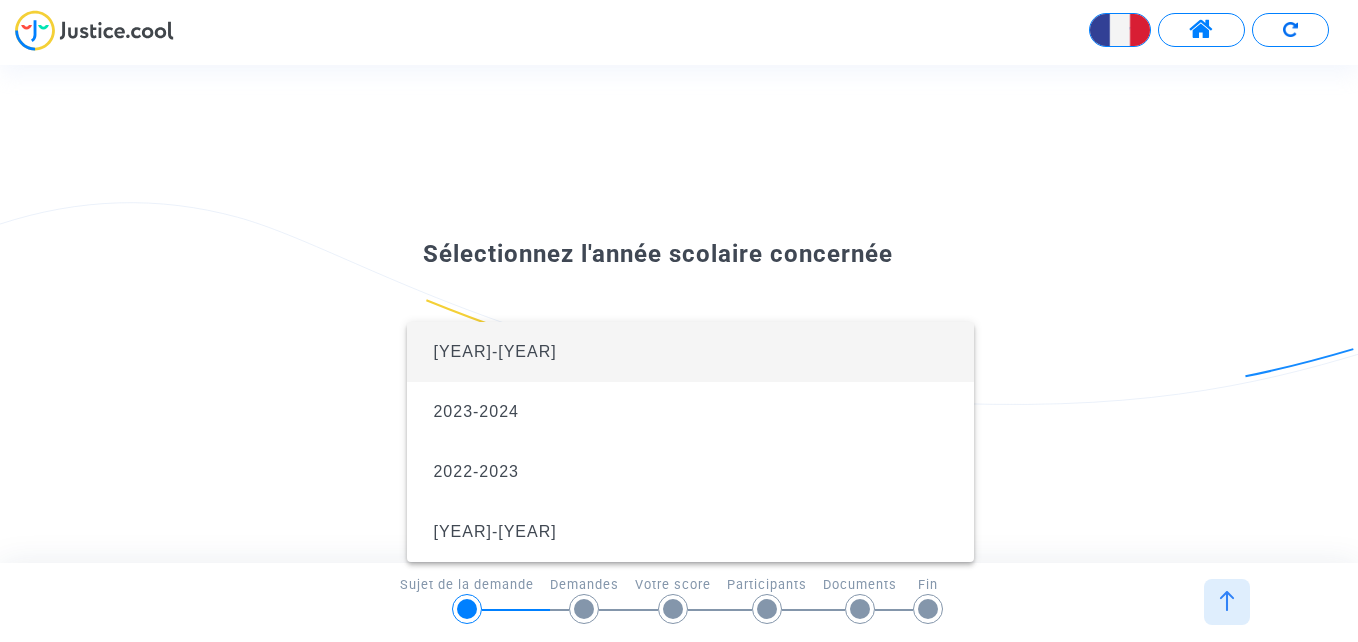 click on "[YEAR]-[YEAR]" at bounding box center (690, 352) 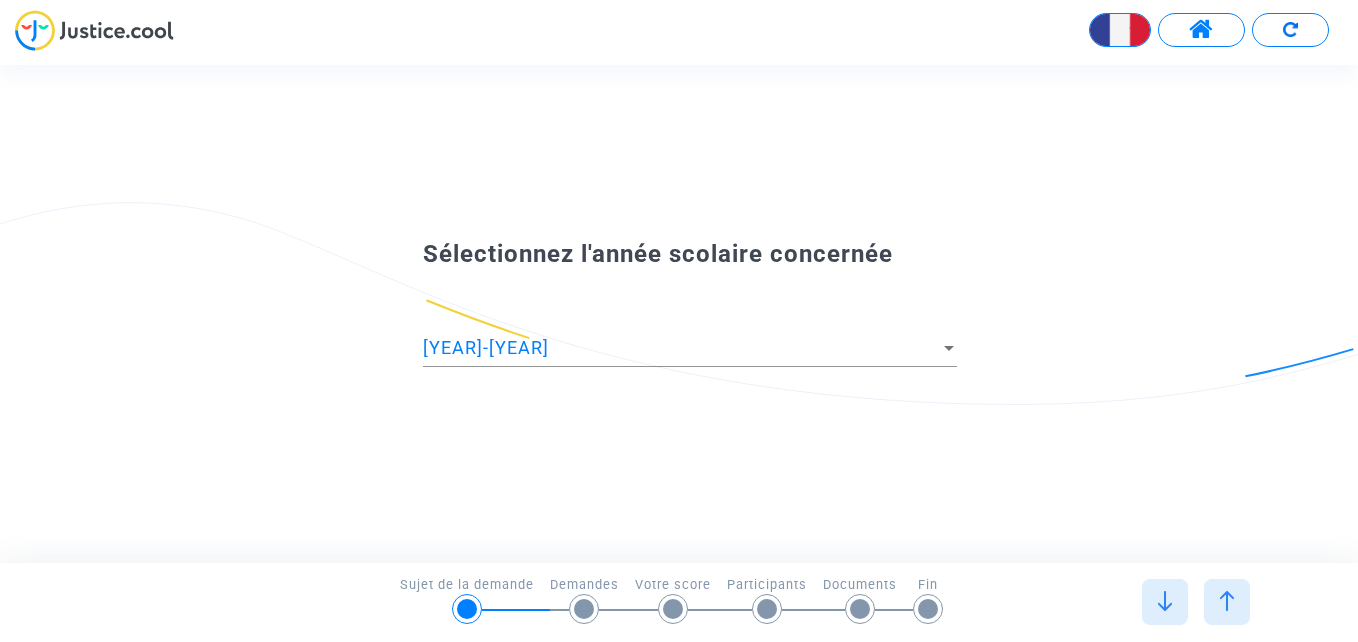 scroll, scrollTop: 0, scrollLeft: 0, axis: both 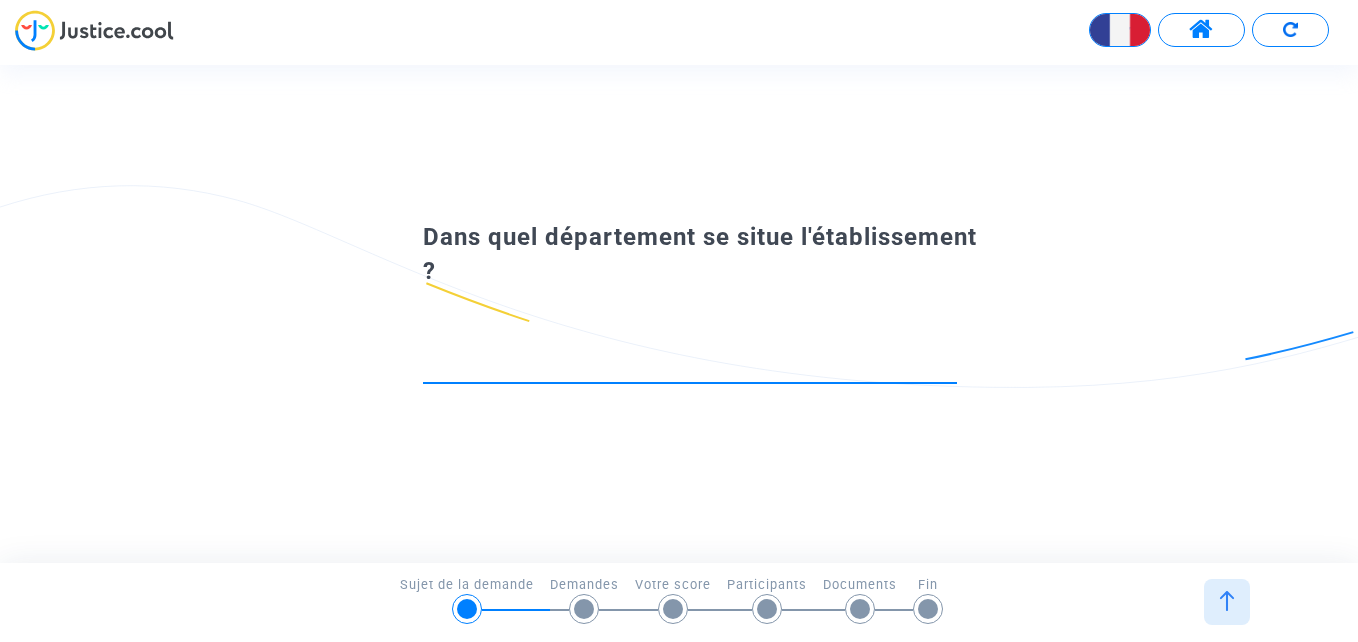click at bounding box center [690, 365] 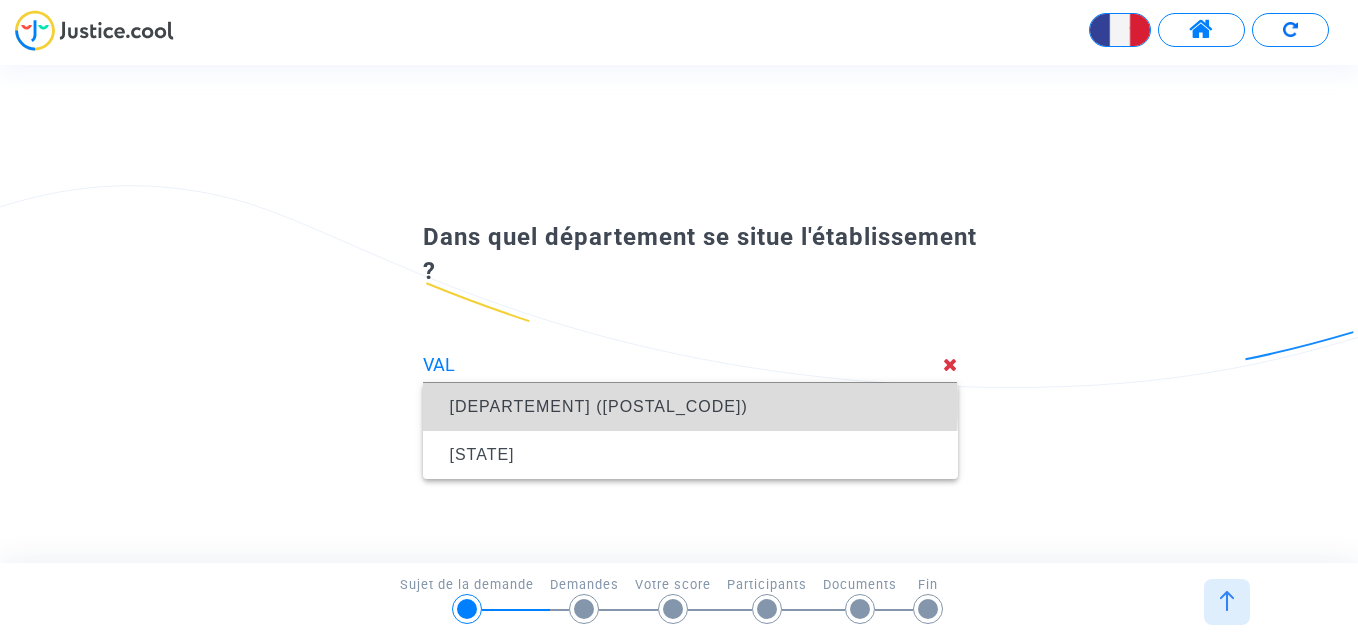 click on "[DEPARTEMENT] ([POSTAL_CODE])" at bounding box center [598, 406] 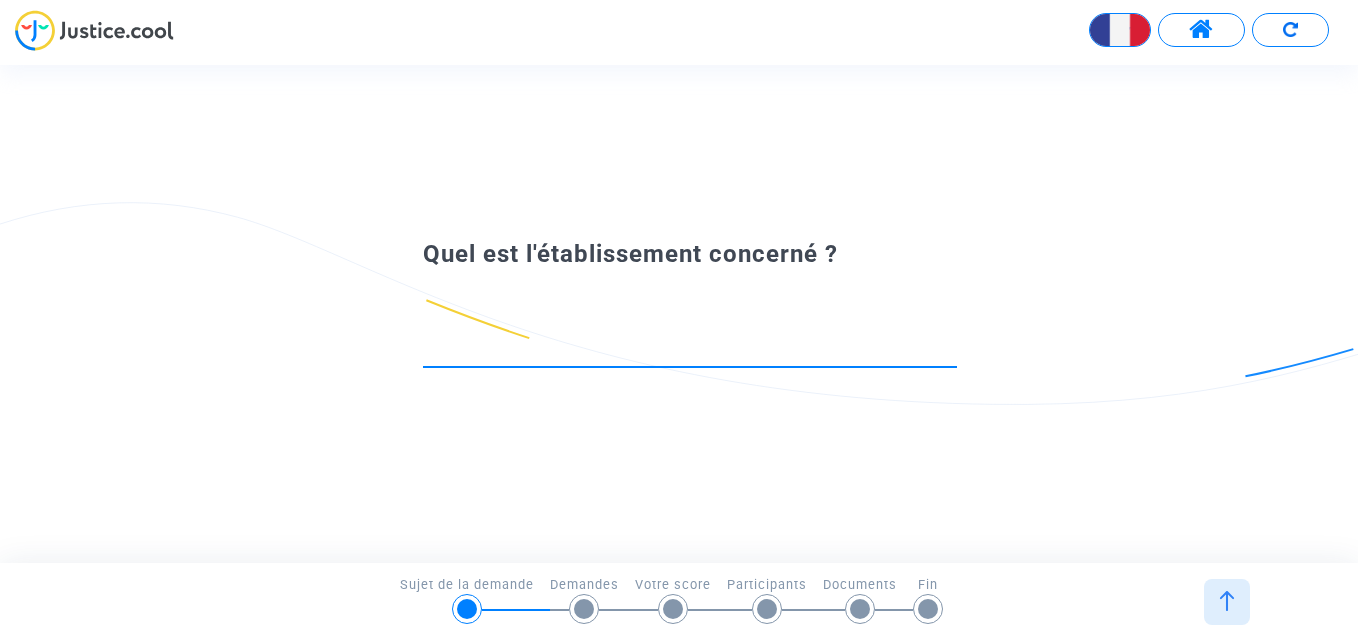 click at bounding box center (690, 348) 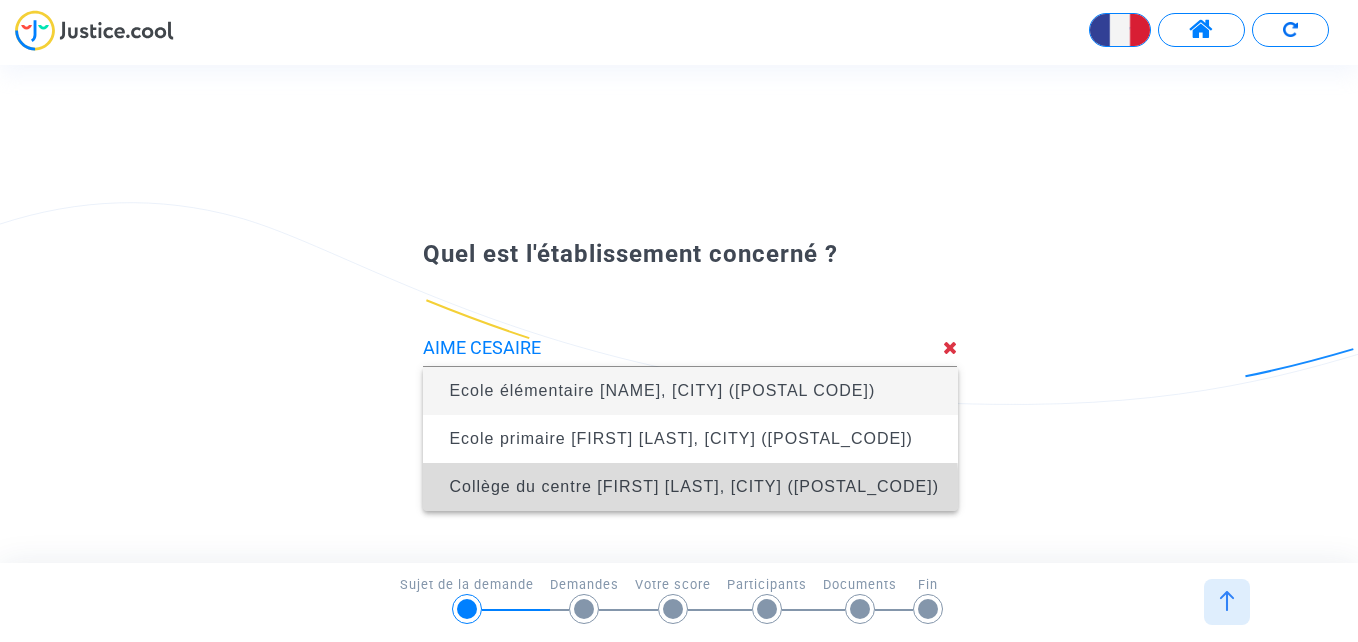 click on "Collège du centre [FIRST] [LAST], [CITY] ([POSTAL_CODE])" at bounding box center [690, 487] 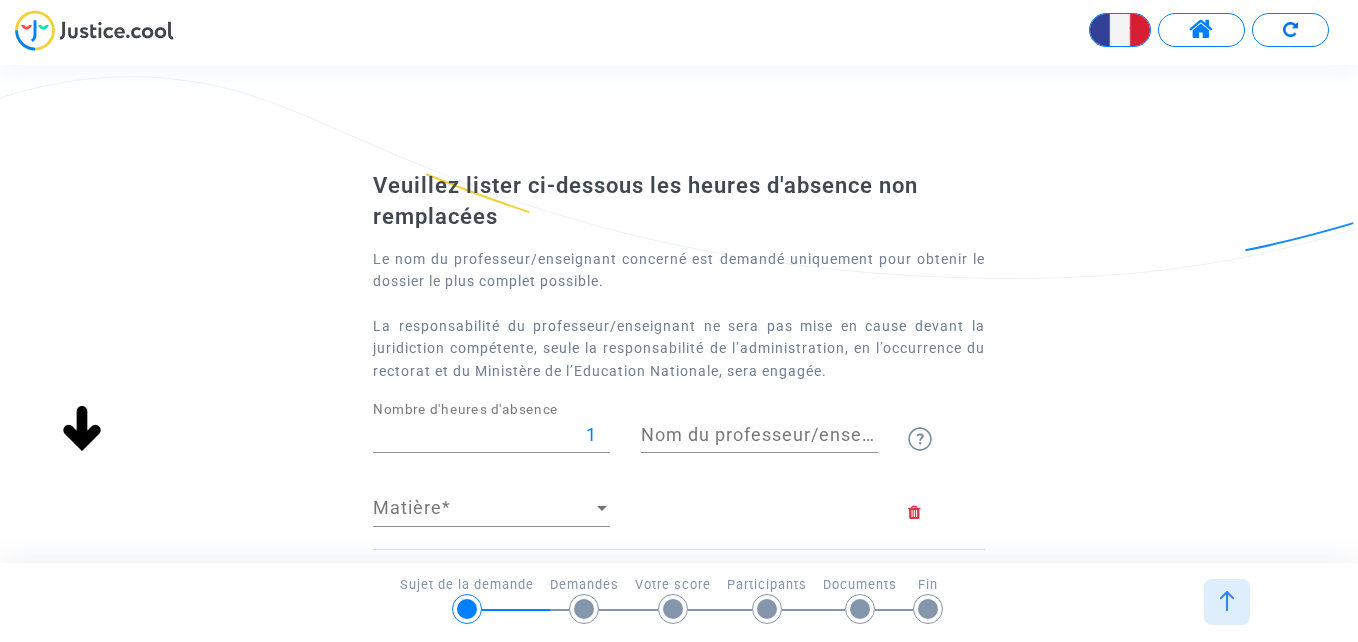 click on "1" at bounding box center (491, 435) 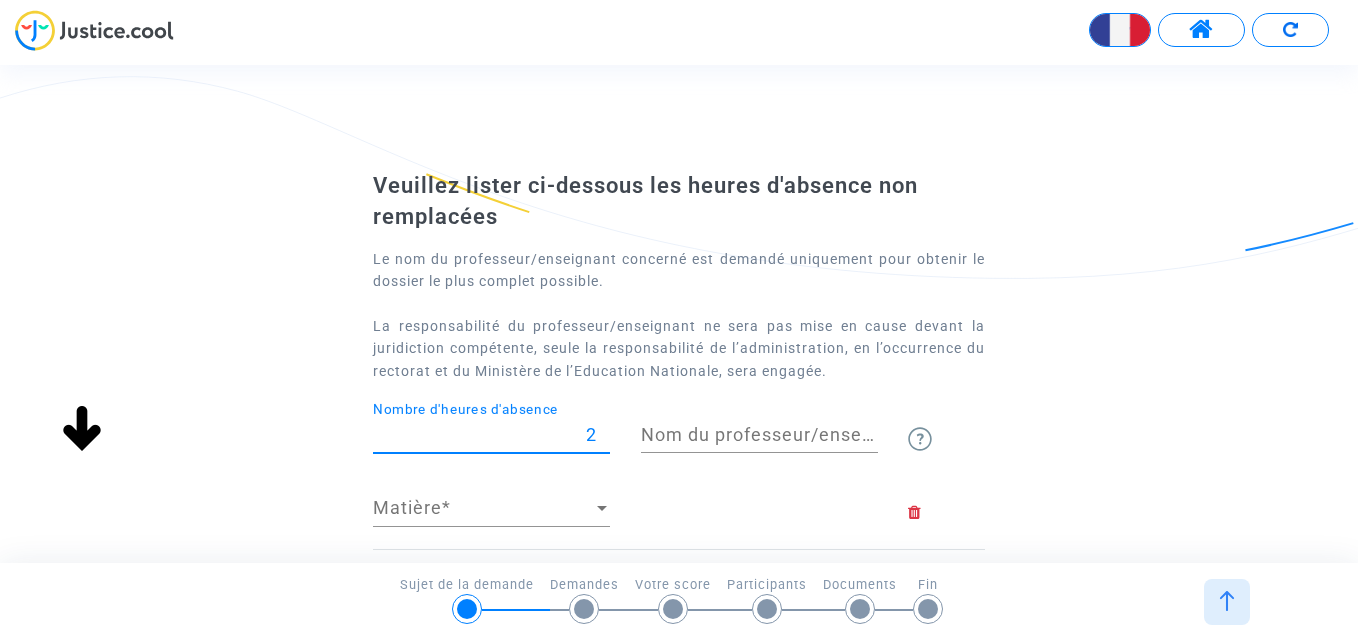 click on "2" at bounding box center [491, 435] 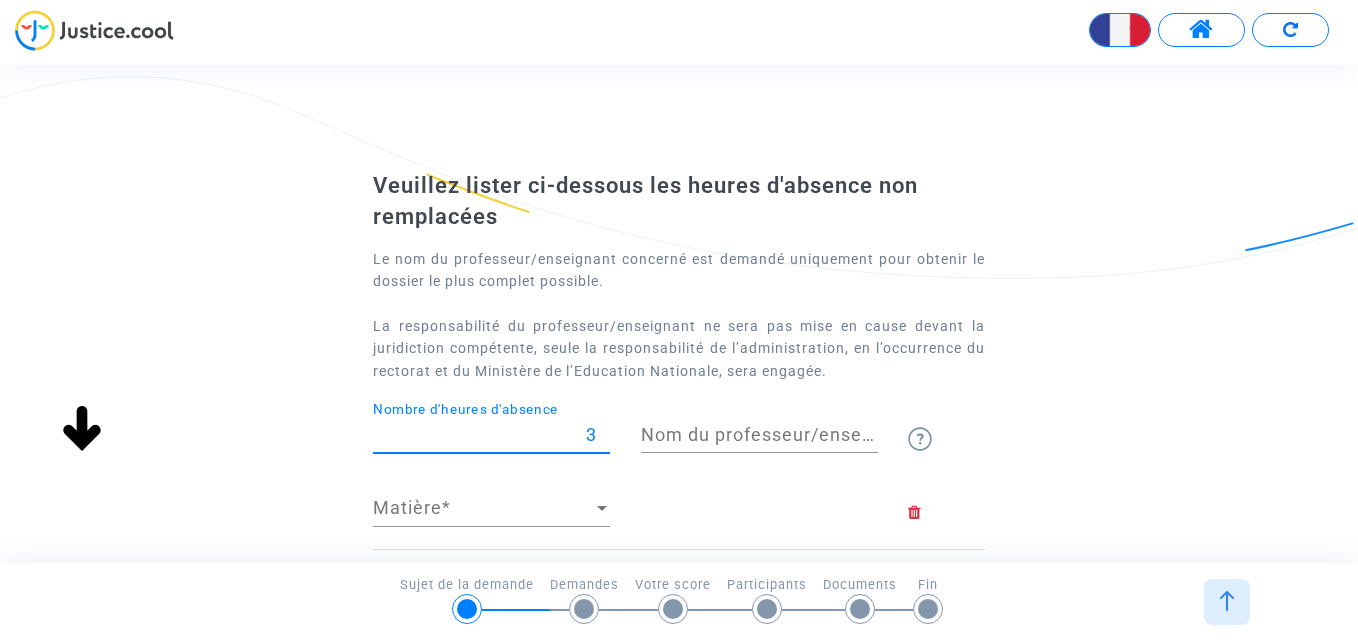 click on "3" at bounding box center [491, 435] 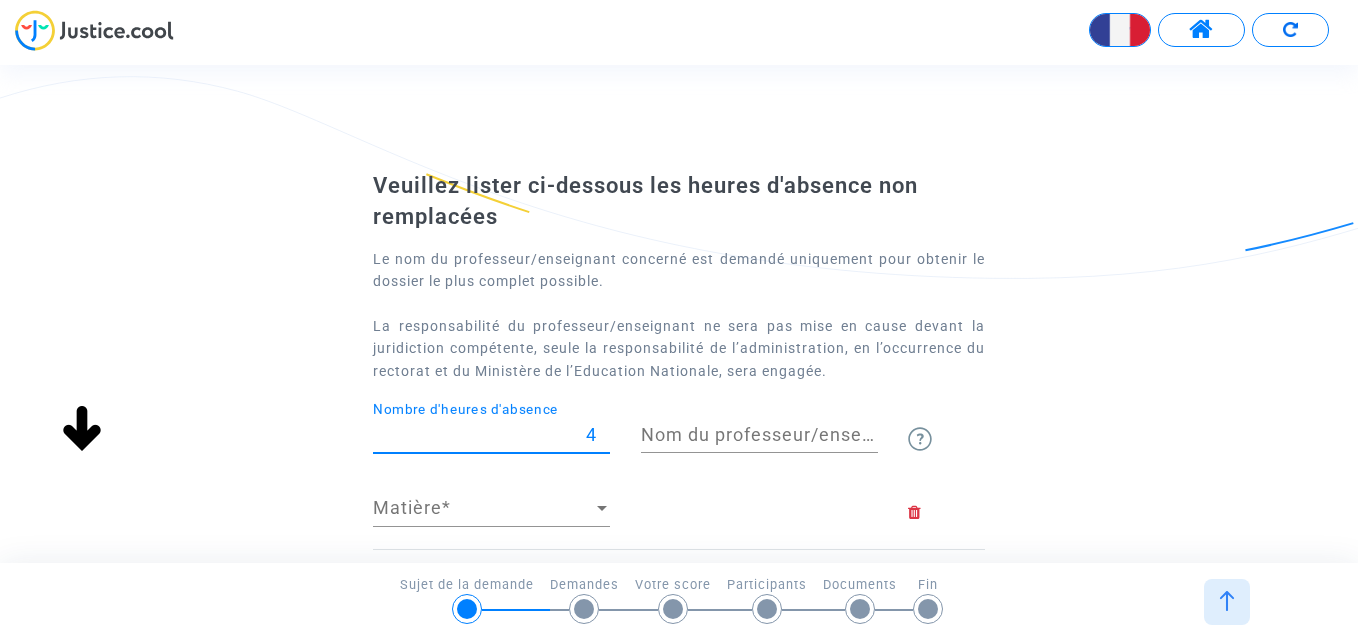 click on "4" at bounding box center (491, 435) 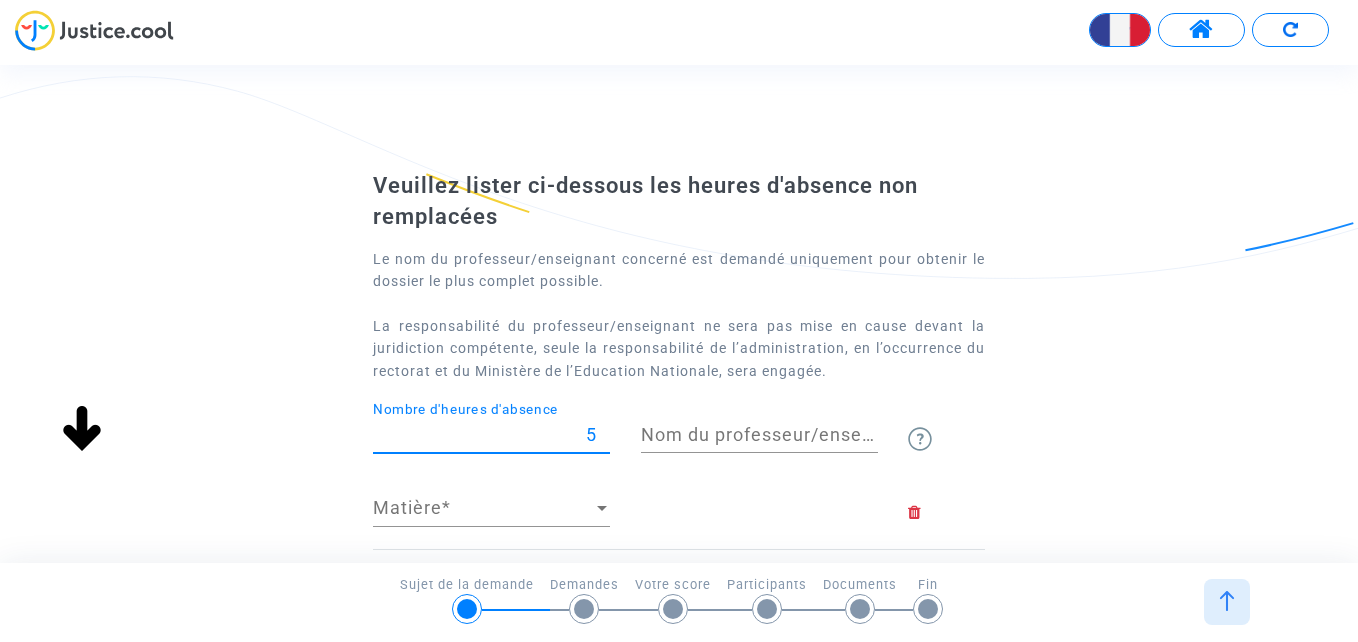 click on "5" at bounding box center [491, 435] 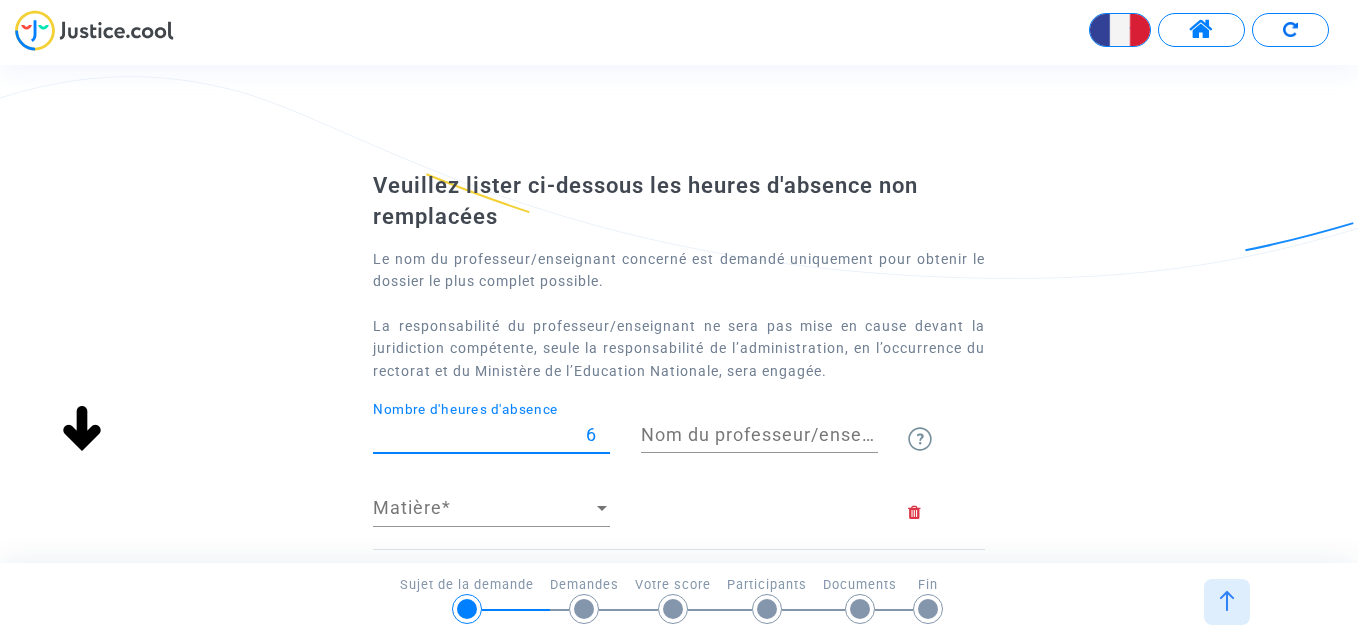 click on "6" at bounding box center [491, 435] 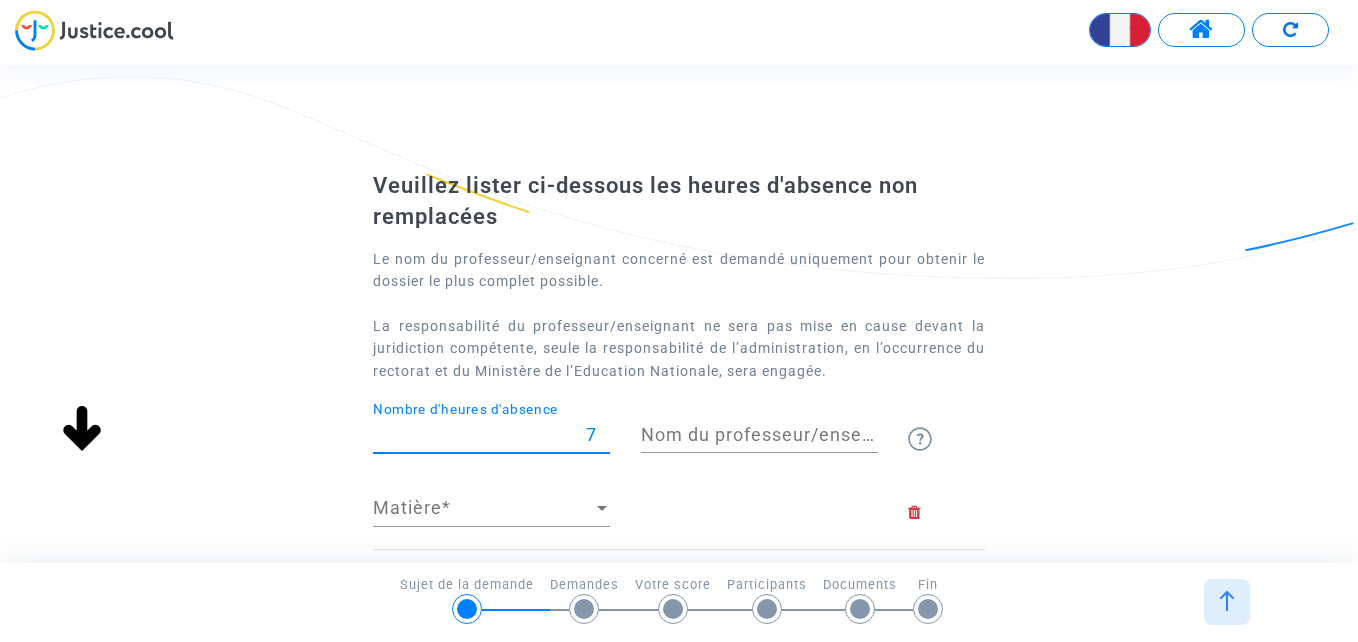 click on "7" at bounding box center (491, 435) 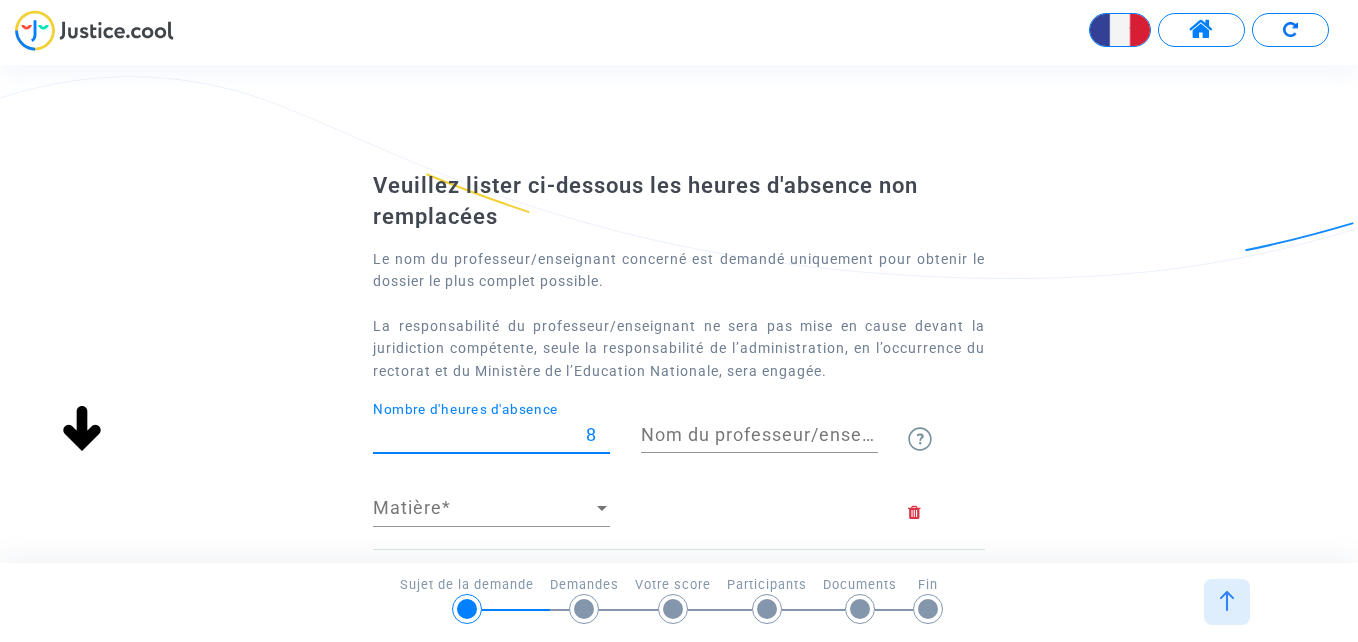 click on "8" at bounding box center (491, 435) 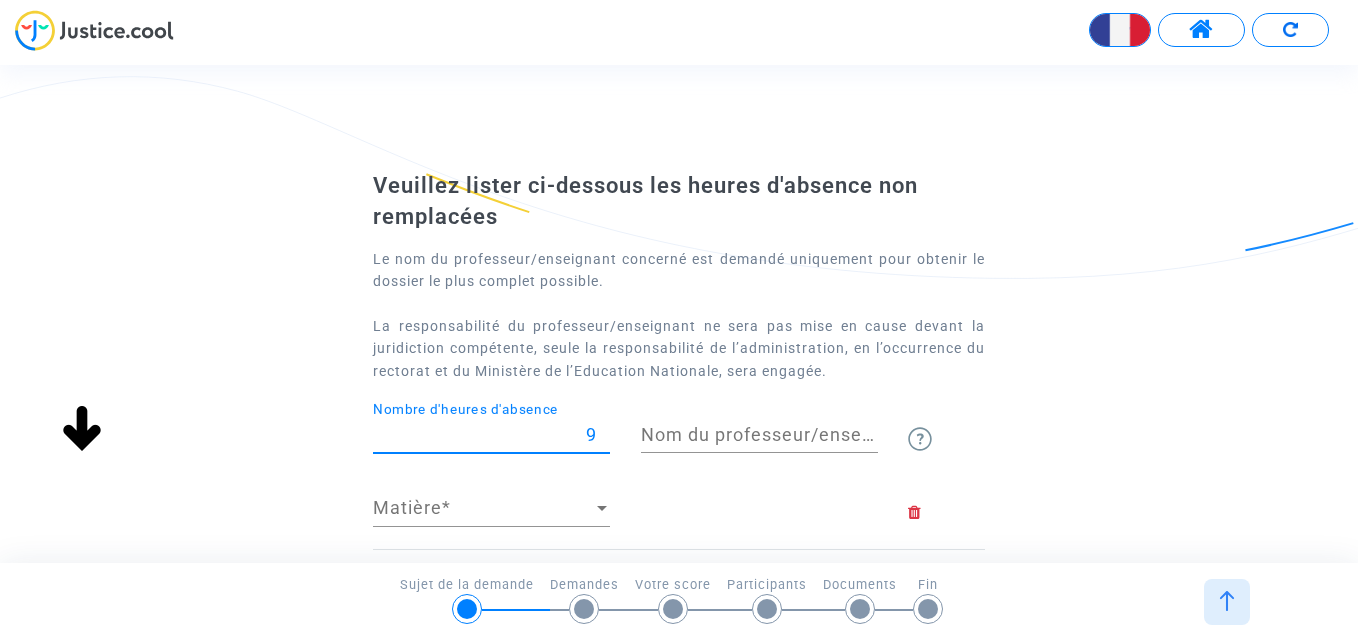 click on "9" at bounding box center [491, 435] 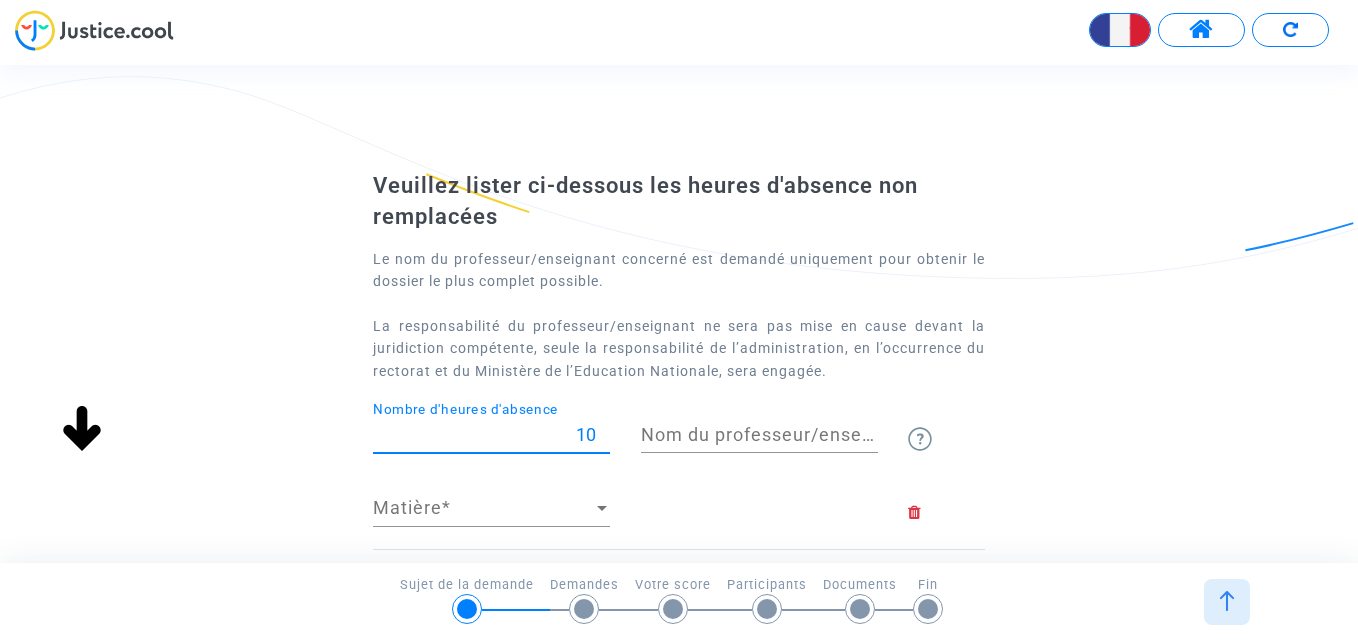 click on "10" at bounding box center (491, 435) 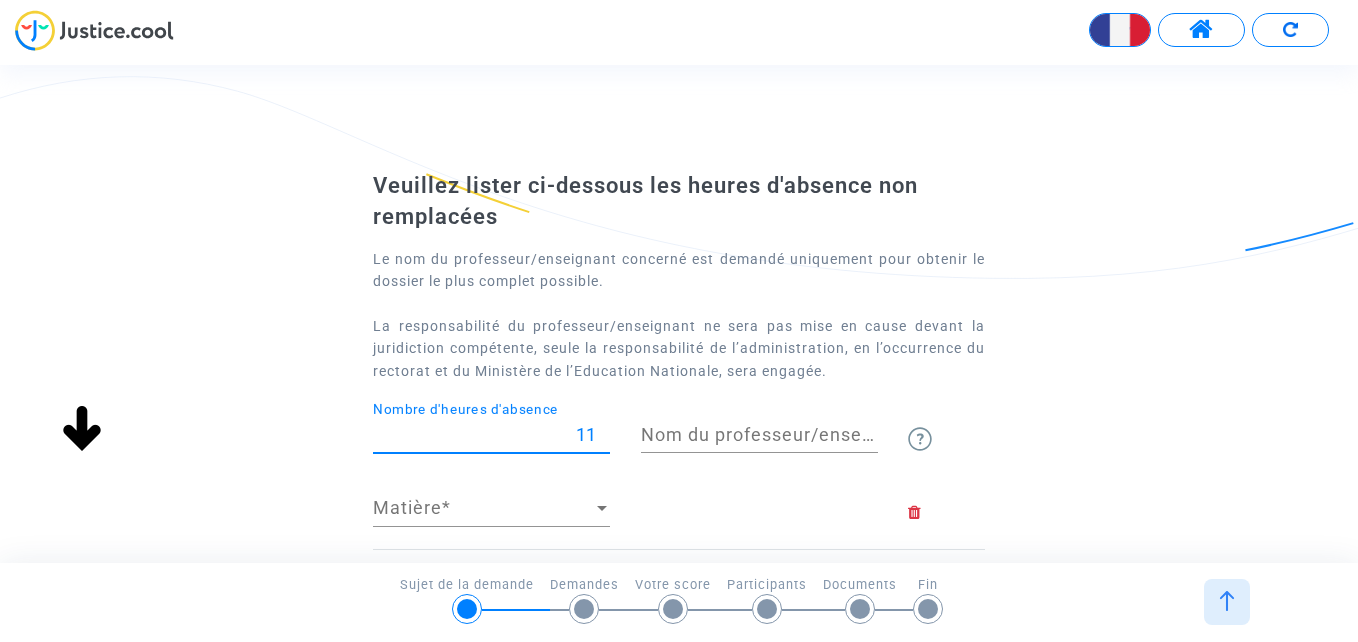 click on "11" at bounding box center [491, 435] 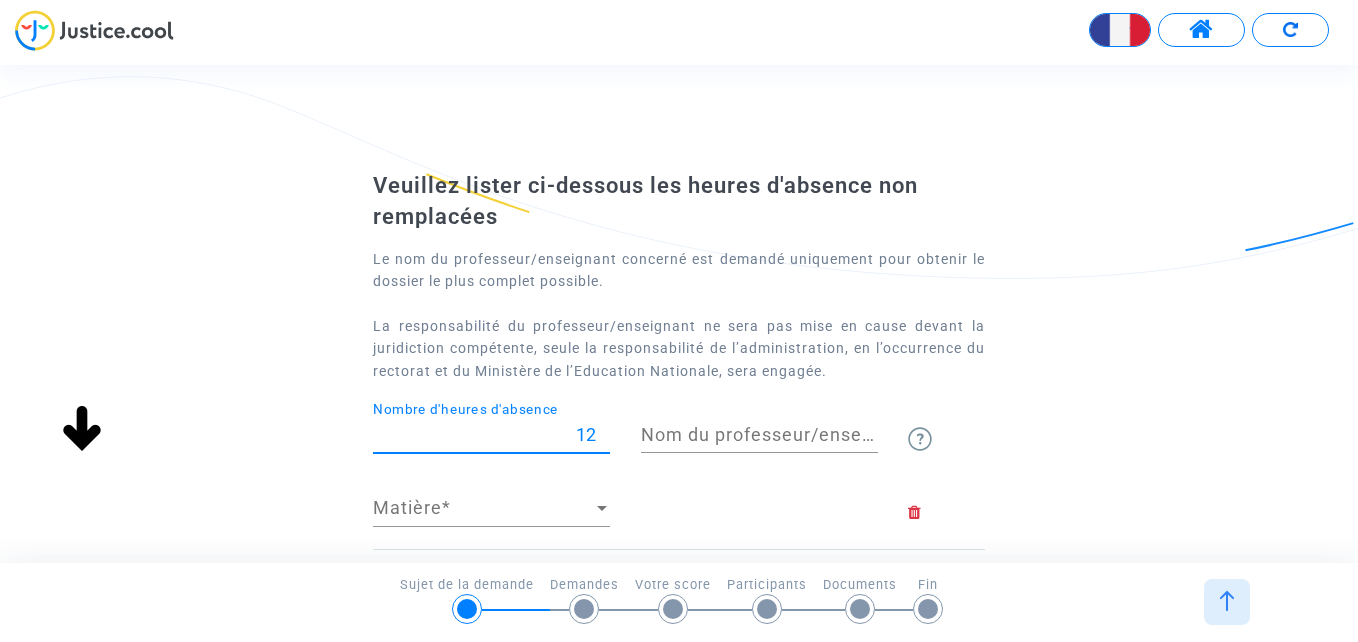 click on "12" at bounding box center [491, 435] 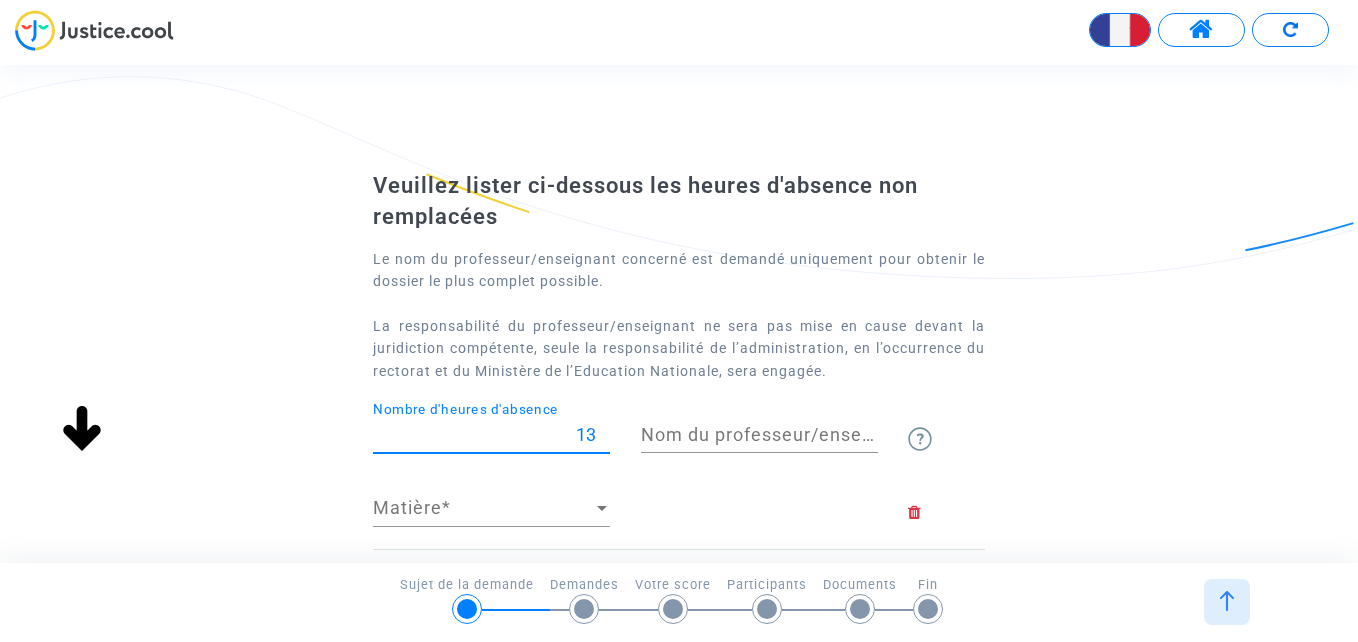 click on "13" at bounding box center (491, 435) 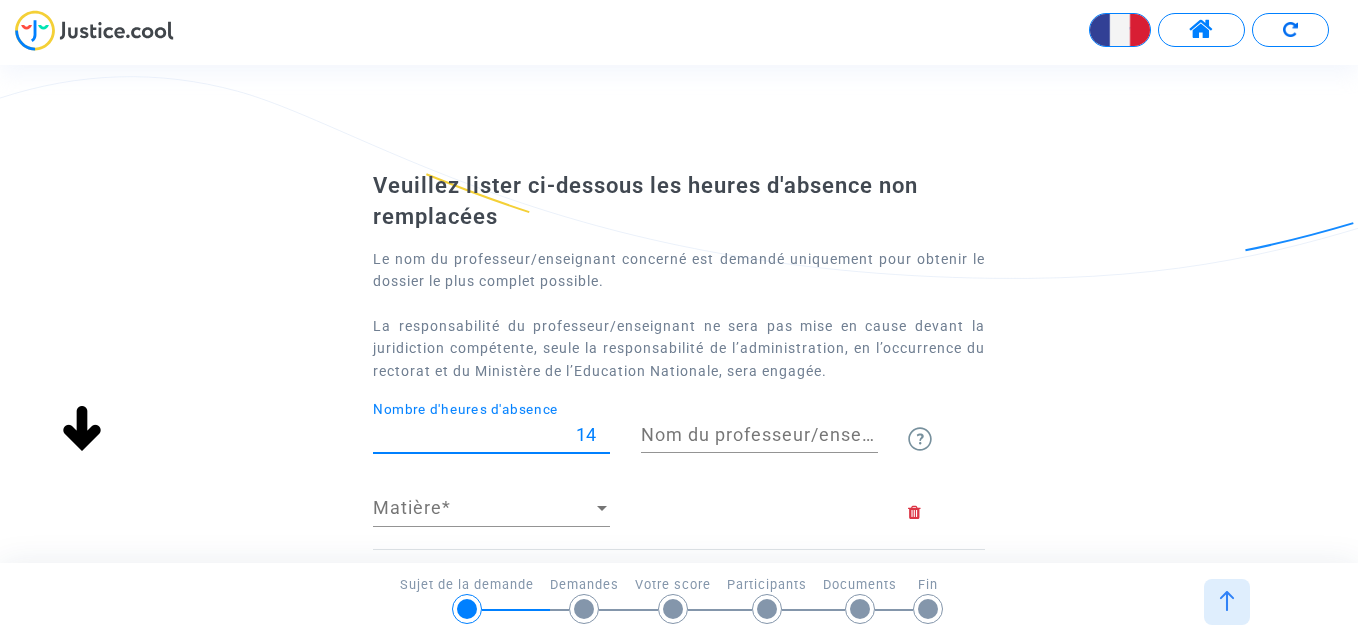 click on "14" at bounding box center [491, 435] 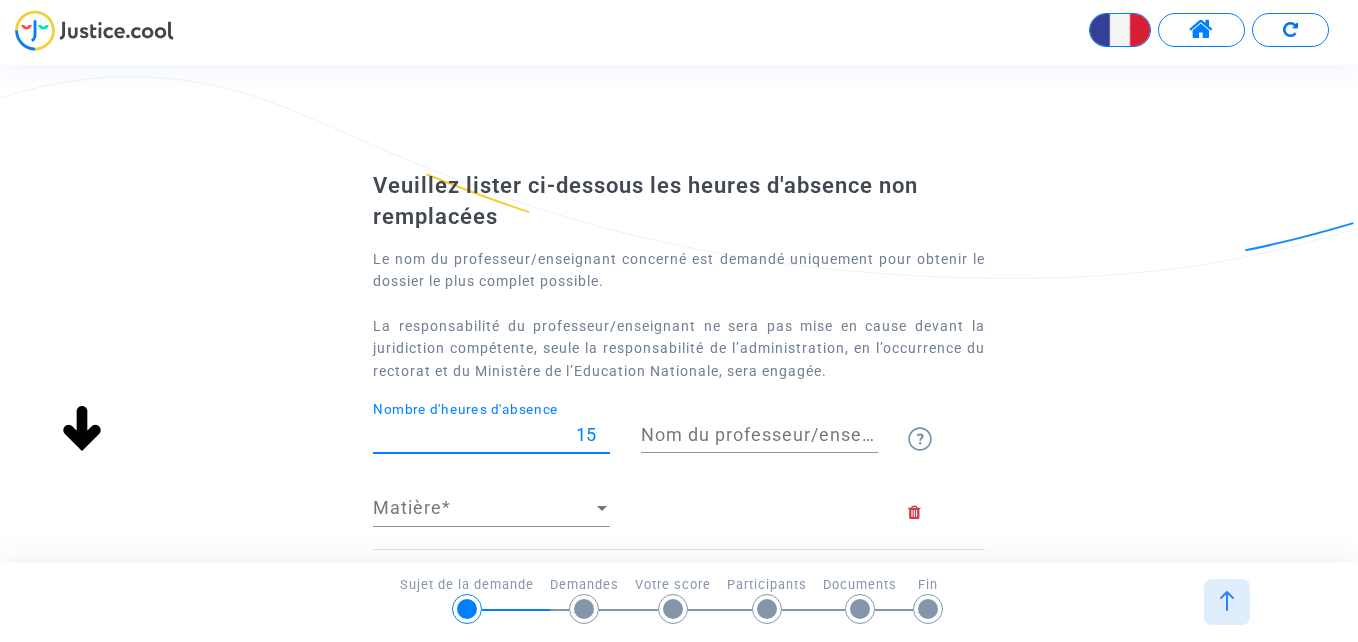 click on "15" at bounding box center (491, 435) 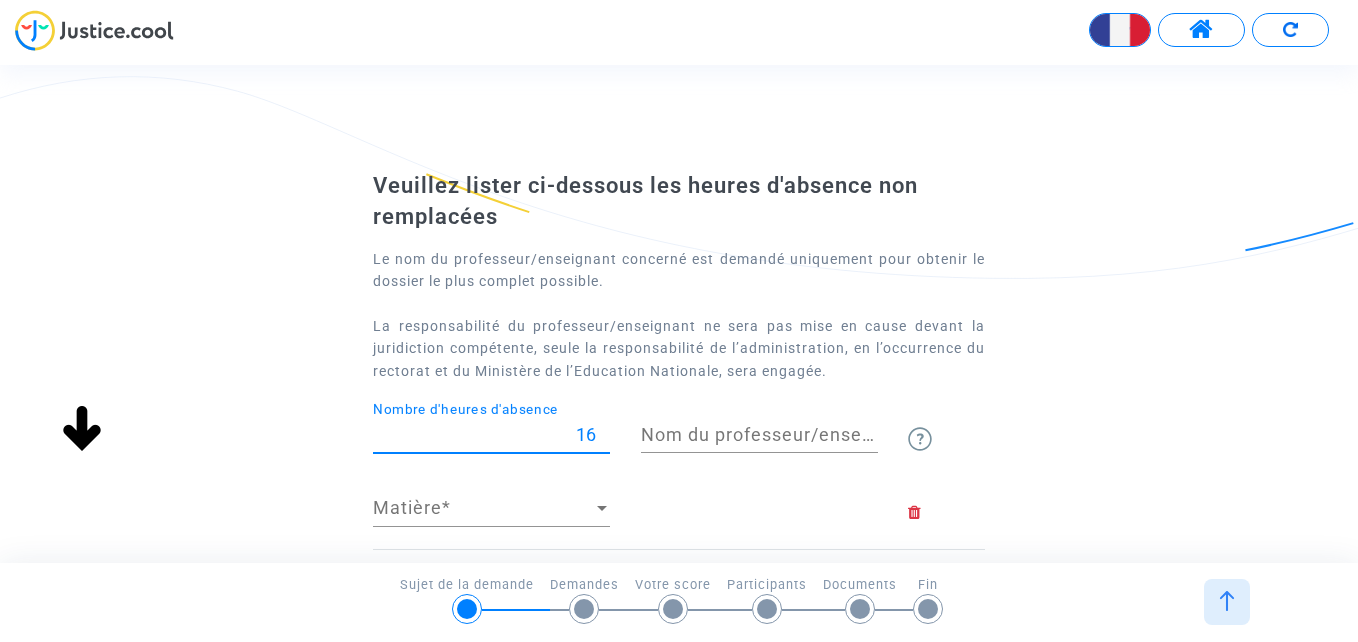 click on "16" at bounding box center [491, 435] 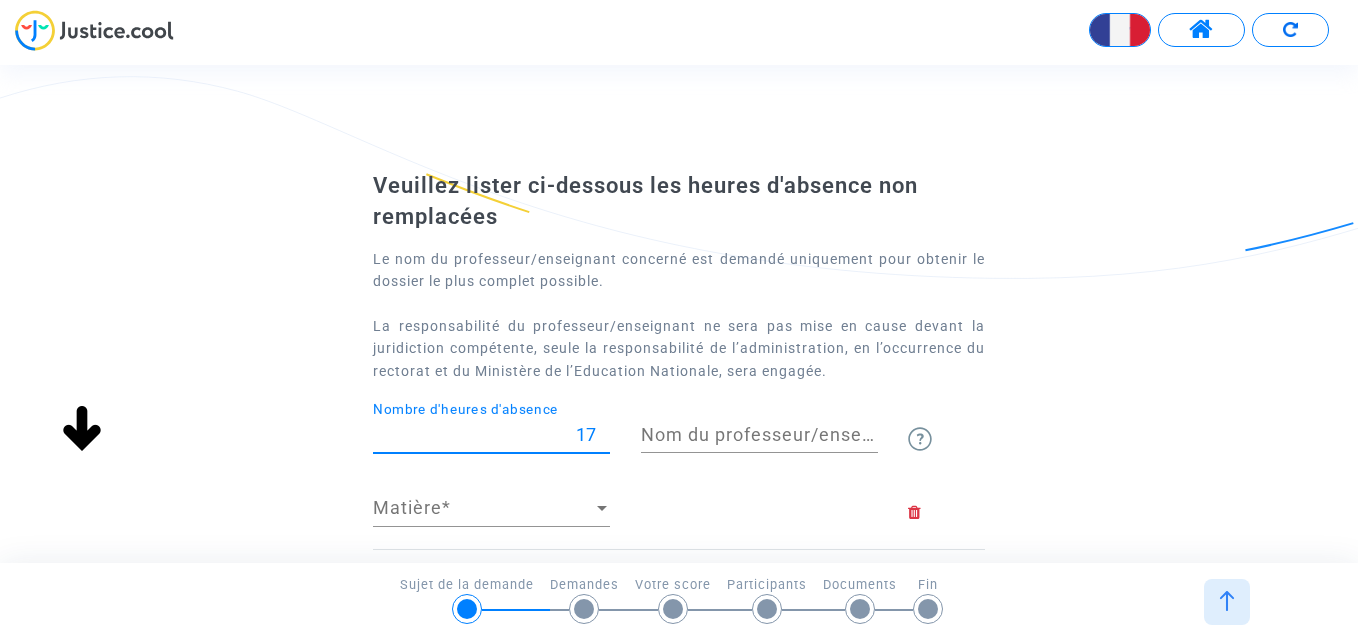 click on "17" at bounding box center [491, 435] 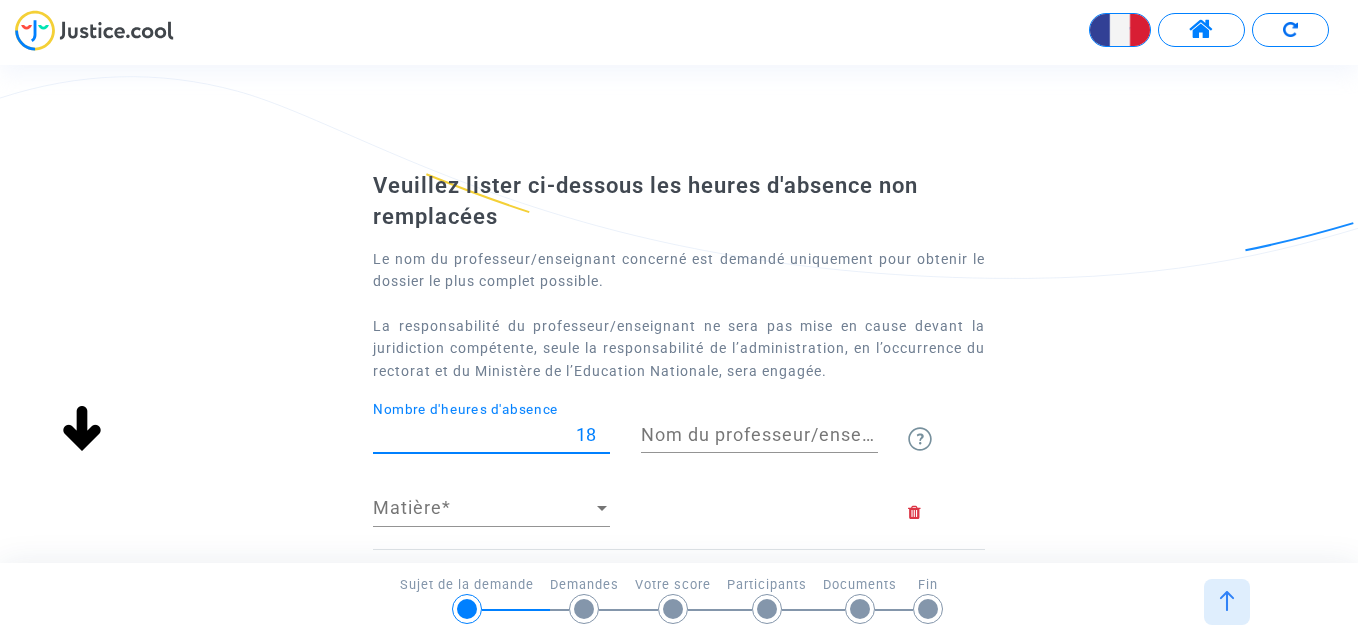 click on "18" at bounding box center [491, 435] 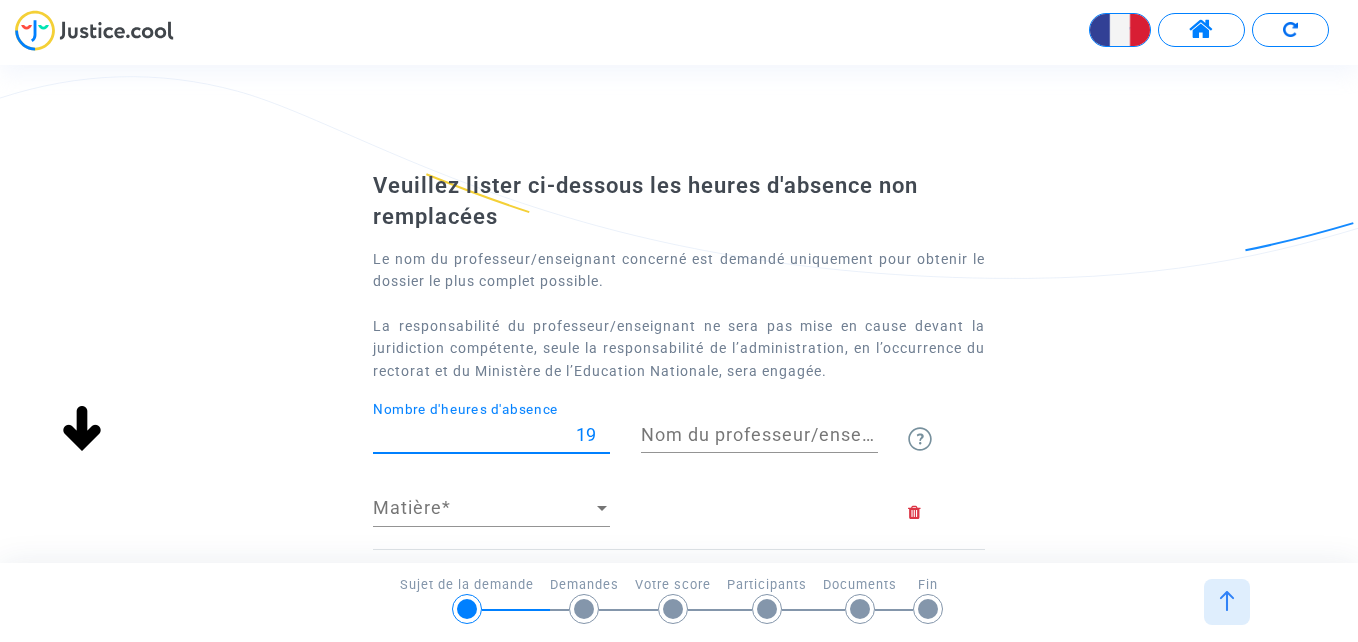 click on "19" at bounding box center (491, 435) 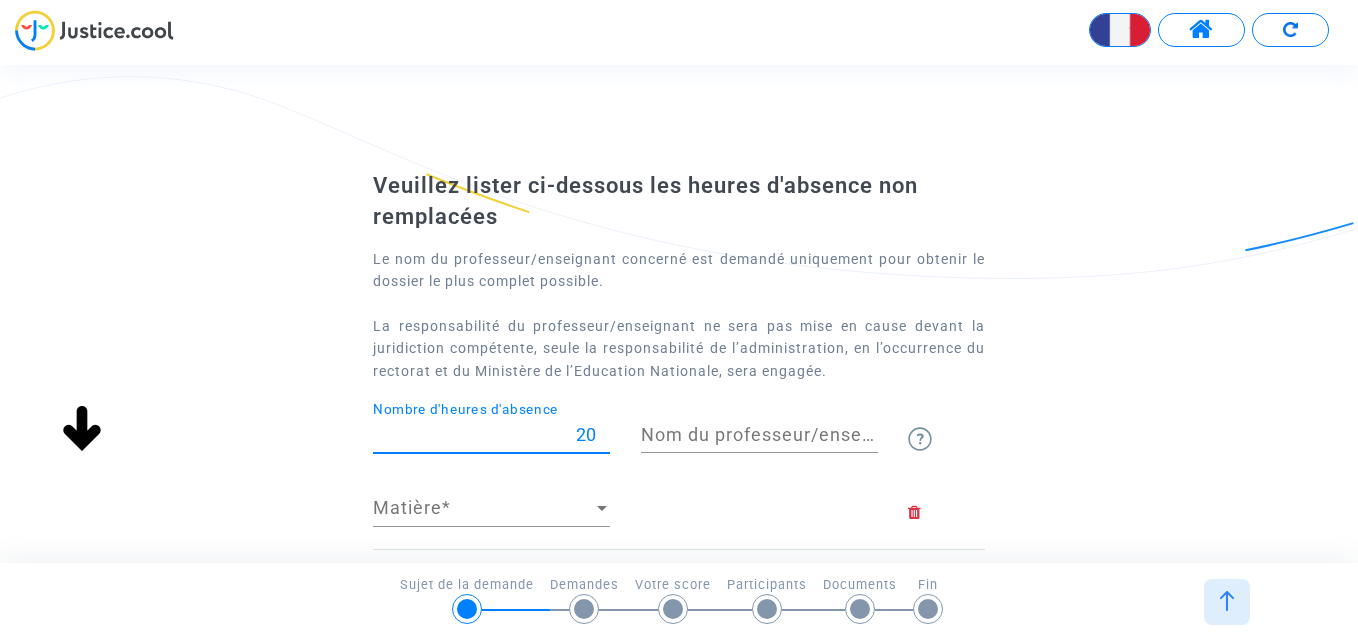 click on "20" at bounding box center [491, 435] 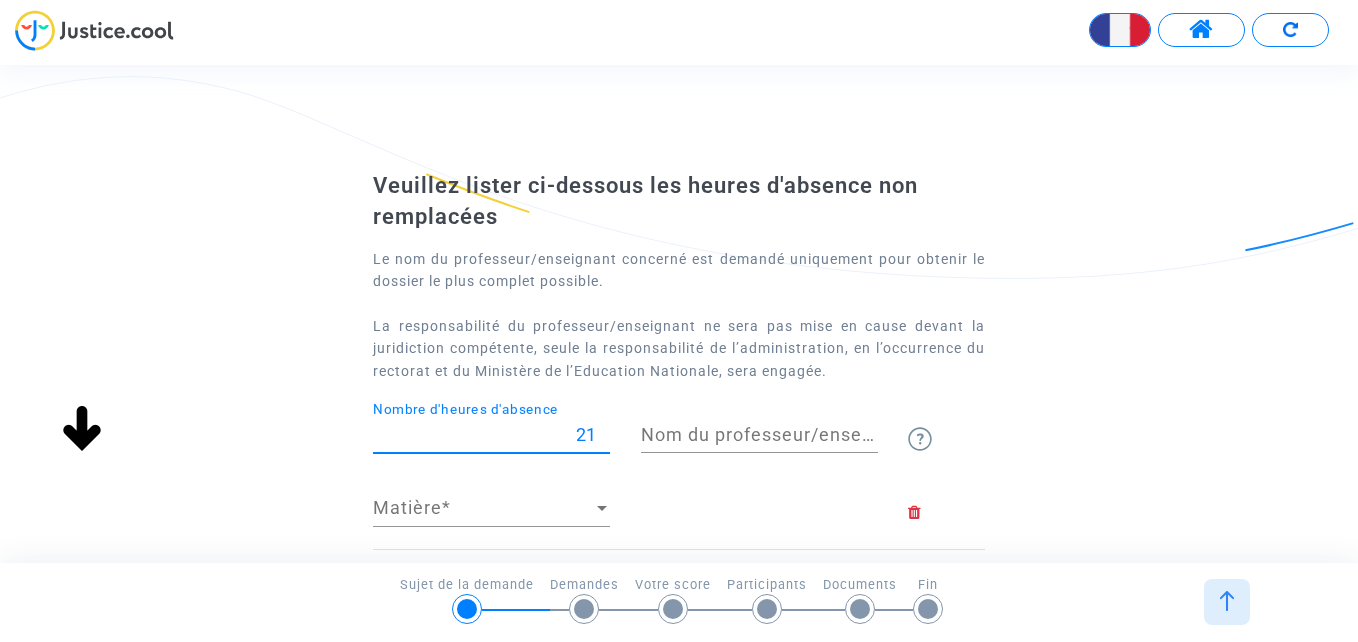 click on "21" at bounding box center (491, 435) 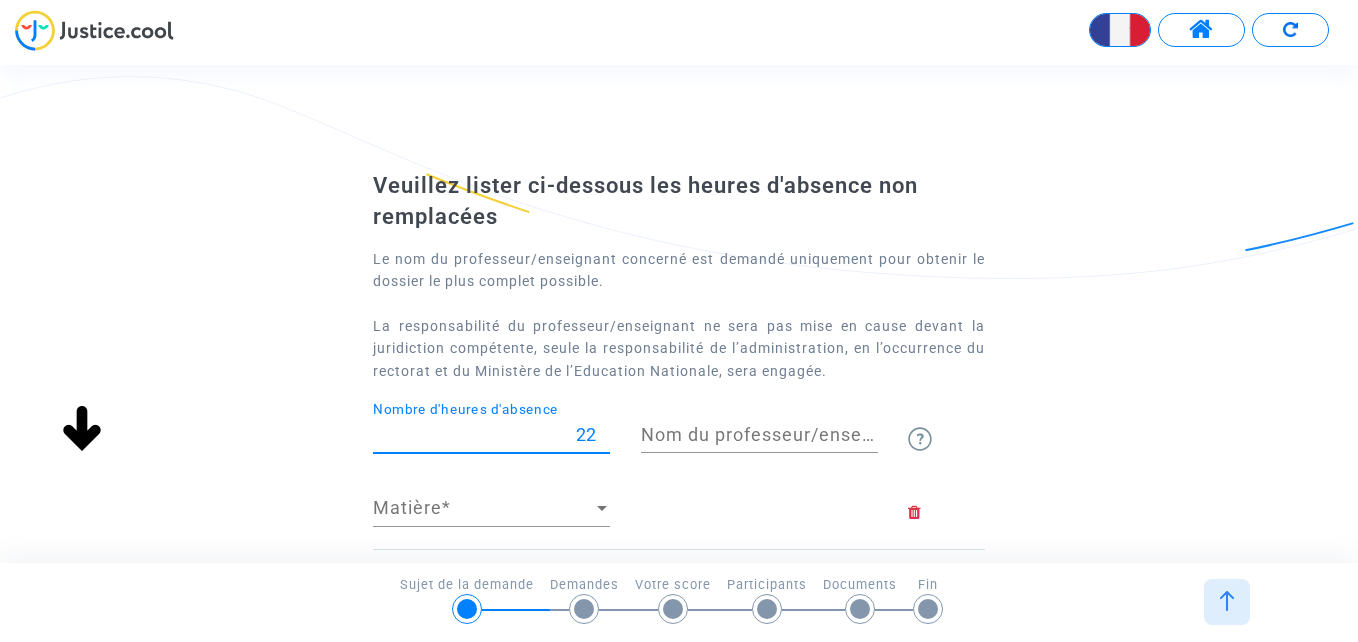 click on "22" at bounding box center (491, 435) 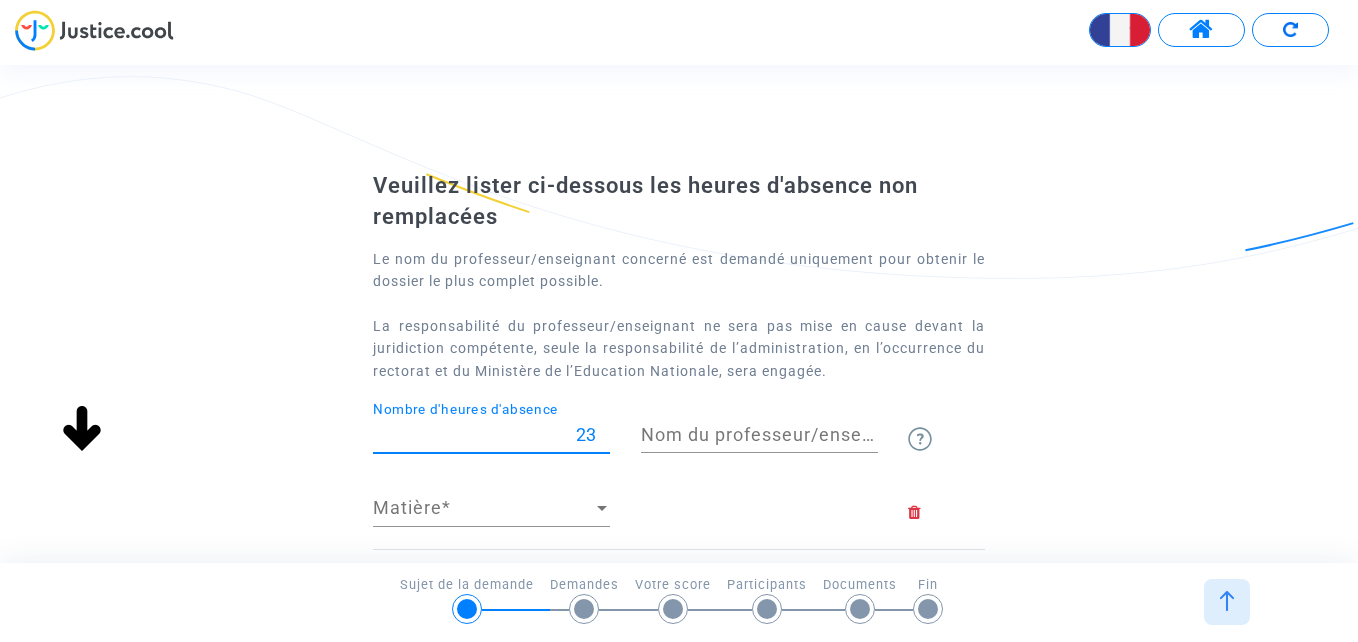 type on "23" 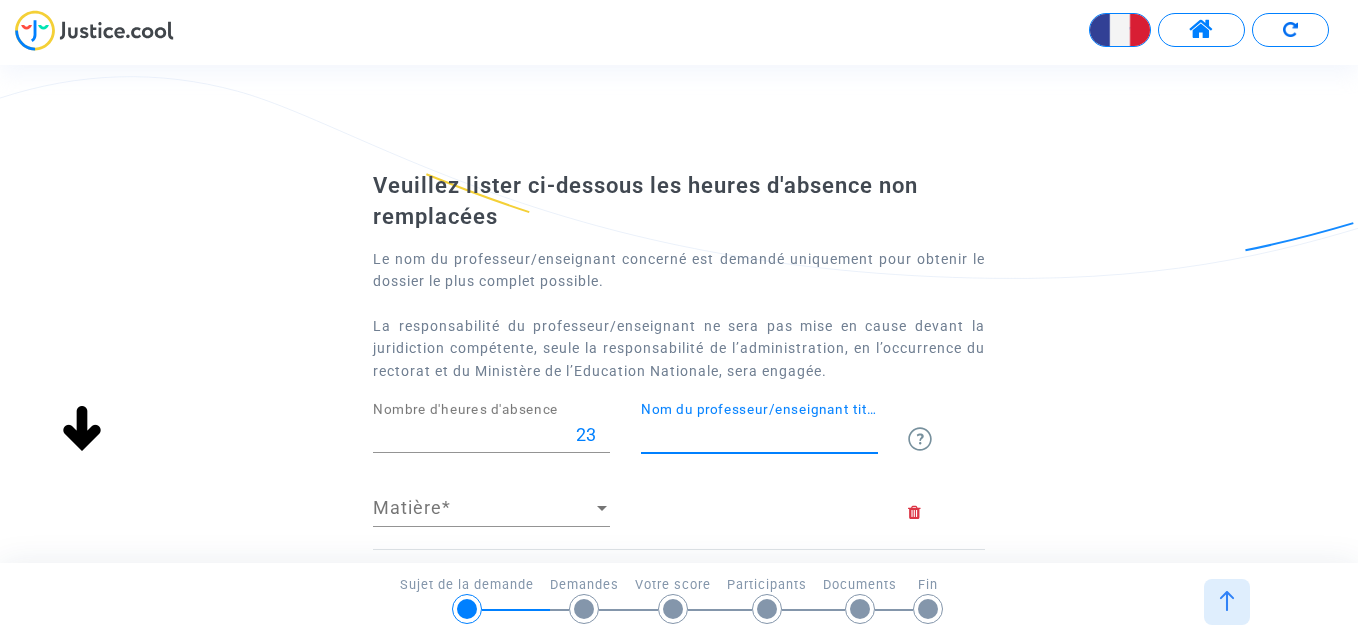 click on "Nom du professeur/enseignant titulaire" at bounding box center [759, 435] 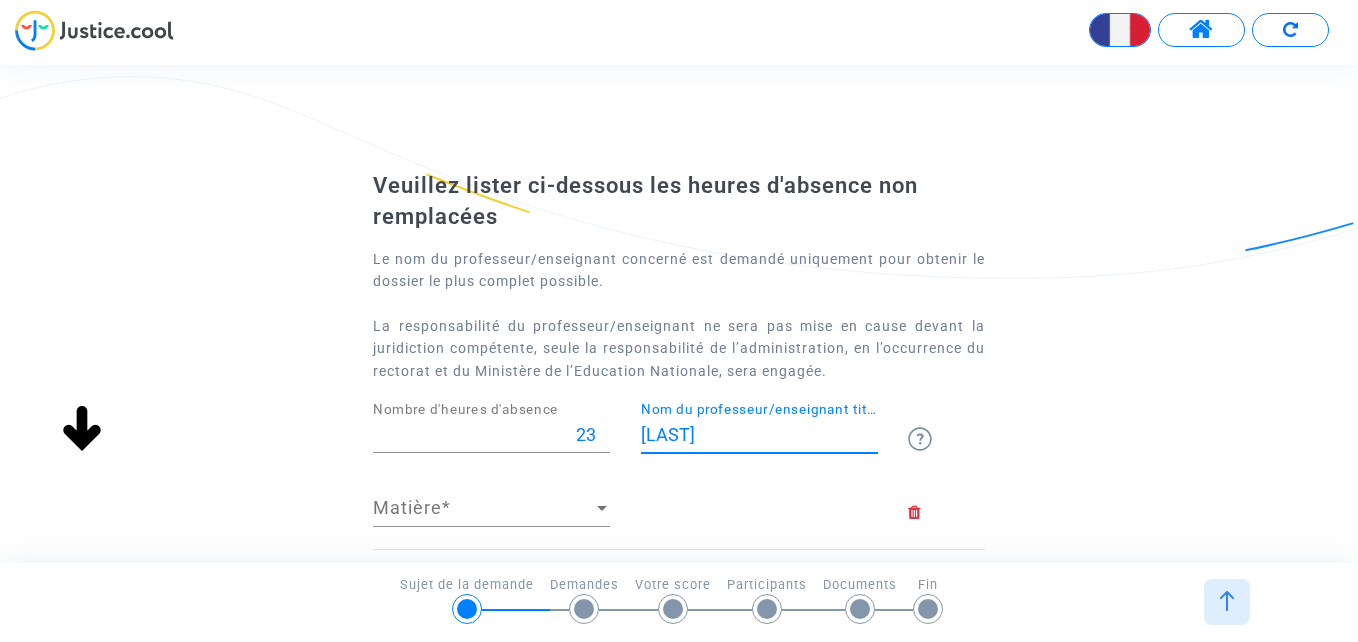 type on "[LAST]" 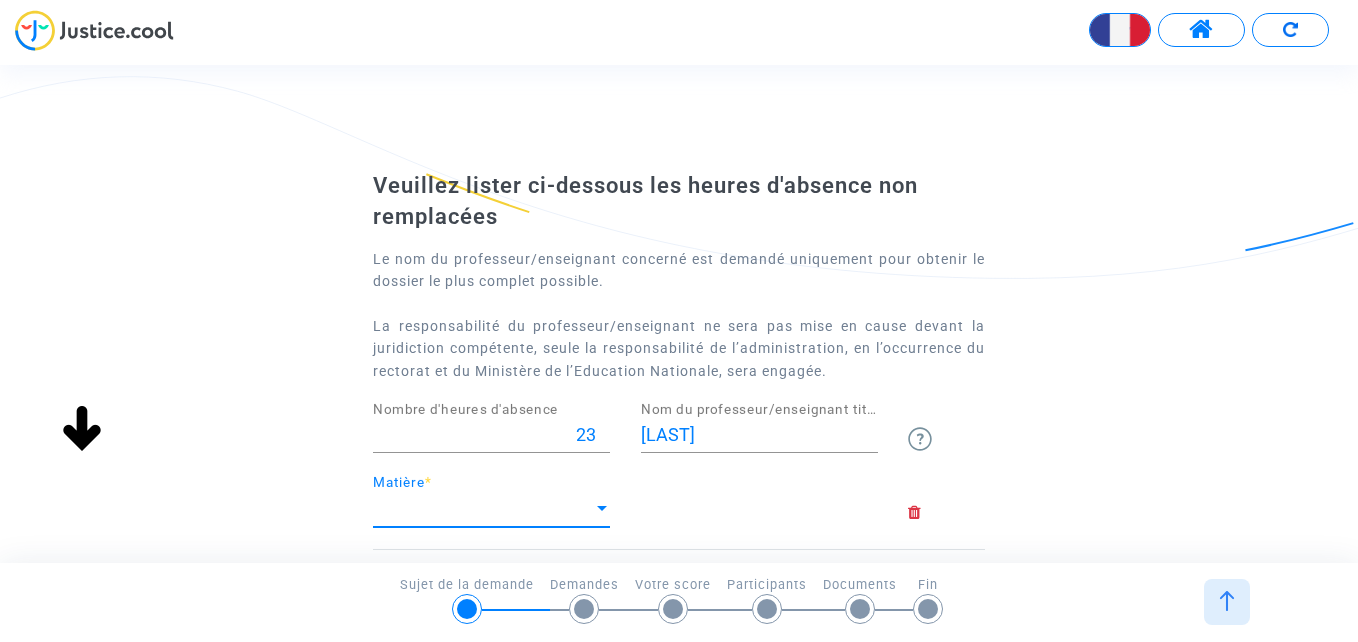click on "Matière" at bounding box center [482, 508] 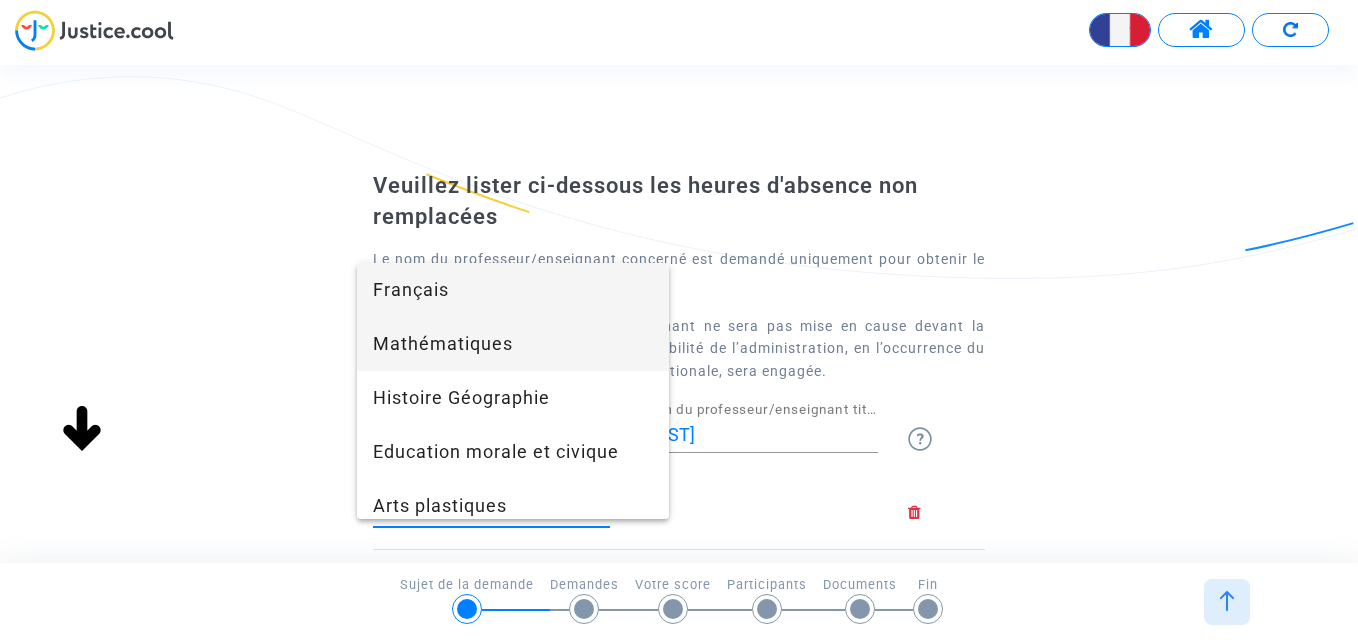 click on "Mathématiques" at bounding box center (513, 344) 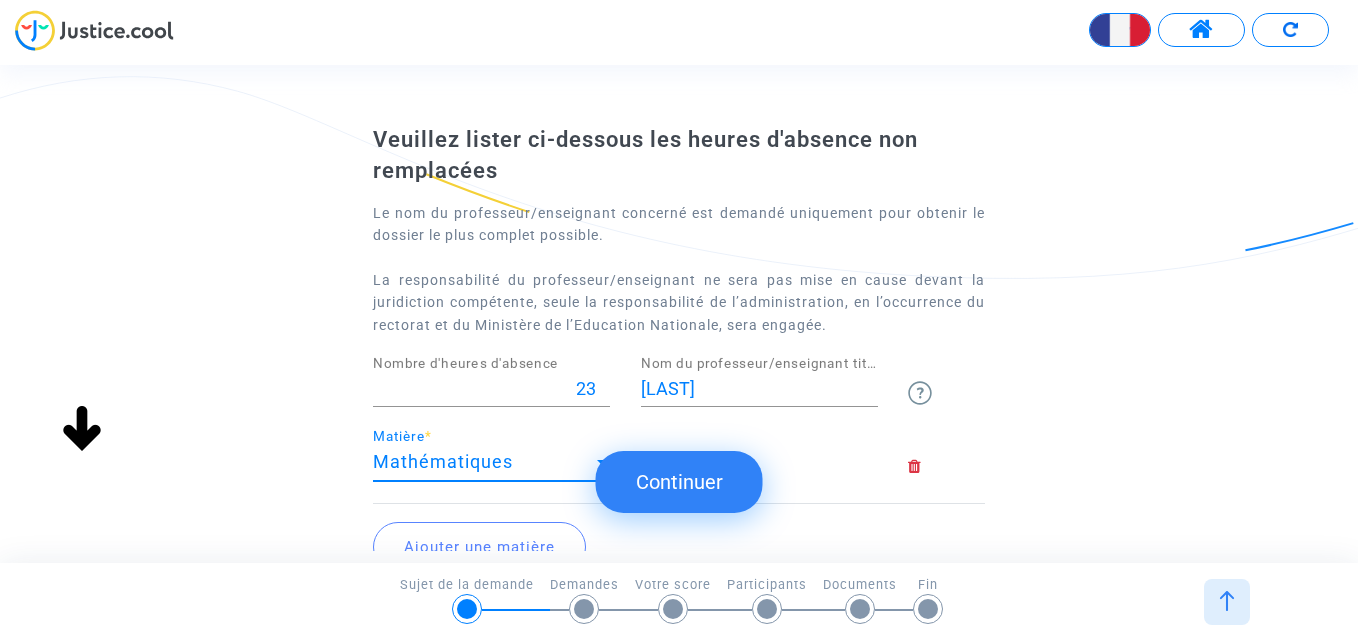 scroll, scrollTop: 100, scrollLeft: 0, axis: vertical 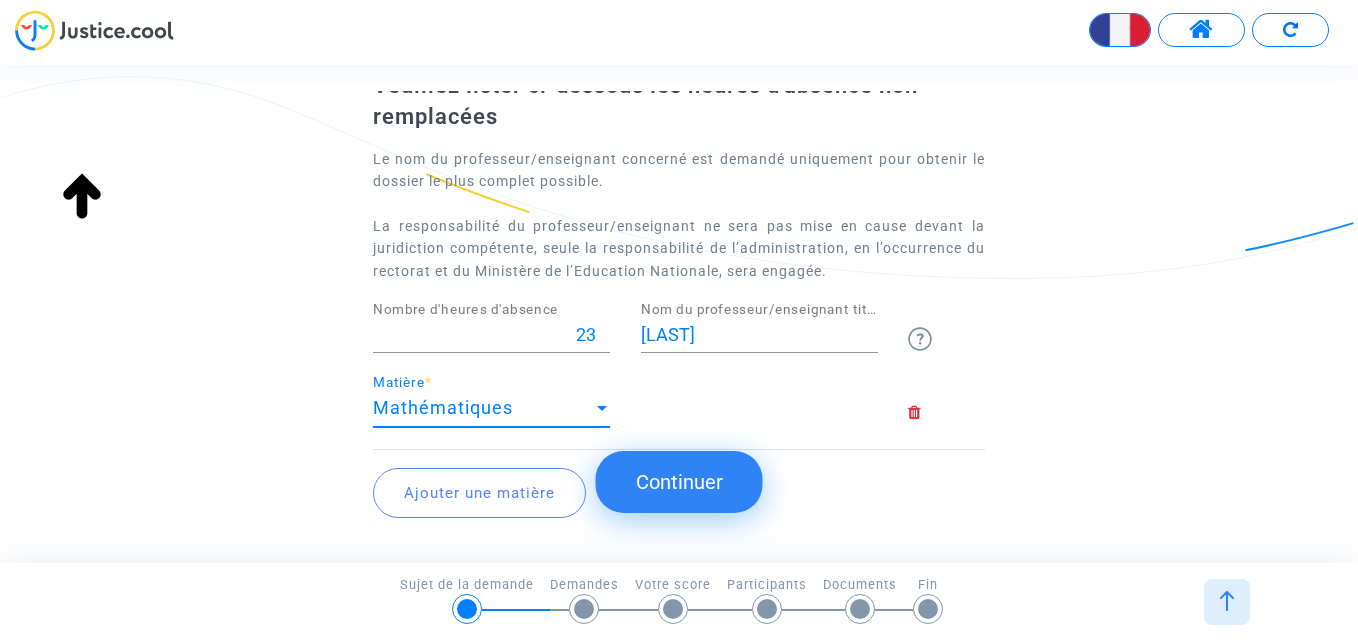 click on "Ajouter une matière" 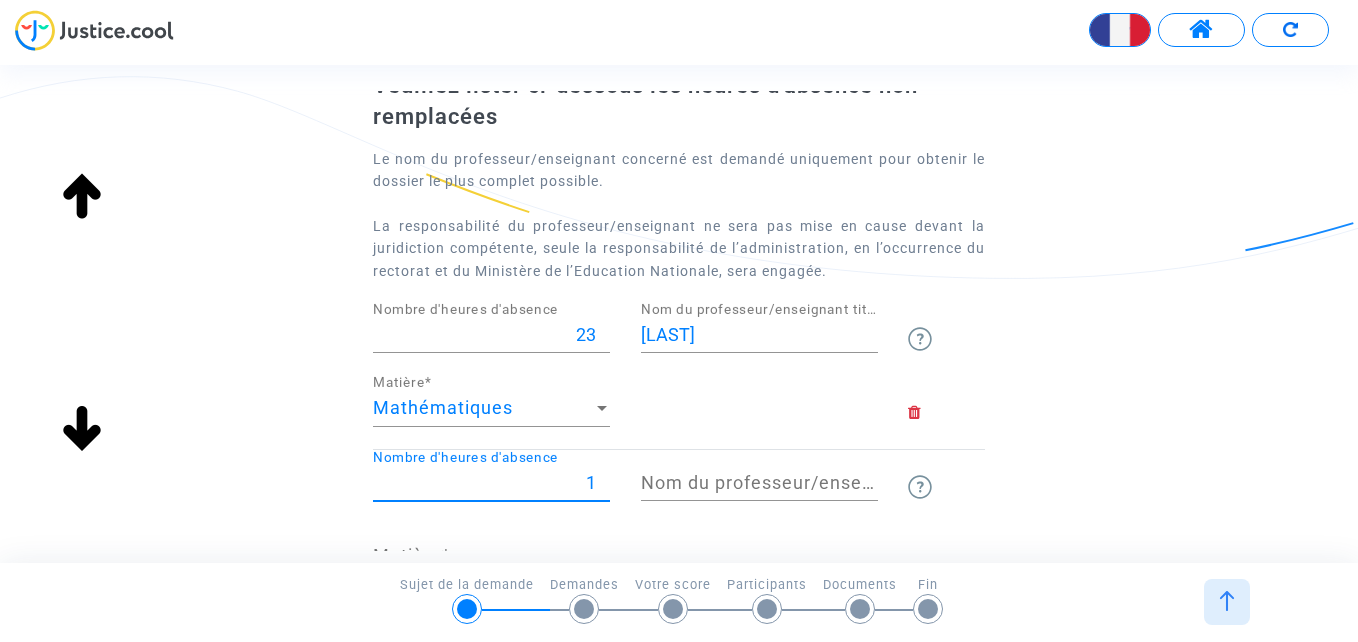 click on "1" at bounding box center (491, 483) 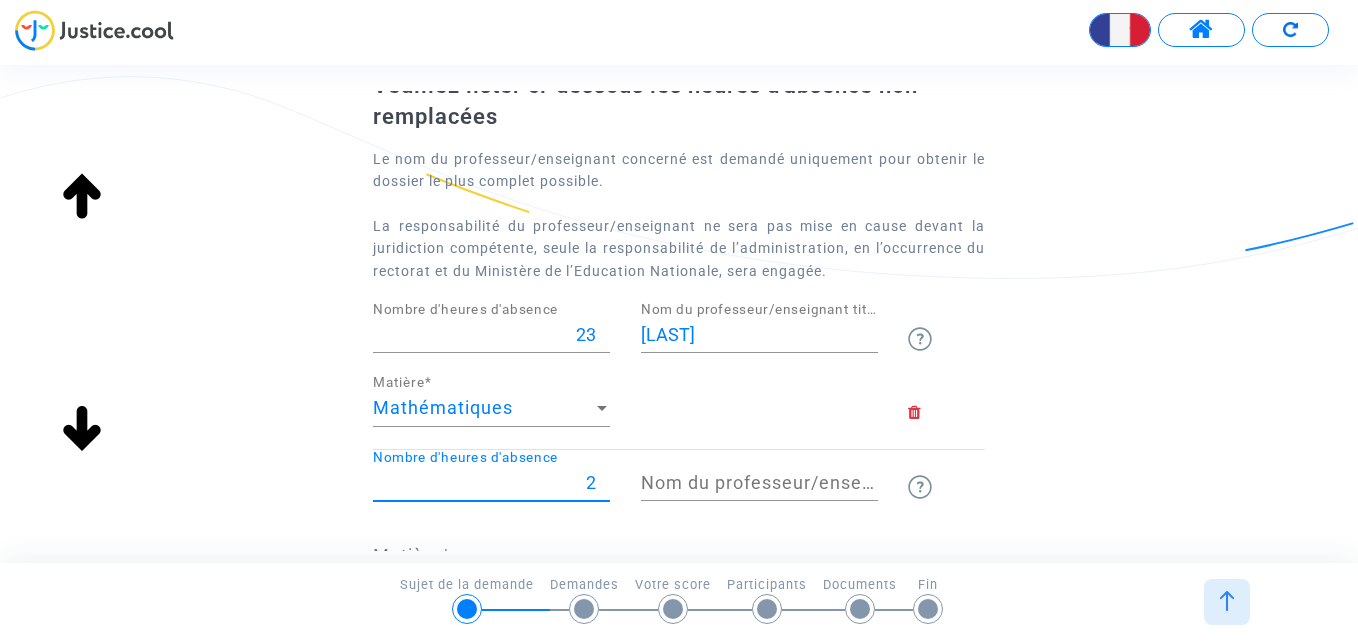 click on "2" at bounding box center (491, 483) 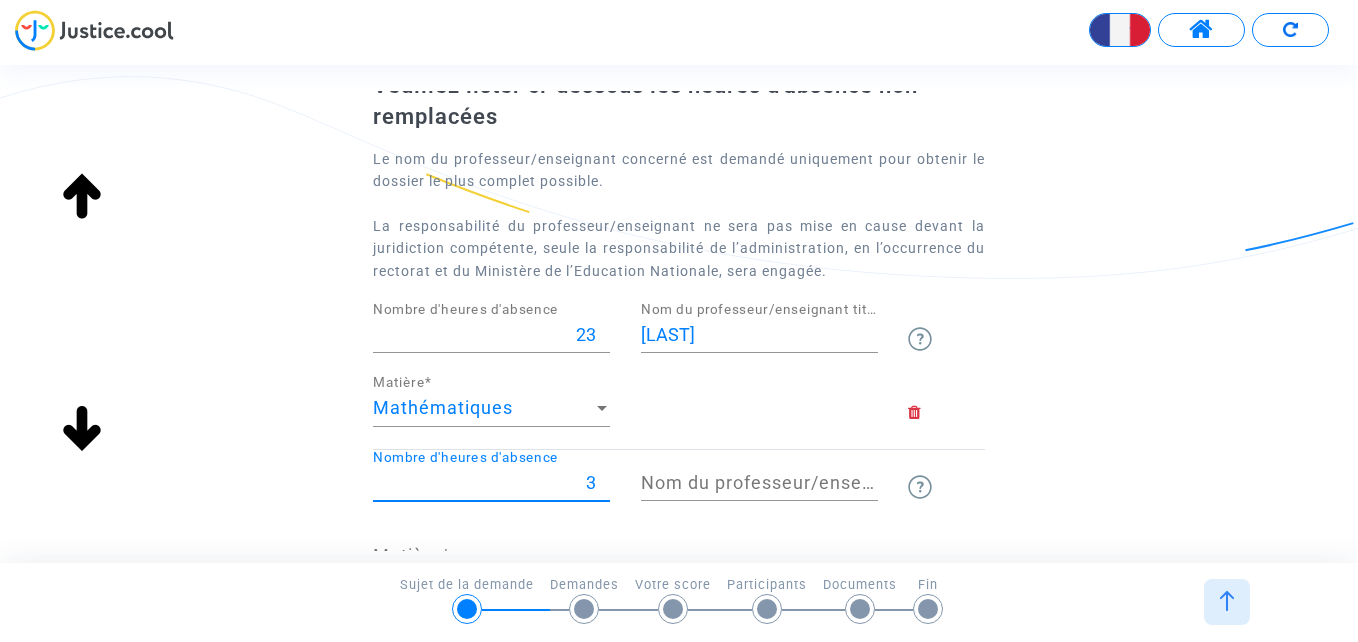 click on "3" at bounding box center (491, 483) 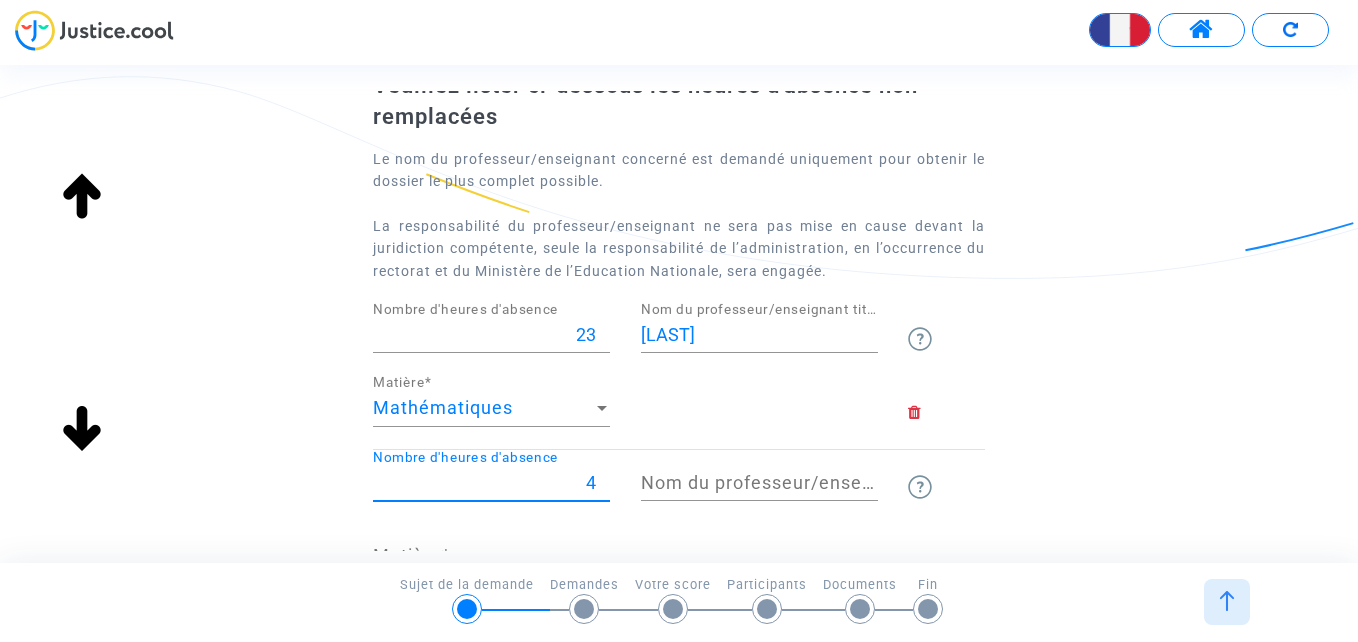click on "4" at bounding box center [491, 483] 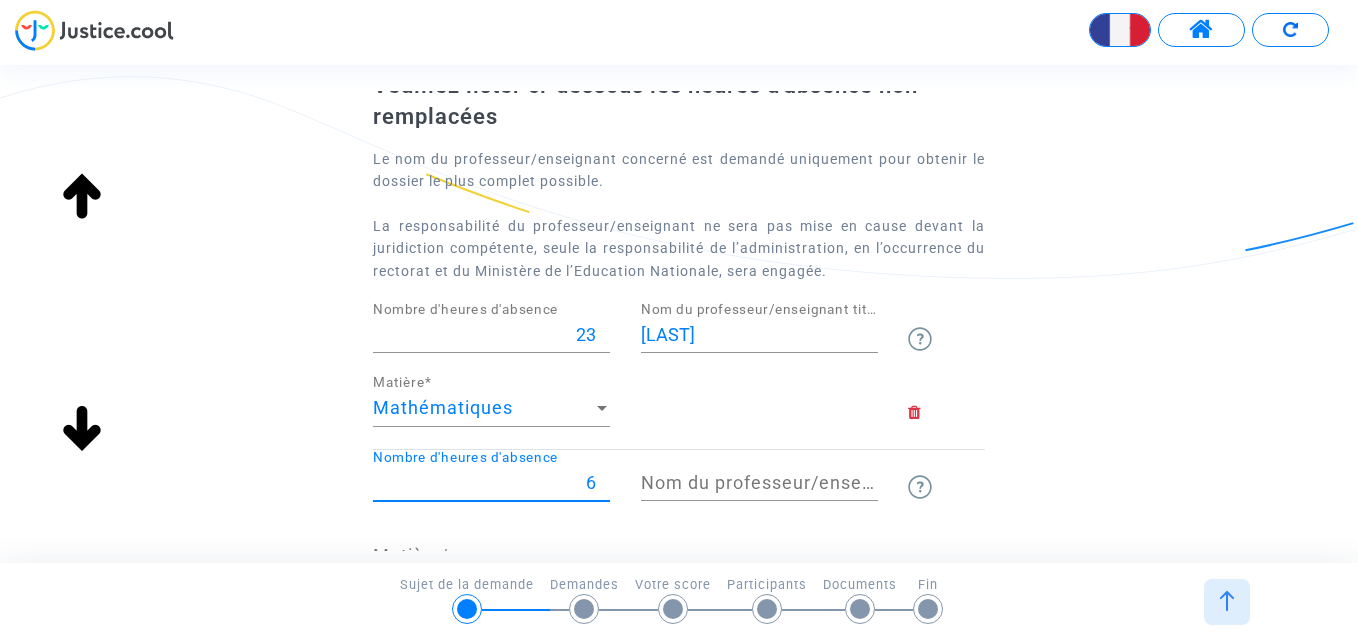 click on "6" at bounding box center (491, 483) 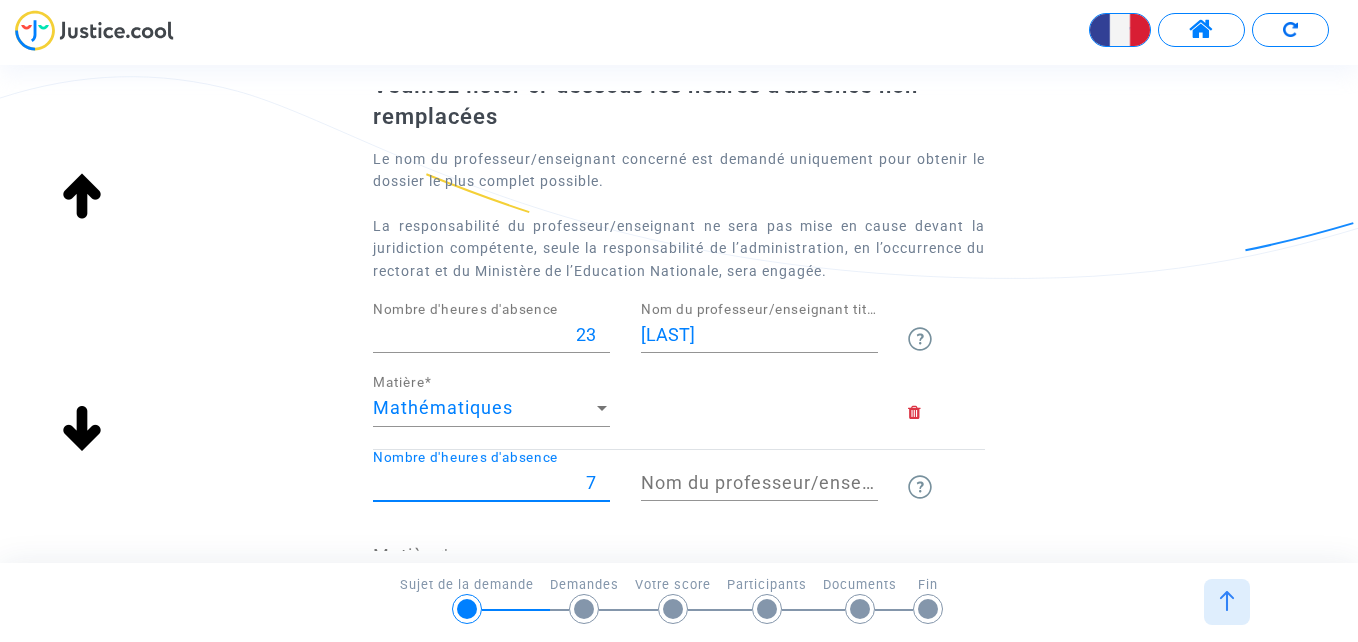 click on "7" at bounding box center [491, 483] 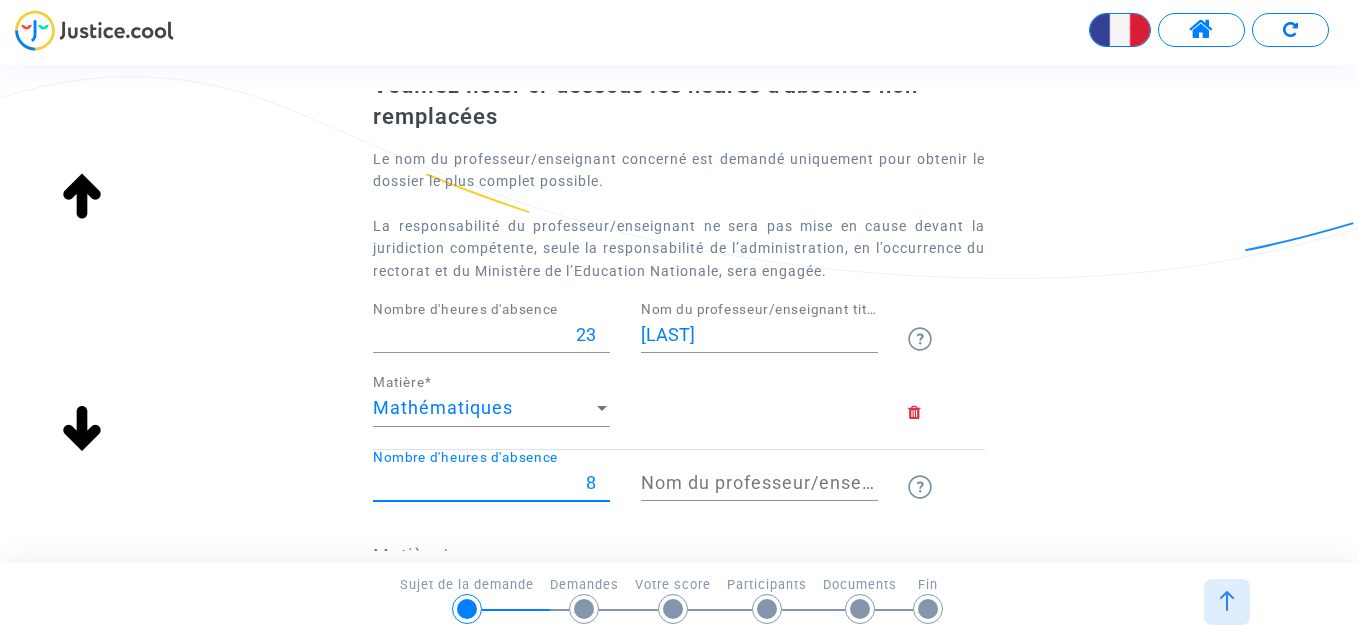 type on "8" 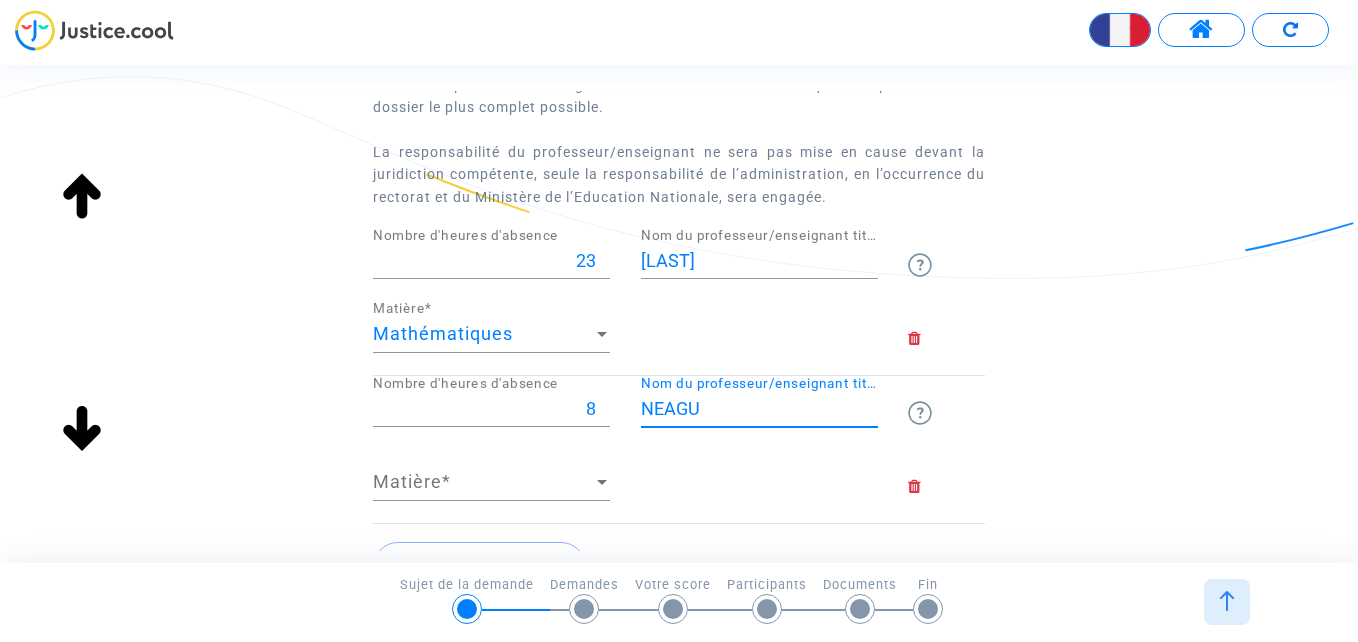 scroll, scrollTop: 200, scrollLeft: 0, axis: vertical 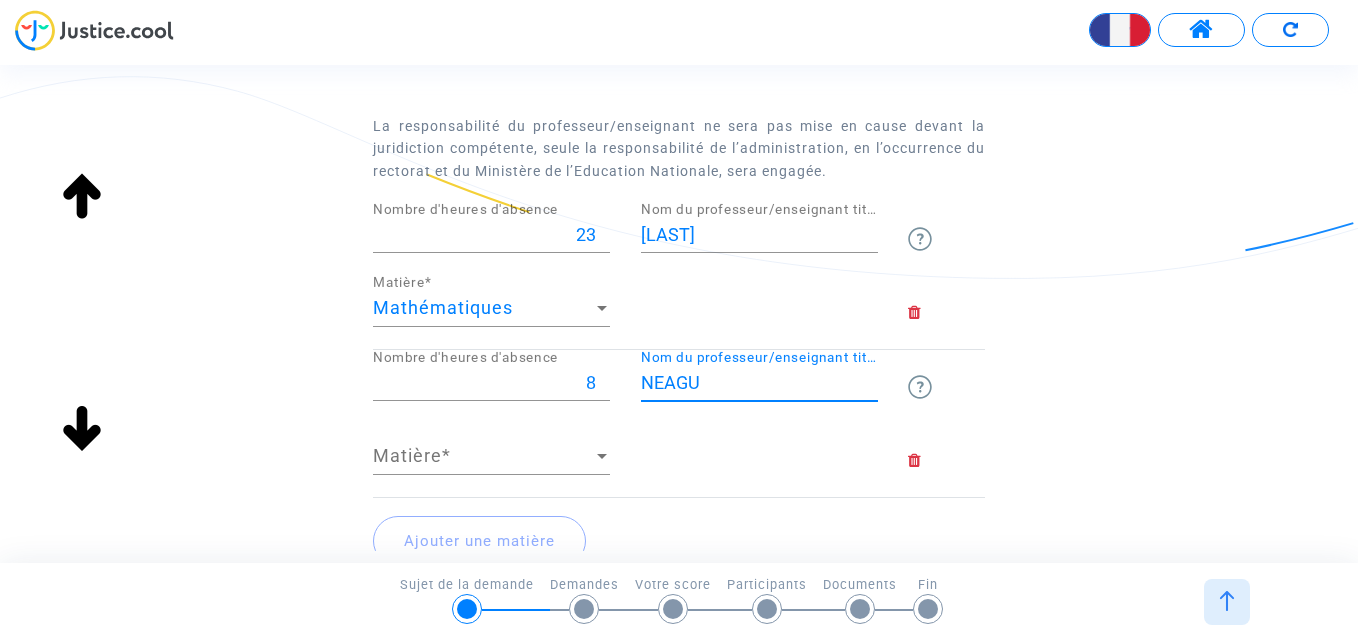 type on "NEAGU" 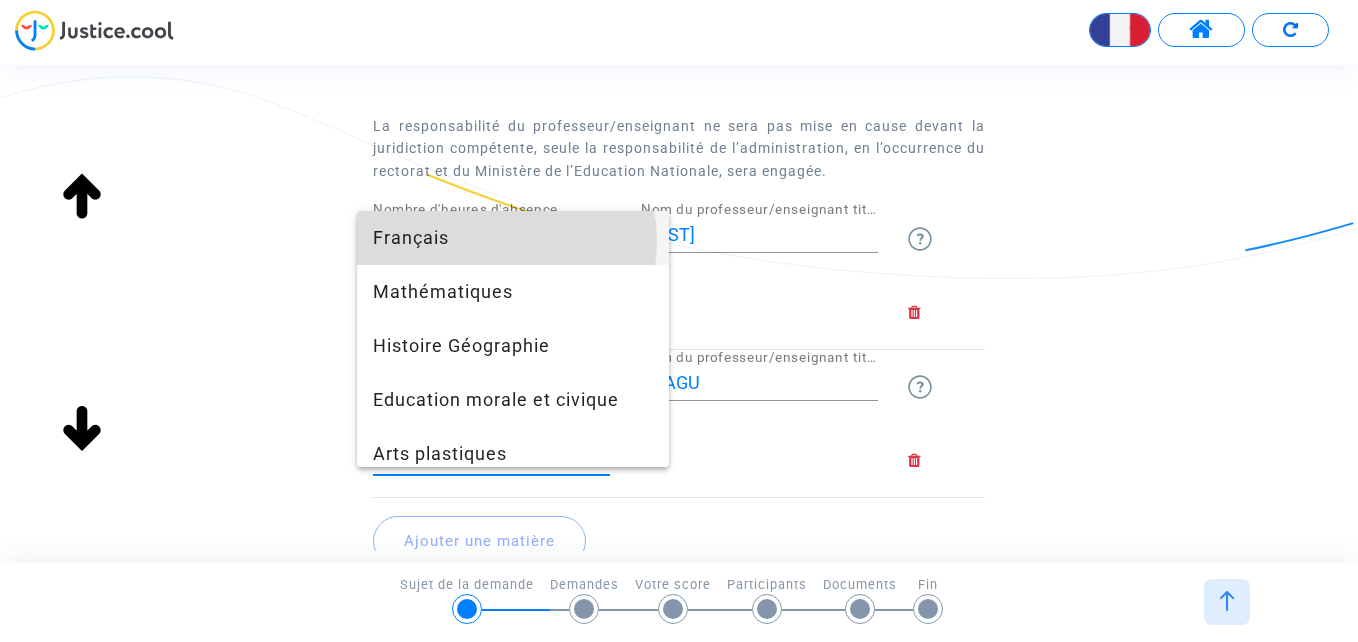 click on "Français" at bounding box center (513, 238) 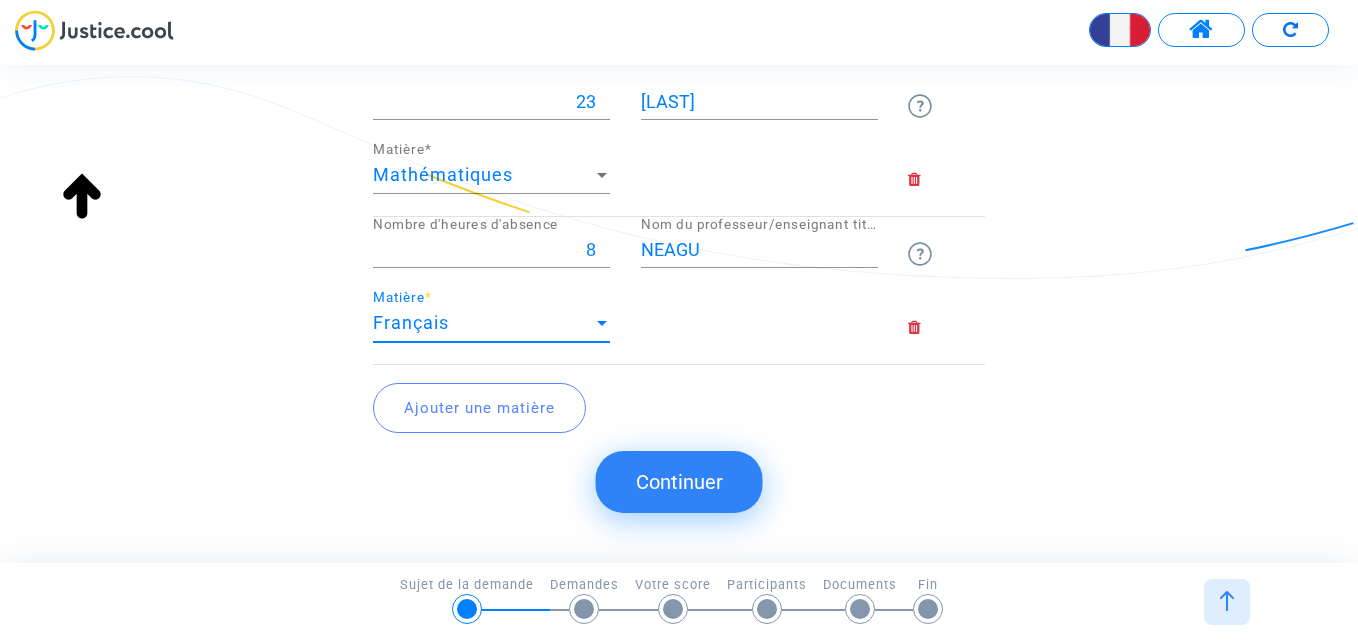 scroll, scrollTop: 353, scrollLeft: 0, axis: vertical 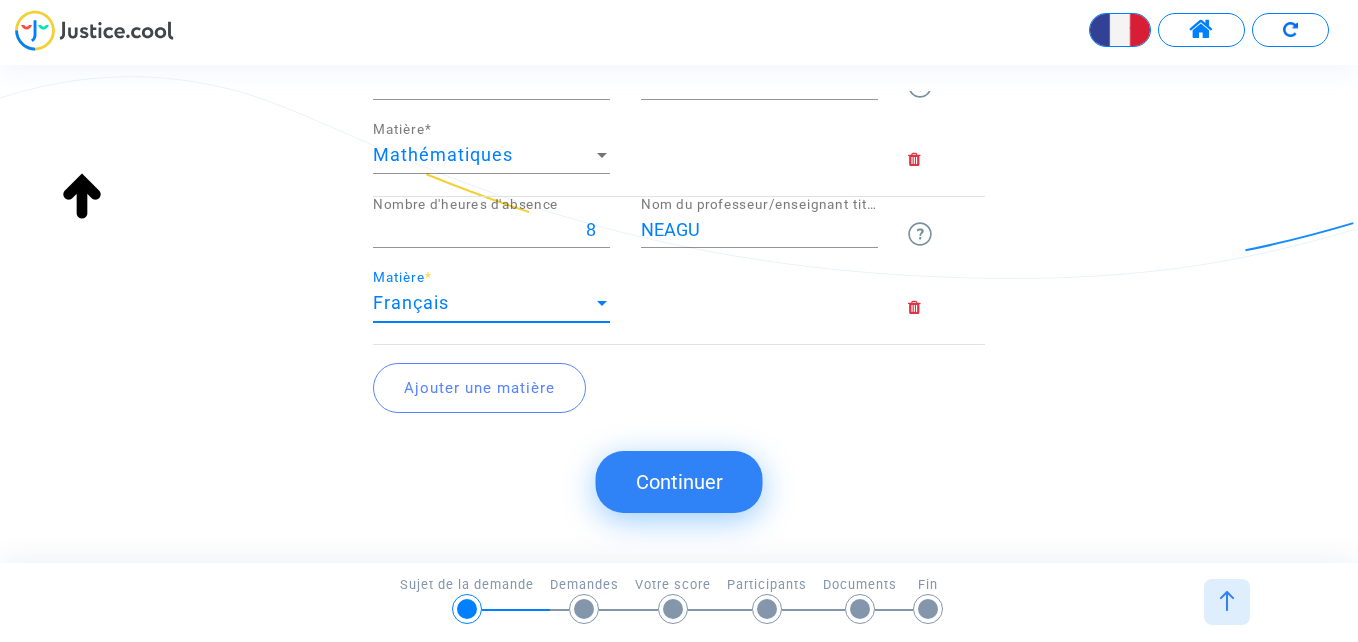 click on "Ajouter une matière" 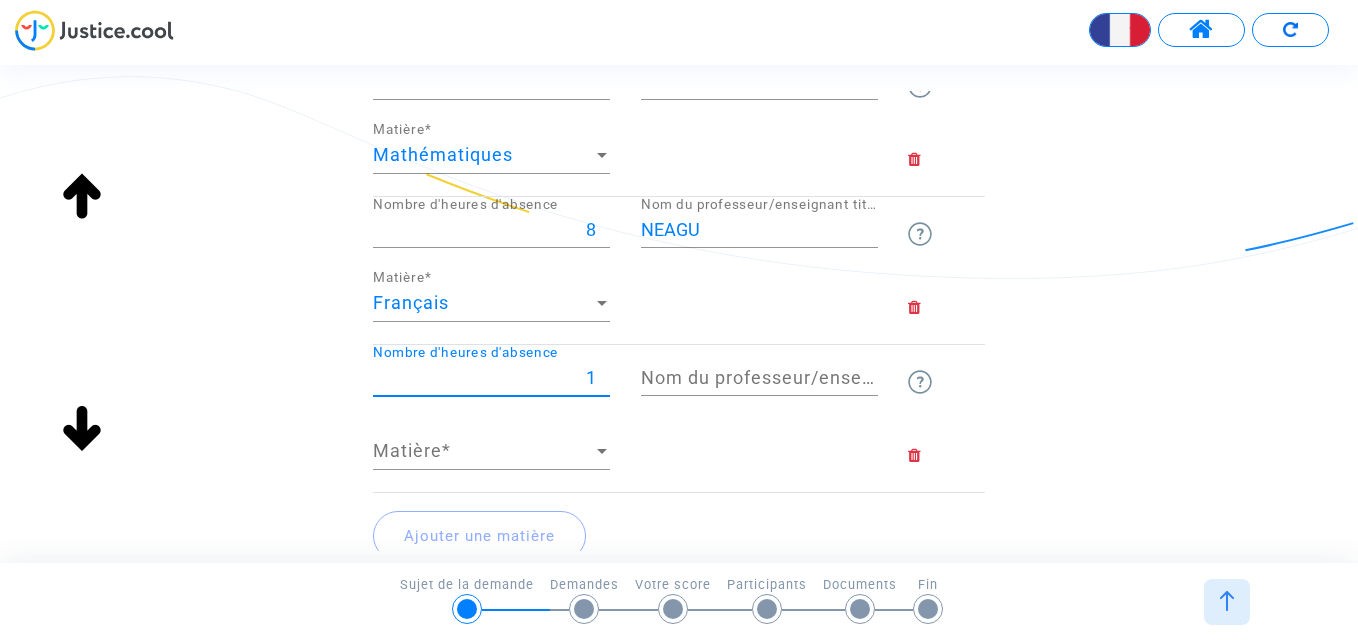 click on "1" at bounding box center (491, 378) 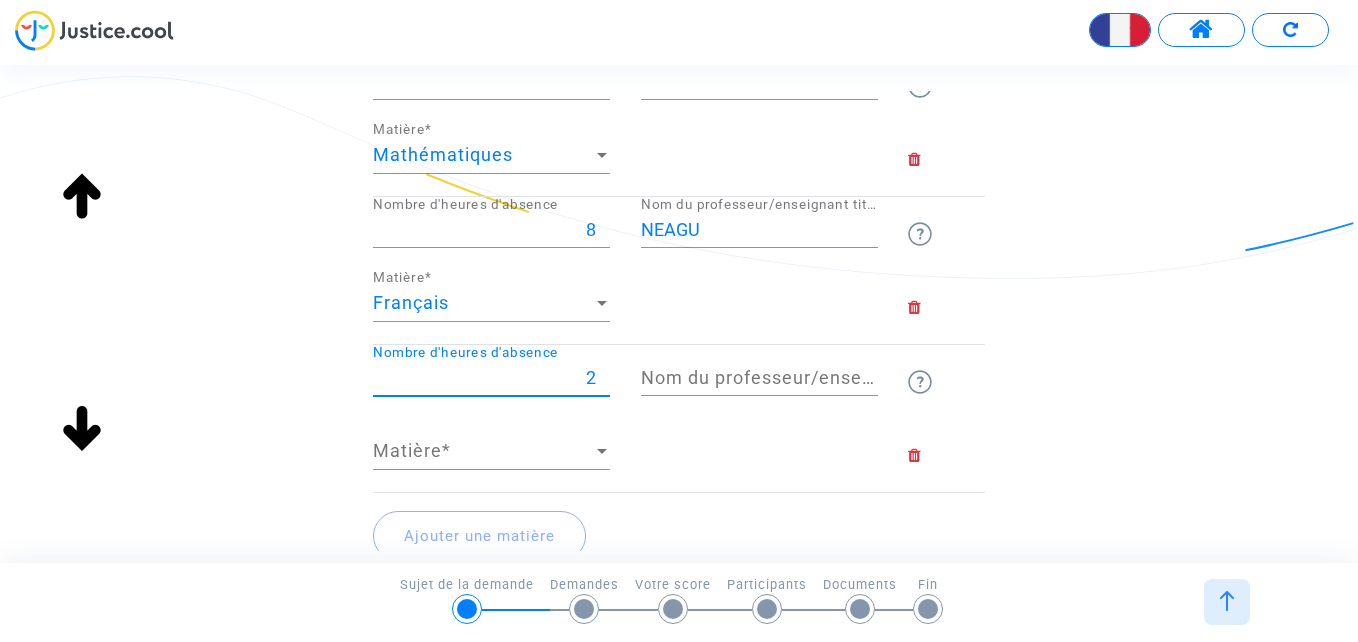 click on "2" at bounding box center (491, 378) 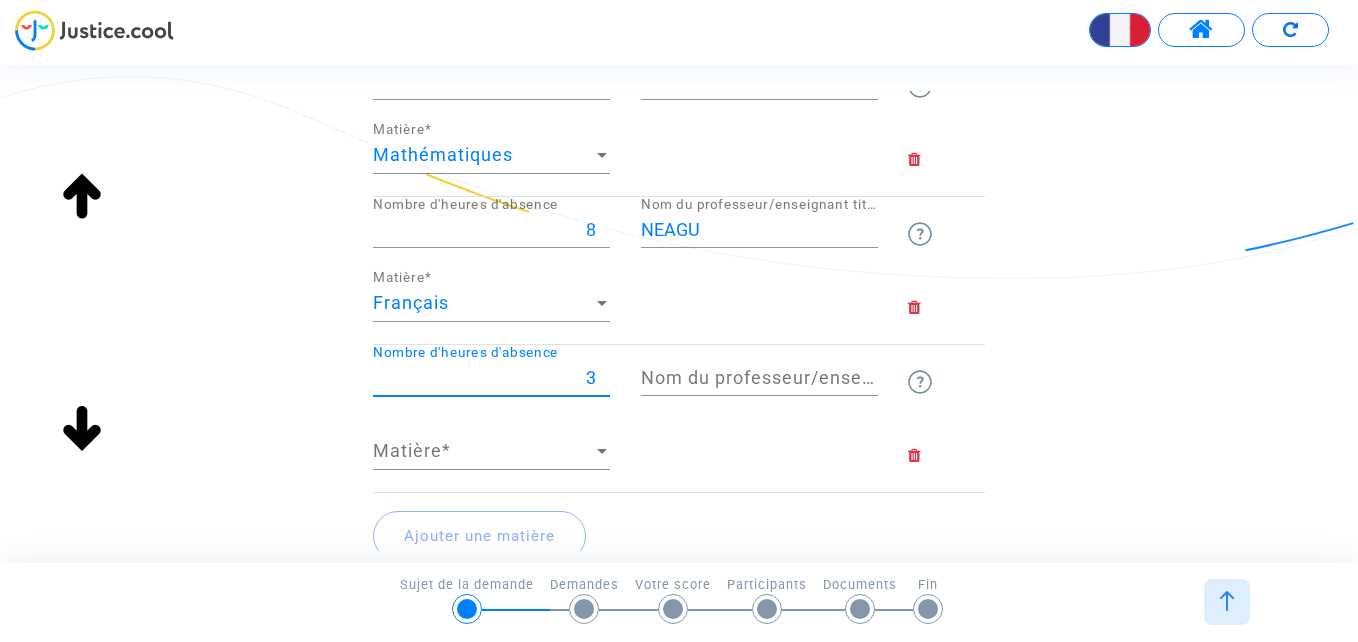 click on "3" at bounding box center (491, 378) 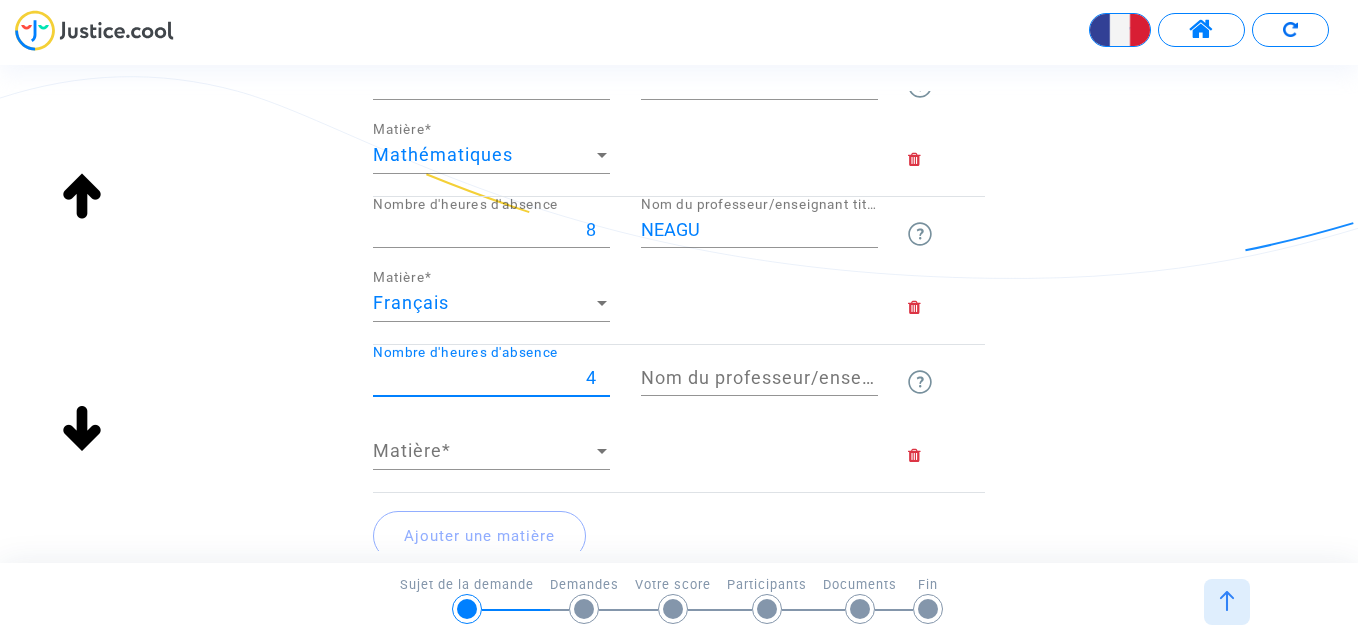click on "4" at bounding box center [491, 378] 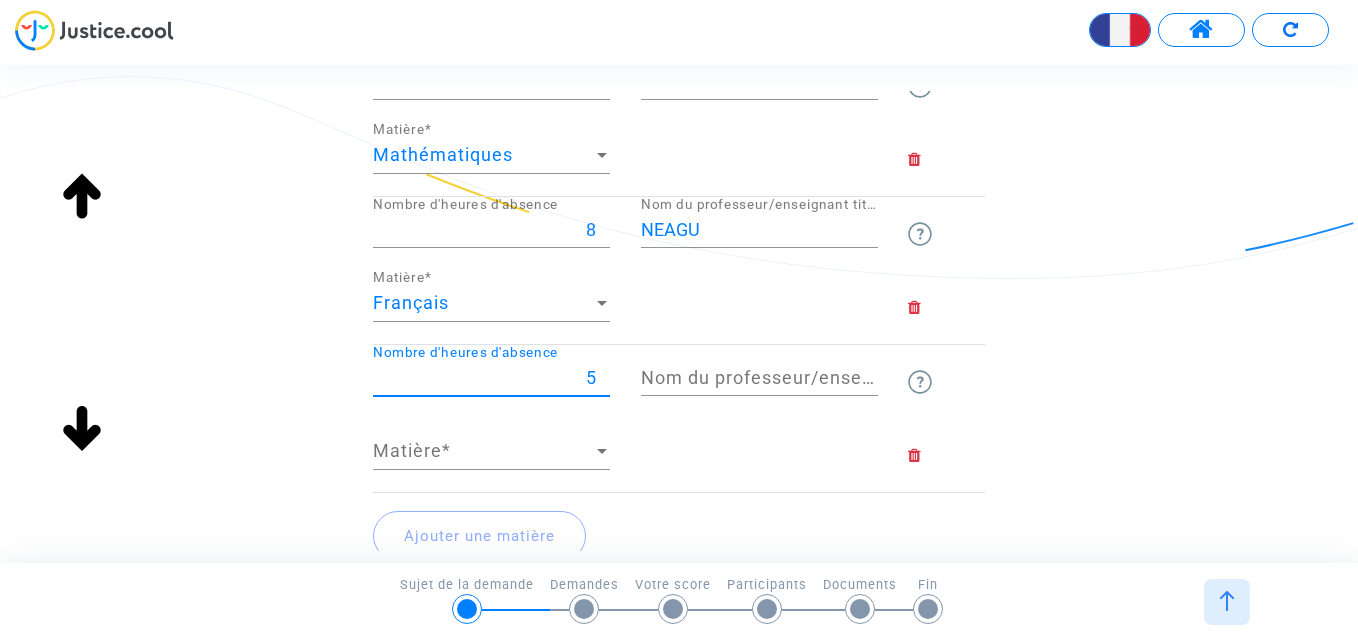 click on "5" at bounding box center [491, 378] 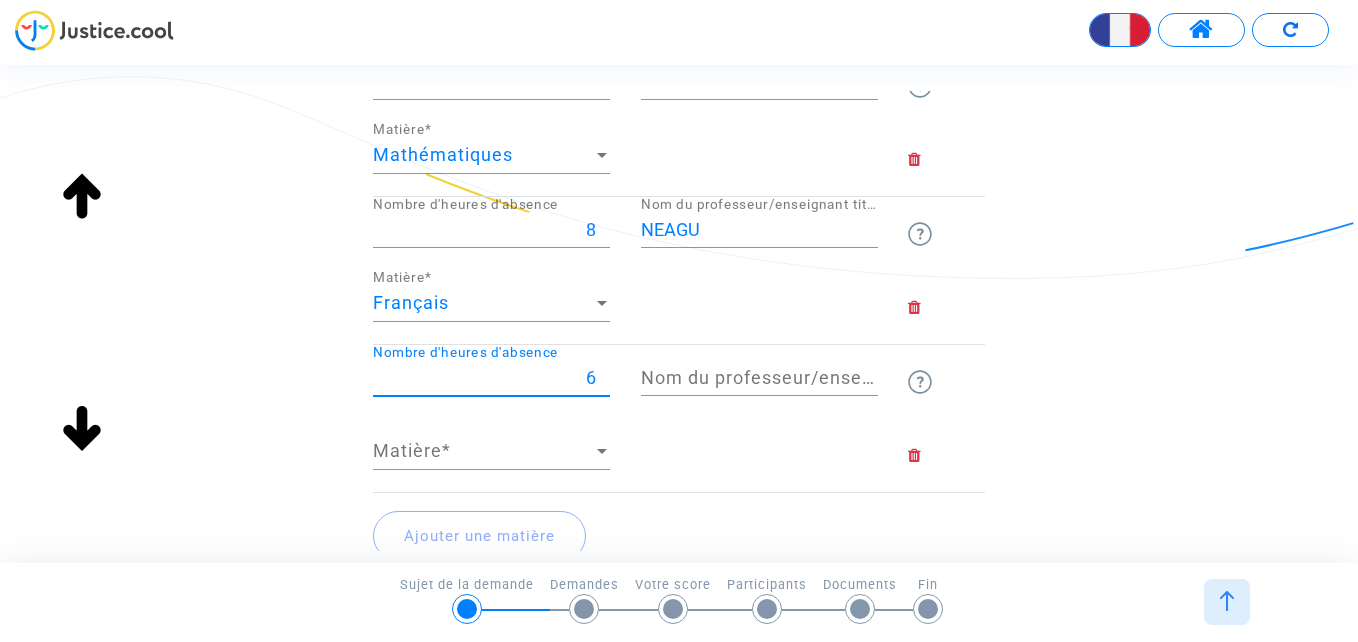 click on "6" at bounding box center (491, 378) 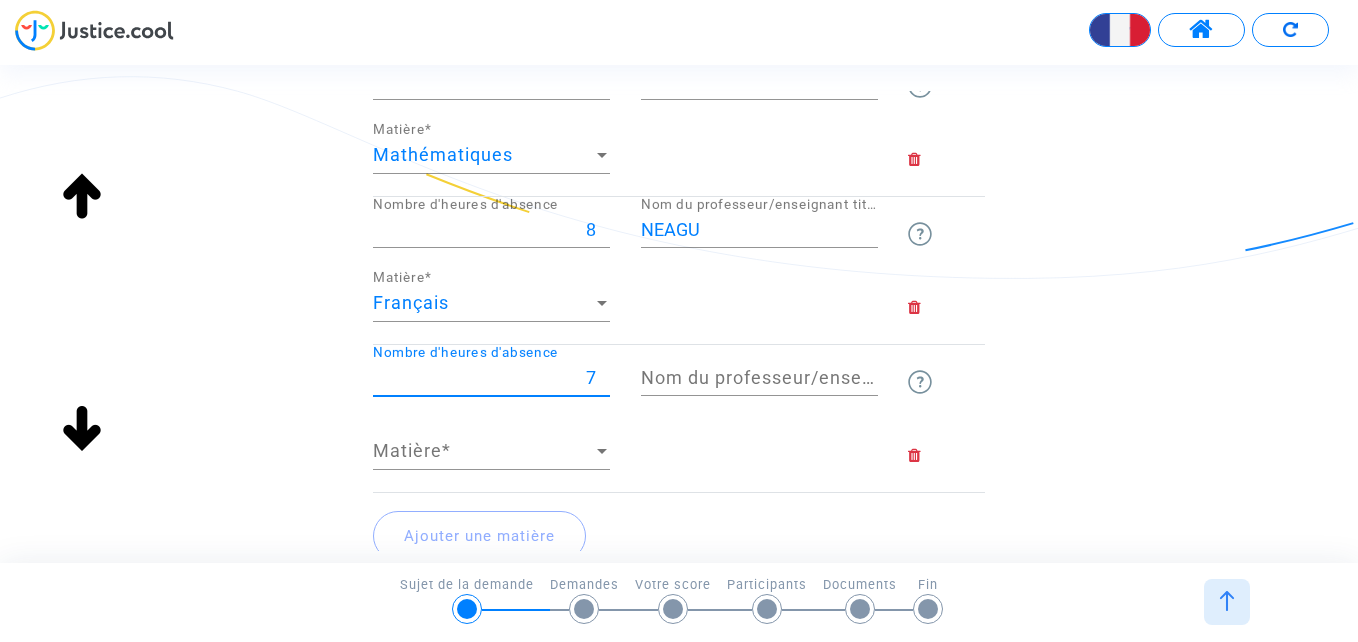 click on "7" at bounding box center [491, 378] 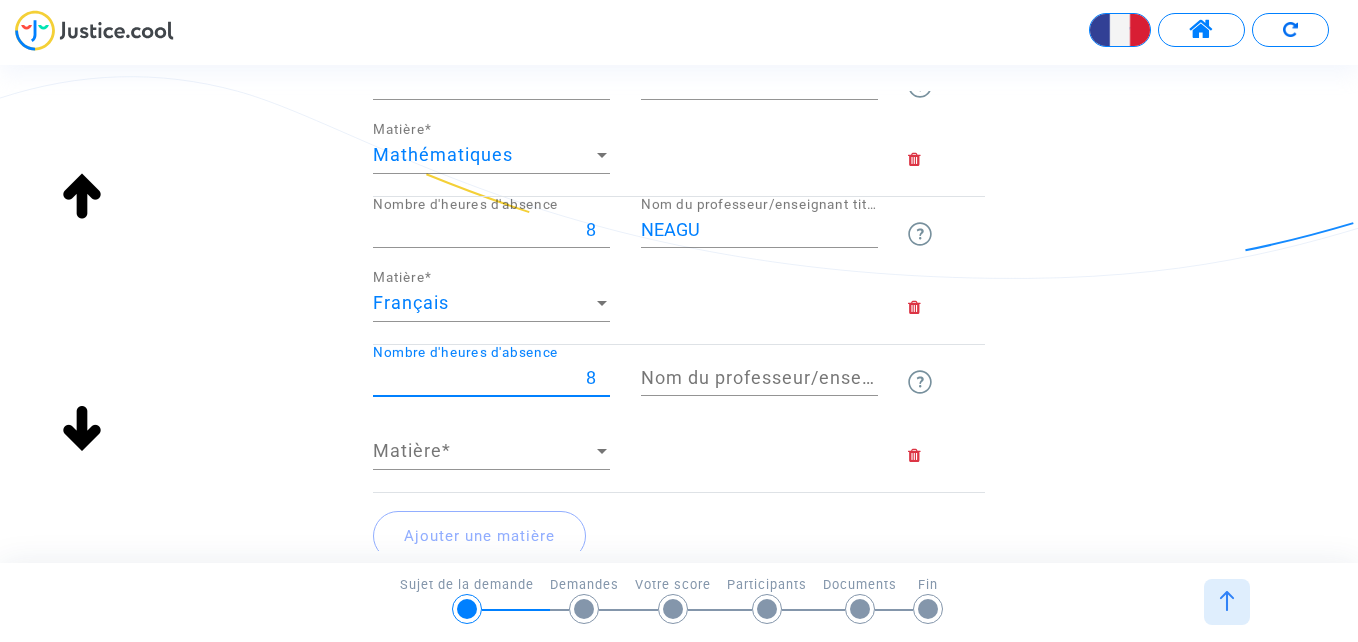 click on "8" at bounding box center [491, 378] 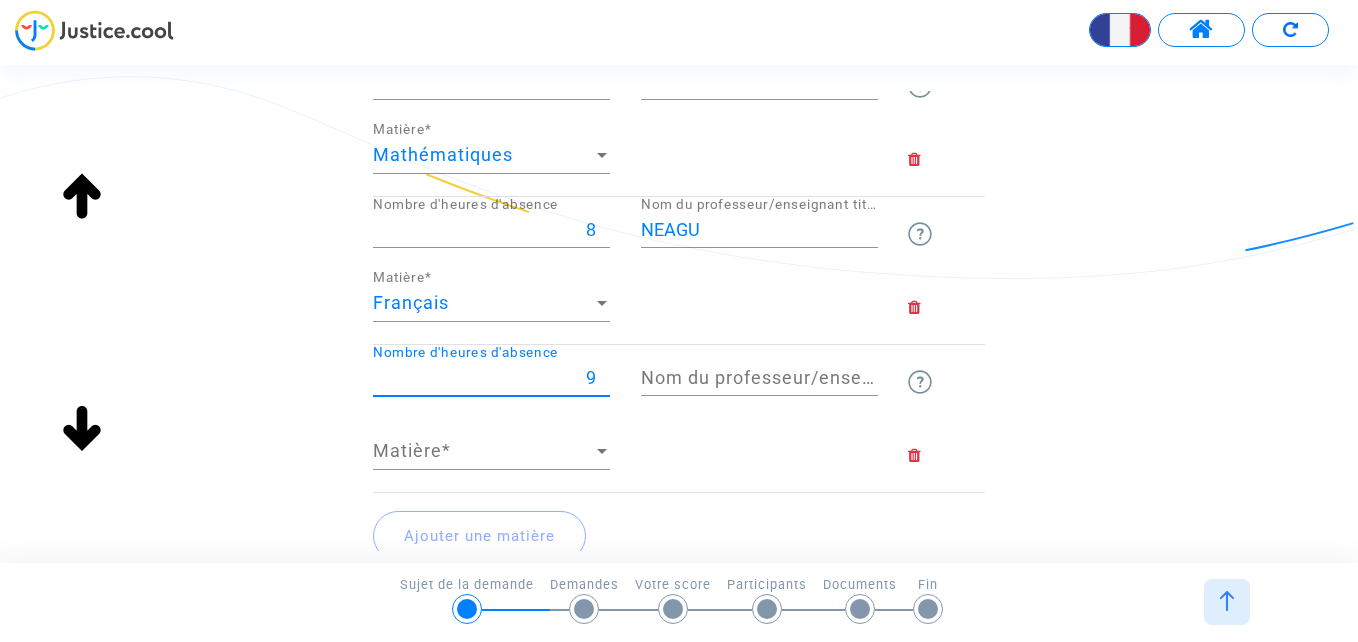 click on "9" at bounding box center [491, 378] 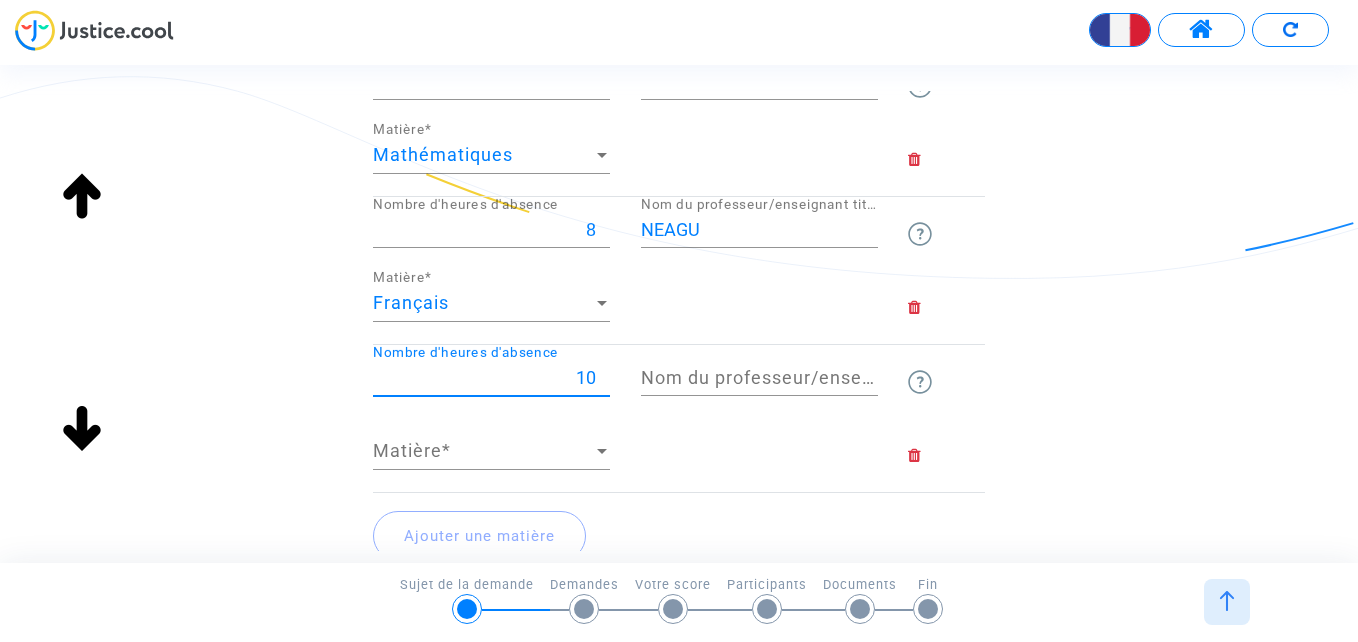click on "10" at bounding box center [491, 378] 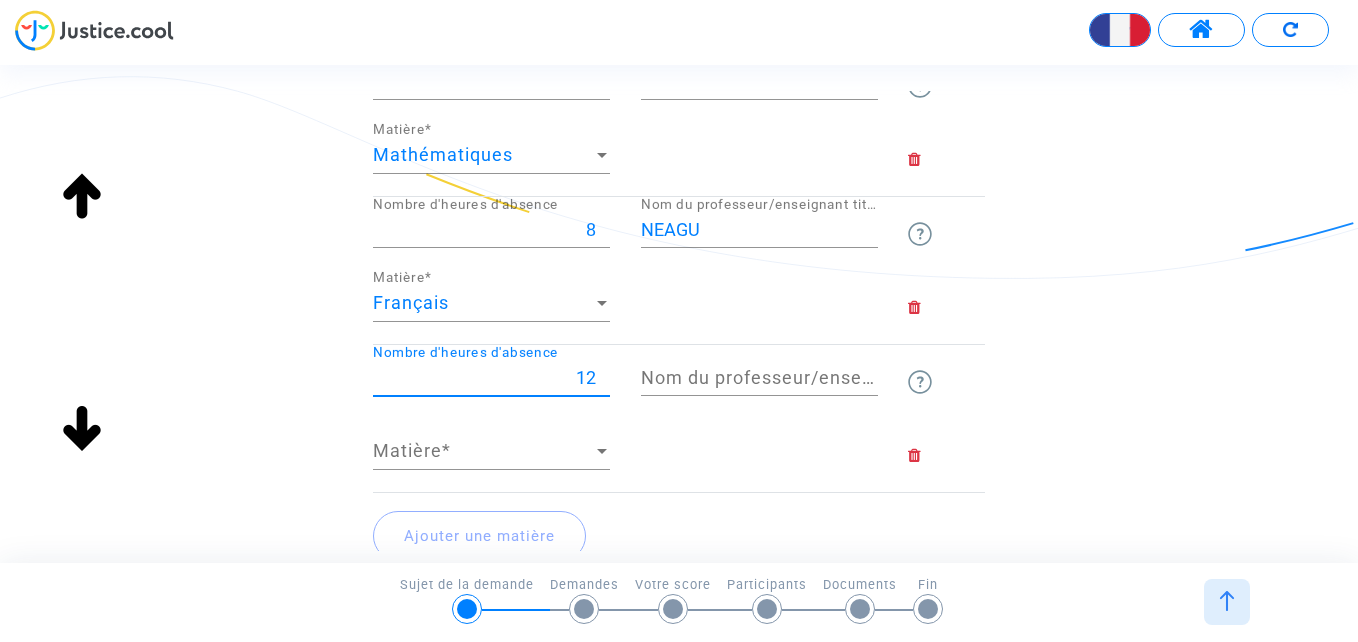 click on "12" at bounding box center [491, 378] 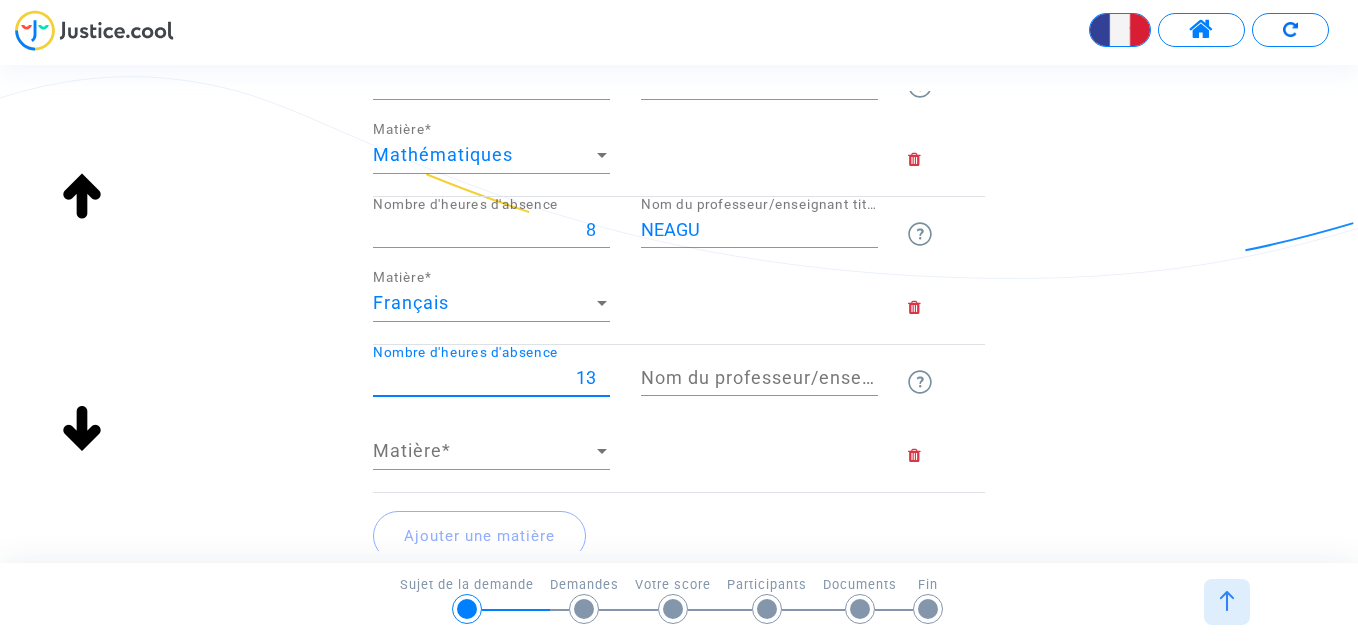 click on "13" at bounding box center [491, 378] 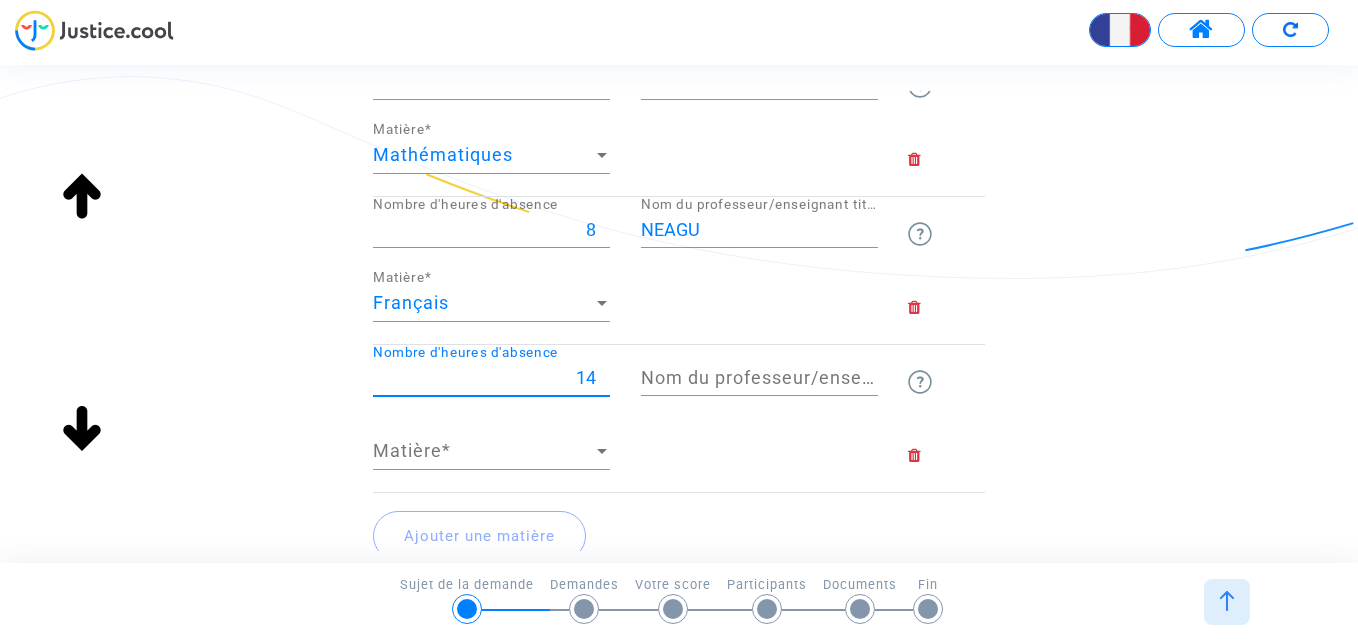 click on "14" at bounding box center (491, 378) 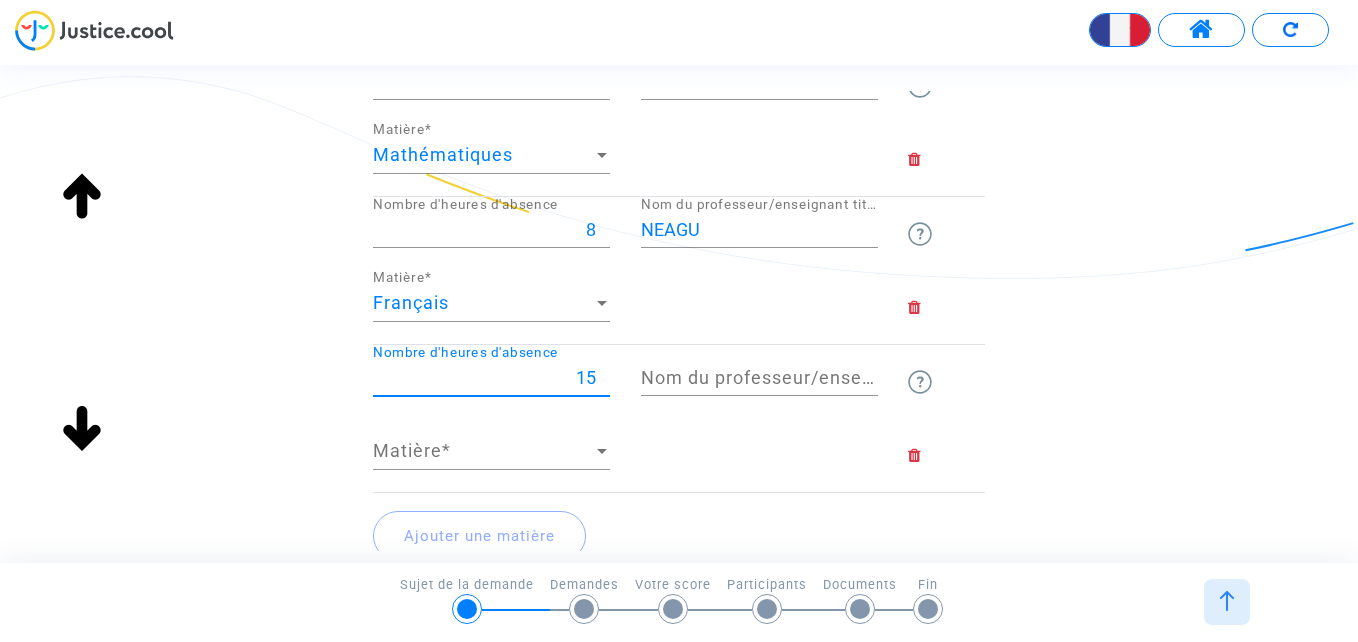 click on "15" at bounding box center [491, 378] 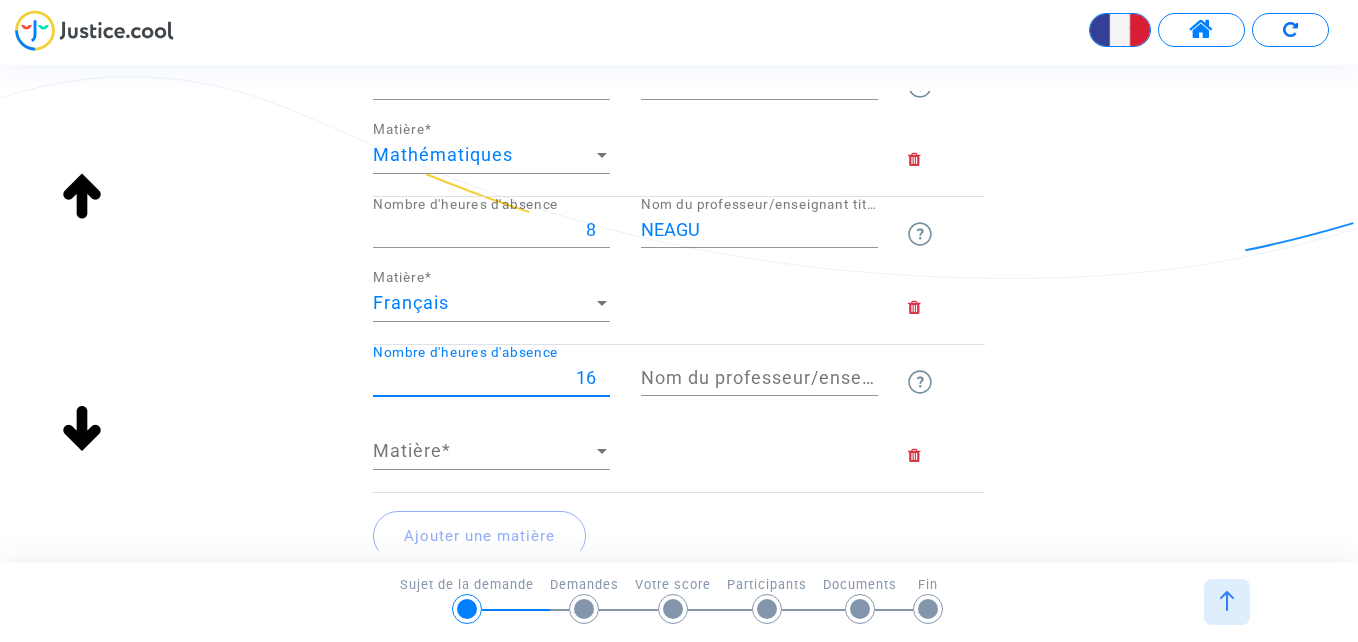 type on "16" 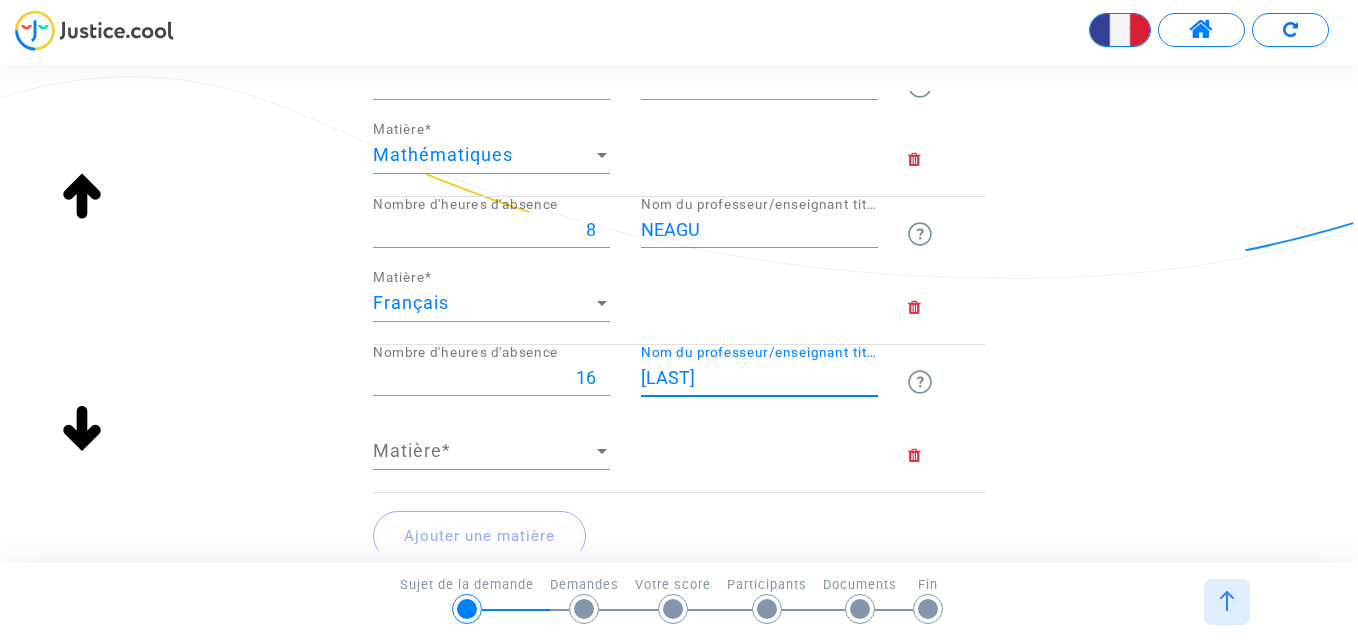type on "[LAST]" 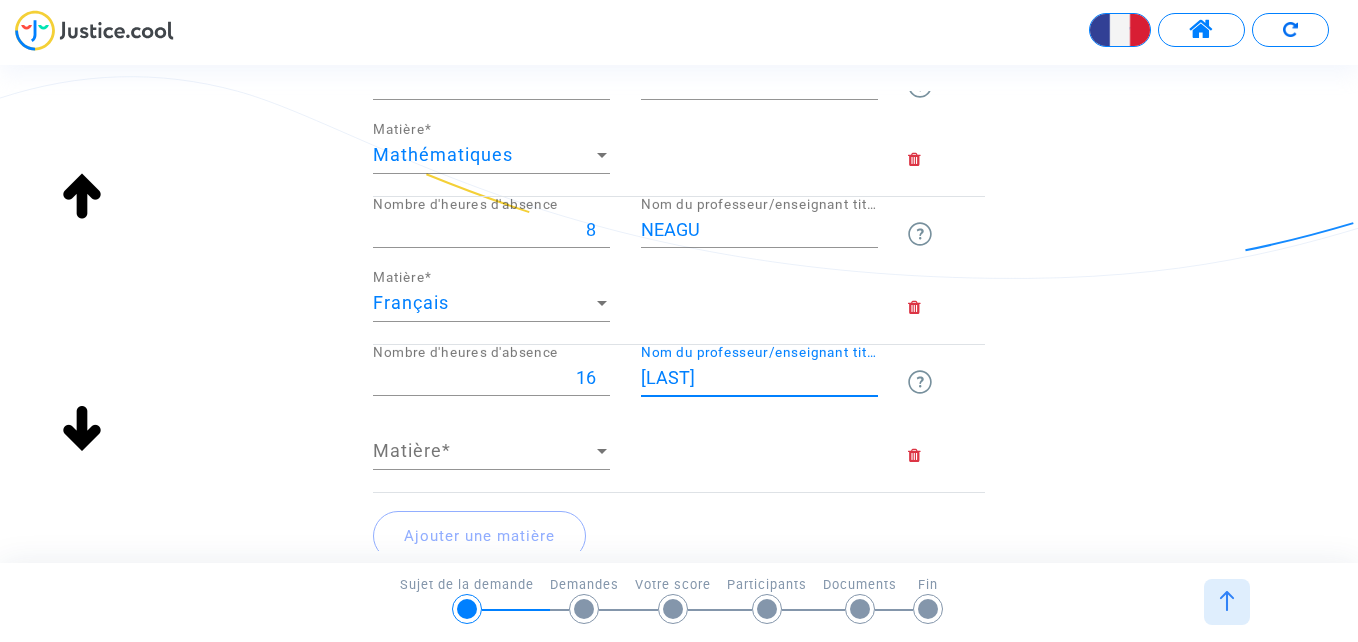 click at bounding box center (602, 451) 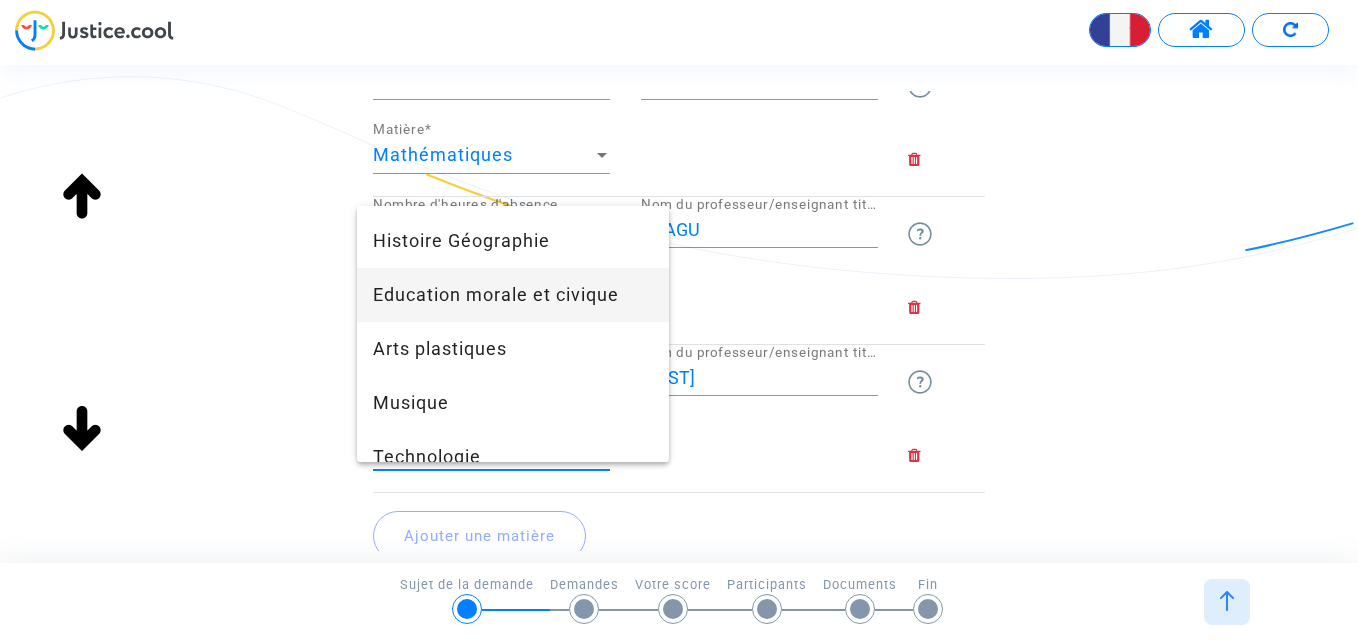 scroll, scrollTop: 200, scrollLeft: 0, axis: vertical 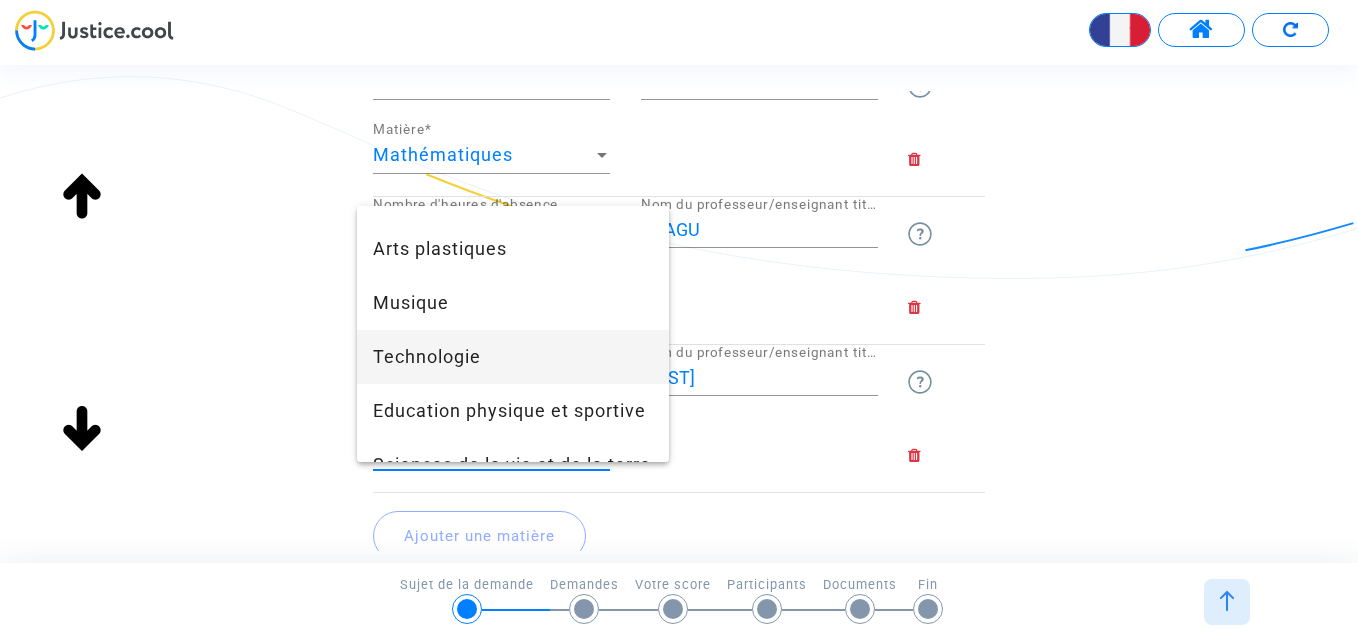 click on "Technologie" at bounding box center [513, 357] 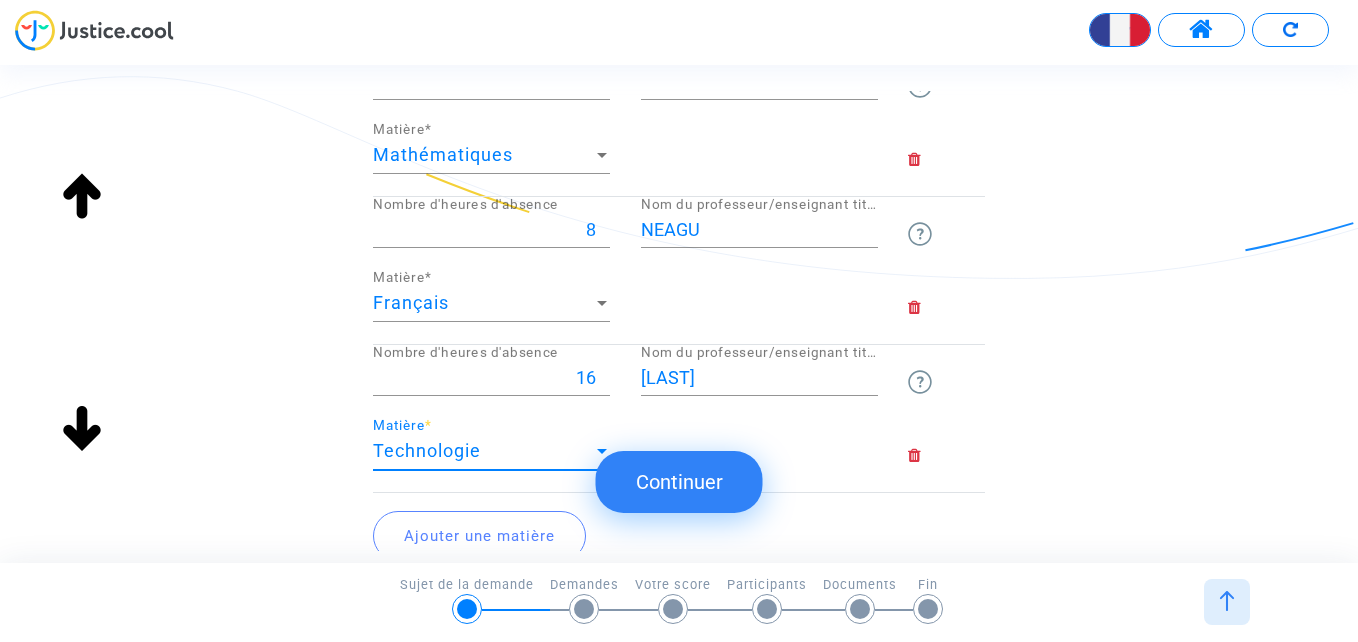 click on "Ajouter une matière" 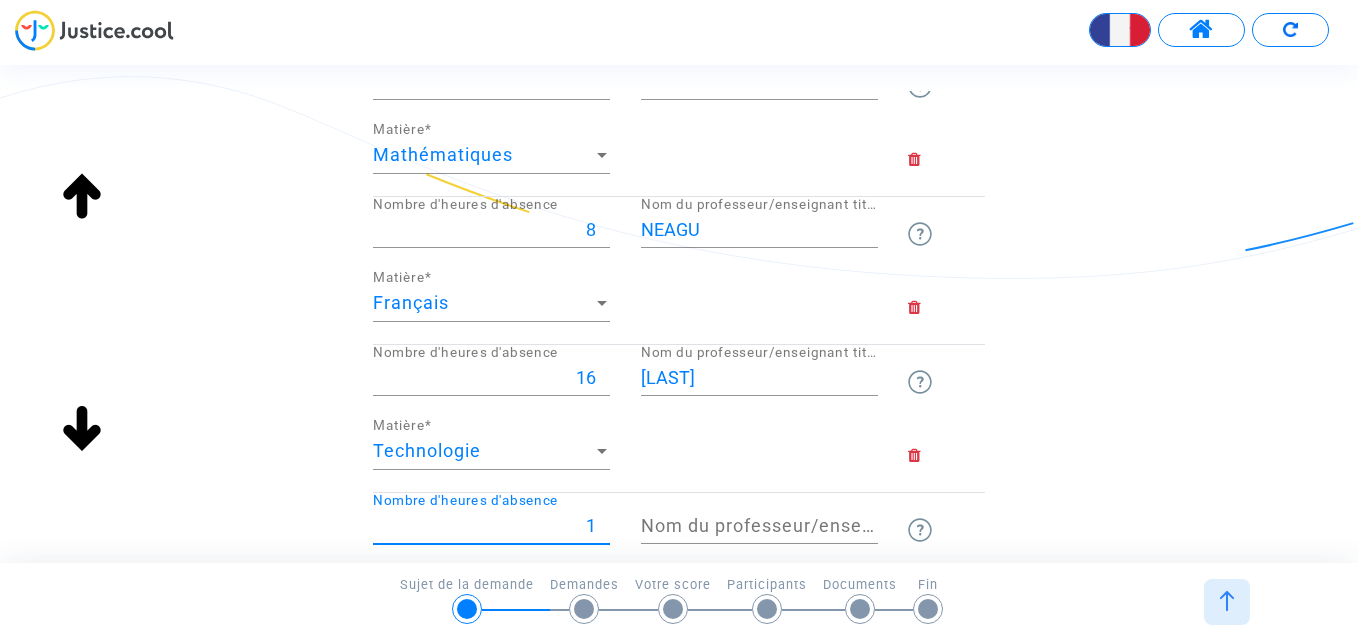 click on "1" at bounding box center (491, 526) 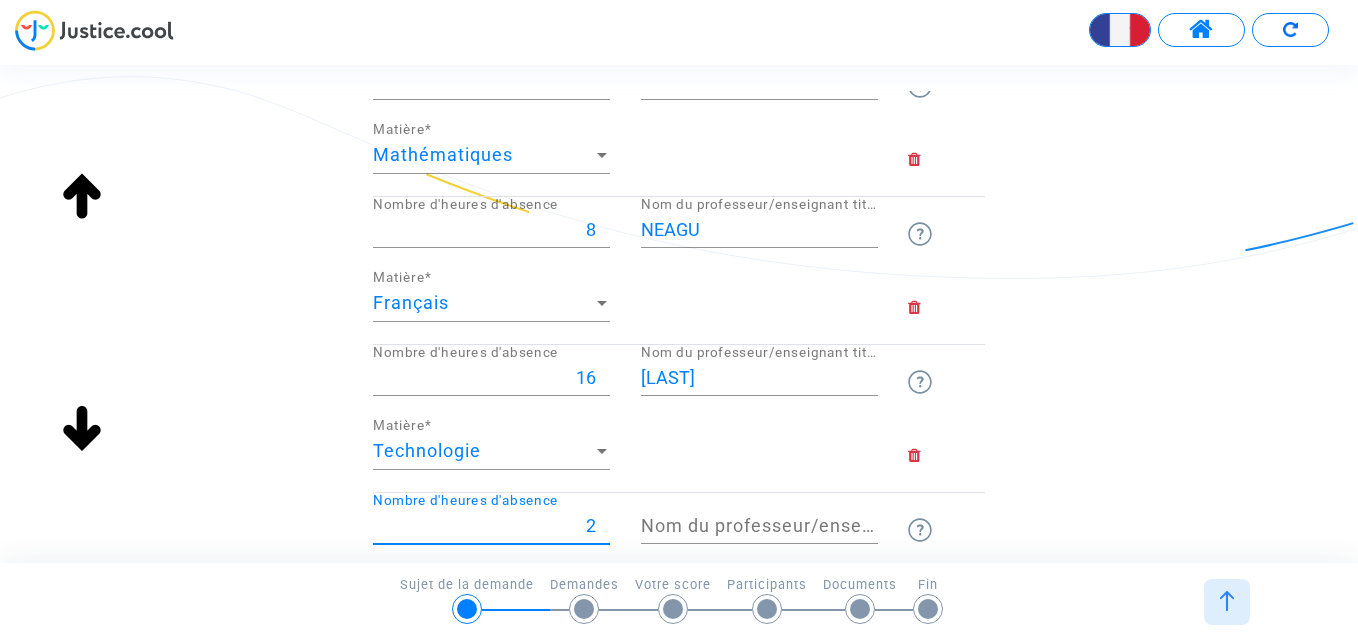 click on "2" at bounding box center [491, 526] 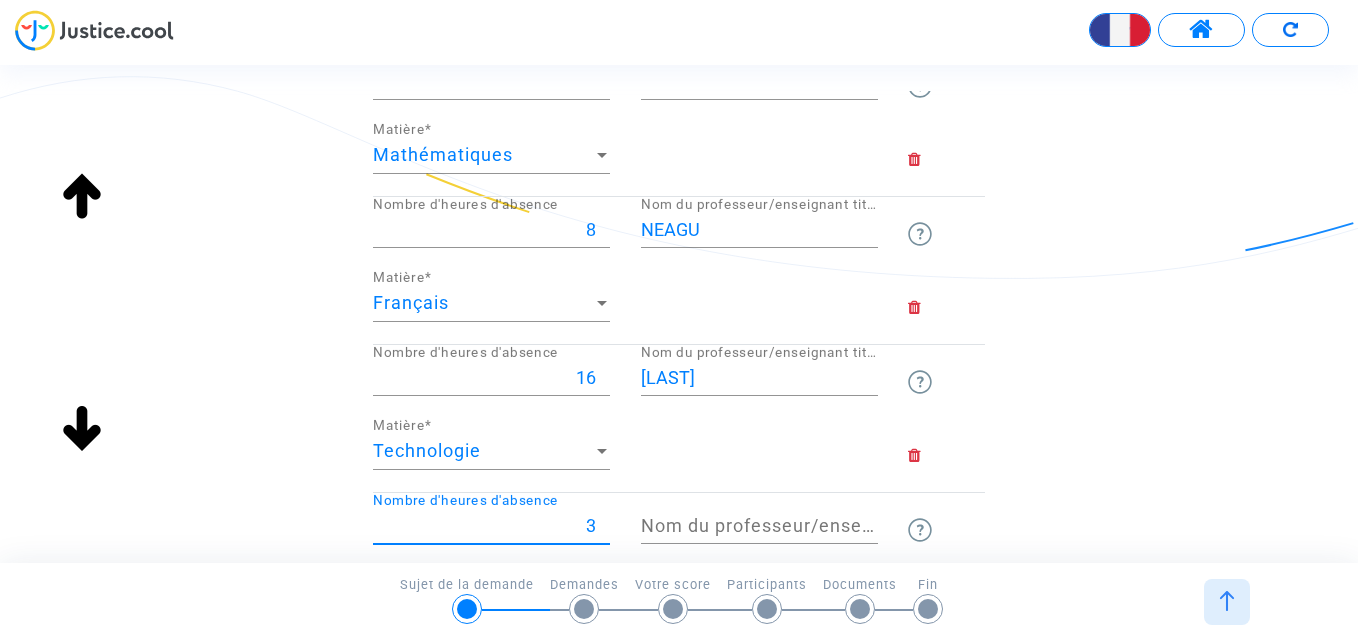 type on "3" 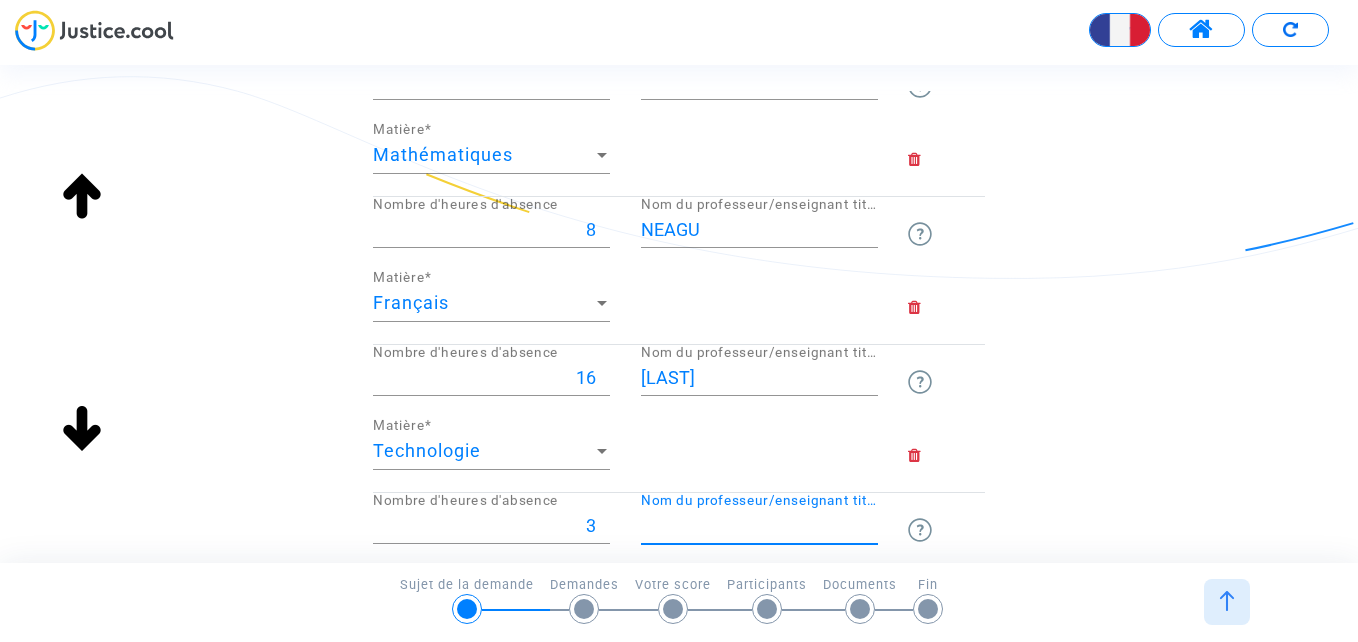 click on "Nom du professeur/enseignant titulaire" at bounding box center [759, 526] 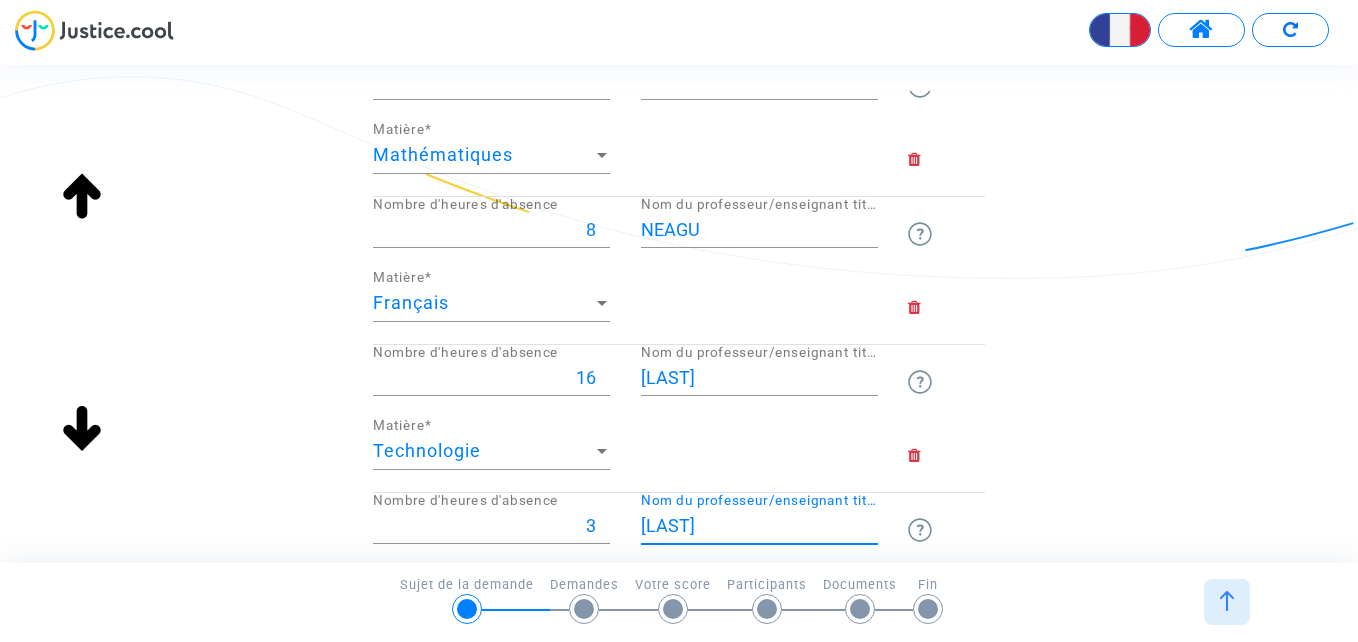 scroll, scrollTop: 1, scrollLeft: 0, axis: vertical 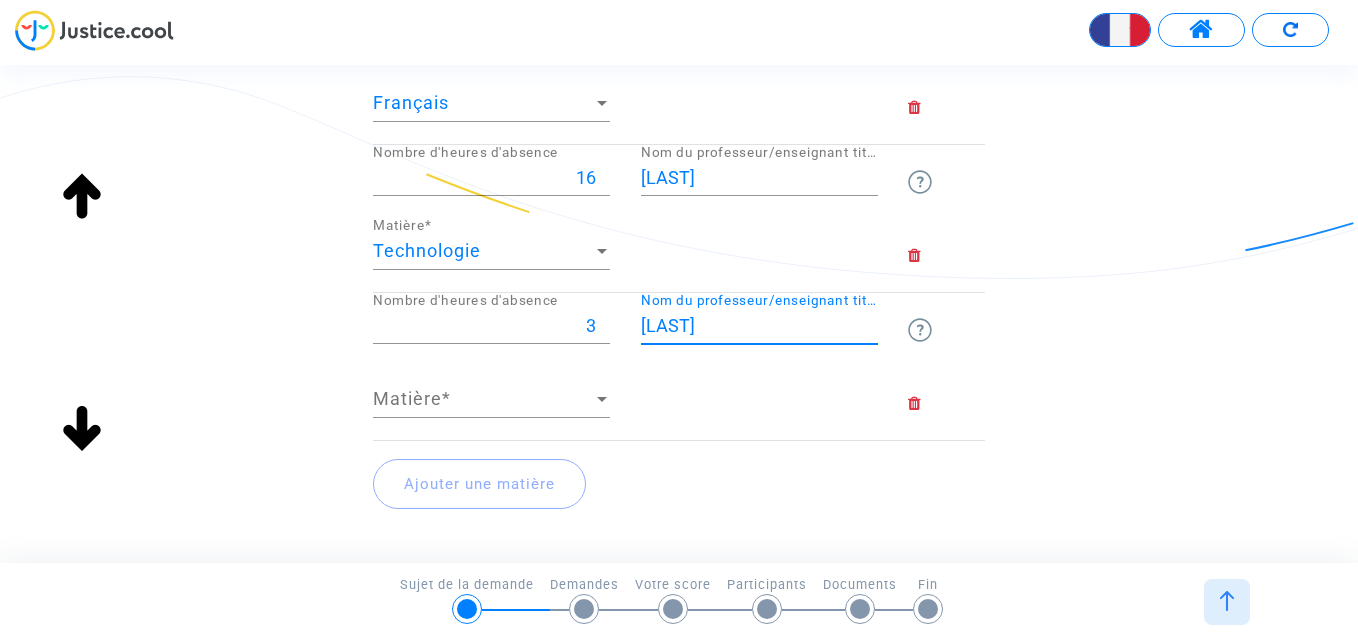 type on "[LAST]" 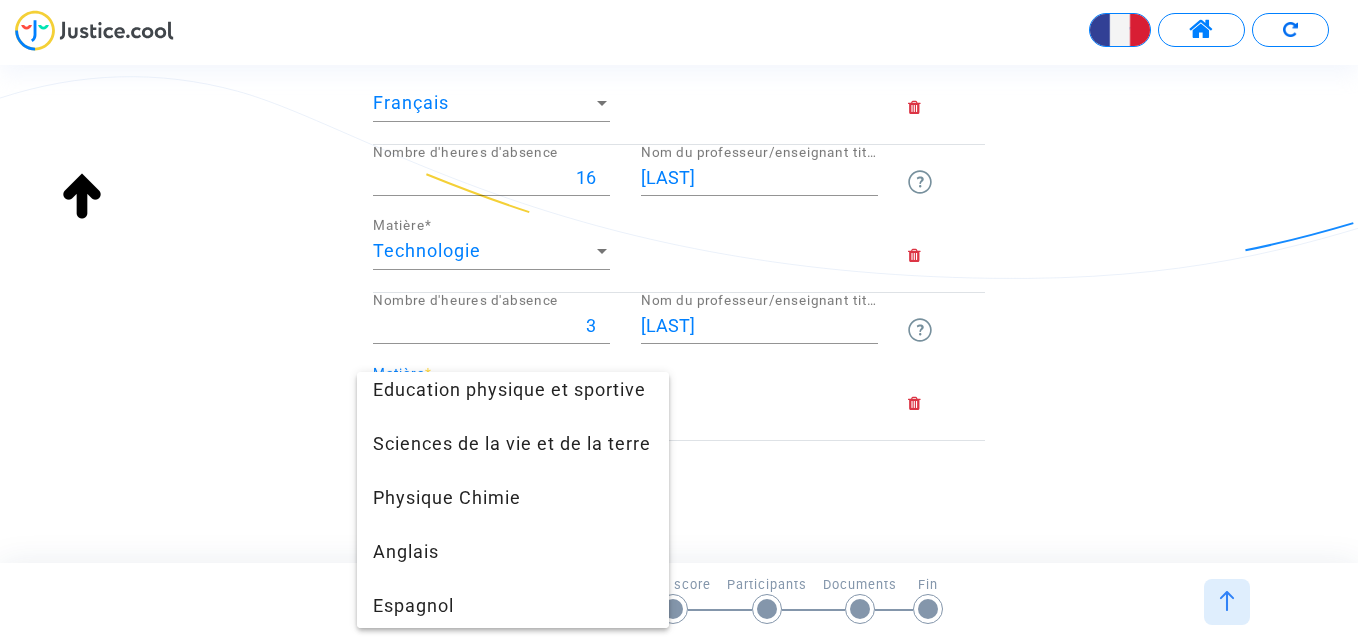 scroll, scrollTop: 400, scrollLeft: 0, axis: vertical 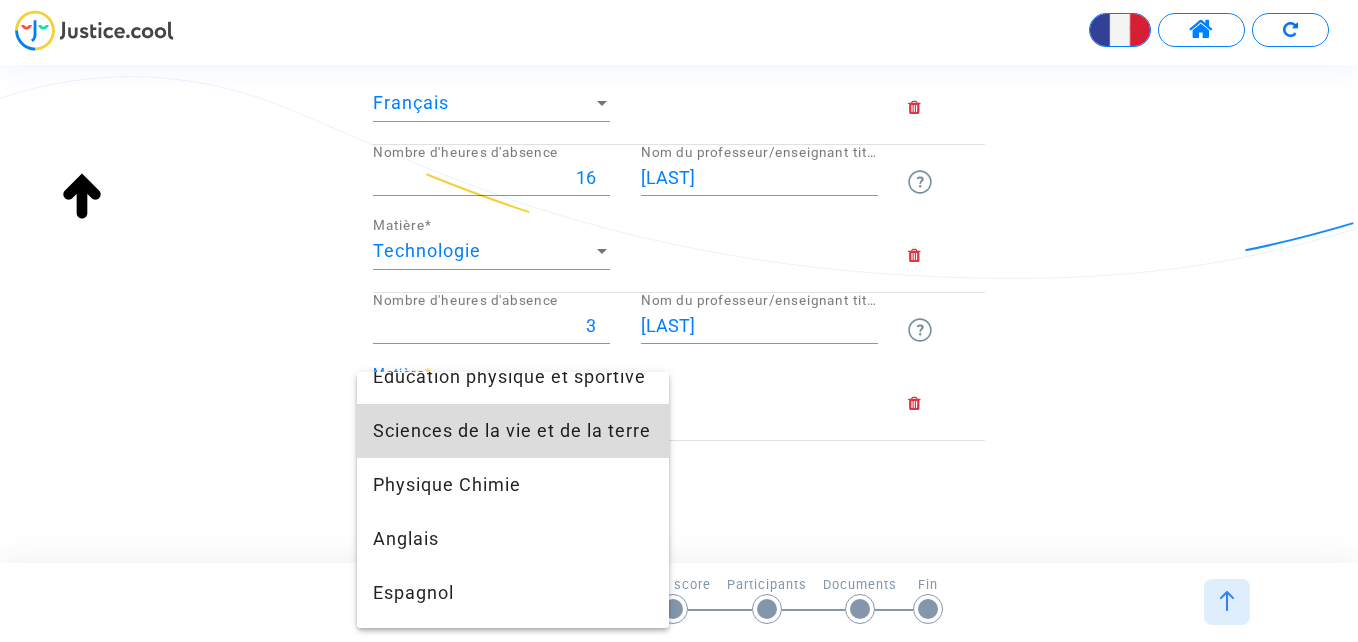 click on "Sciences de la vie et de la terre" at bounding box center (513, 431) 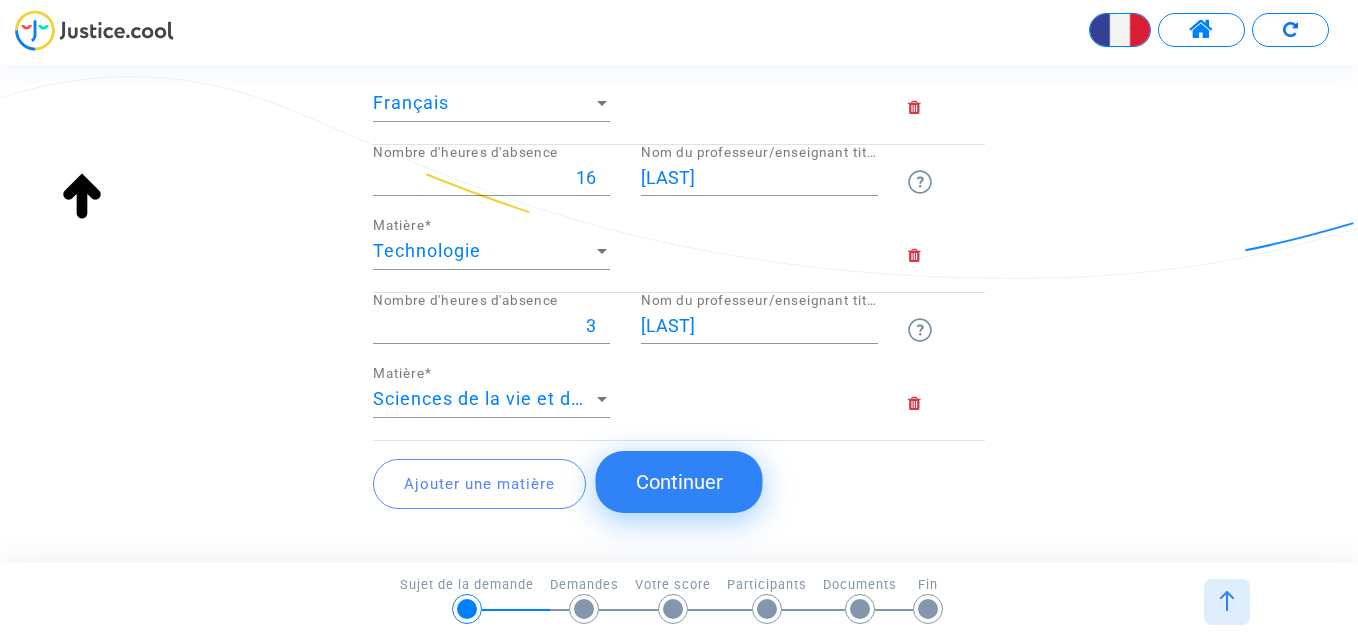 click on "Ajouter une matière" 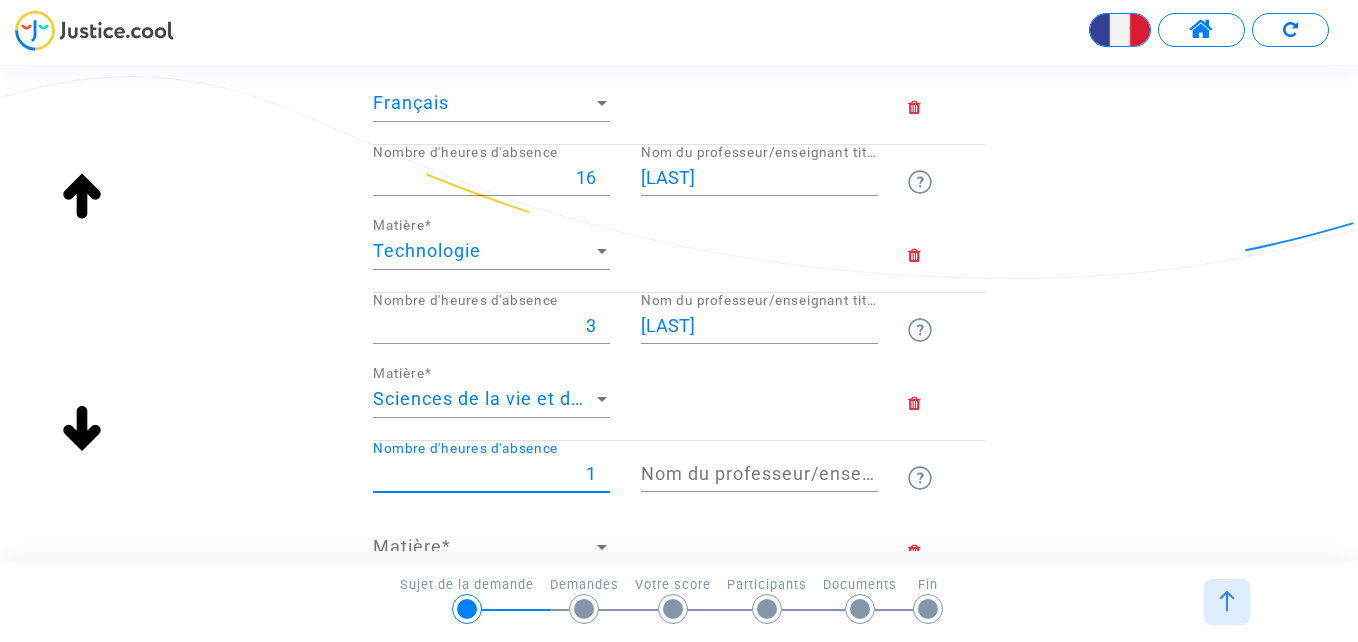 click on "1" at bounding box center [491, 474] 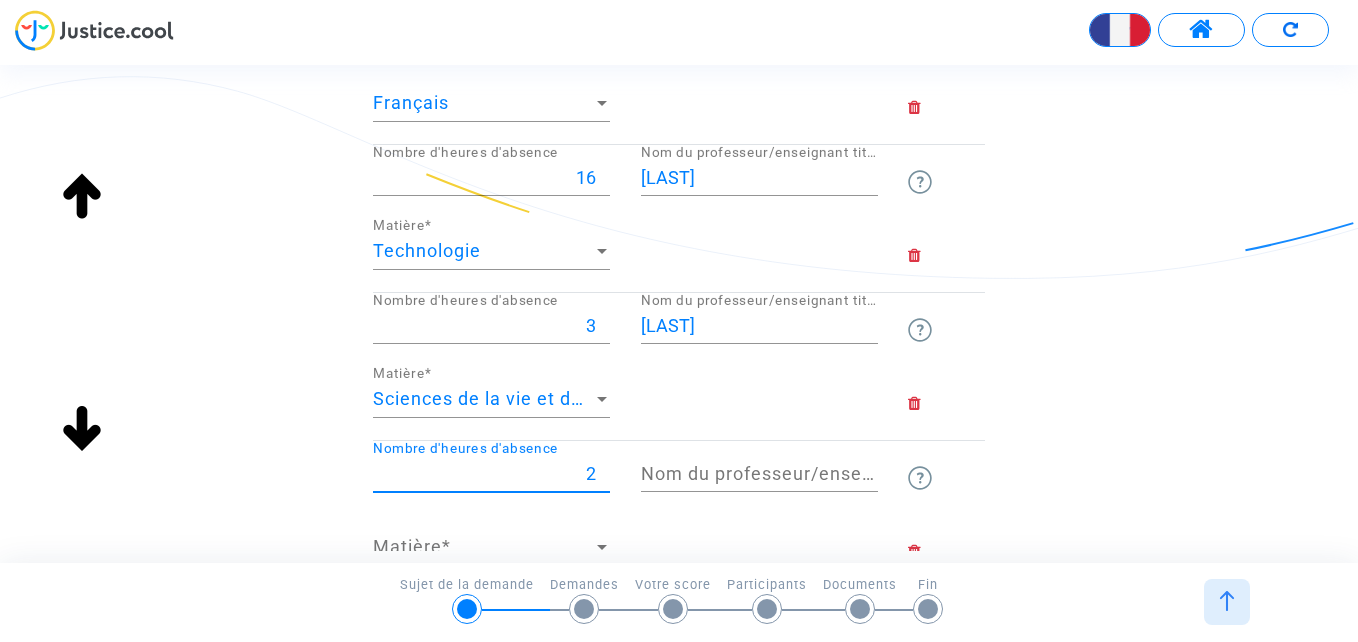click on "2" at bounding box center [491, 474] 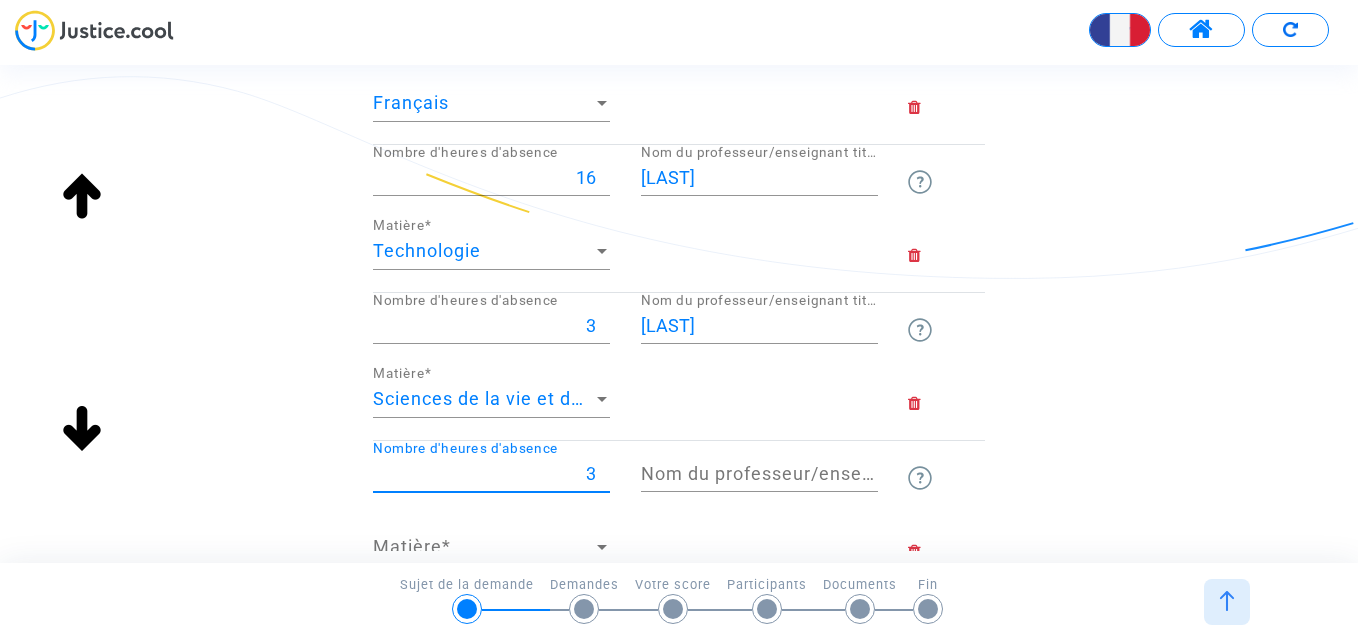 type on "3" 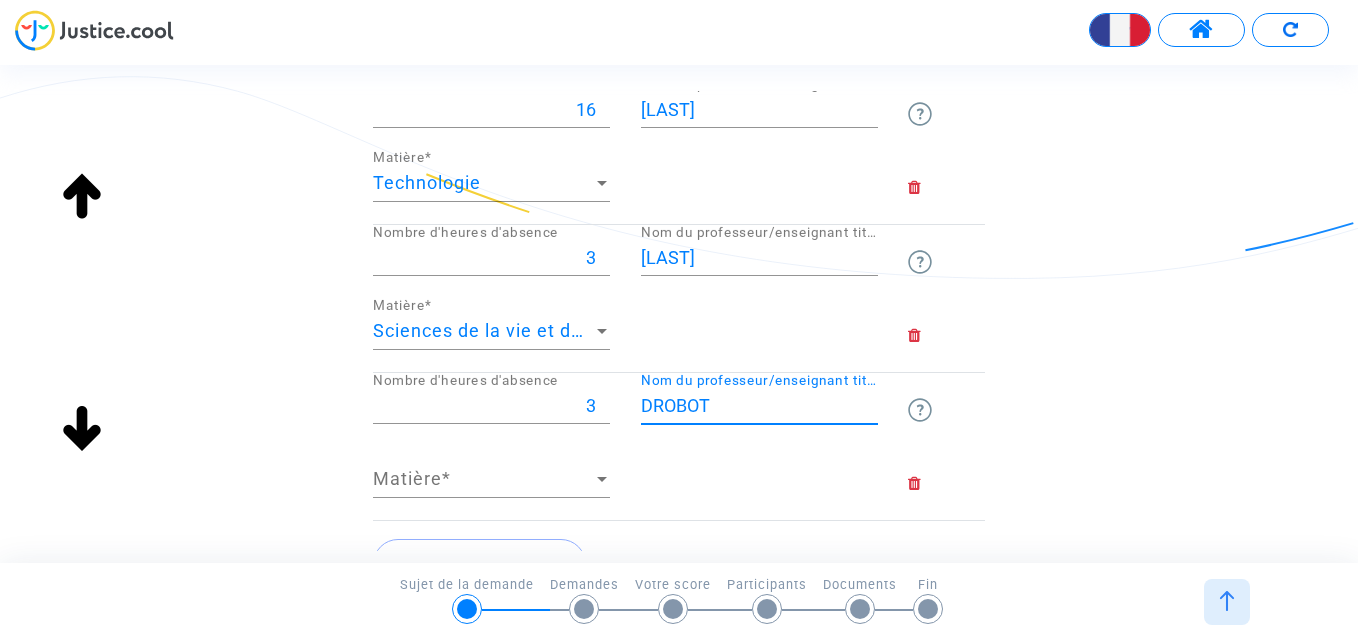 scroll, scrollTop: 653, scrollLeft: 0, axis: vertical 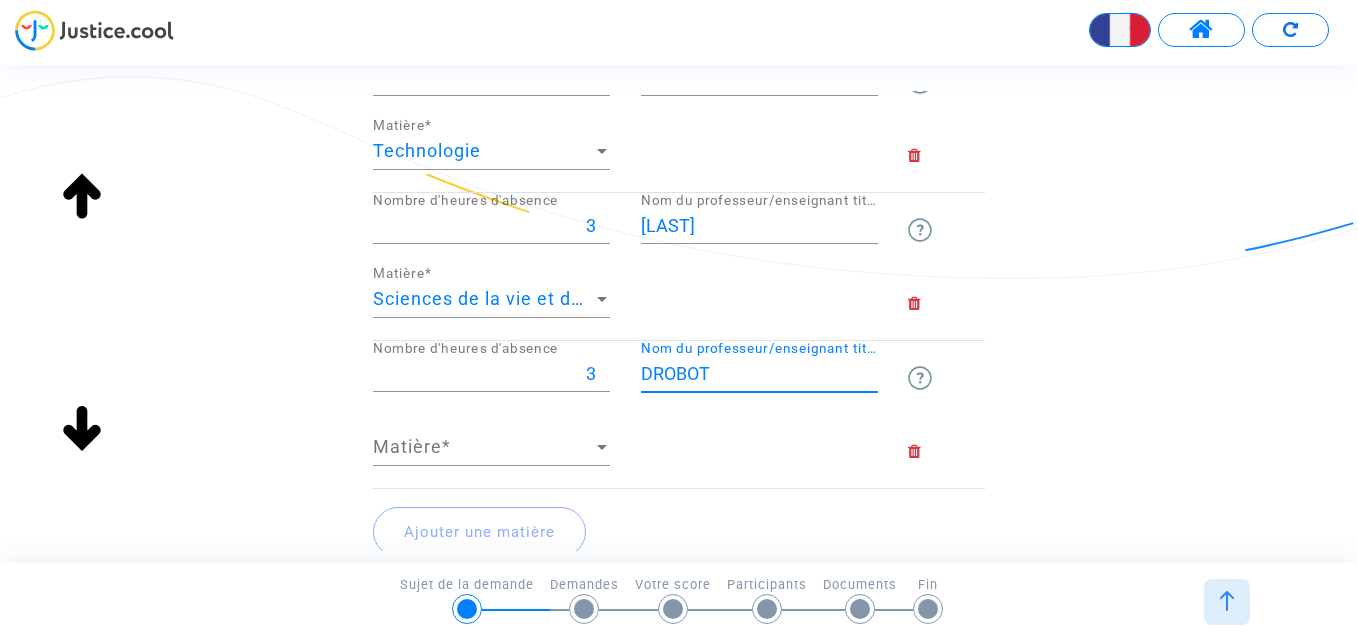 type on "DROBOT" 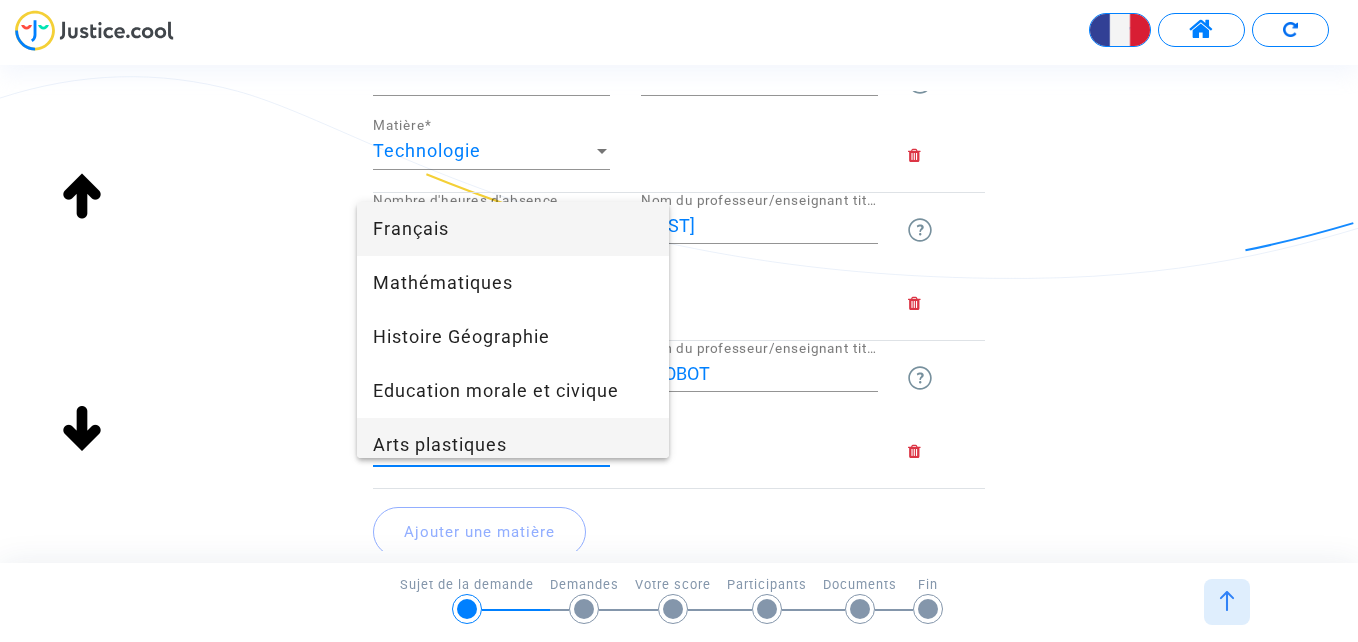 click on "Arts plastiques" at bounding box center (513, 445) 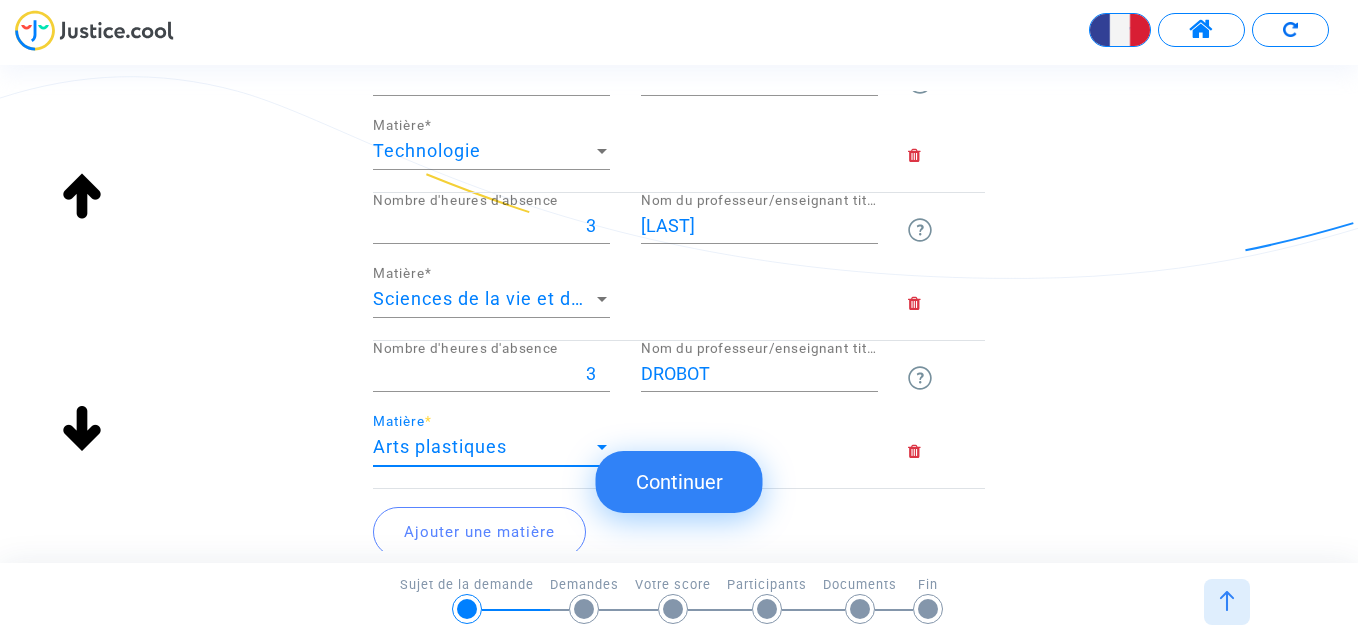 scroll, scrollTop: 14, scrollLeft: 0, axis: vertical 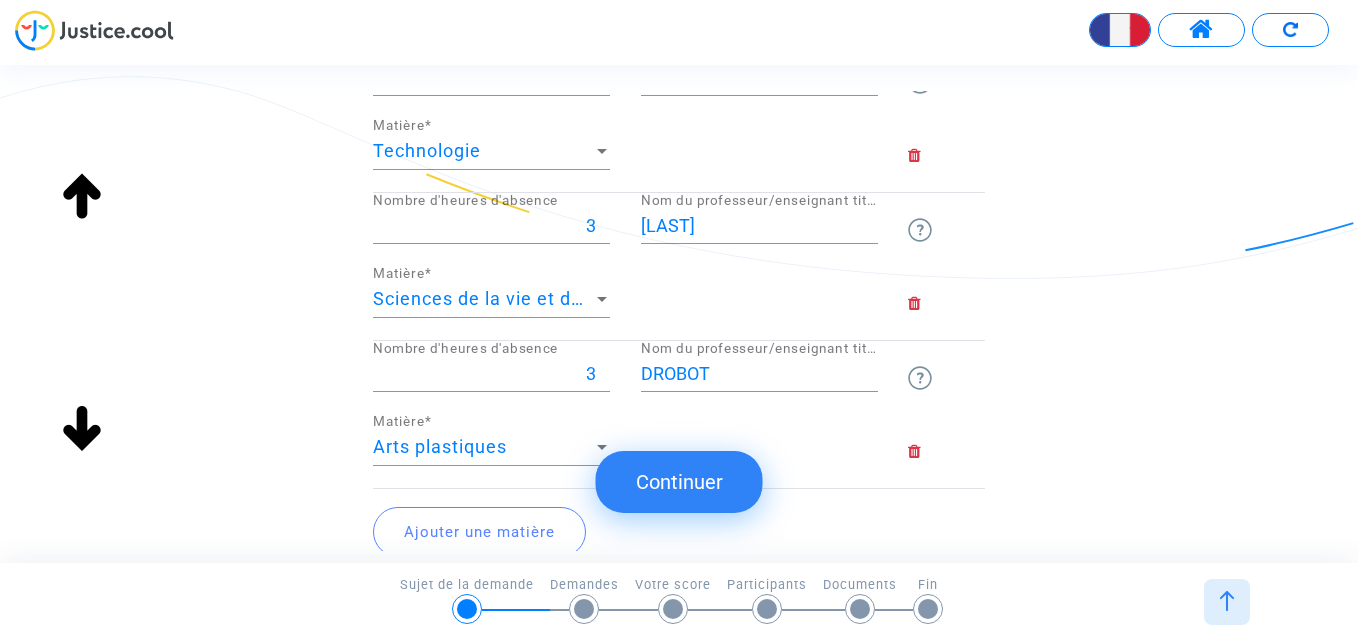 click on "Ajouter une matière" 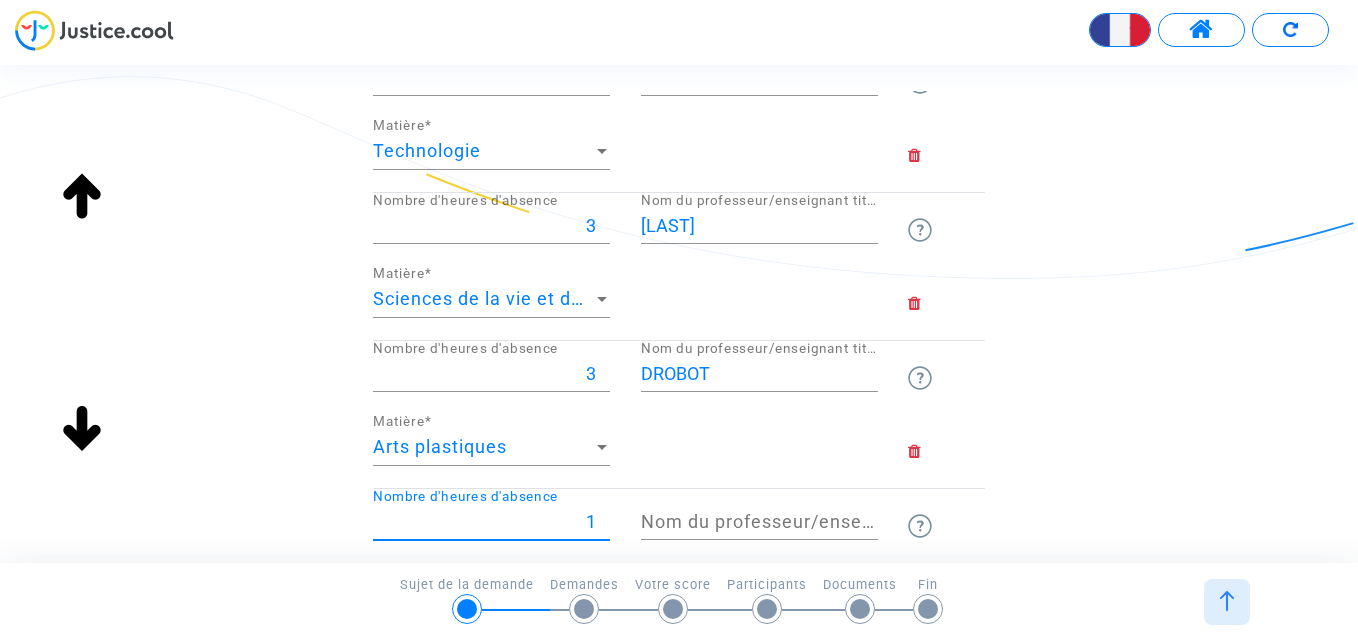 click on "1" at bounding box center (491, 522) 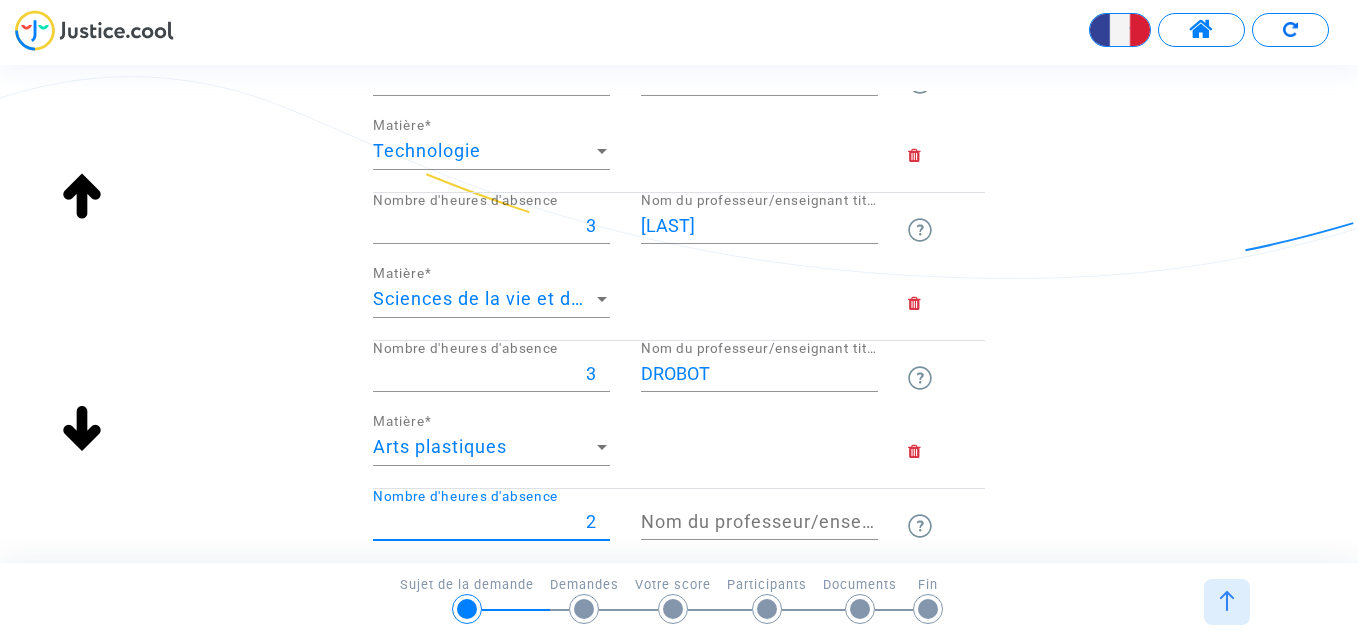 type on "2" 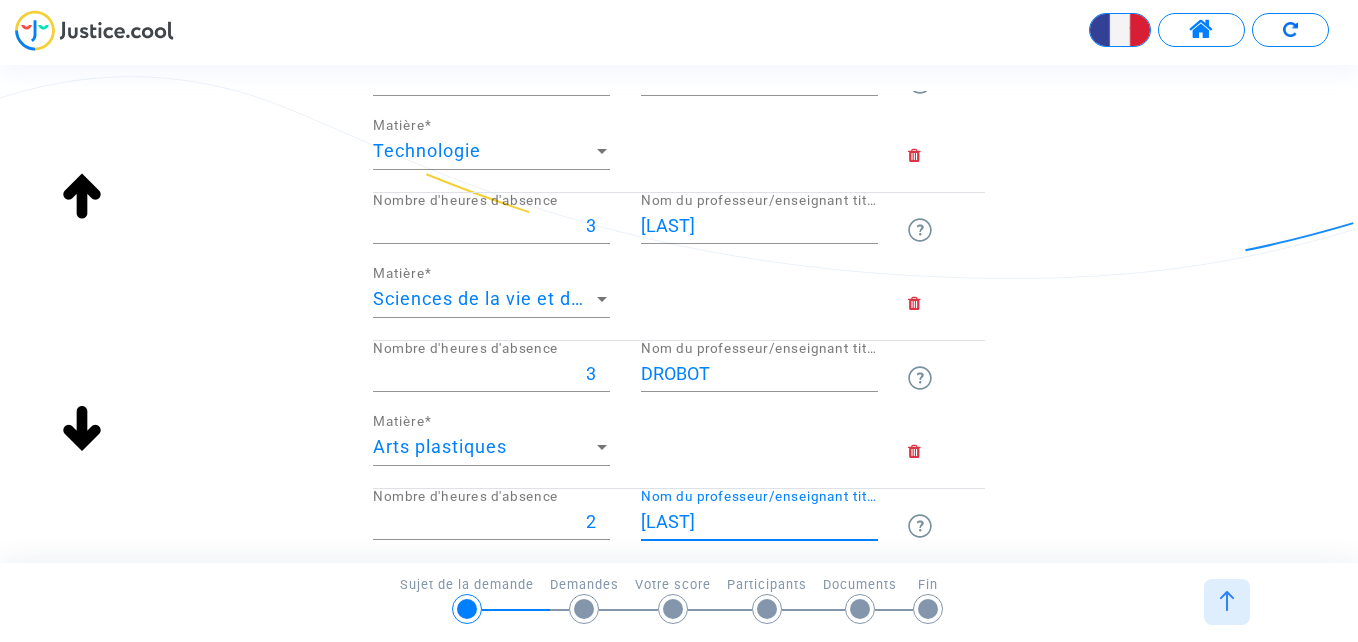 scroll, scrollTop: 753, scrollLeft: 0, axis: vertical 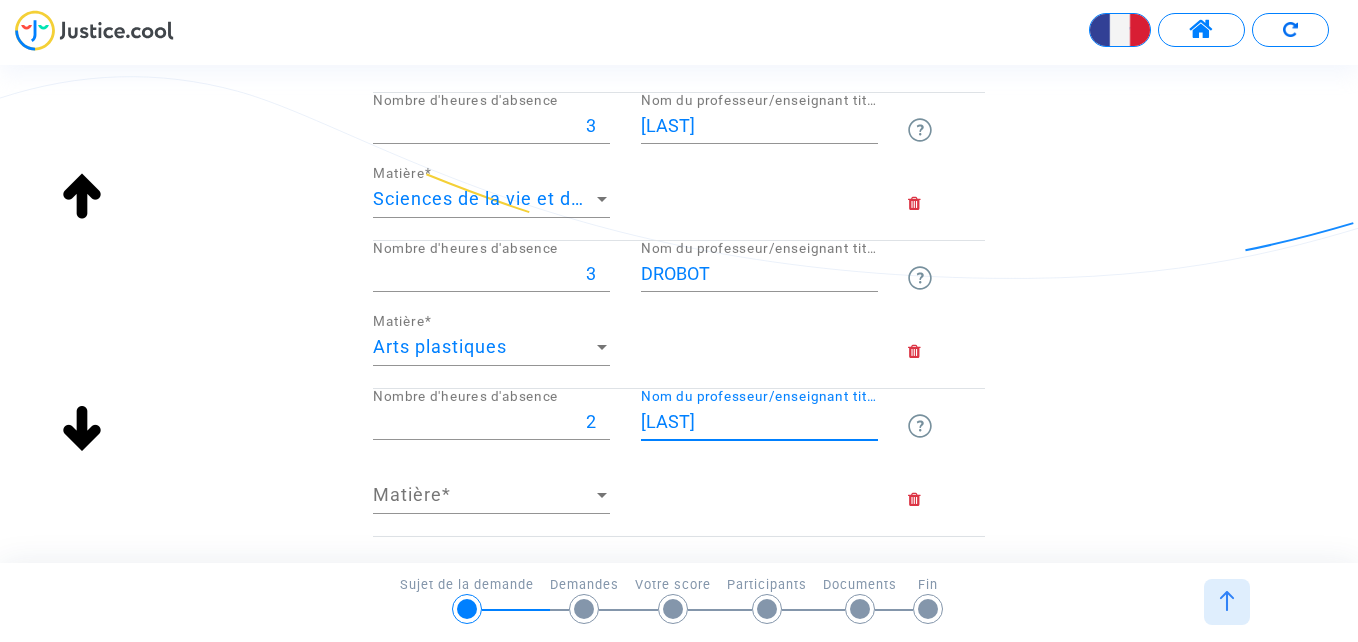 type on "[LAST]" 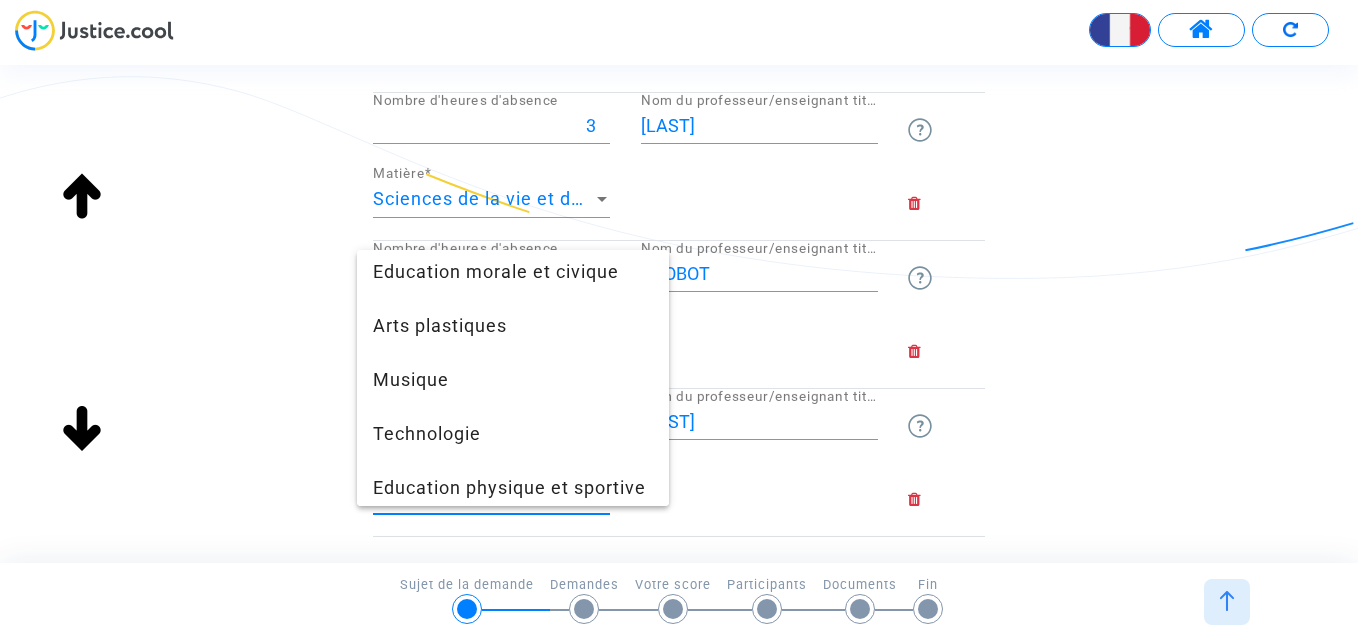 scroll, scrollTop: 200, scrollLeft: 0, axis: vertical 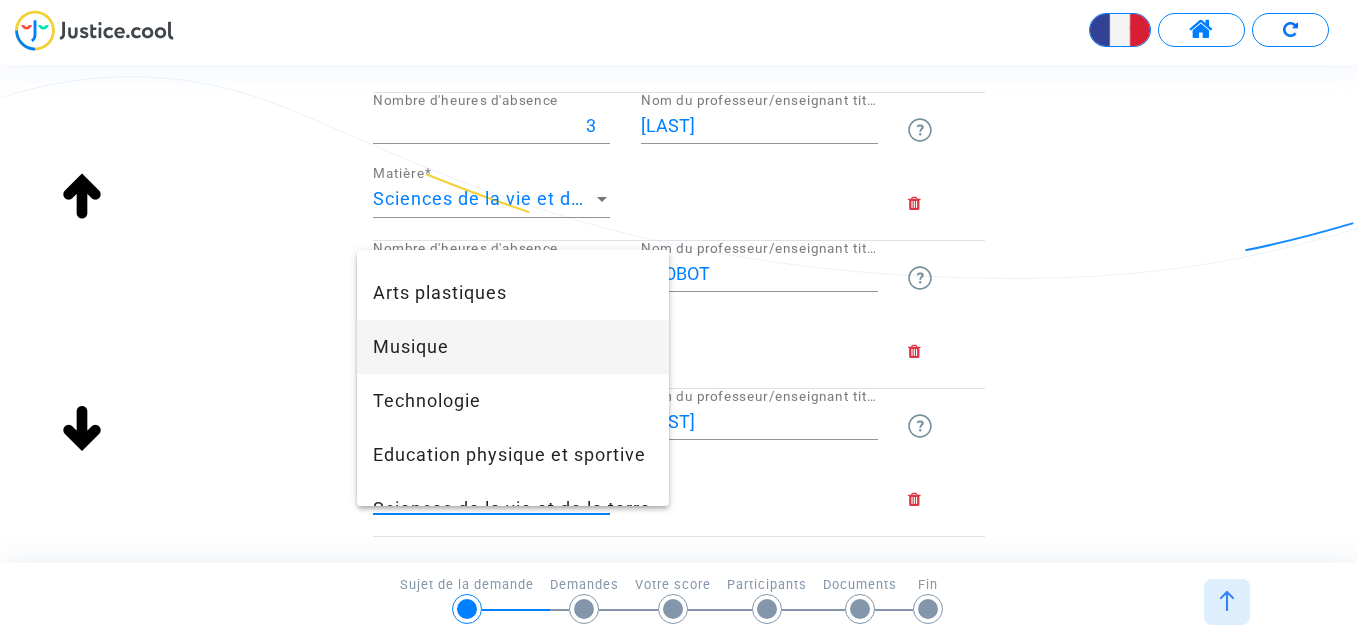 click on "Musique" at bounding box center (513, 347) 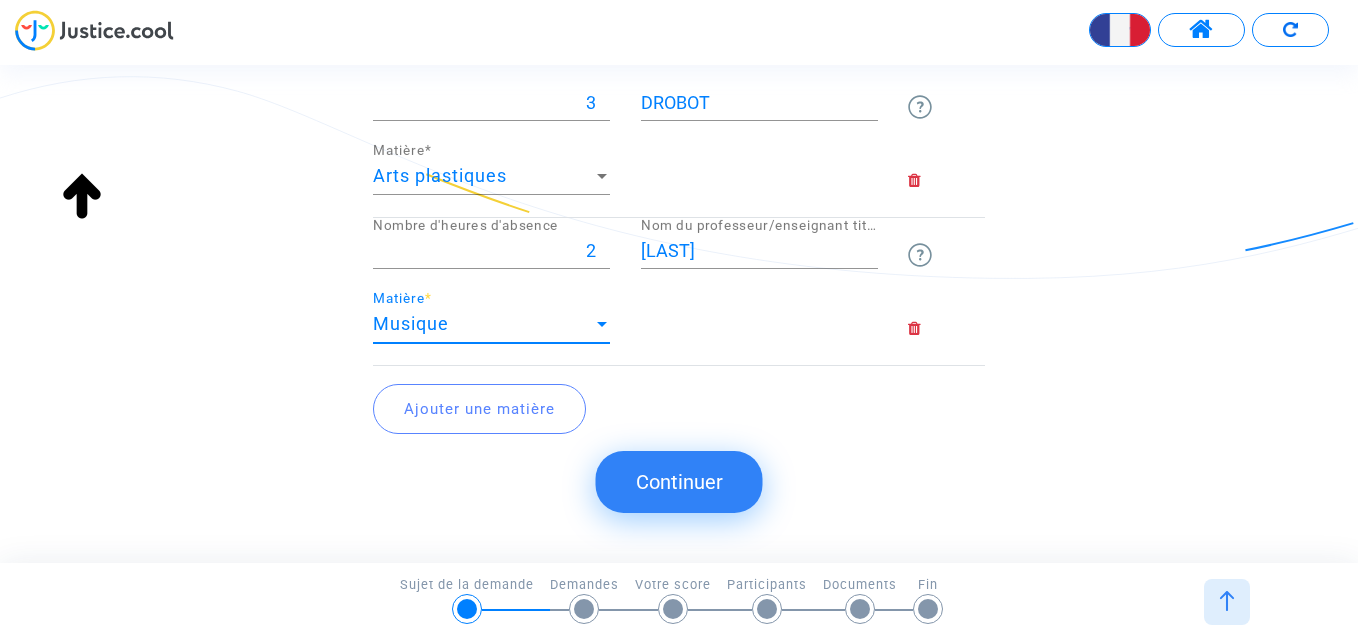 scroll, scrollTop: 945, scrollLeft: 0, axis: vertical 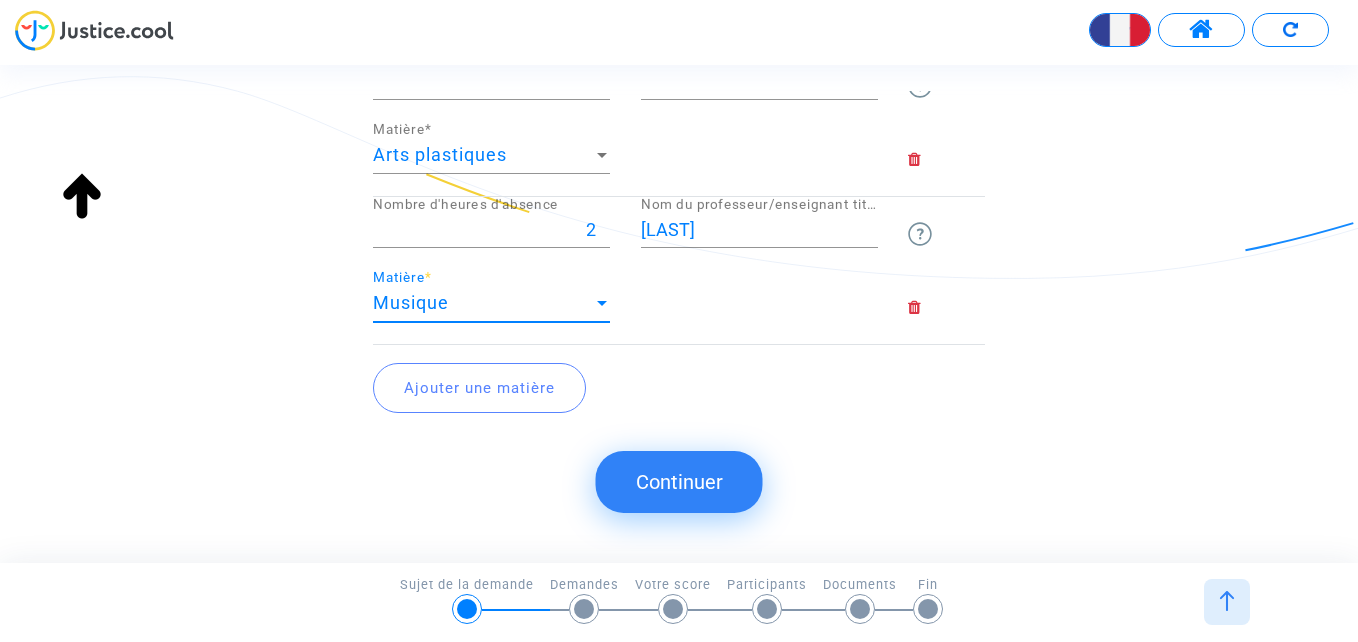 click on "Ajouter une matière" 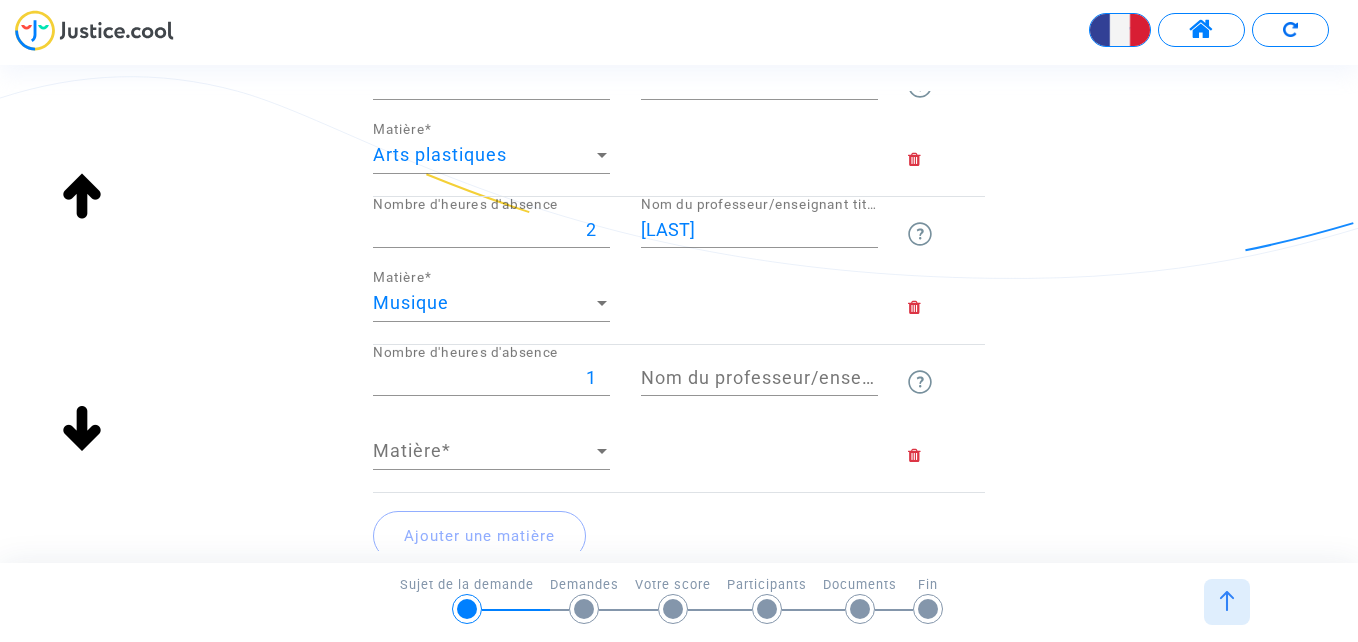 click on "1" at bounding box center (491, 378) 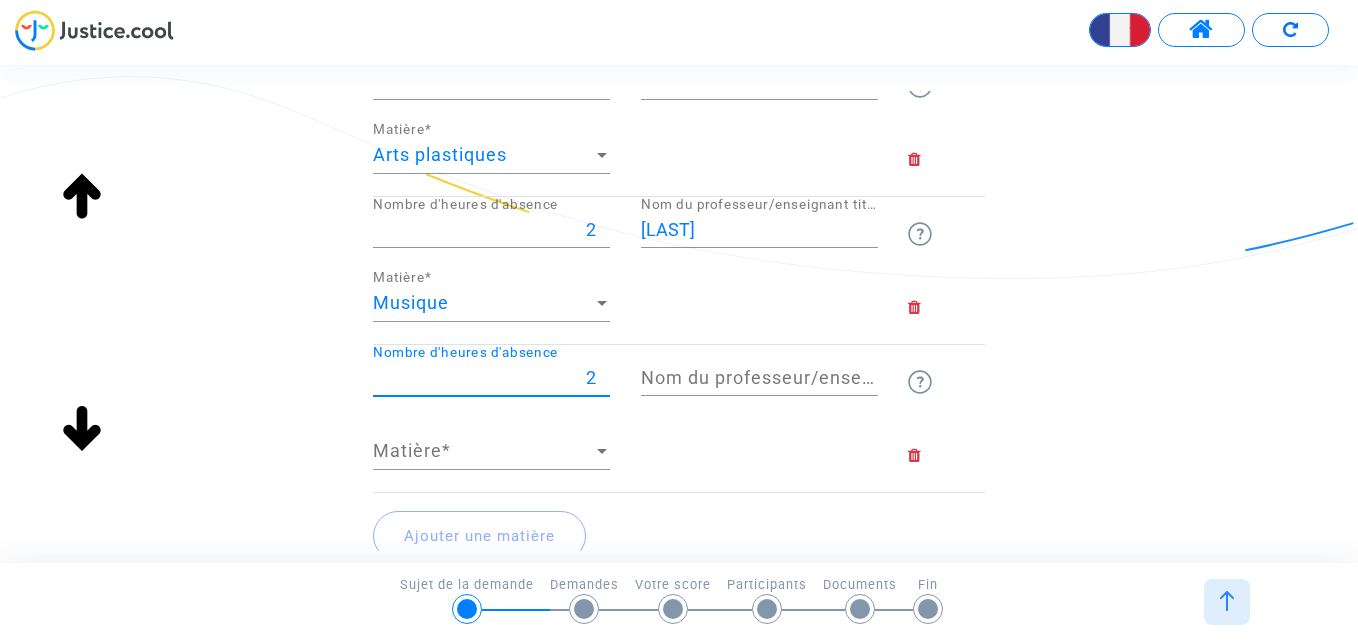 type on "2" 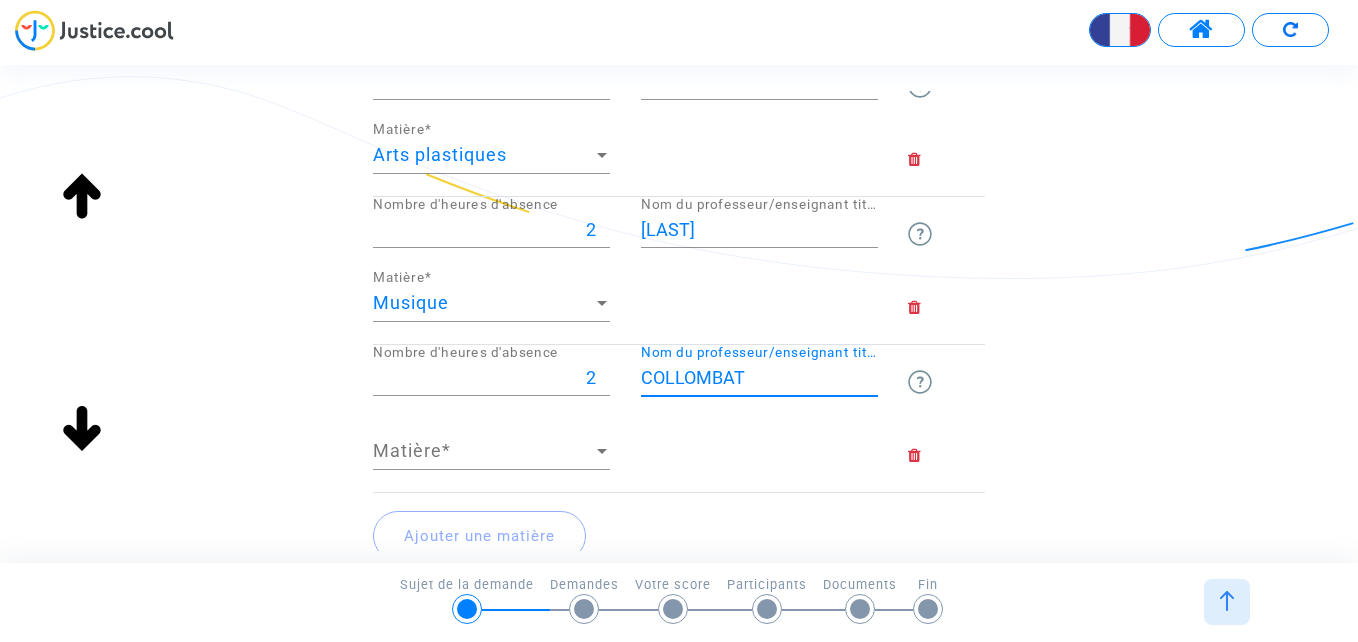 type on "COLLOMBAT" 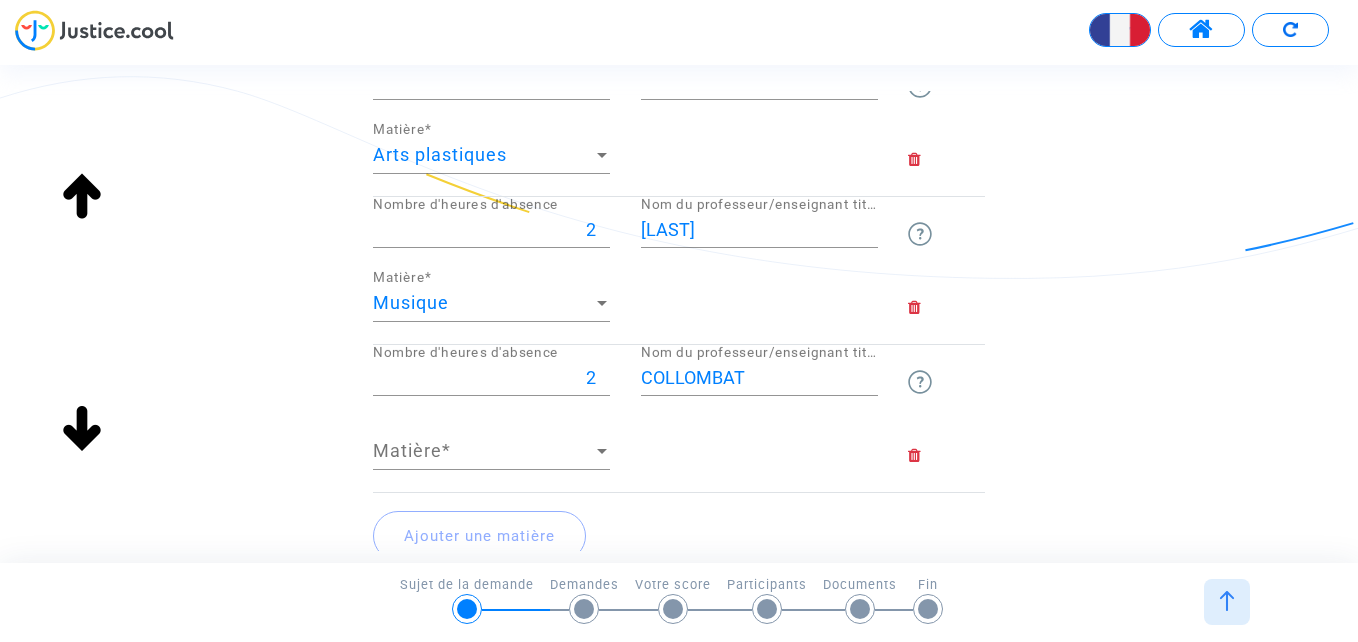 click on "Matière Matière  *" 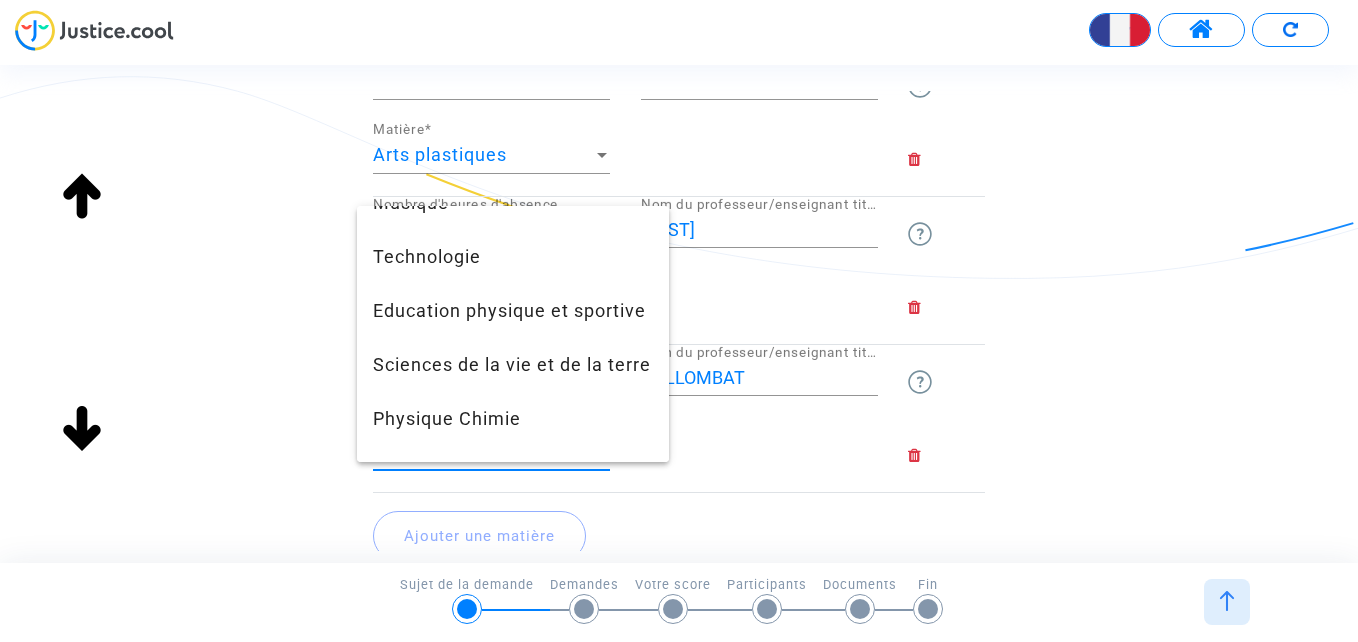scroll, scrollTop: 400, scrollLeft: 0, axis: vertical 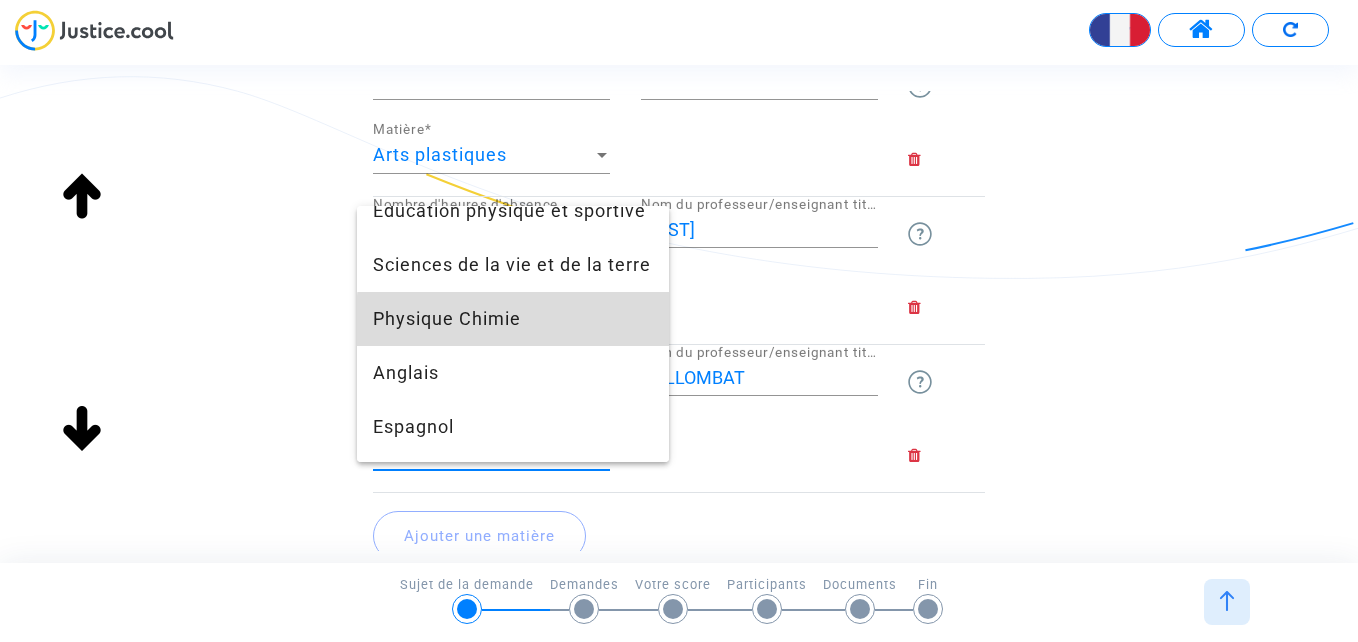 click on "Physique Chimie" at bounding box center [513, 319] 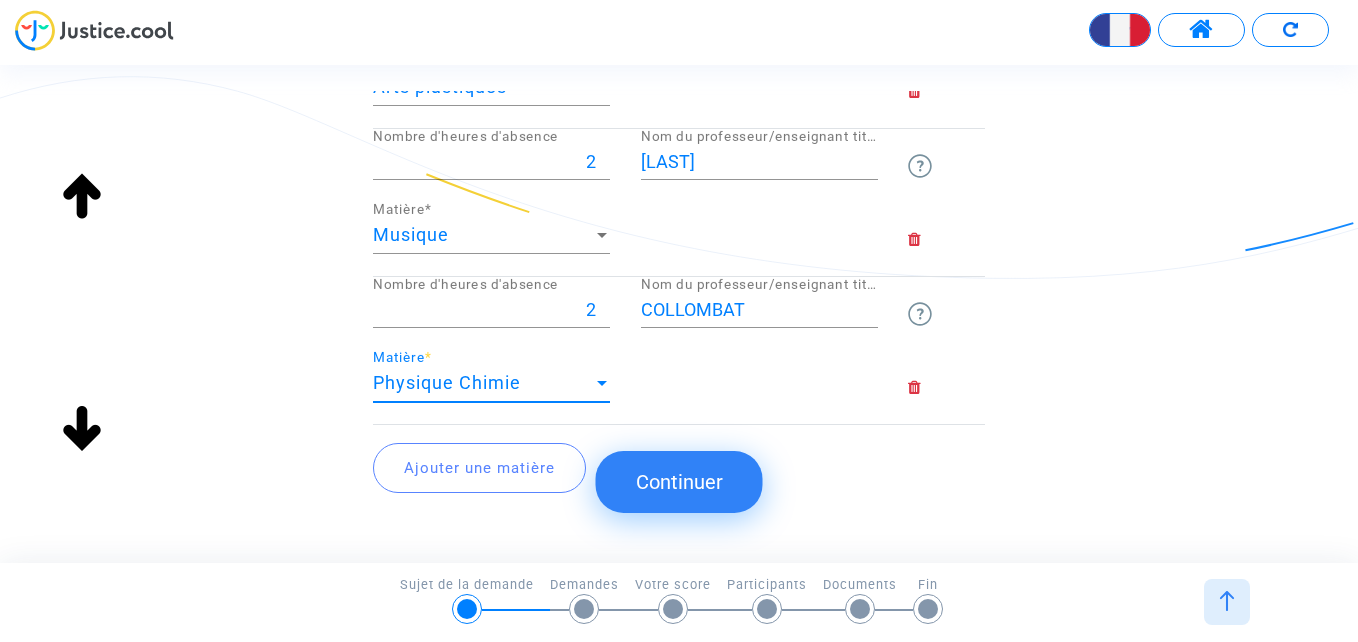 scroll, scrollTop: 1045, scrollLeft: 0, axis: vertical 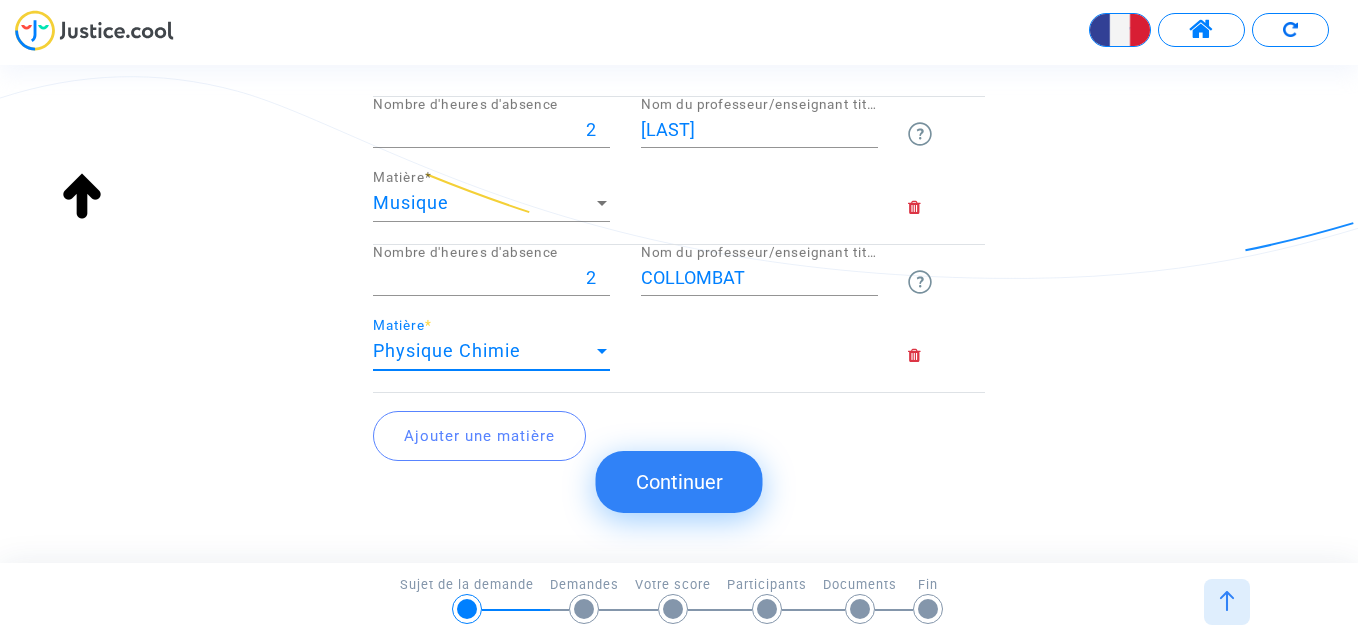click on "Ajouter une matière" 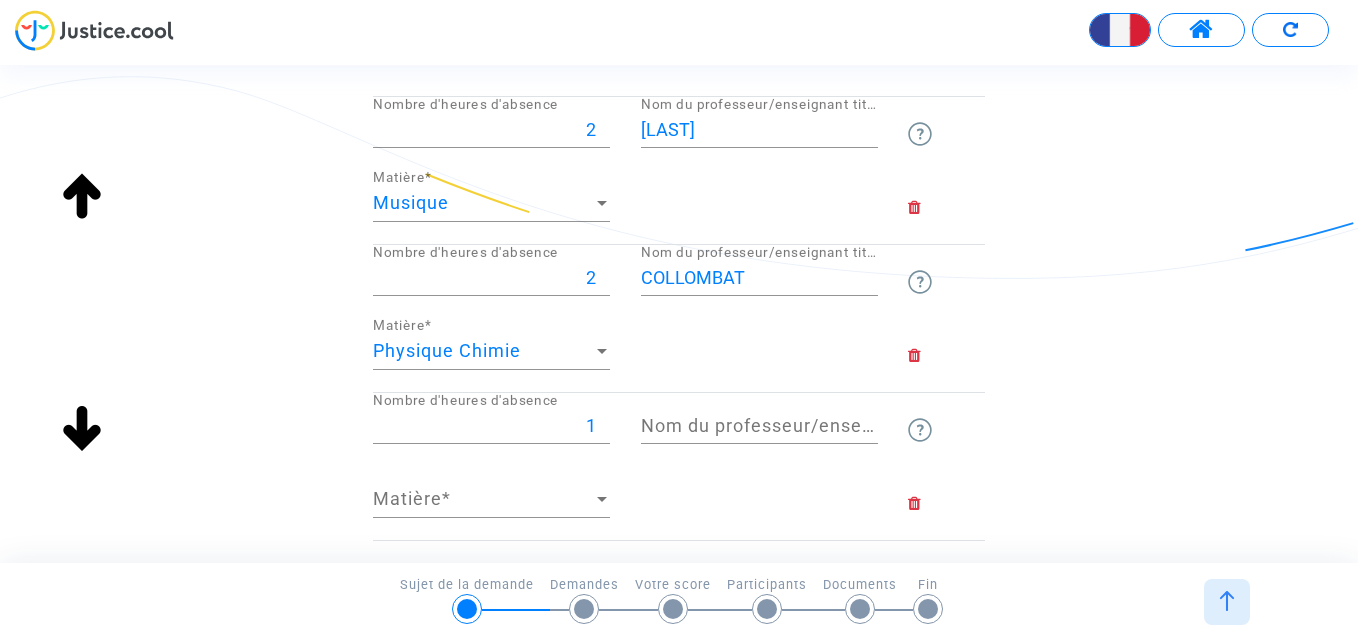 click on "1" at bounding box center [491, 426] 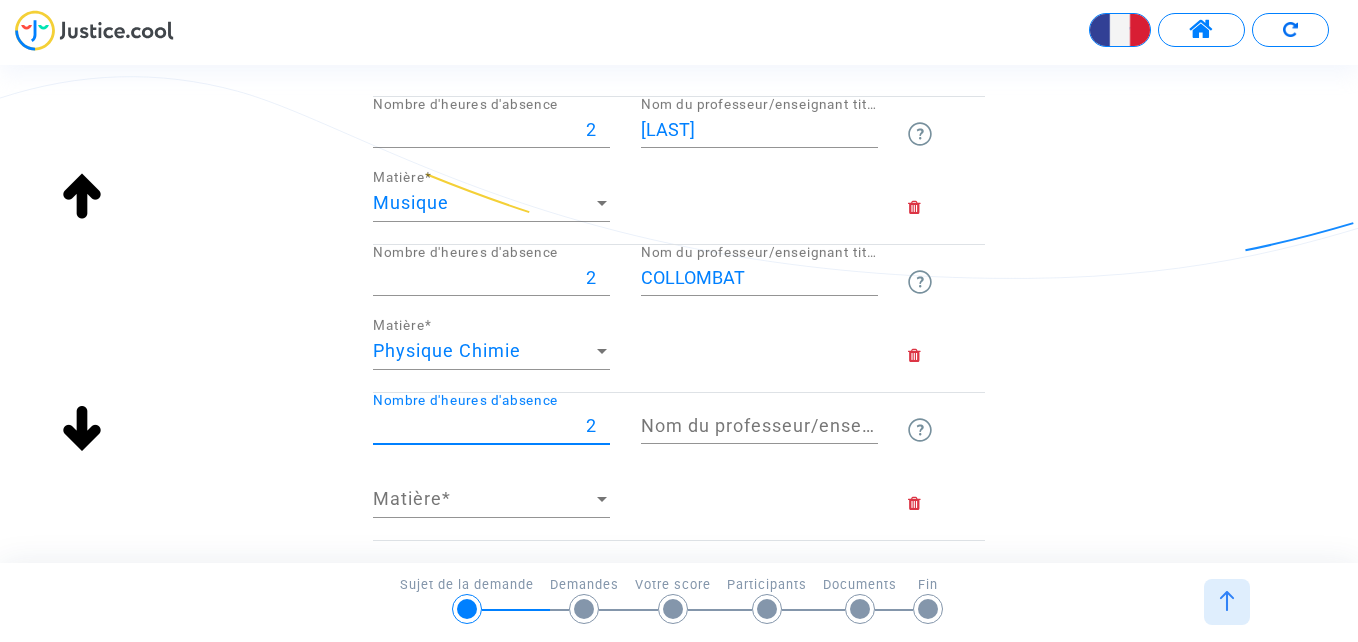 click on "2" at bounding box center [491, 426] 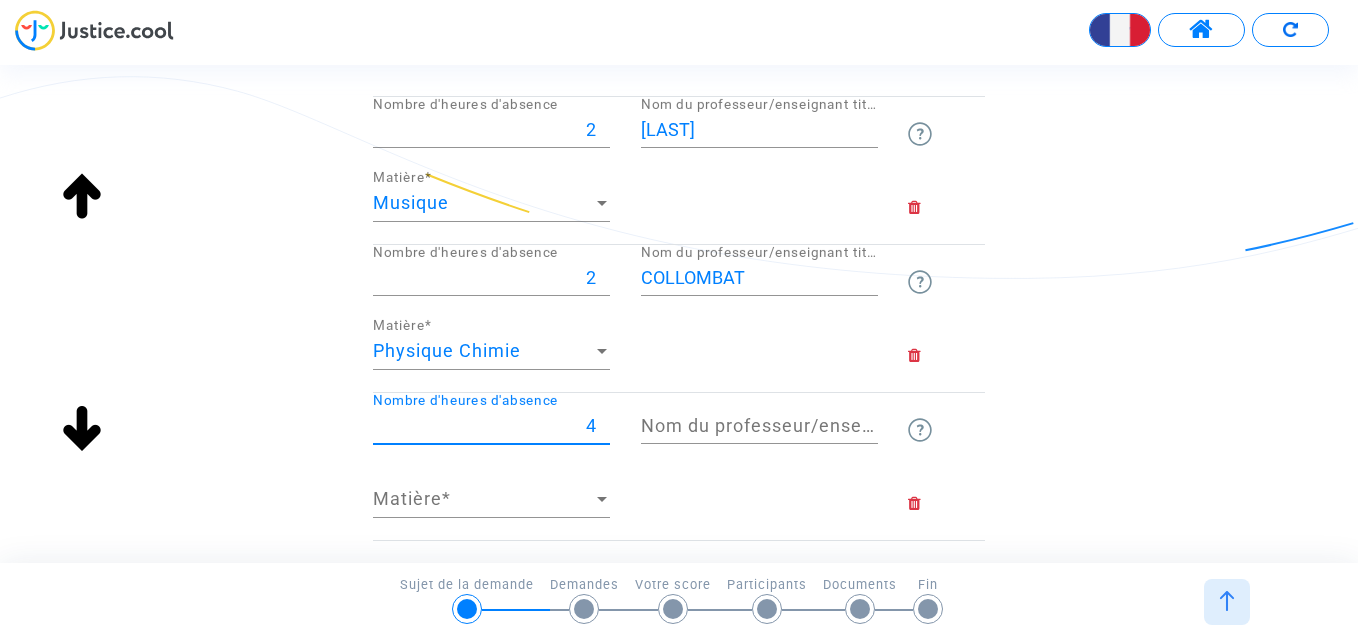 click on "4" at bounding box center (491, 426) 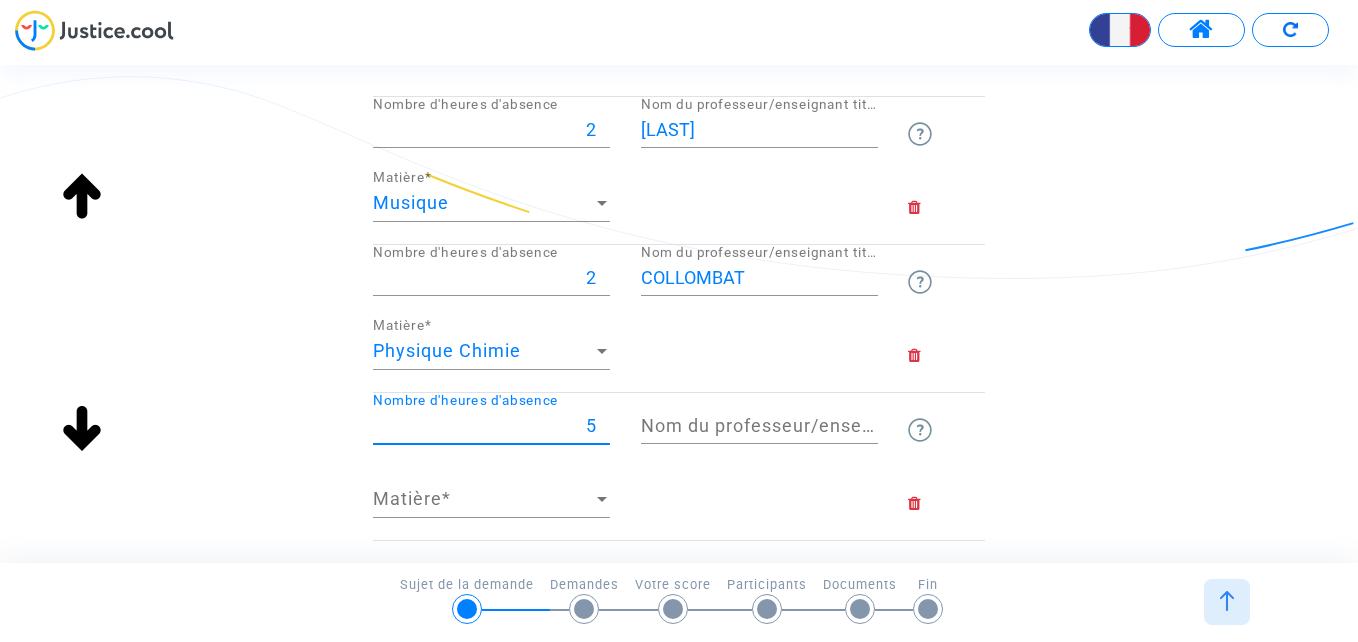 click on "5" at bounding box center [491, 426] 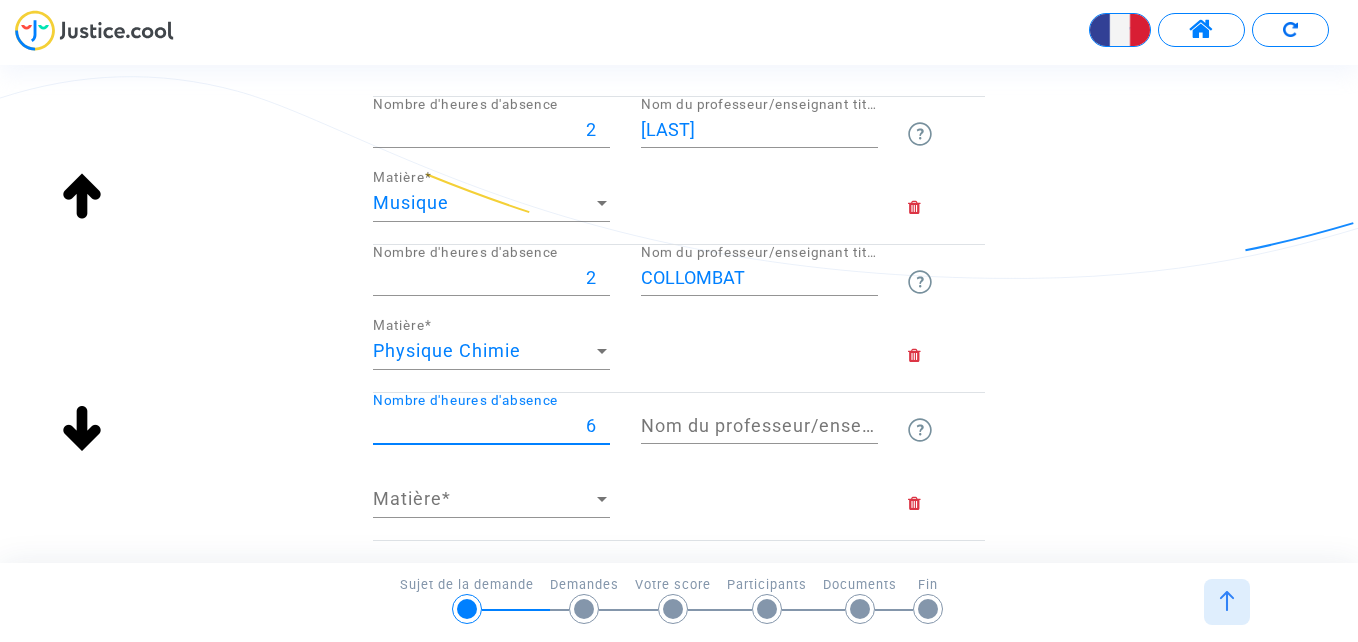 click on "6" at bounding box center [491, 426] 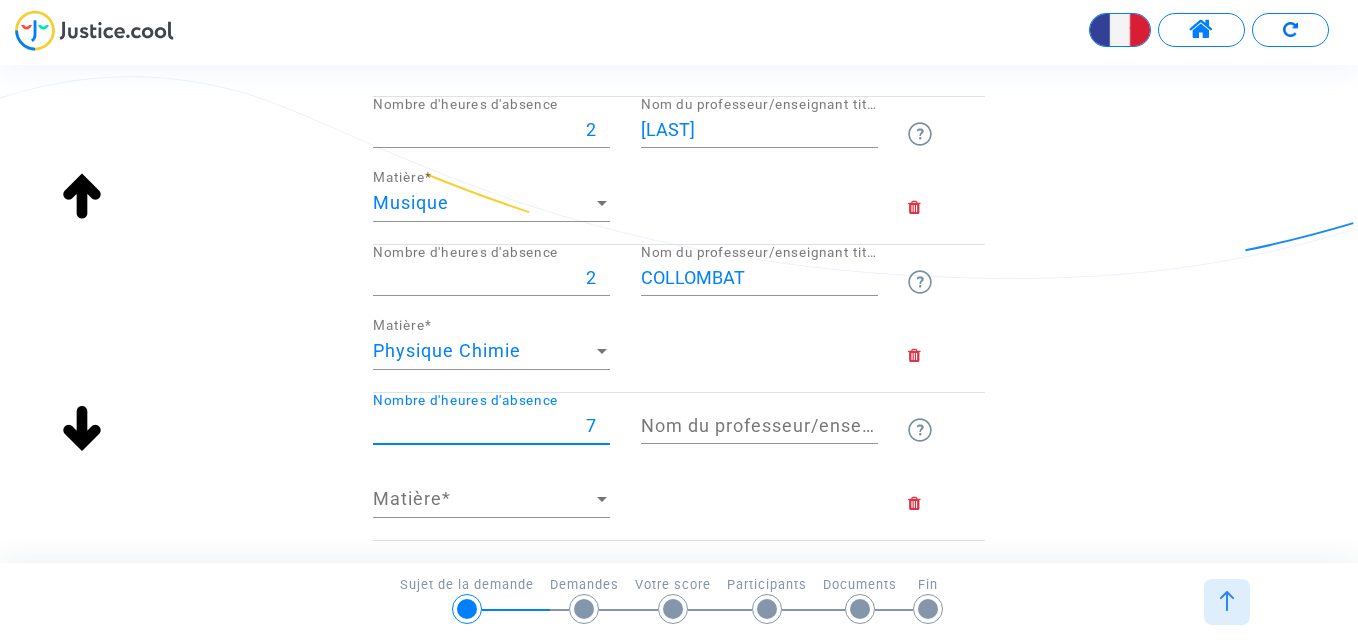 click on "7" at bounding box center (491, 426) 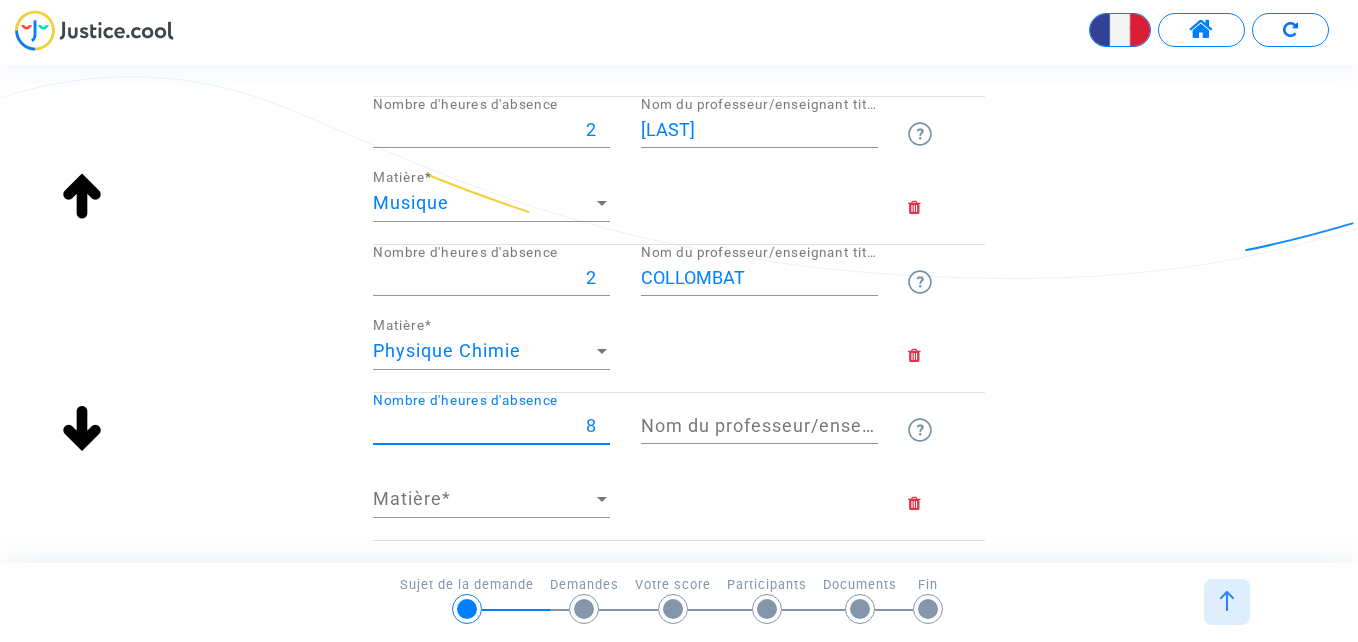 click on "8" at bounding box center [491, 426] 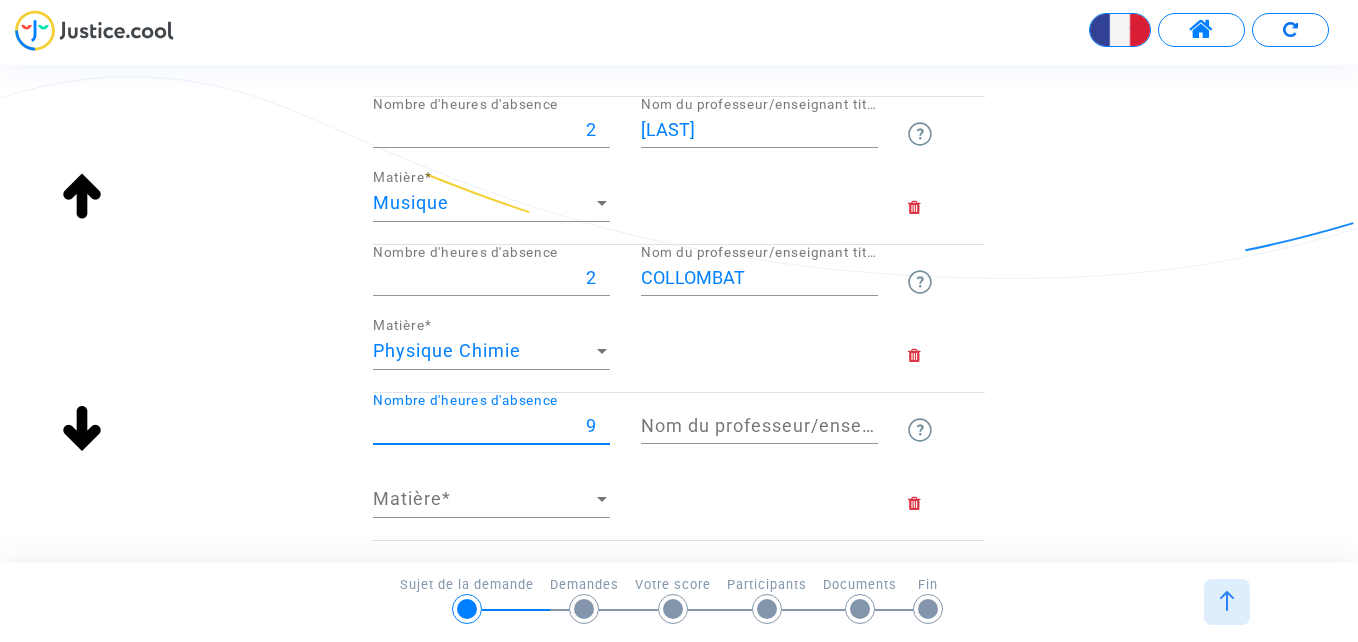 click on "9" at bounding box center (491, 426) 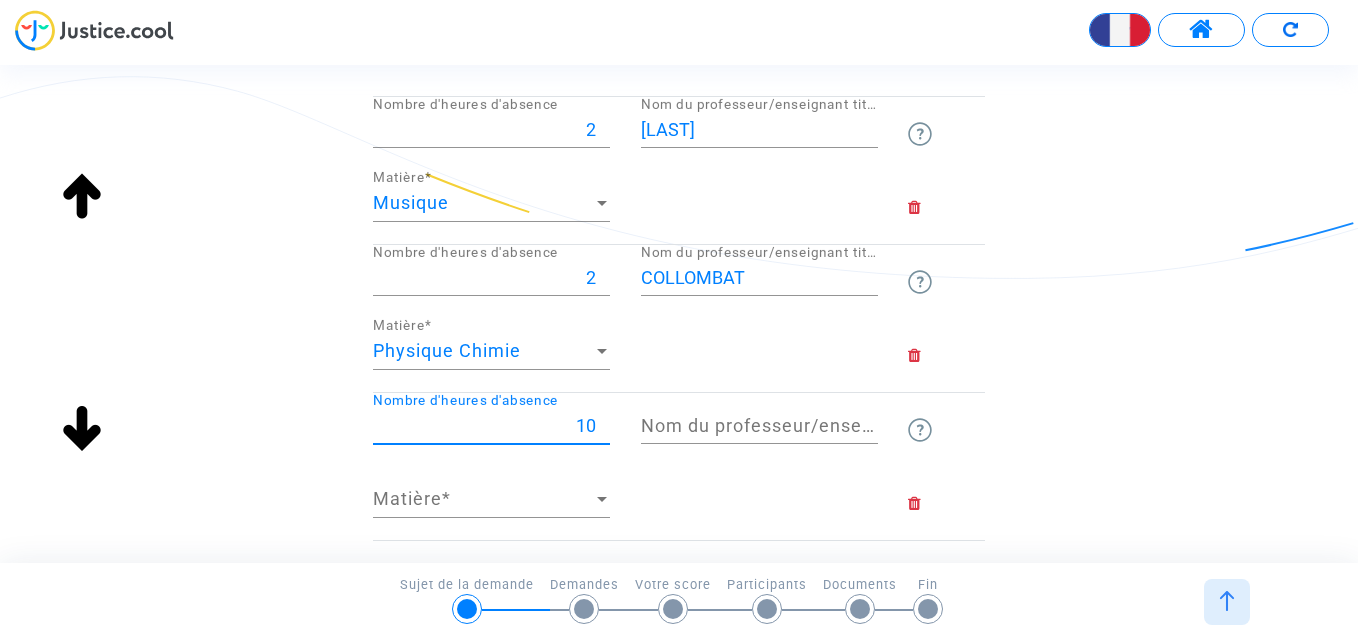 type on "10" 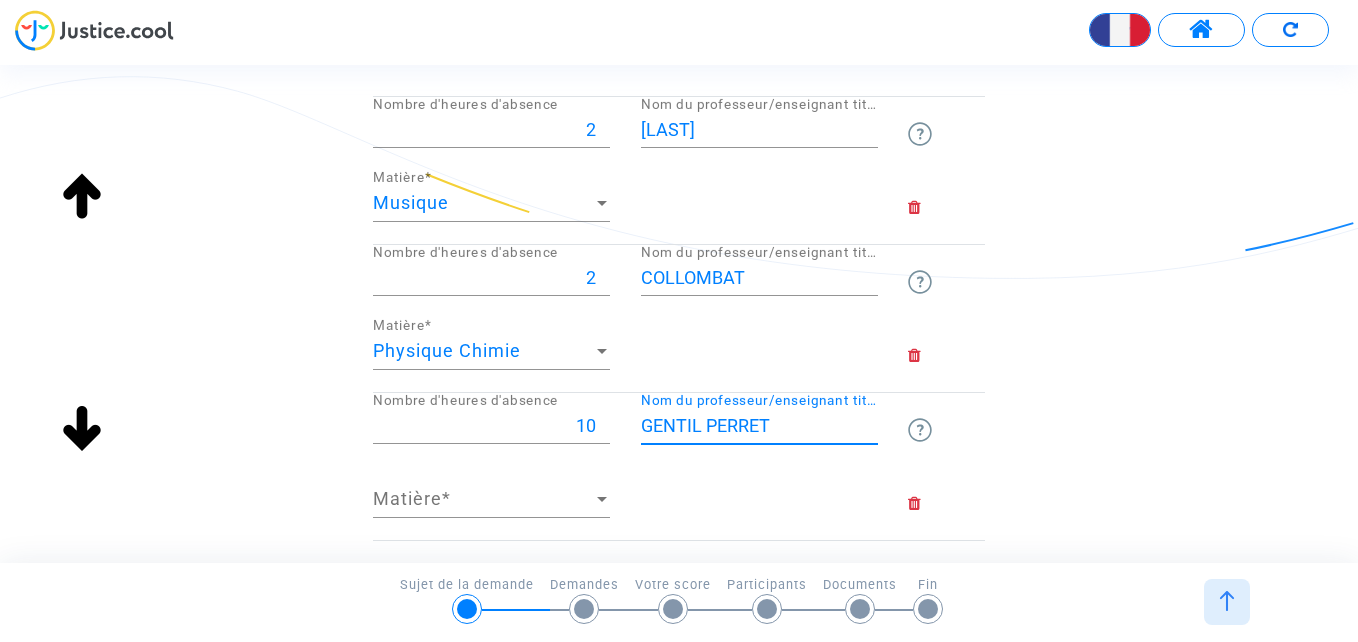 type on "GENTIL PERRET" 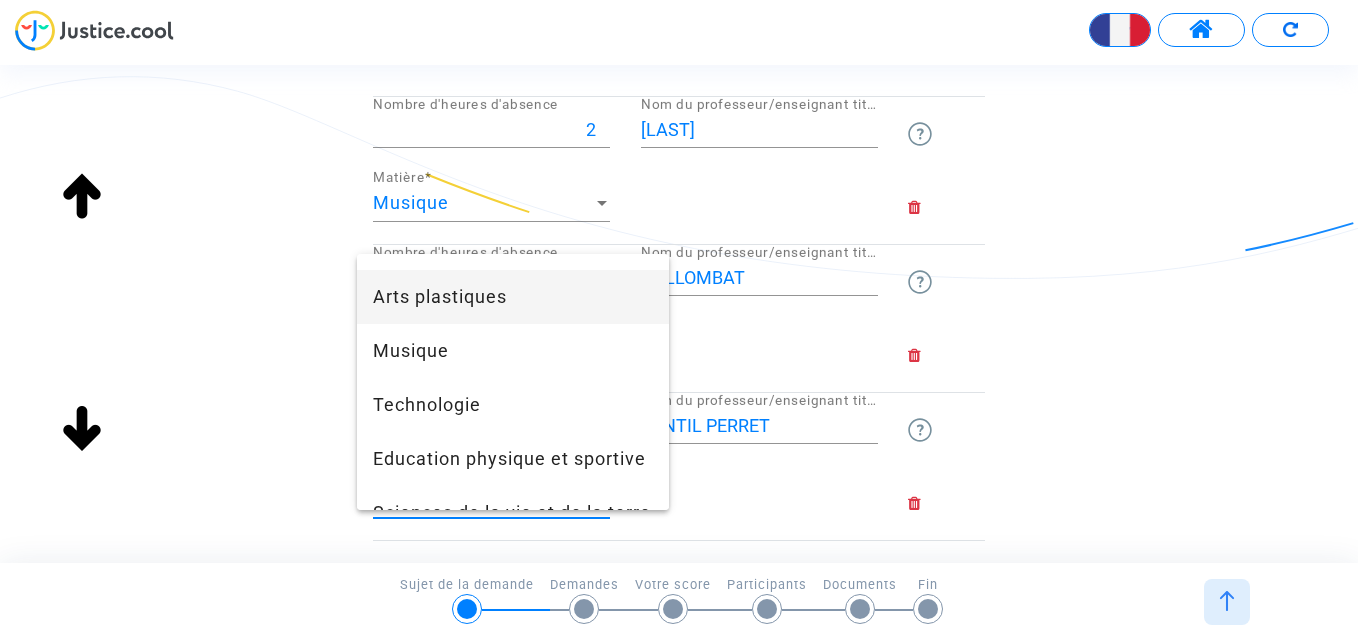 scroll, scrollTop: 300, scrollLeft: 0, axis: vertical 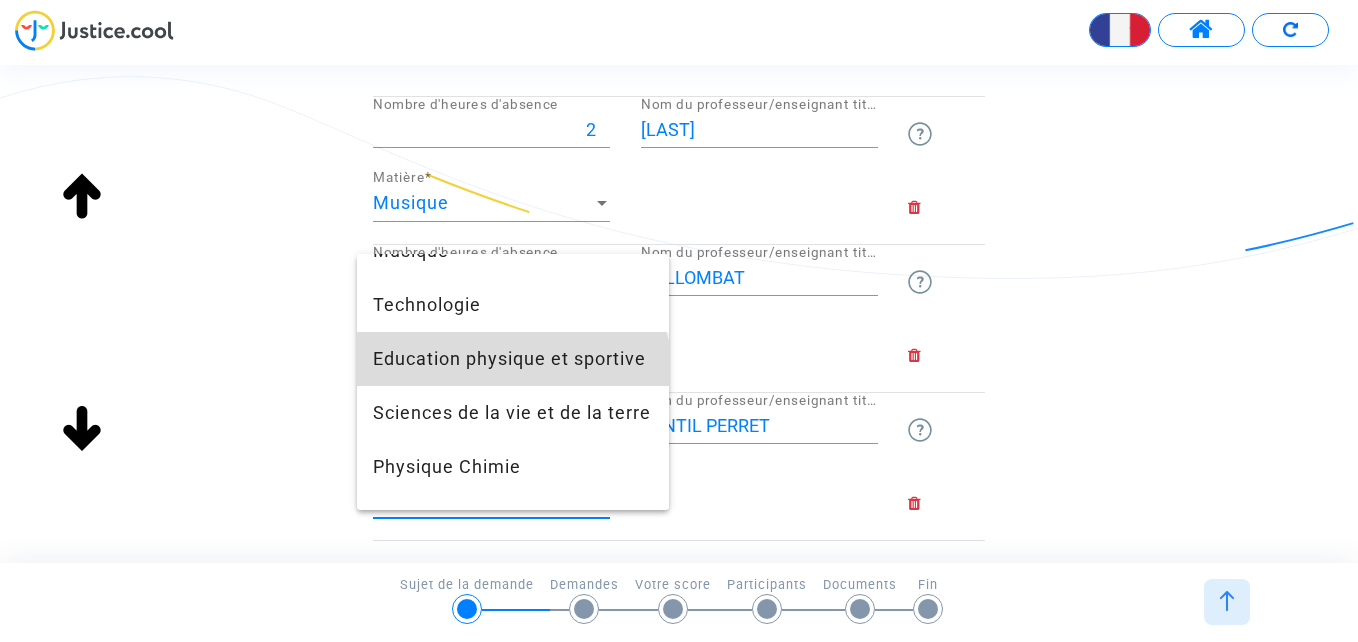 click on "Education physique et sportive" at bounding box center (513, 359) 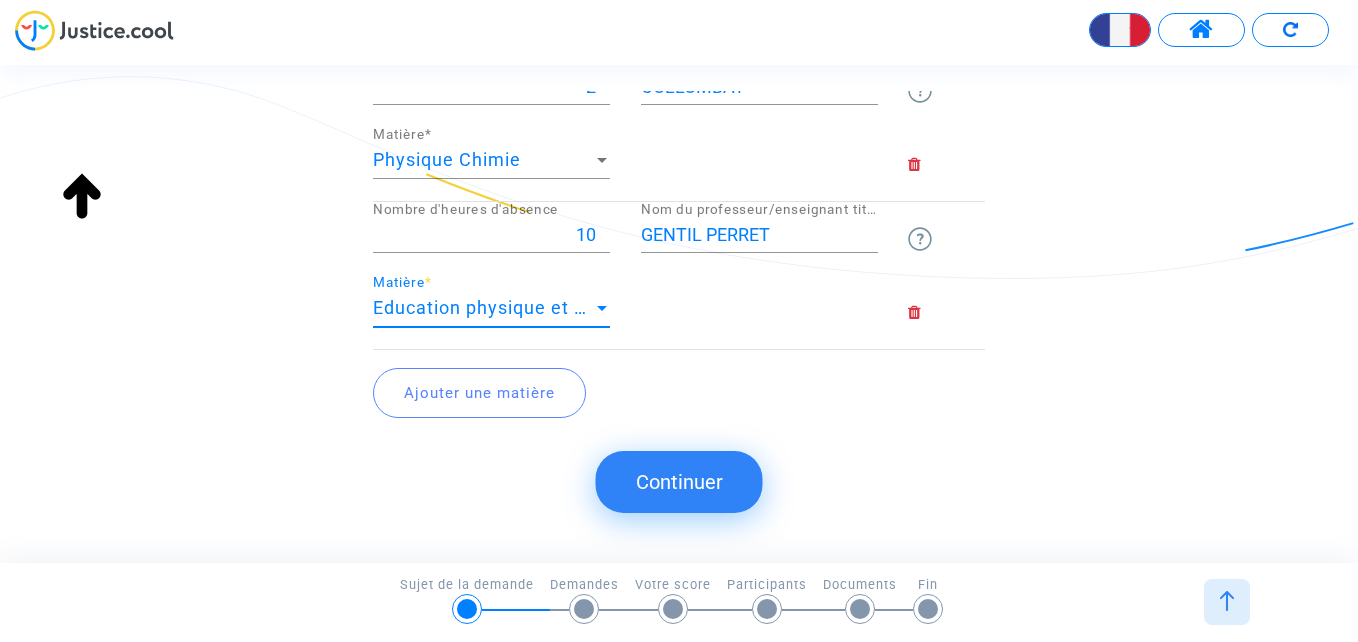 scroll, scrollTop: 1241, scrollLeft: 0, axis: vertical 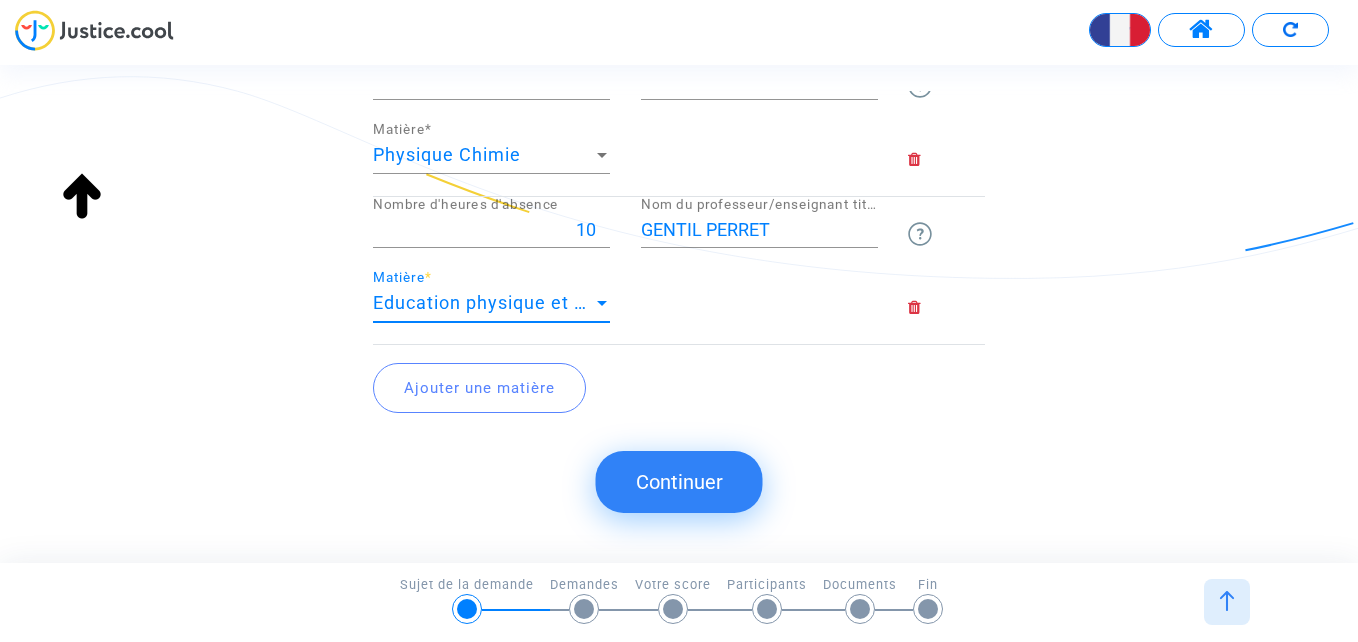 click on "Ajouter une matière" 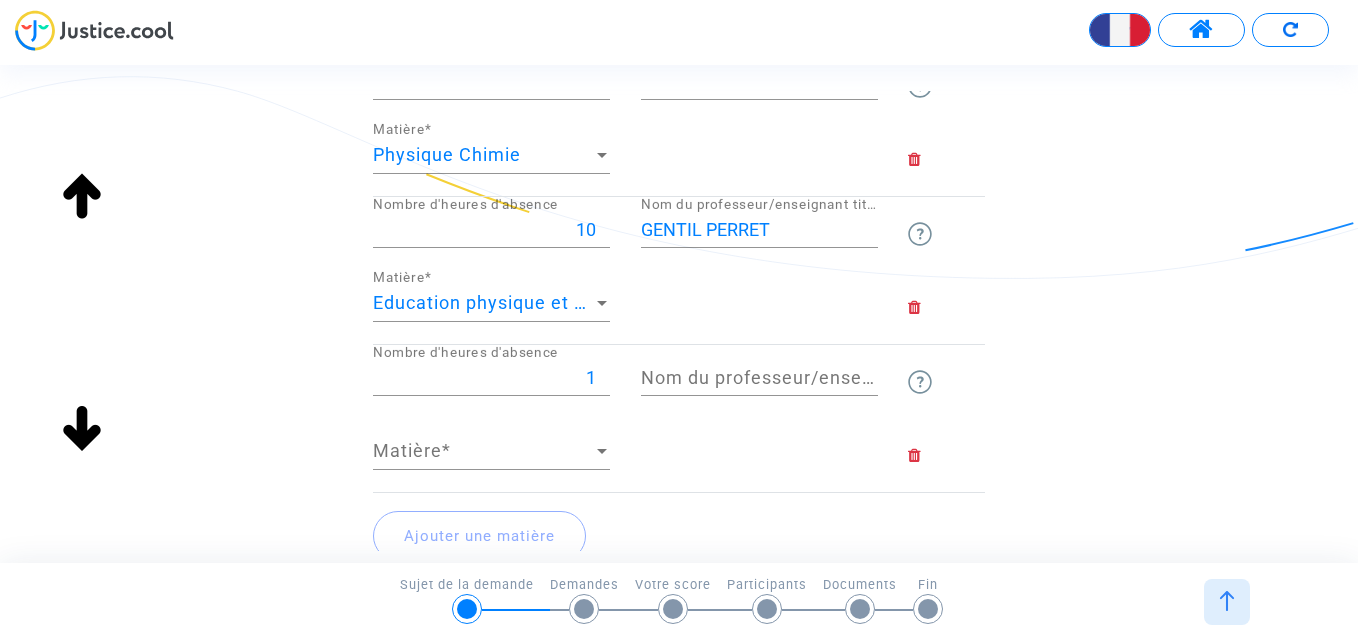click on "1" at bounding box center [491, 378] 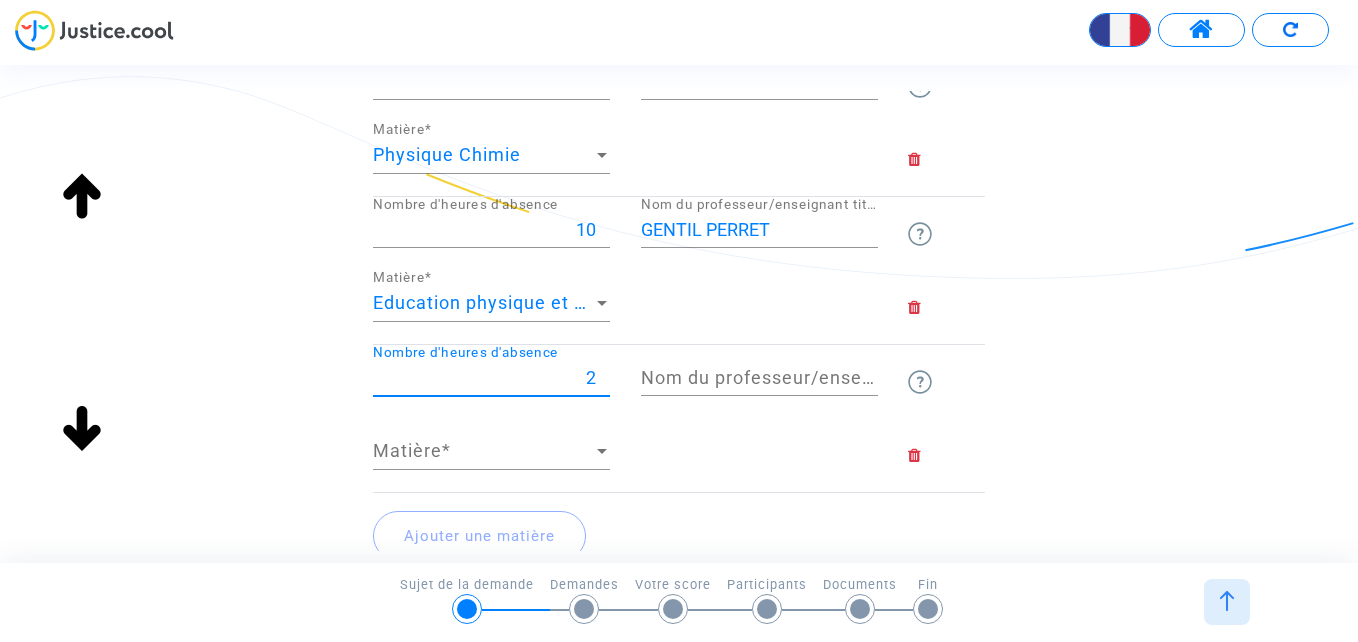click on "2" at bounding box center [491, 378] 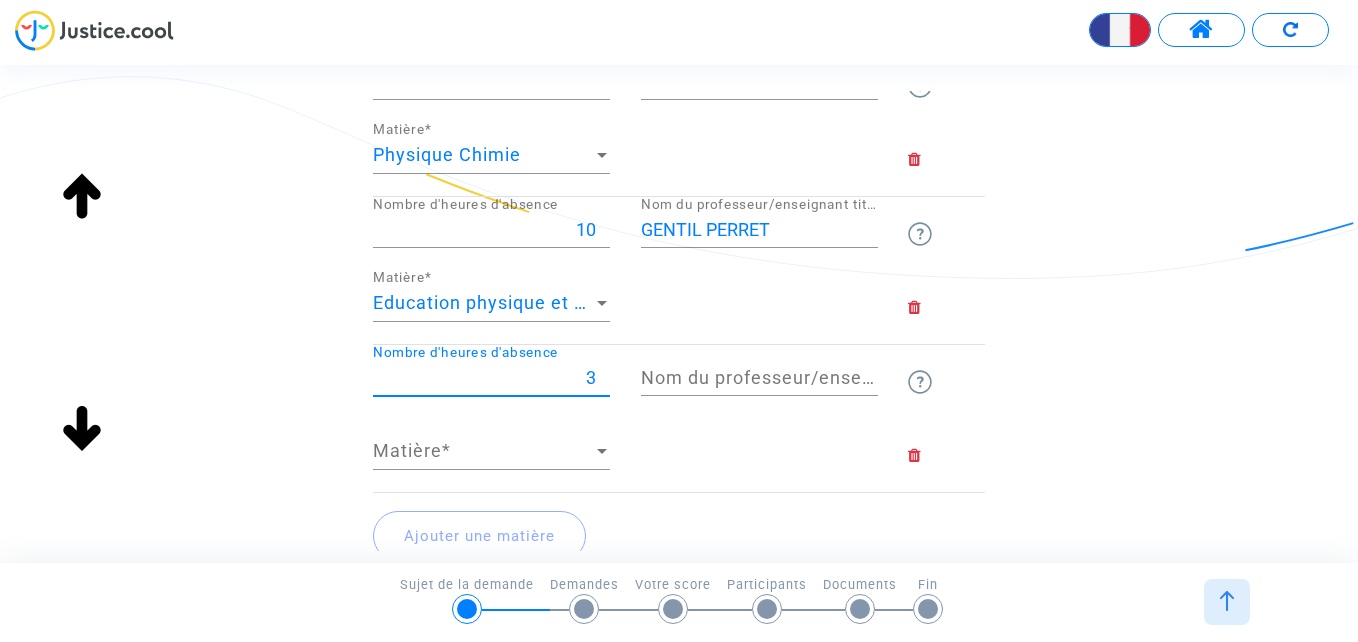 click on "3" at bounding box center (491, 378) 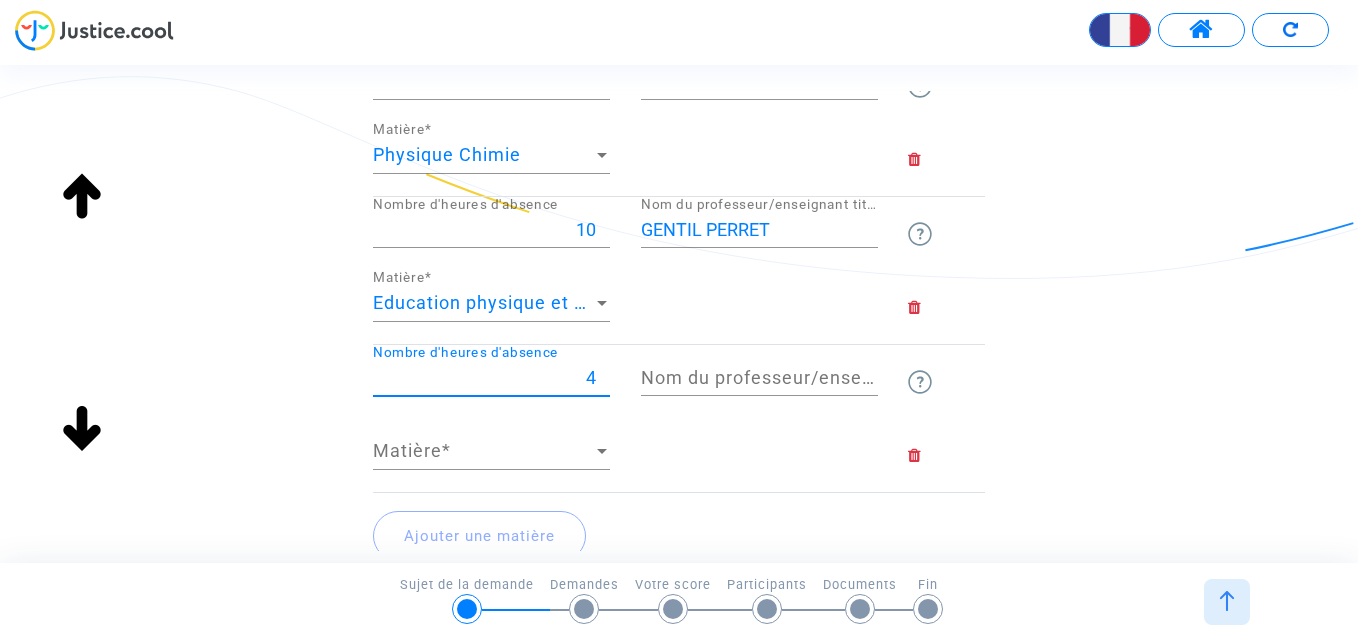 type on "4" 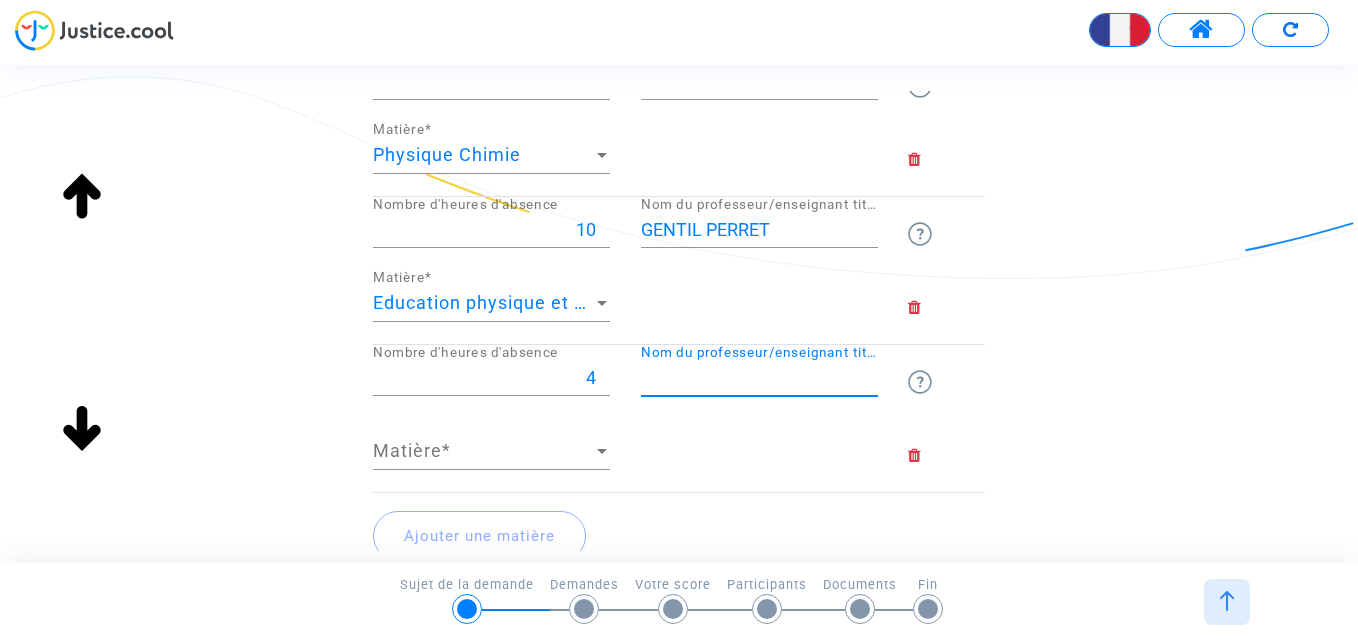 click on "Nom du professeur/enseignant titulaire" at bounding box center (759, 378) 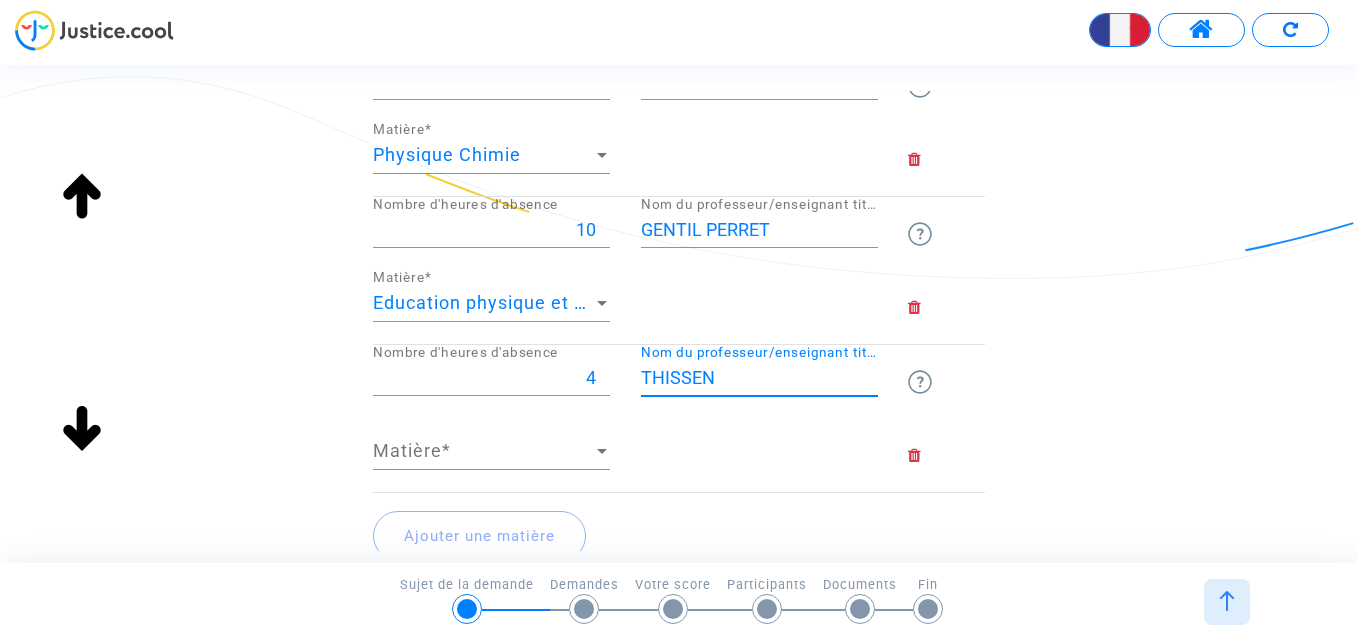 type on "THISSEN" 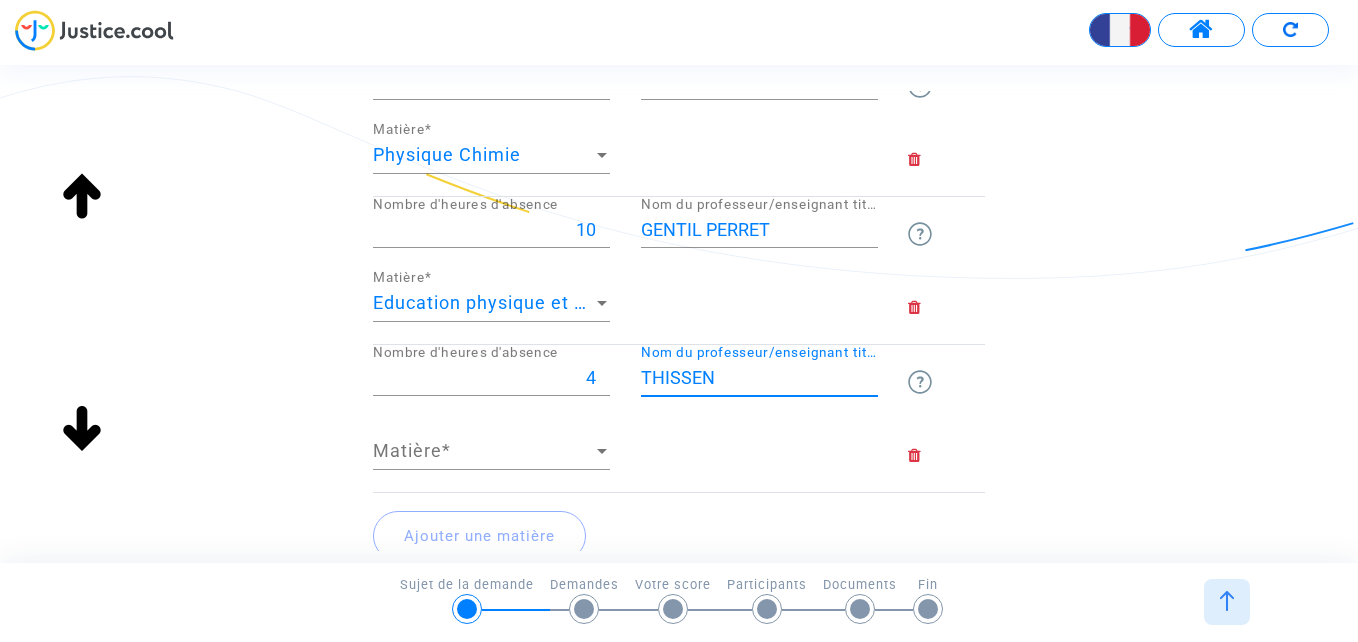 click on "Matière" at bounding box center (482, 451) 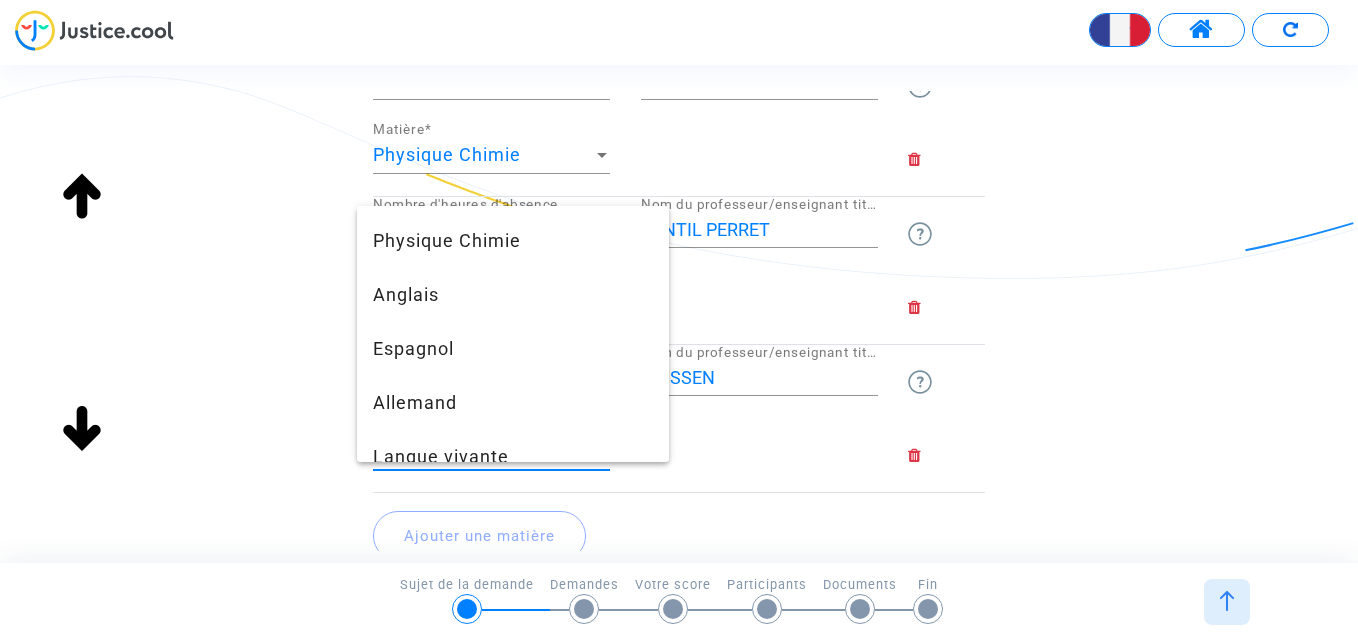 scroll, scrollTop: 500, scrollLeft: 0, axis: vertical 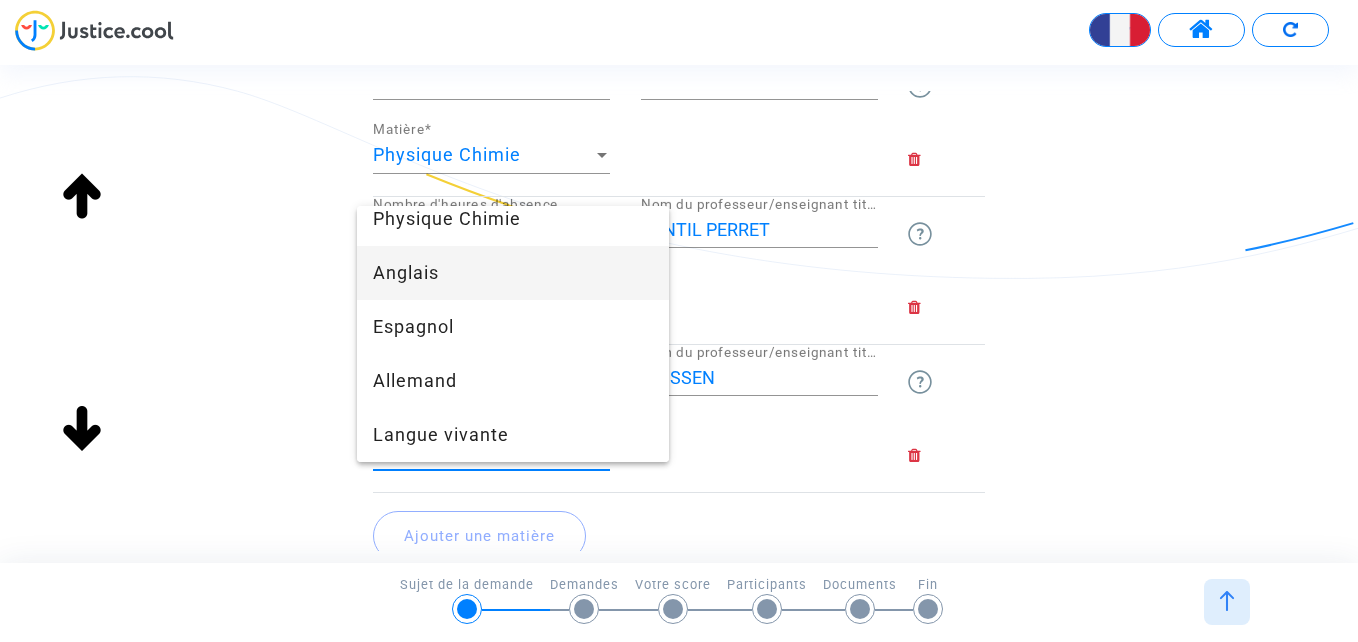 click on "Anglais" at bounding box center [513, 273] 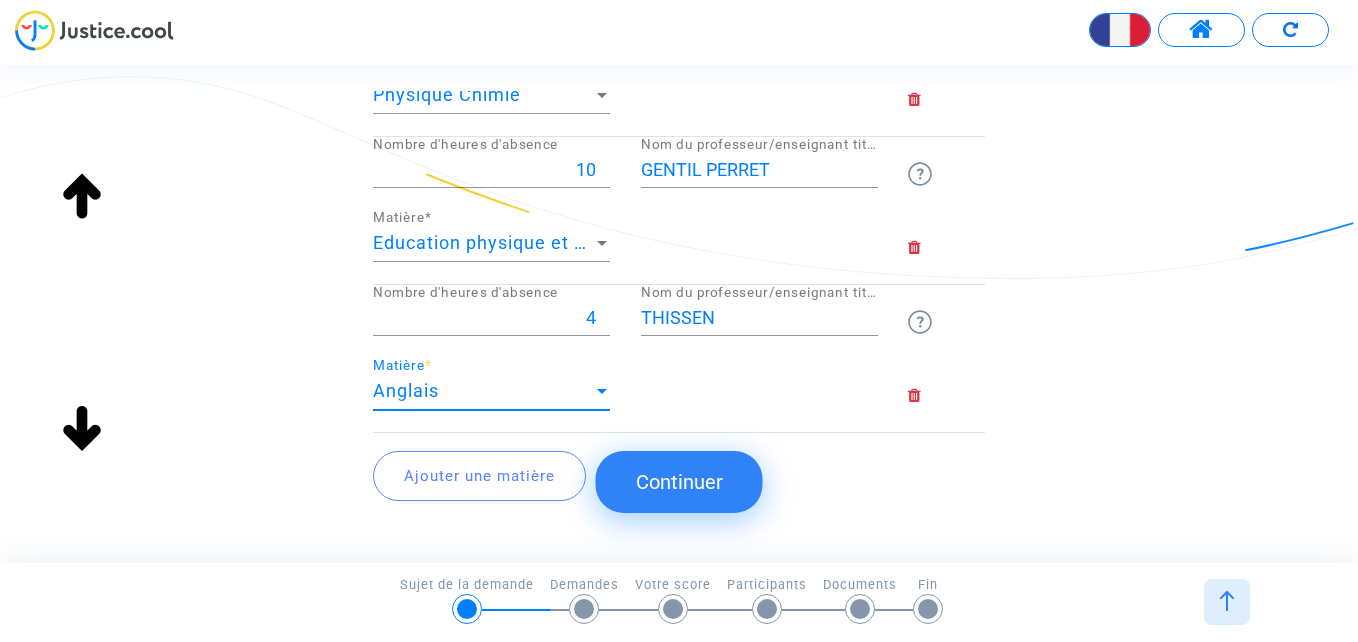 scroll, scrollTop: 1341, scrollLeft: 0, axis: vertical 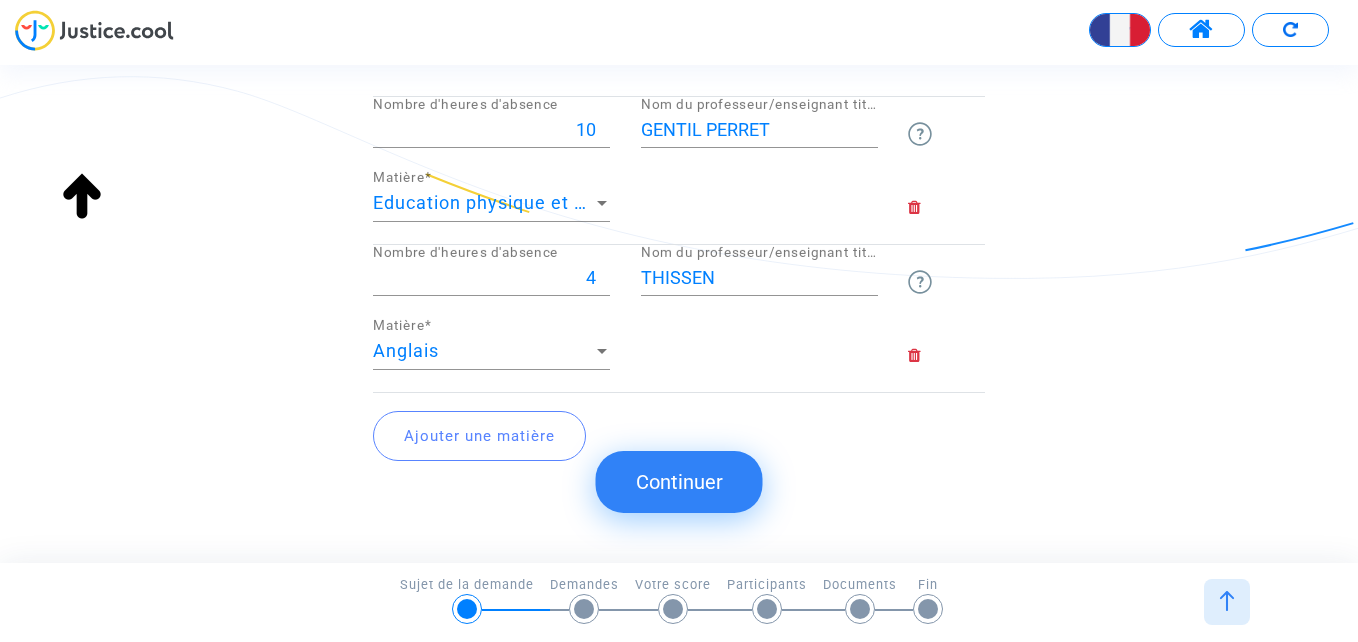 click on "Ajouter une matière" 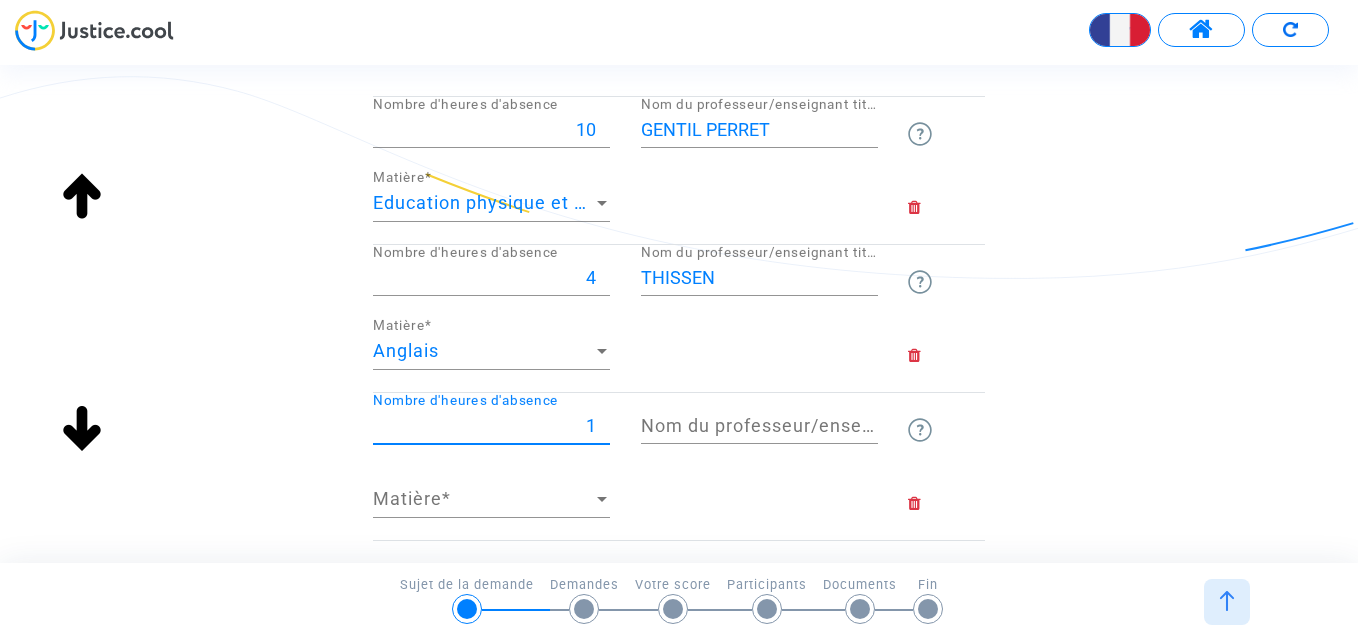 click on "1" at bounding box center (491, 426) 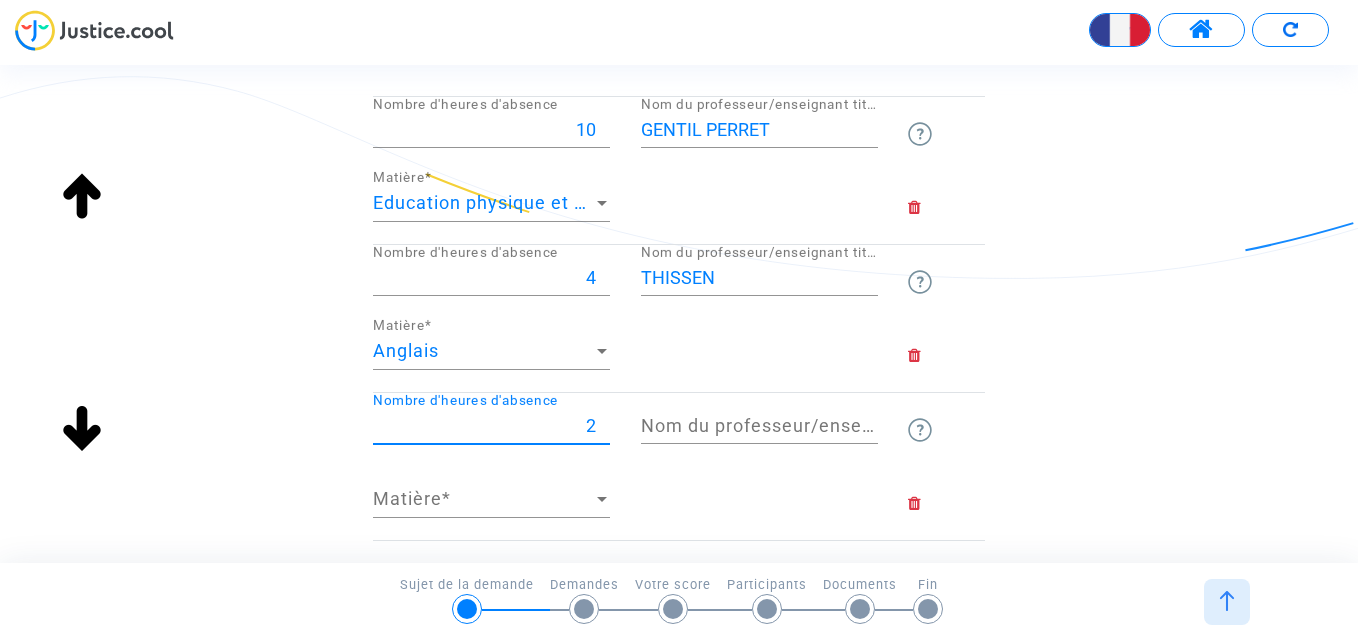 click on "2" at bounding box center [491, 426] 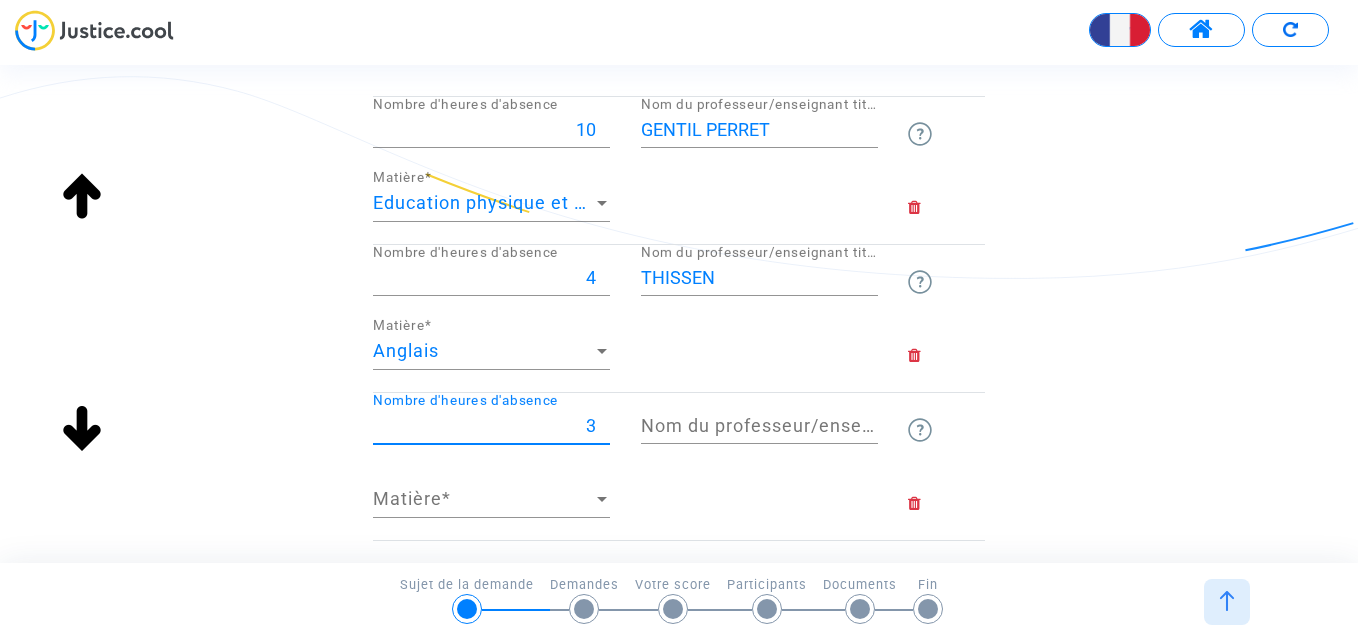 click on "3" at bounding box center (491, 426) 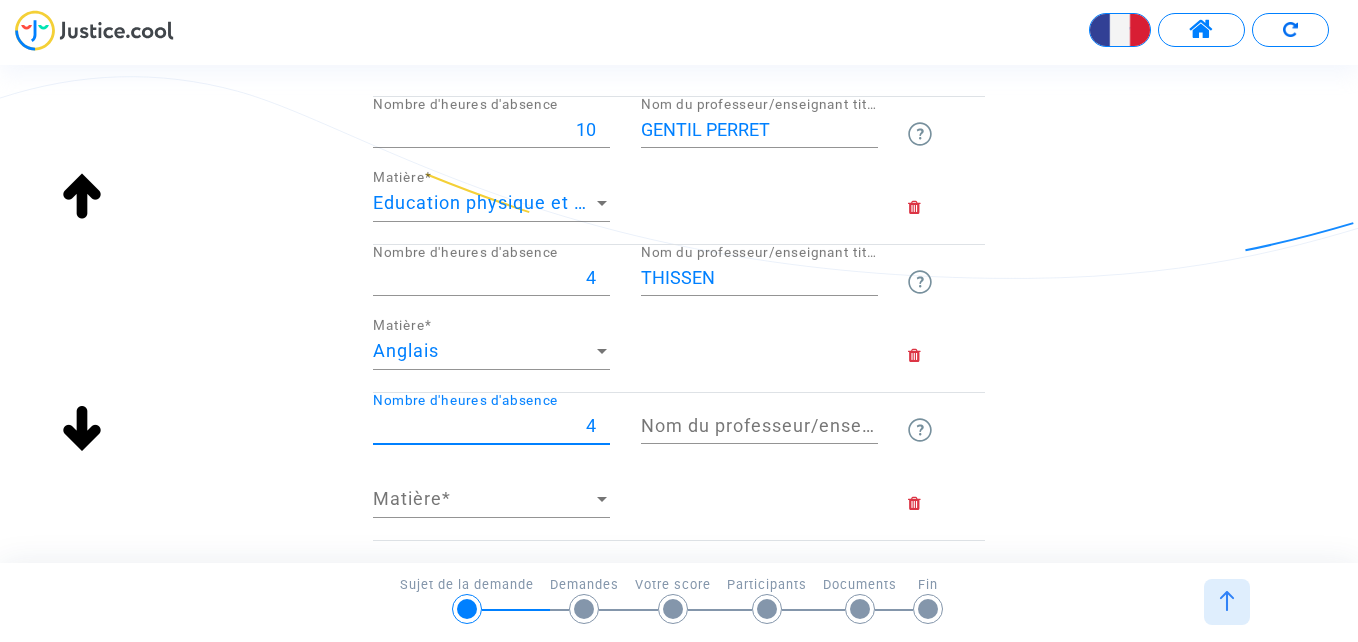 click on "4" at bounding box center [491, 426] 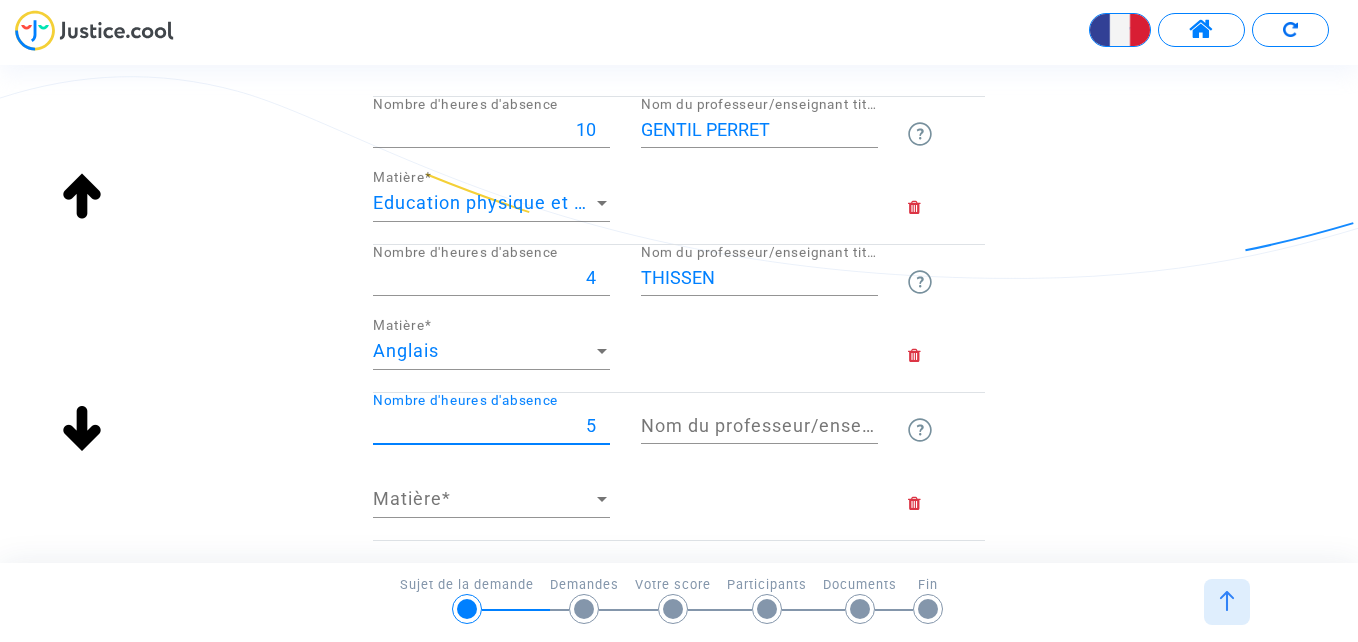 click on "5" at bounding box center (491, 426) 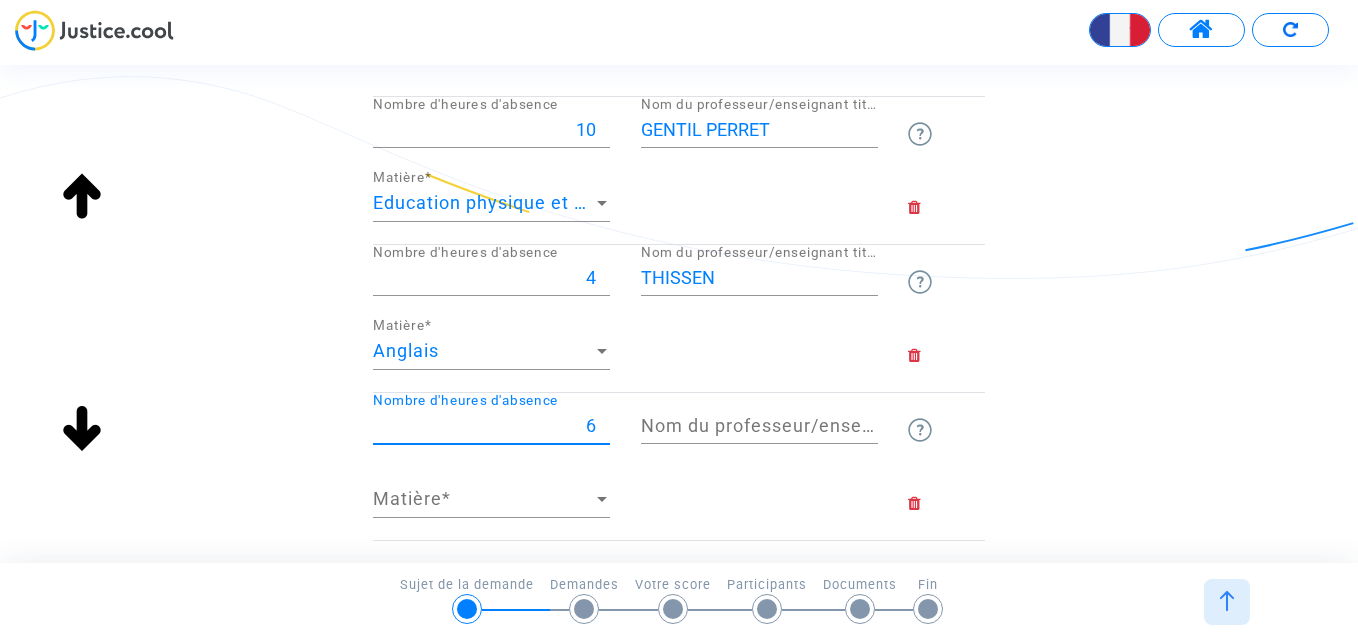 type on "6" 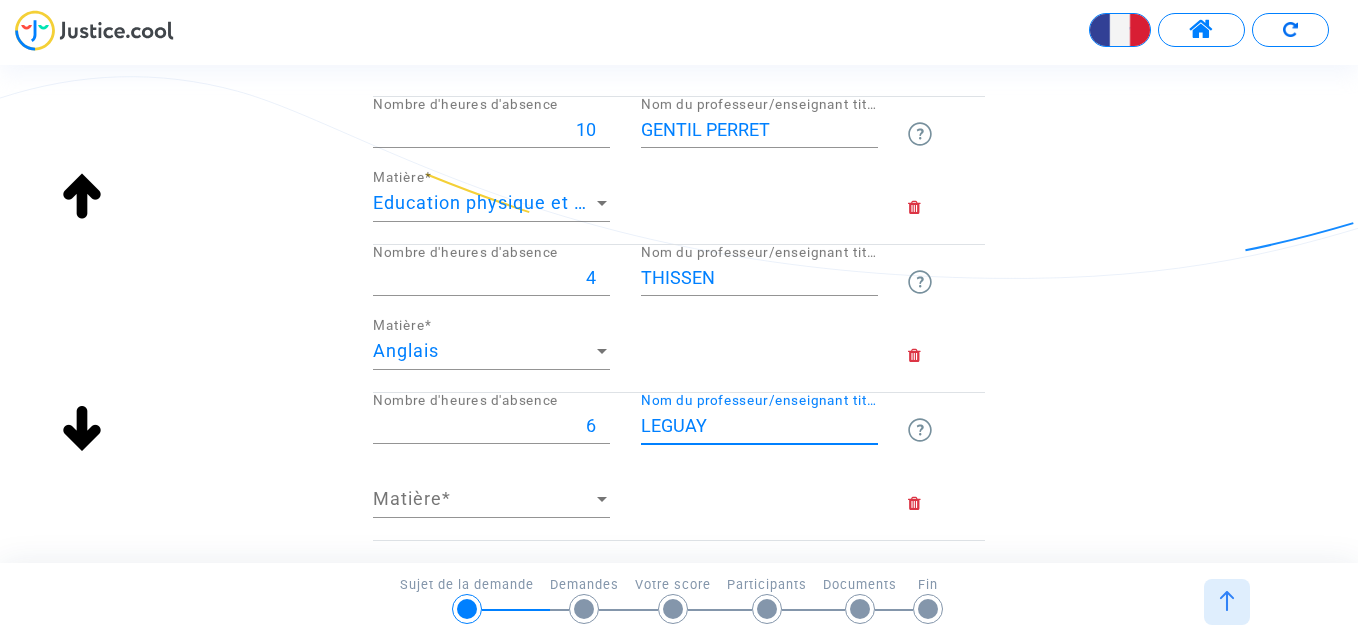 type on "LEGUAY" 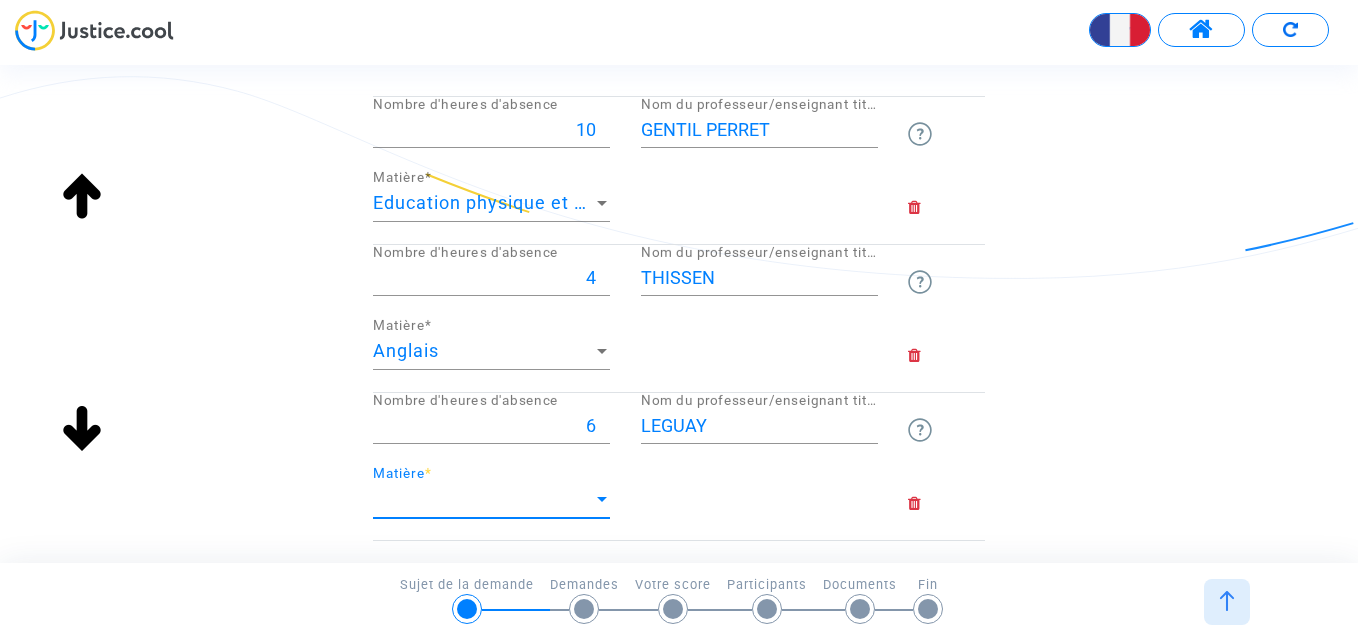 click on "Matière" at bounding box center [482, 499] 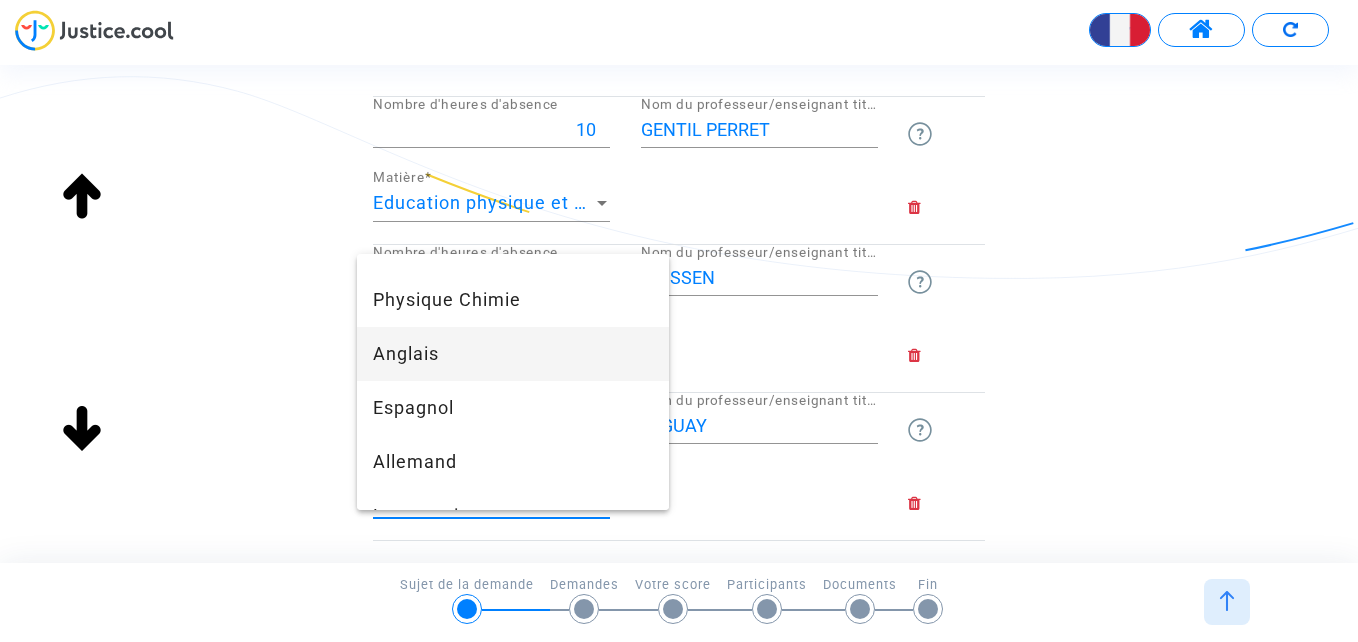 scroll, scrollTop: 500, scrollLeft: 0, axis: vertical 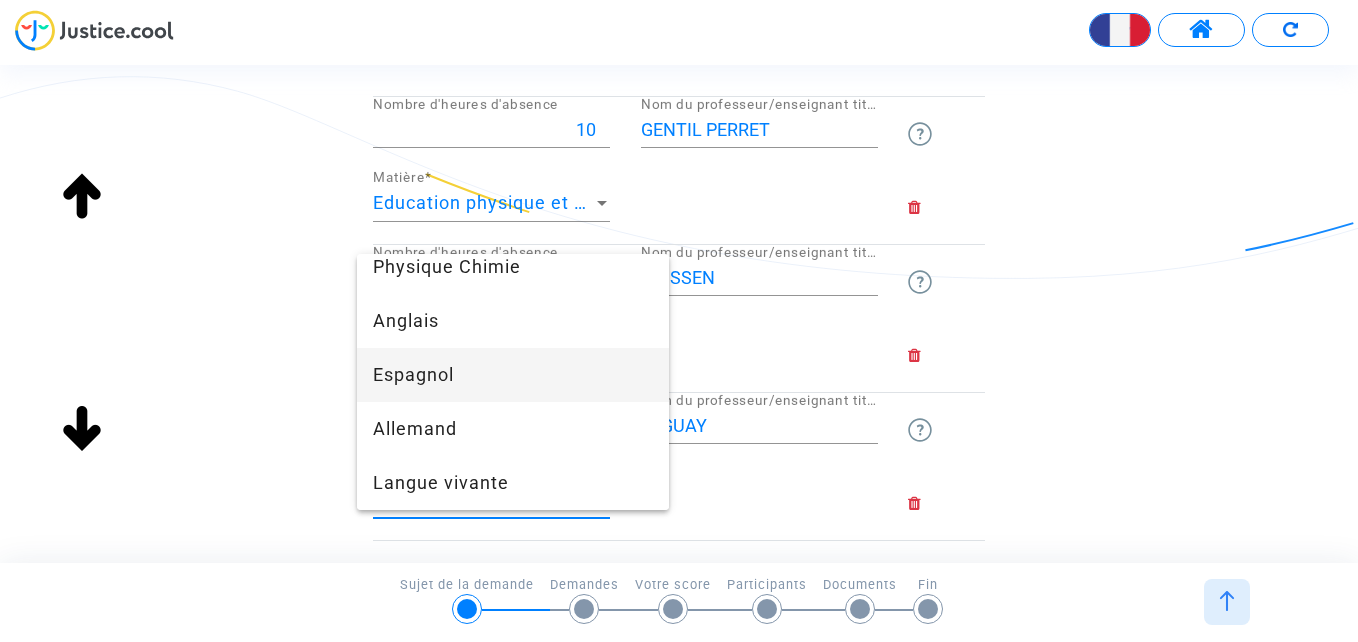 click on "Espagnol" at bounding box center (513, 375) 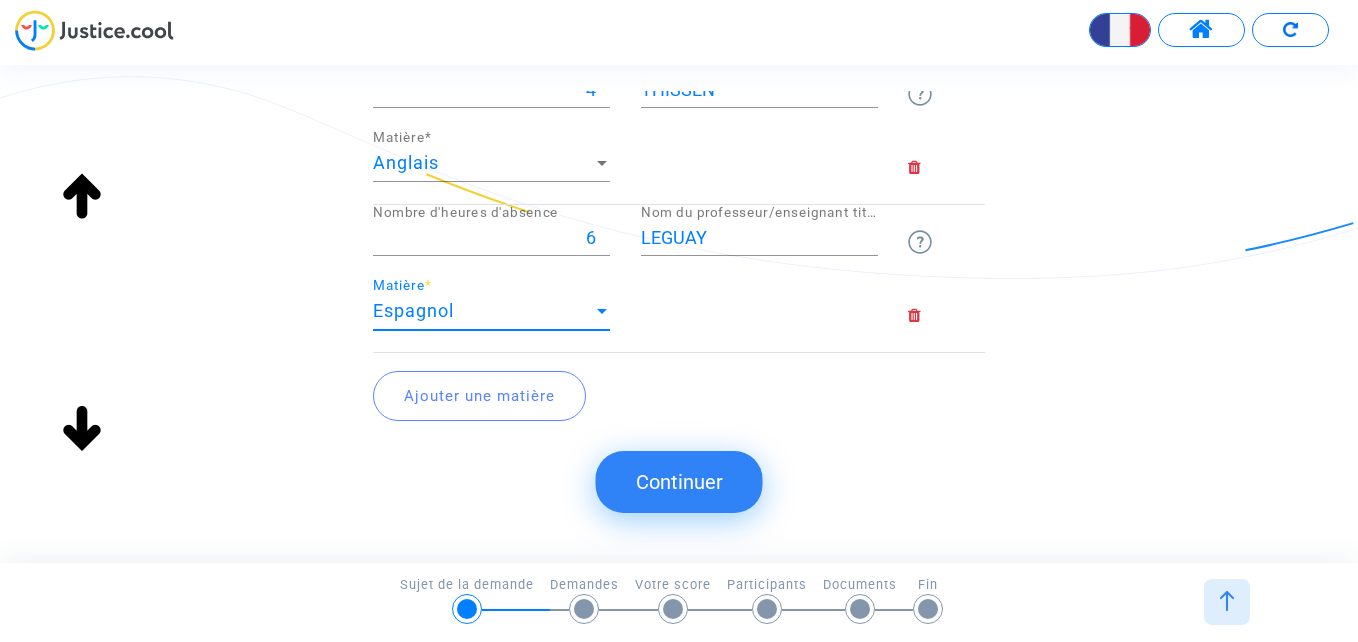 scroll, scrollTop: 1537, scrollLeft: 0, axis: vertical 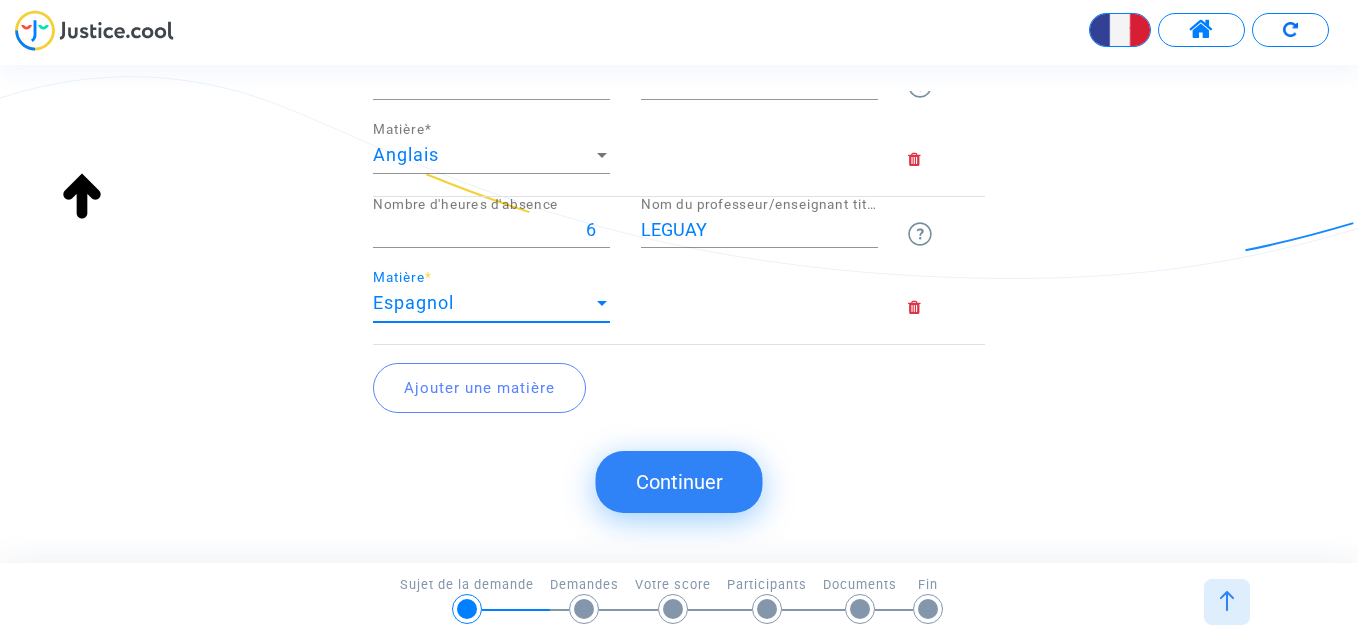 click on "Ajouter une matière" 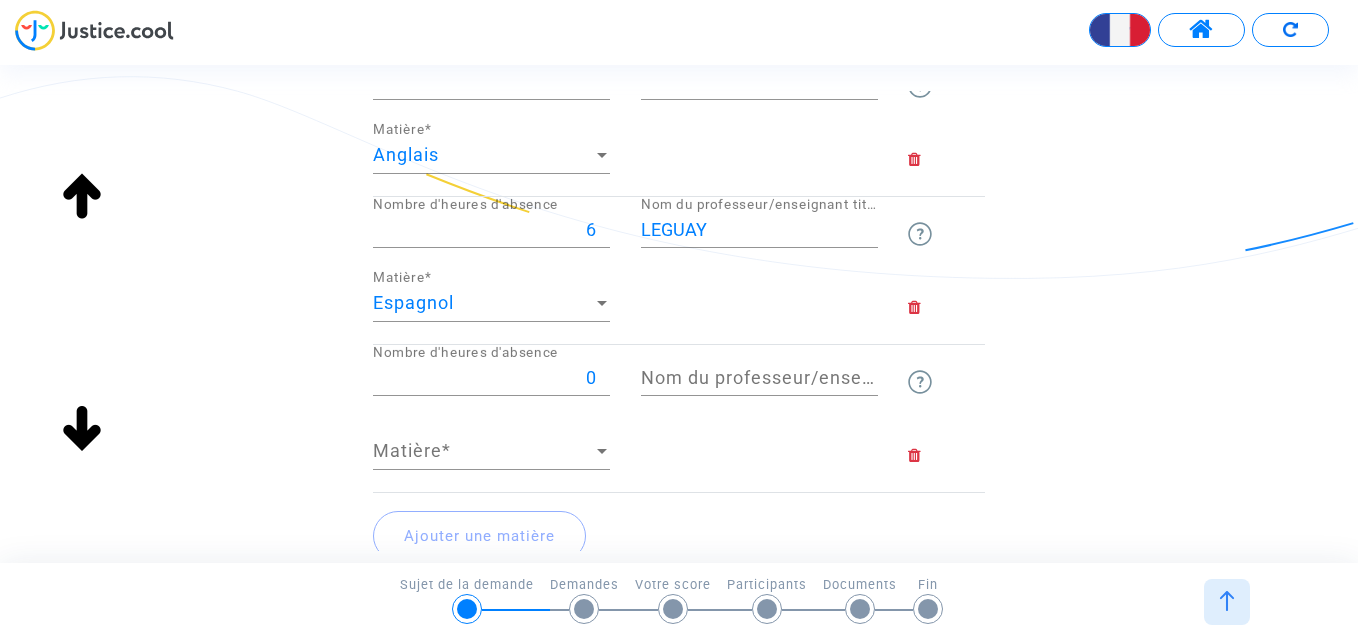 click at bounding box center (602, 451) 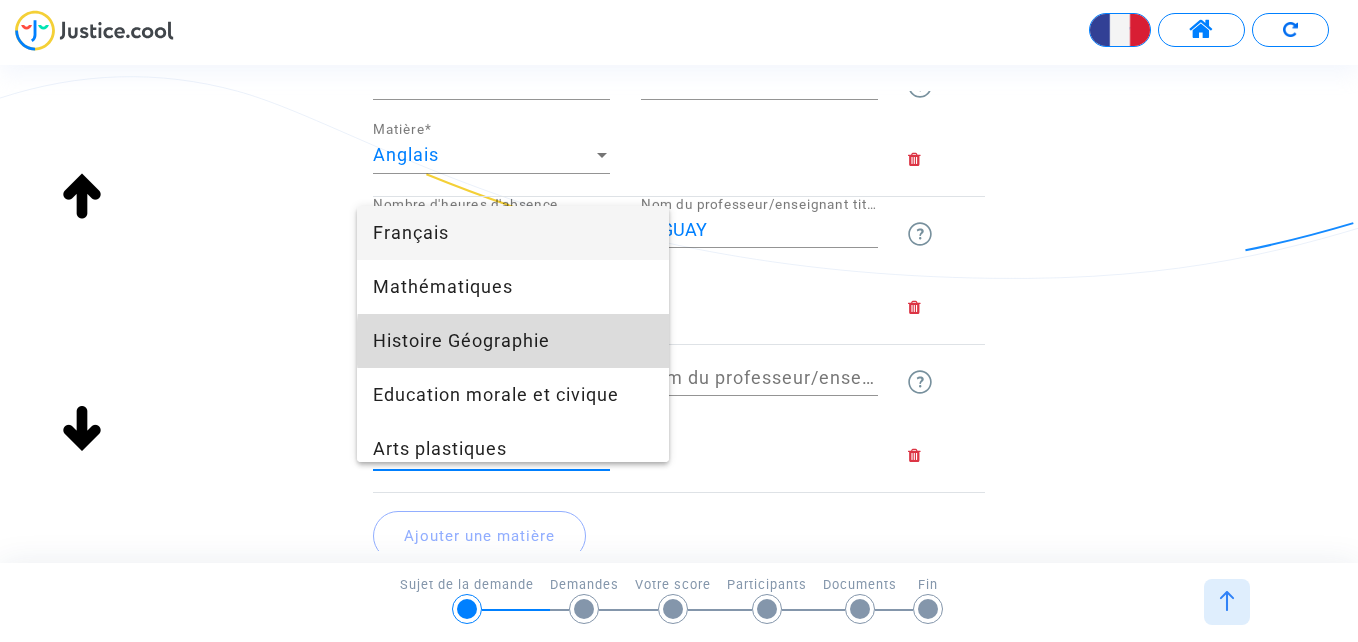 click on "Histoire Géographie" at bounding box center [513, 341] 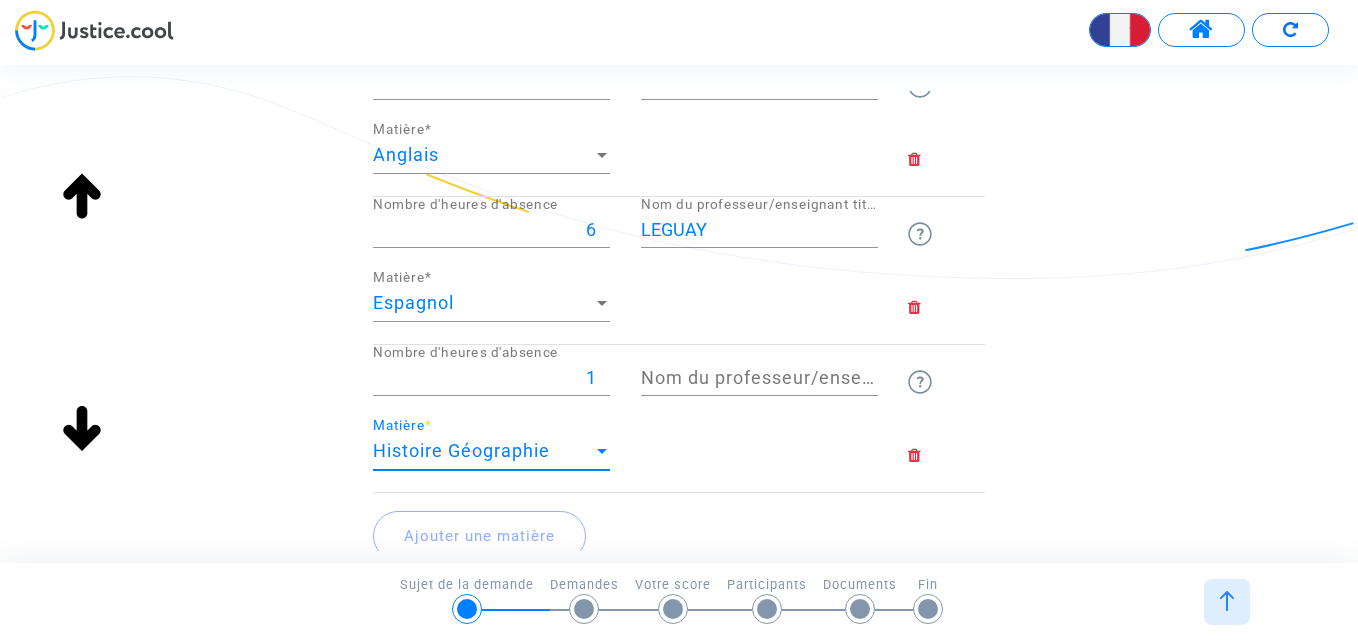 click on "1" at bounding box center (491, 378) 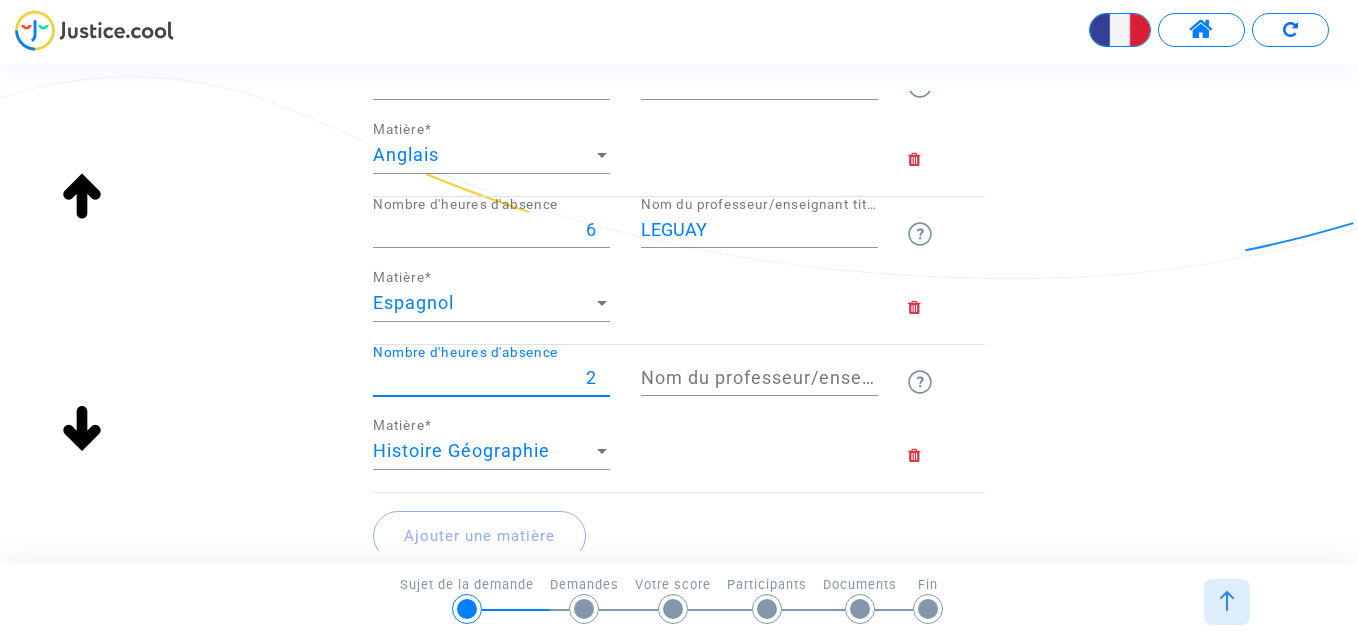 click on "2" at bounding box center (491, 378) 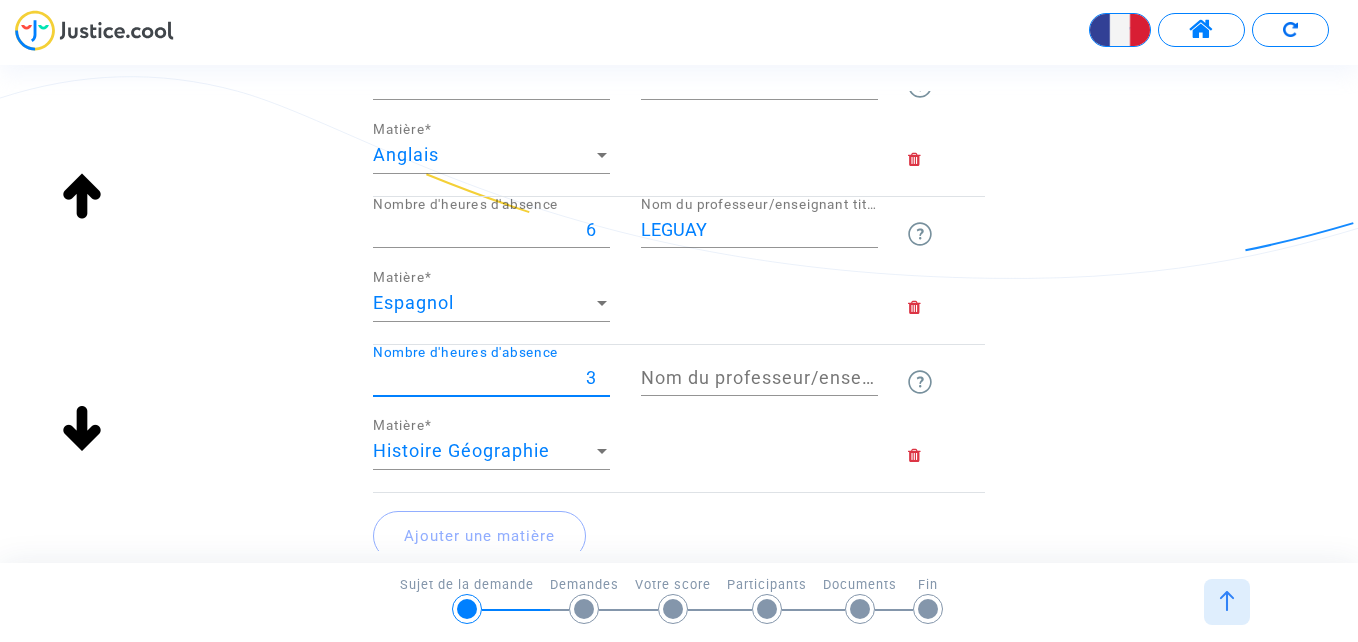 click on "3" at bounding box center (491, 378) 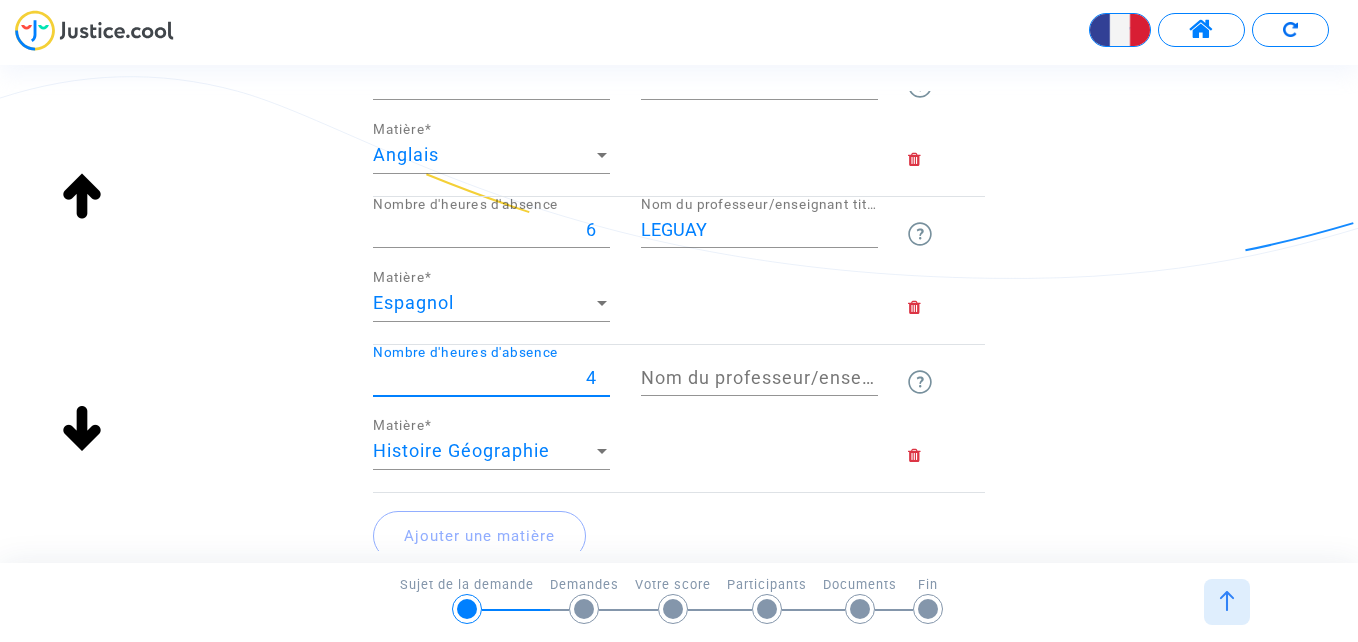 click on "4" at bounding box center [491, 378] 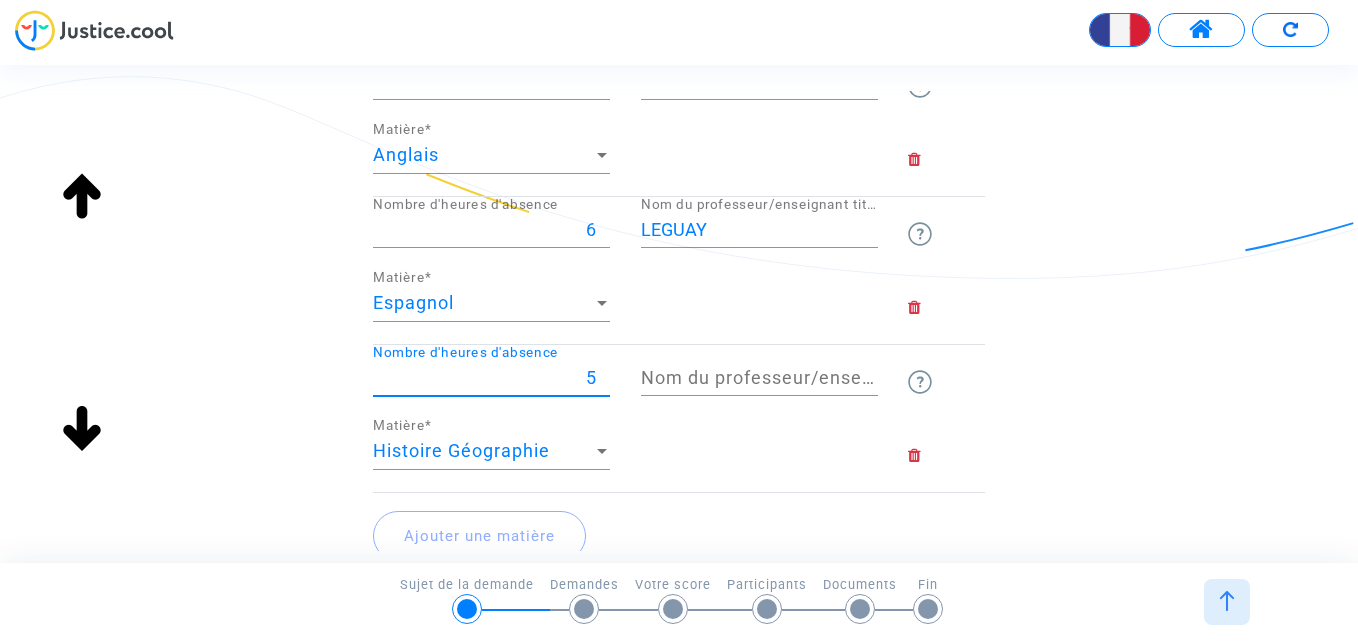 click on "5" at bounding box center [491, 378] 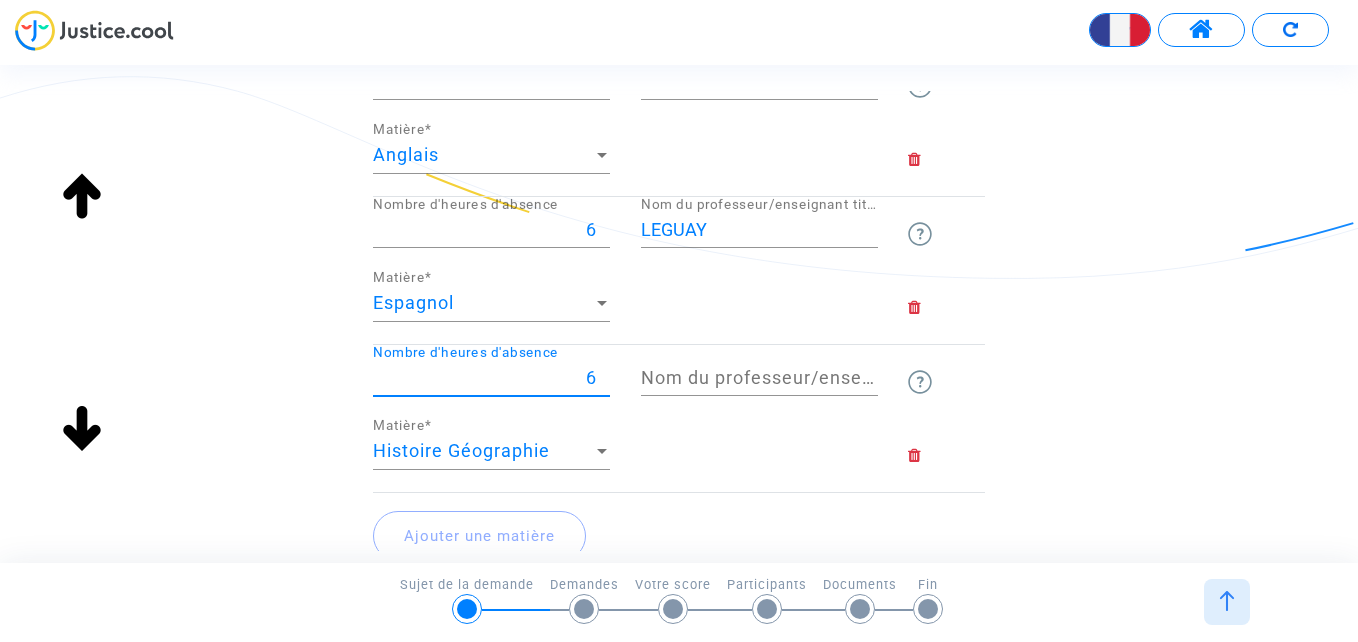 click on "6" at bounding box center (491, 378) 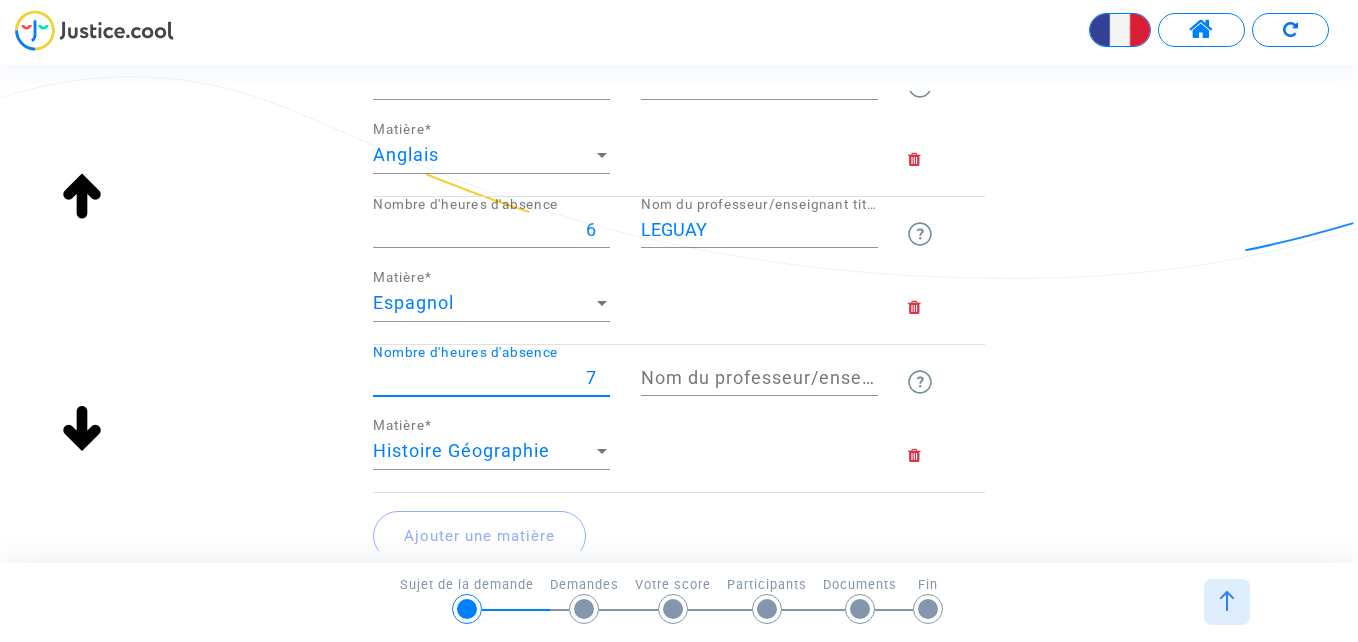 click on "7" at bounding box center (491, 378) 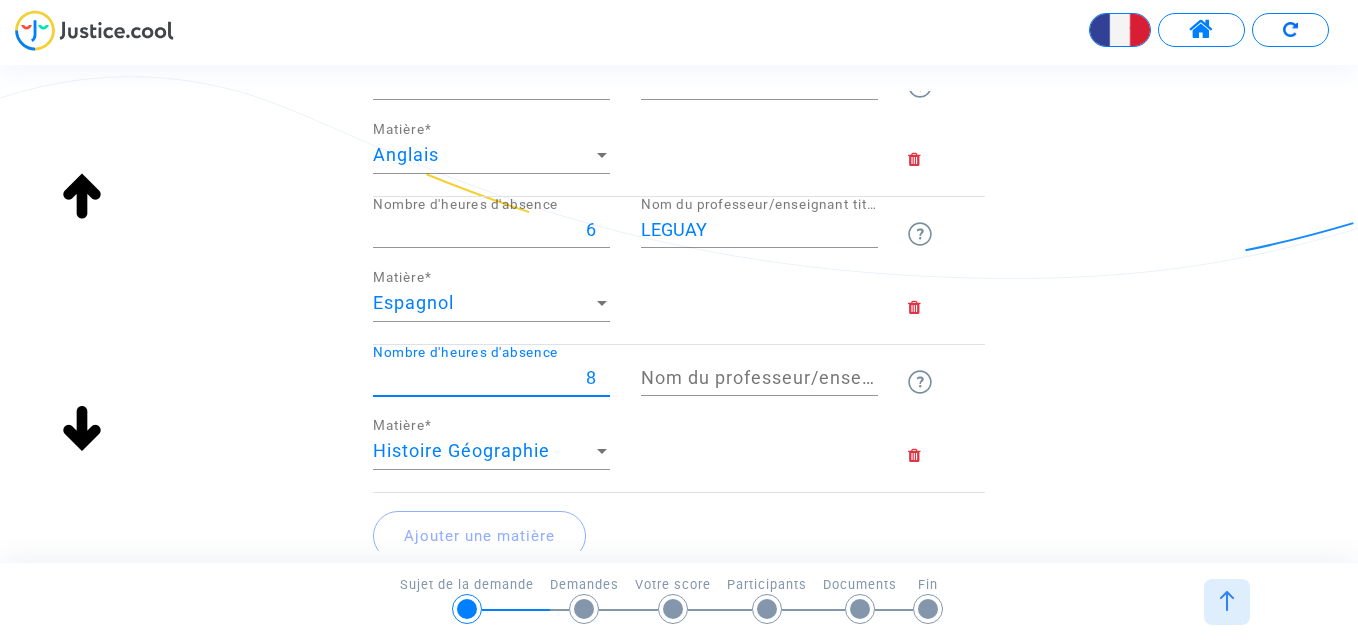 click on "8" at bounding box center [491, 378] 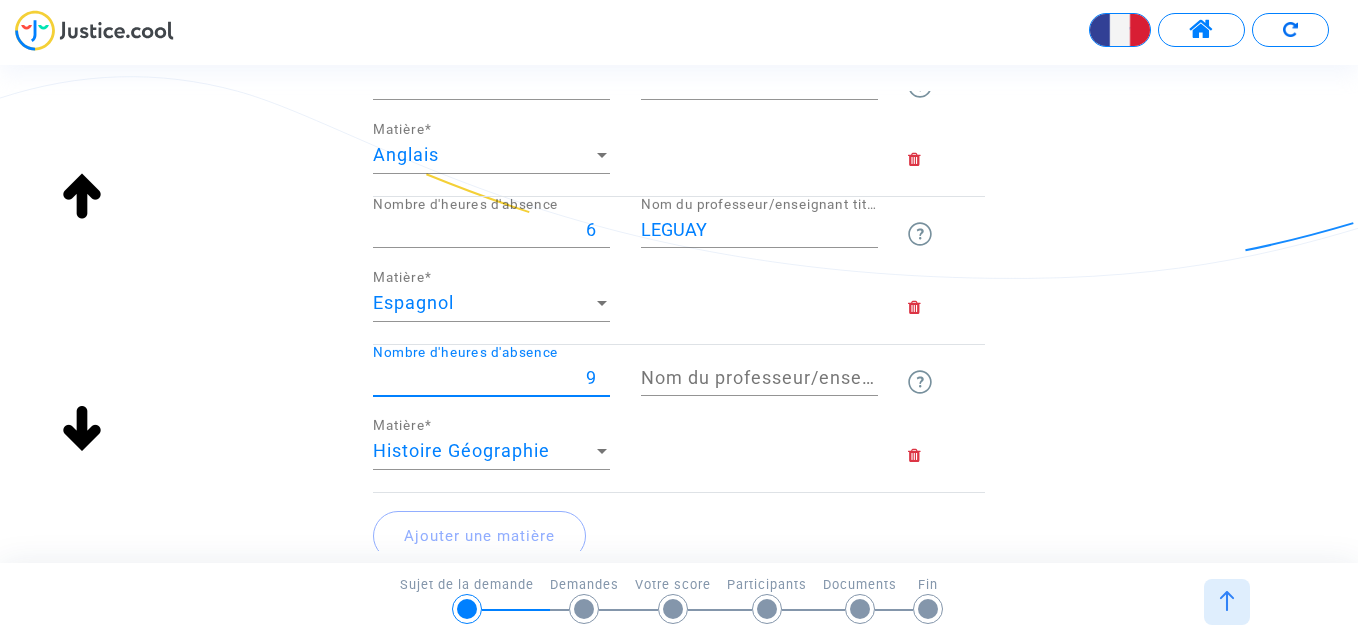 click on "9" at bounding box center (491, 378) 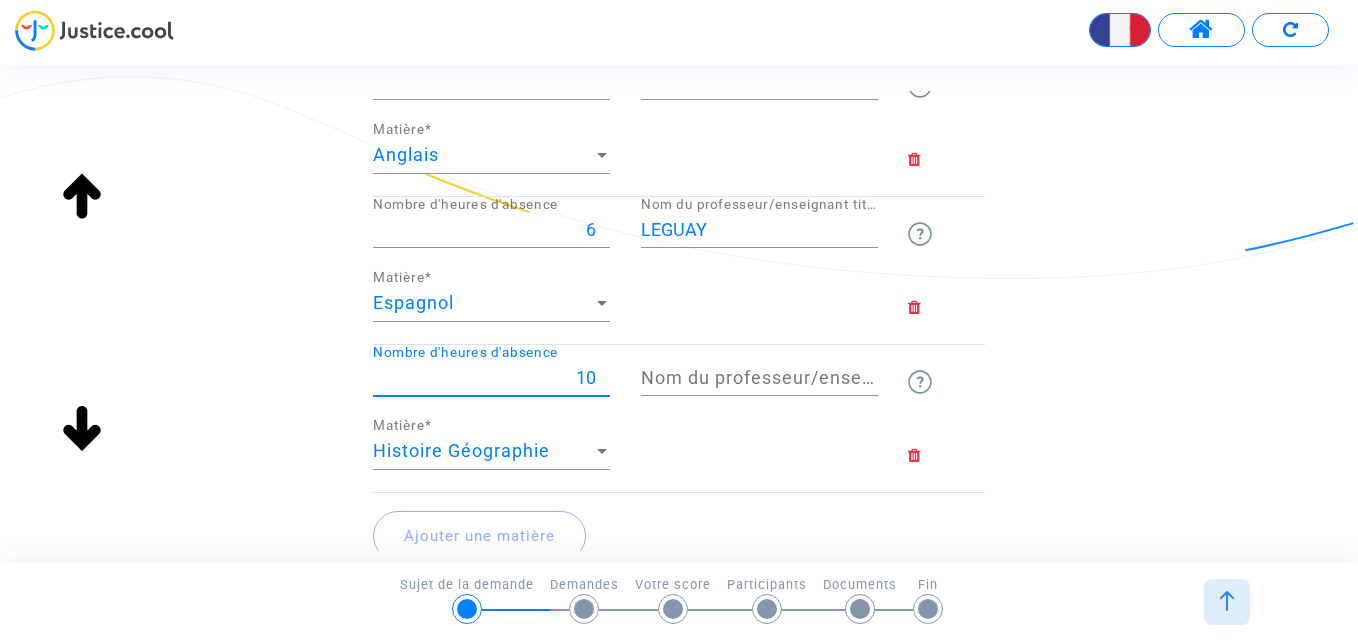 click on "10" at bounding box center [491, 378] 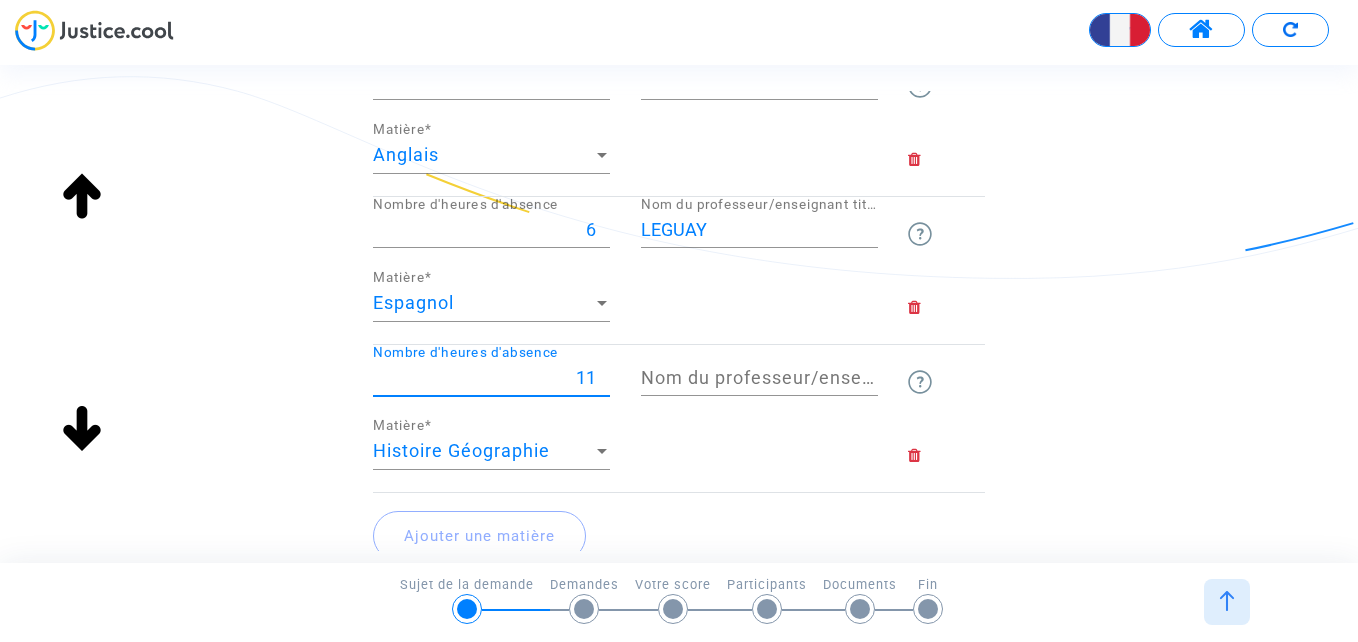 type on "11" 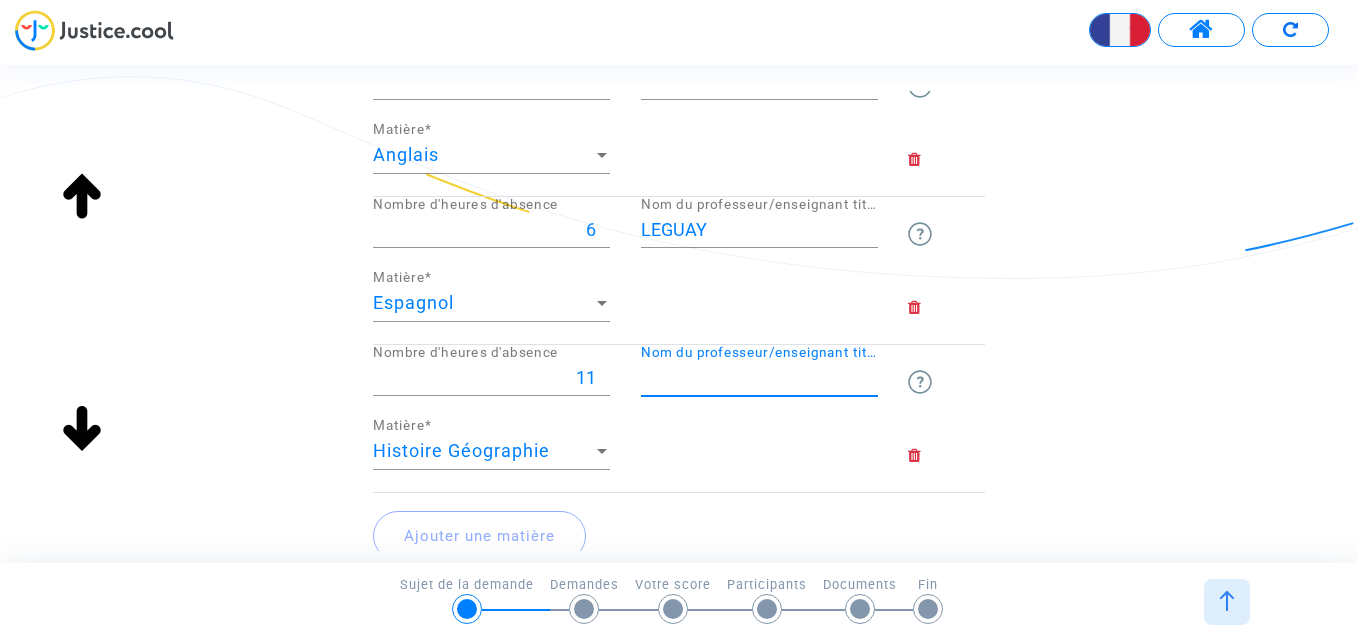 click on "Nom du professeur/enseignant titulaire" at bounding box center (759, 378) 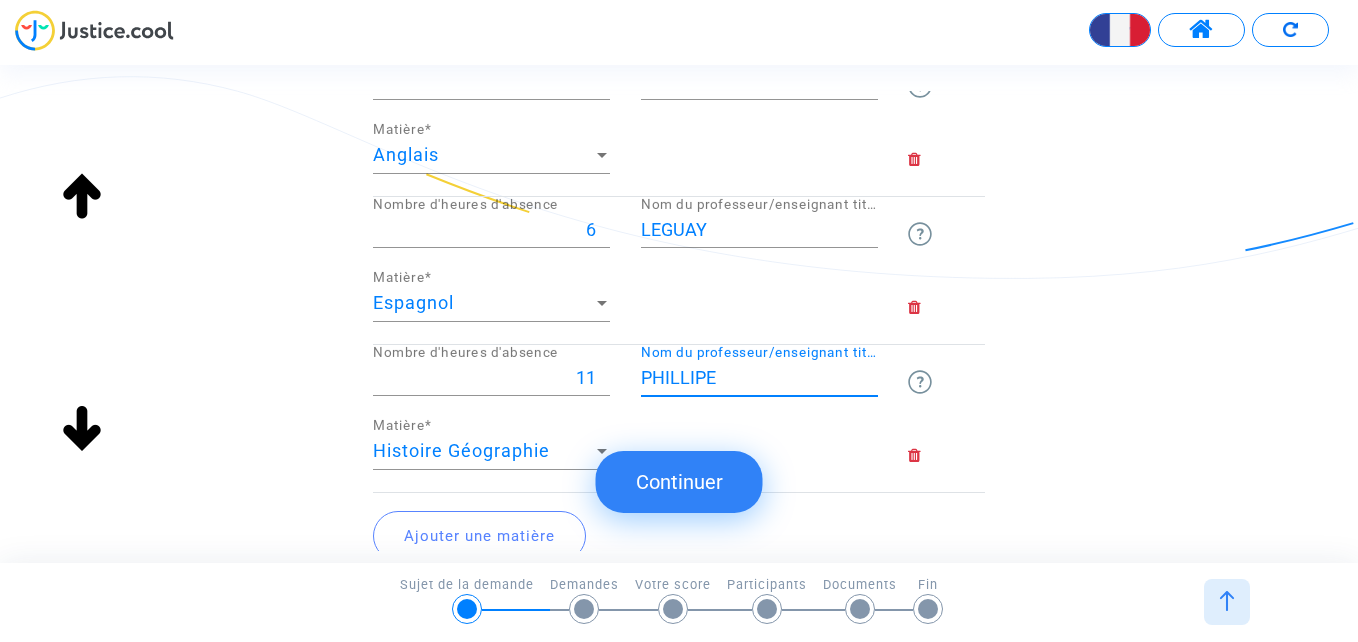 type on "PHILLIPE" 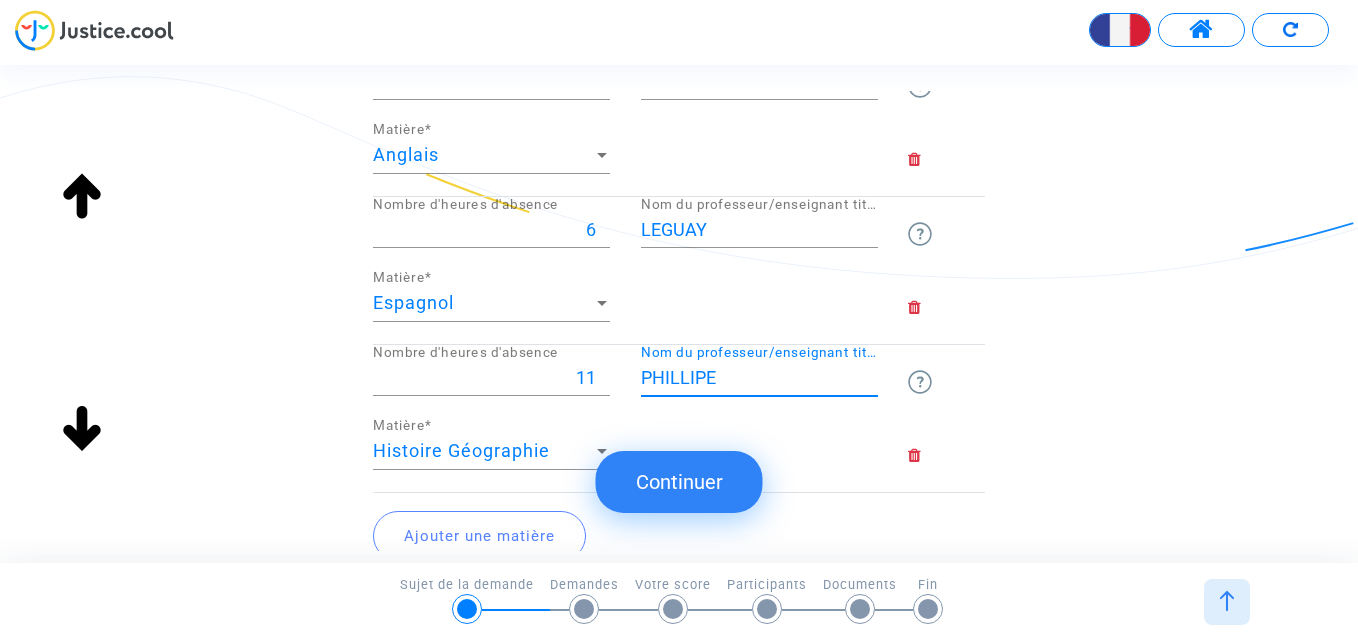click on "Ajouter une matière" 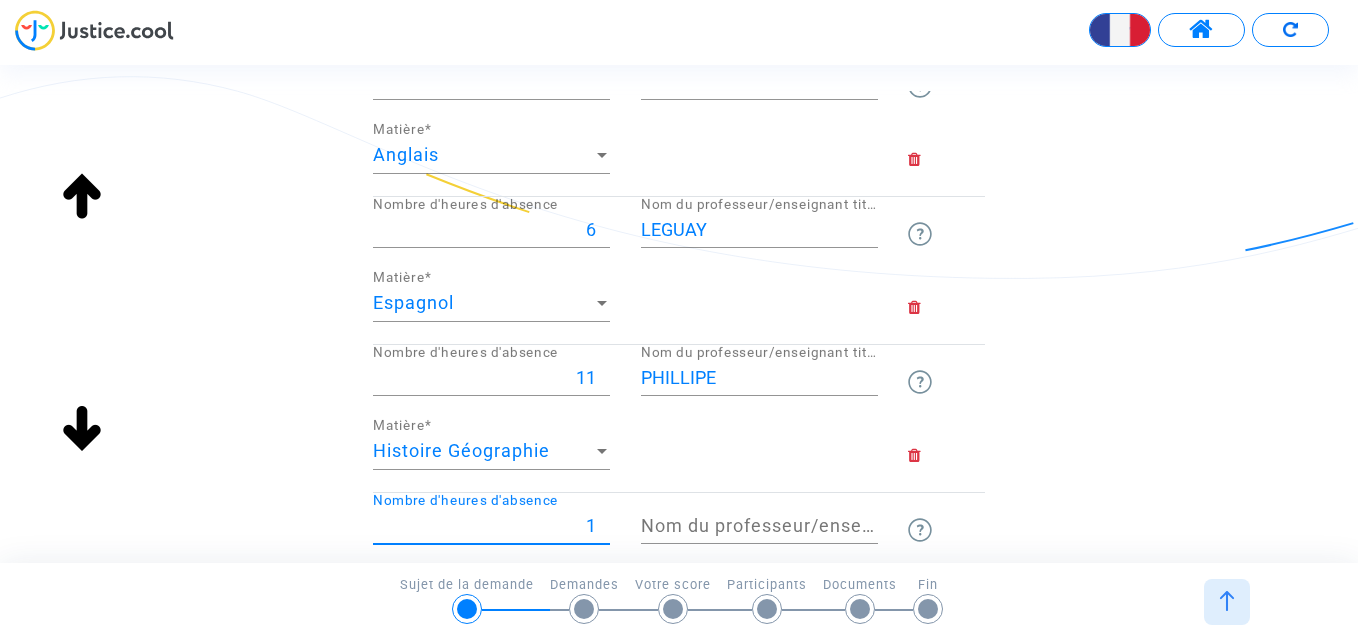 click on "1" at bounding box center (491, 526) 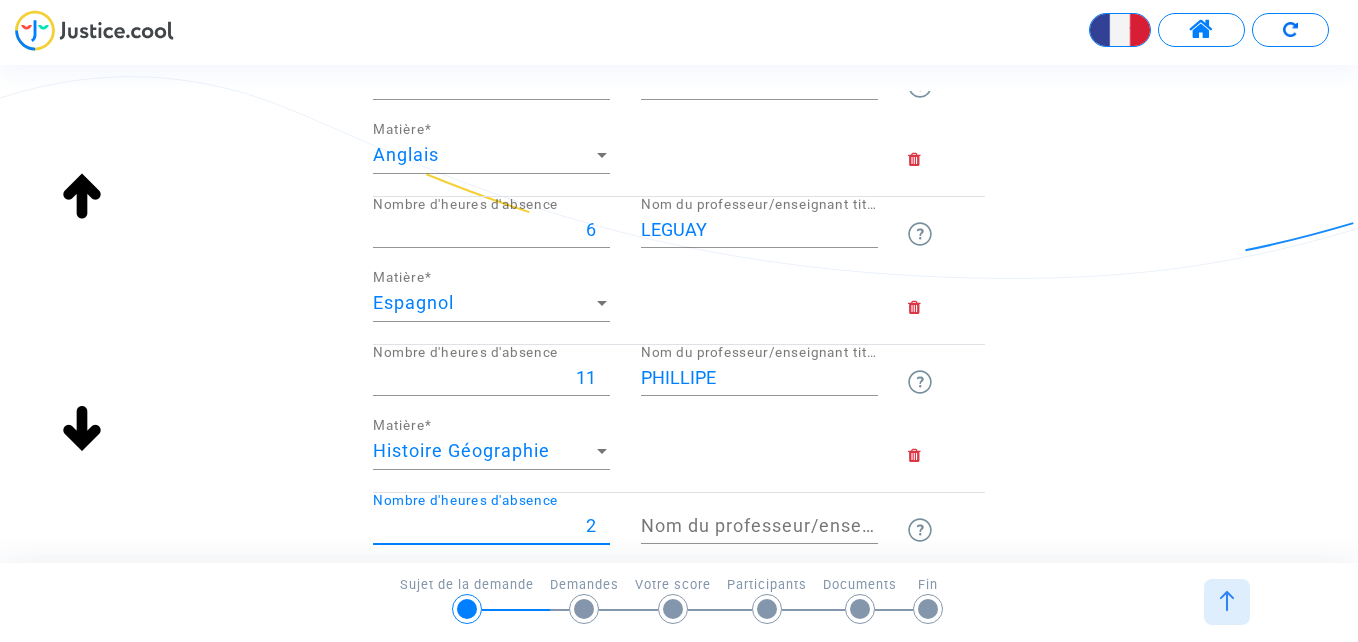 click on "2" at bounding box center (491, 526) 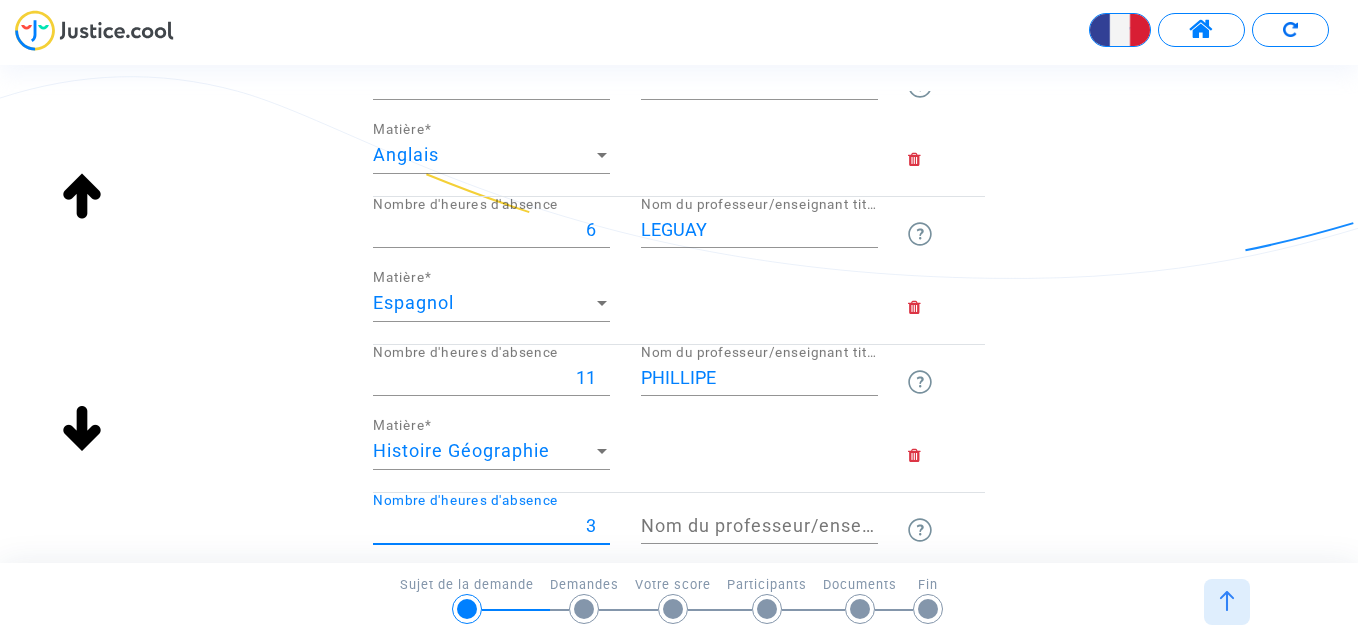 click on "3" at bounding box center (491, 526) 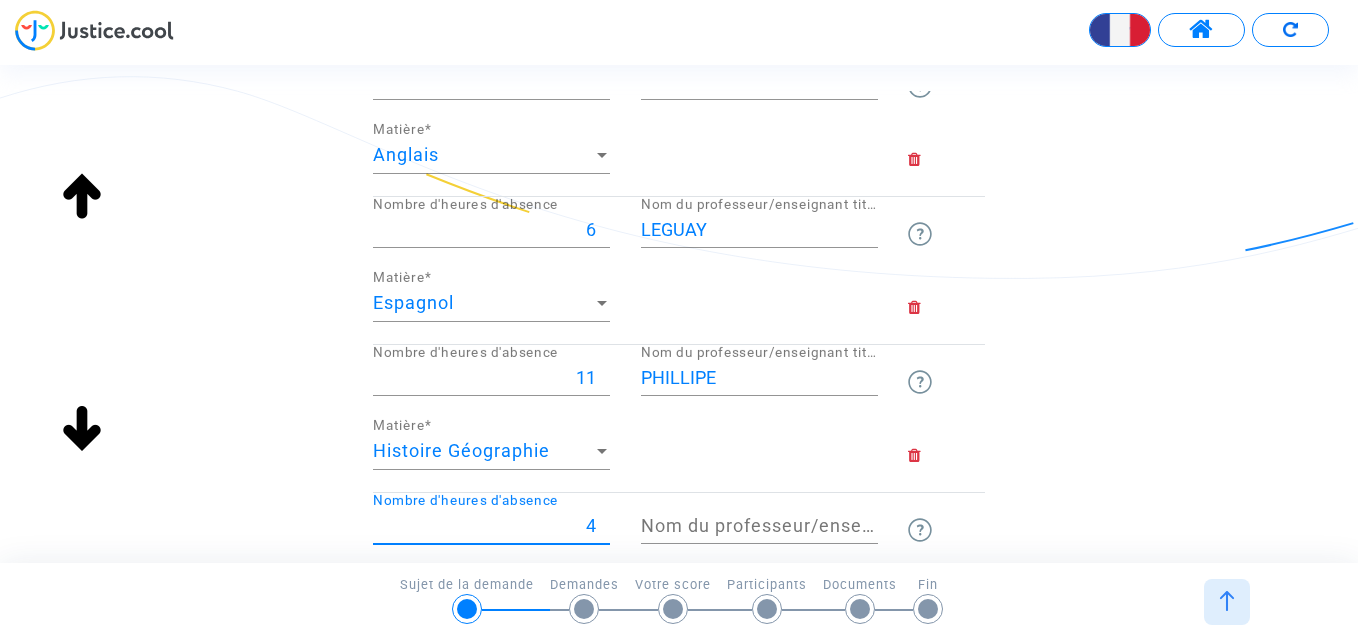 type on "4" 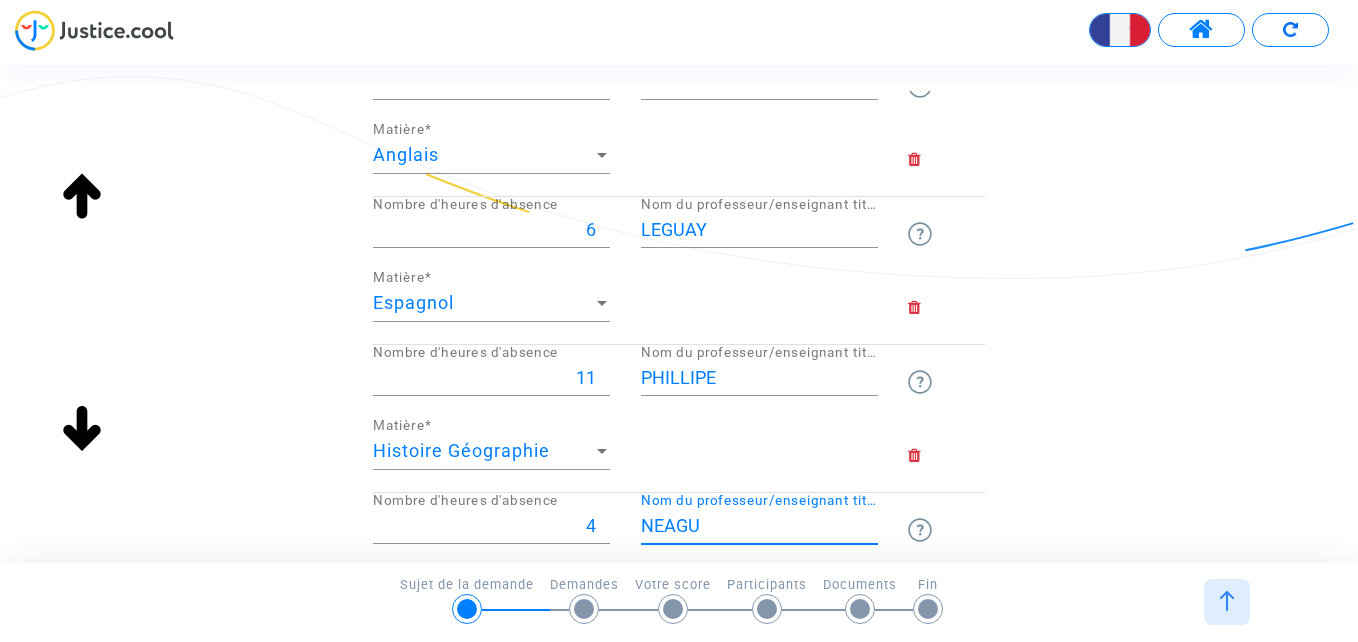 scroll, scrollTop: 1, scrollLeft: 0, axis: vertical 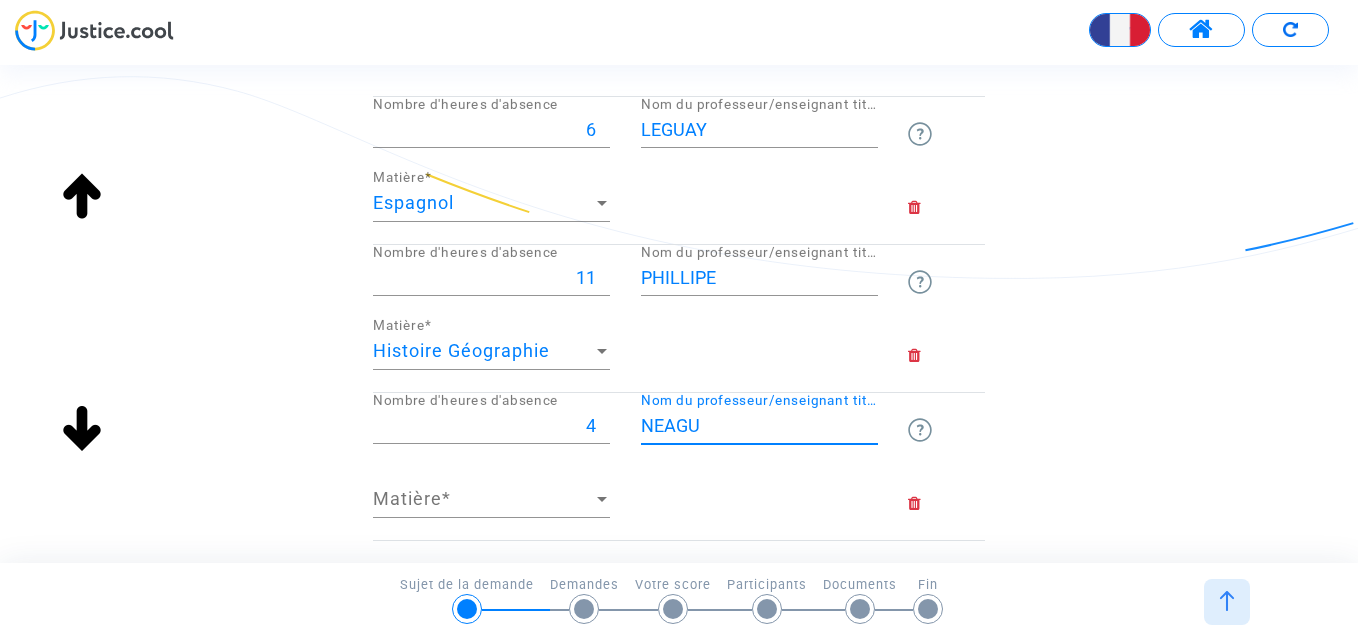 type on "NEAGU" 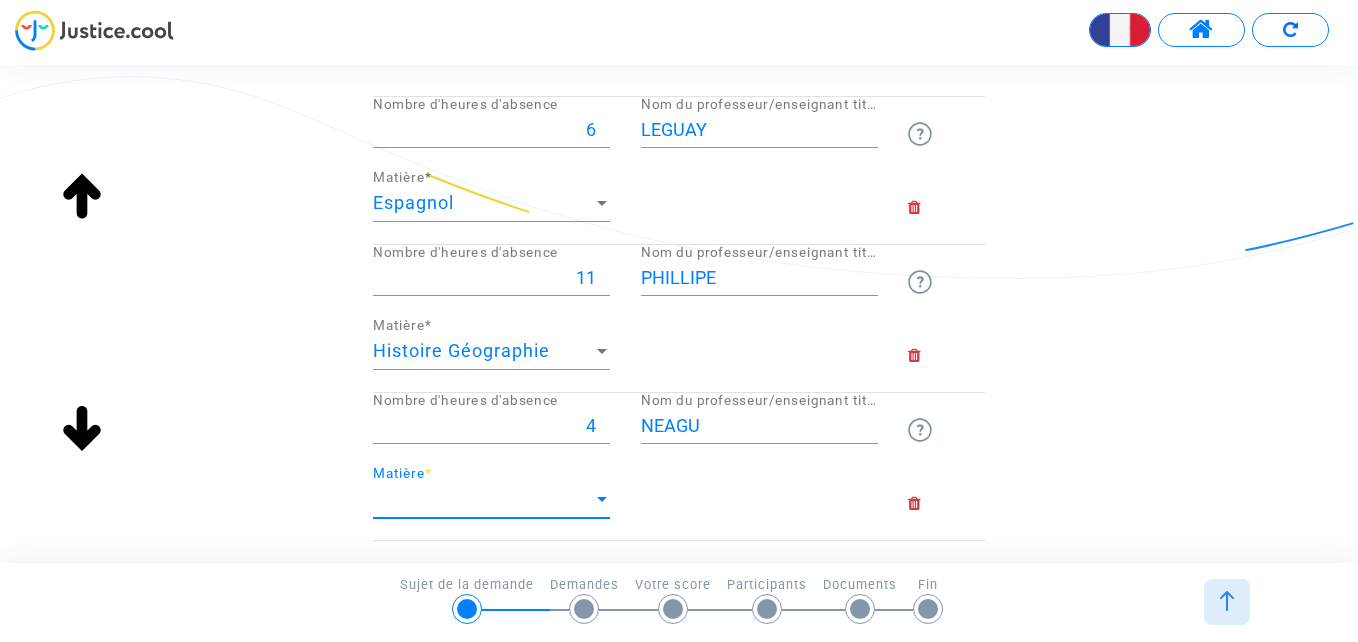 click at bounding box center (602, 499) 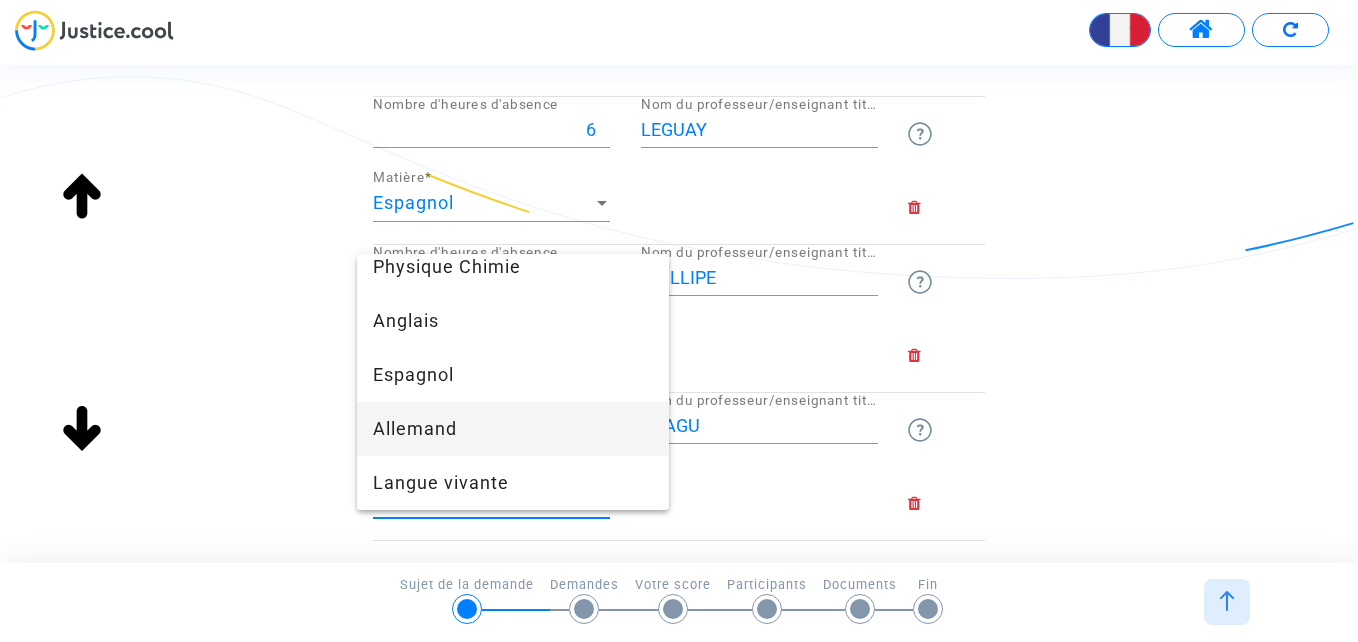 scroll, scrollTop: 600, scrollLeft: 0, axis: vertical 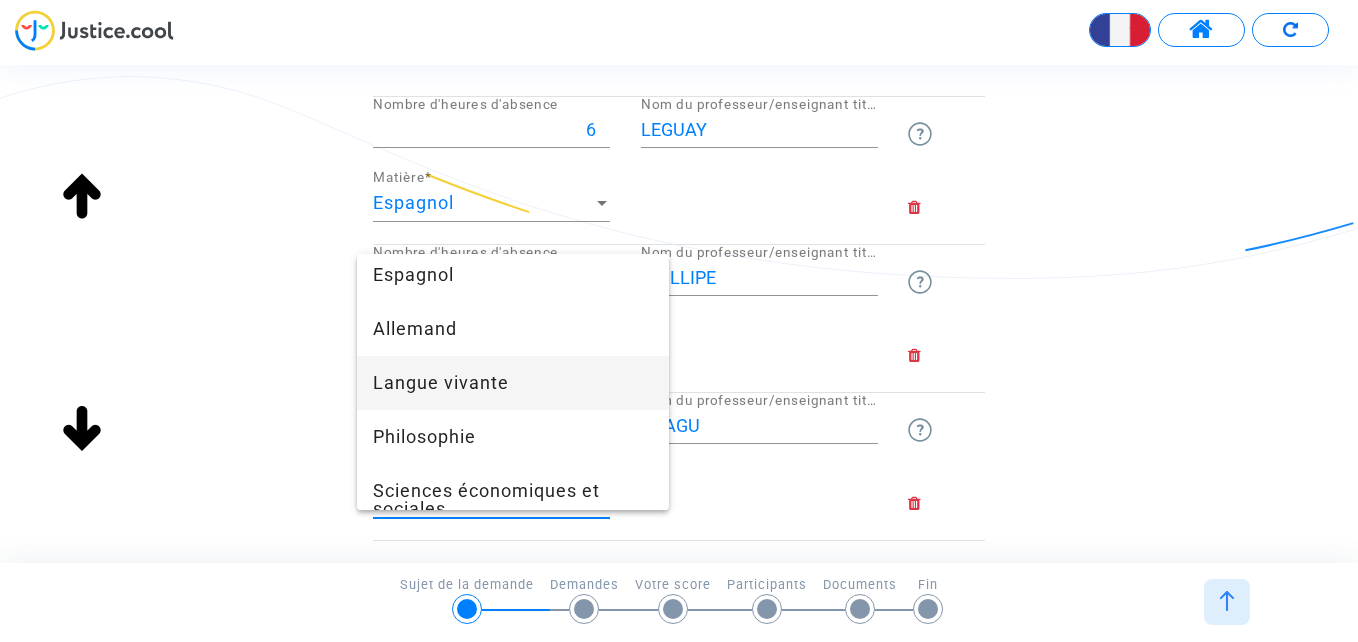 click on "Langue vivante" at bounding box center [513, 383] 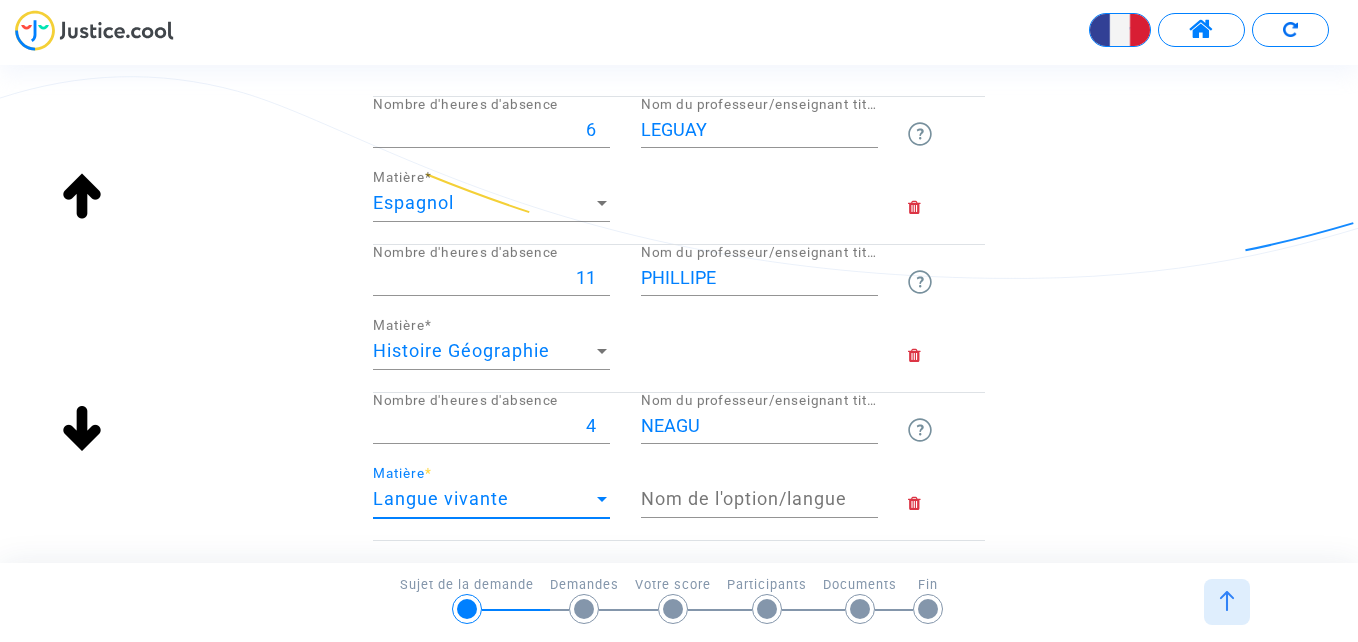 click on "Nom de l'option/langue" at bounding box center [759, 499] 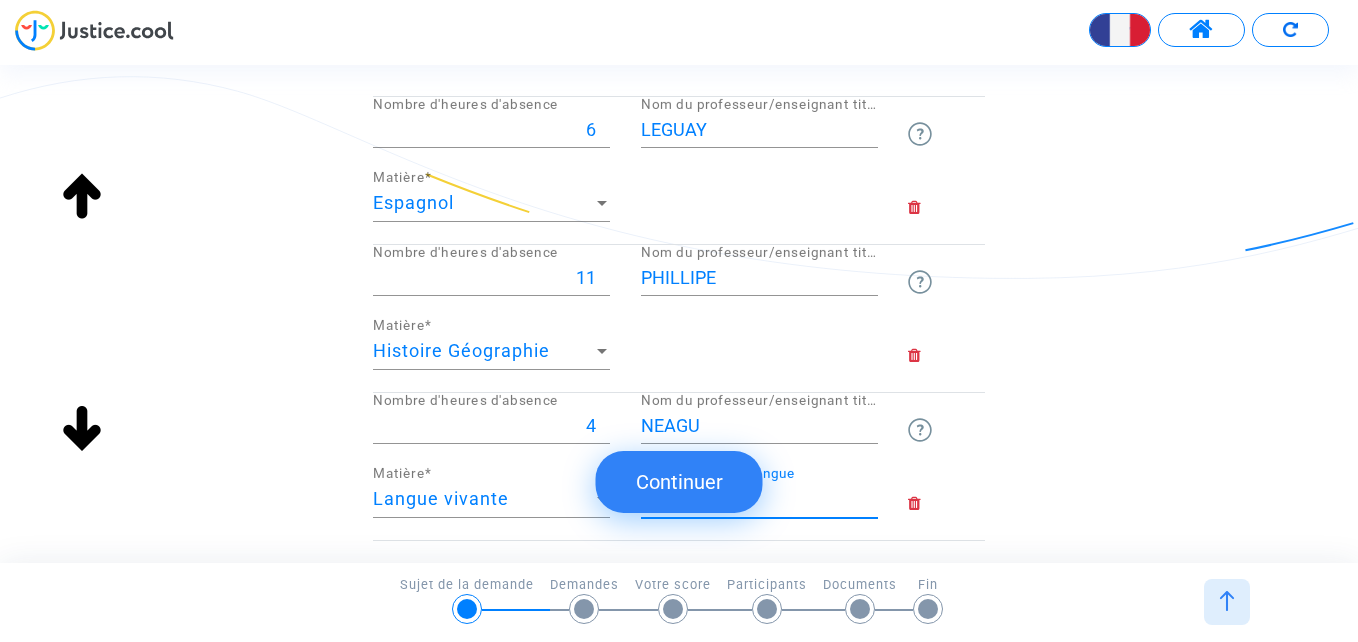 click on "LATIN" at bounding box center [759, 499] 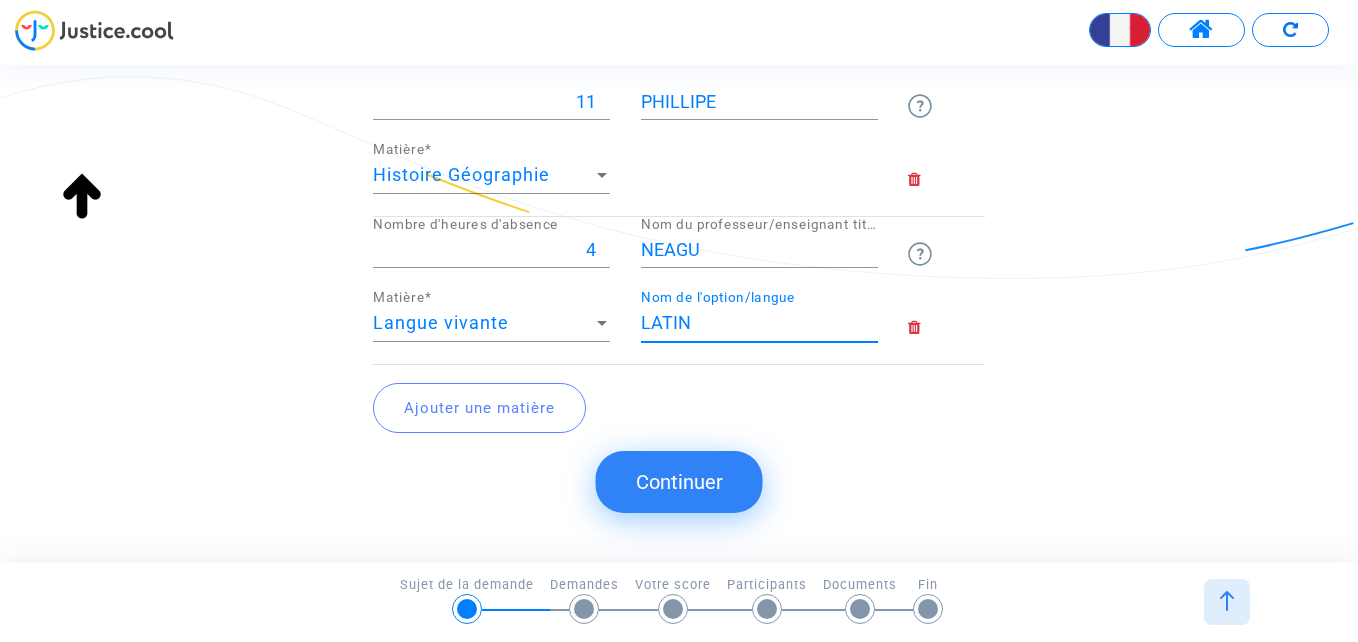 scroll, scrollTop: 1833, scrollLeft: 0, axis: vertical 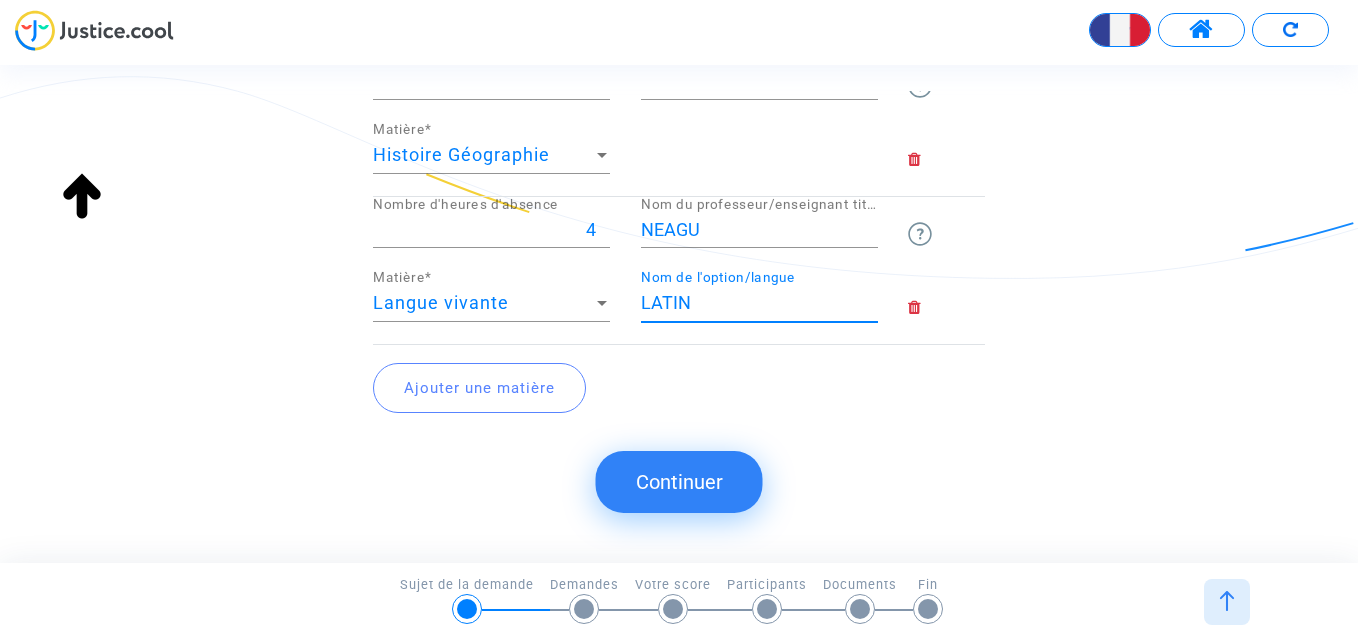 type on "LATIN" 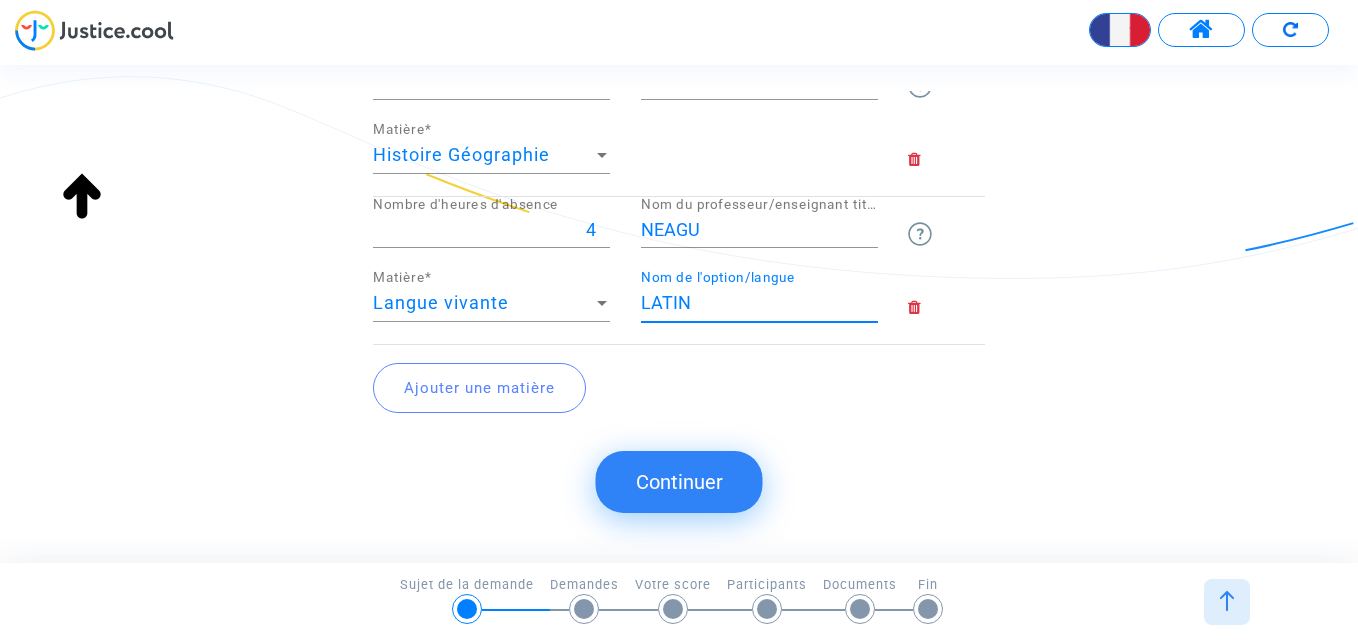 click on "Ajouter une matière" 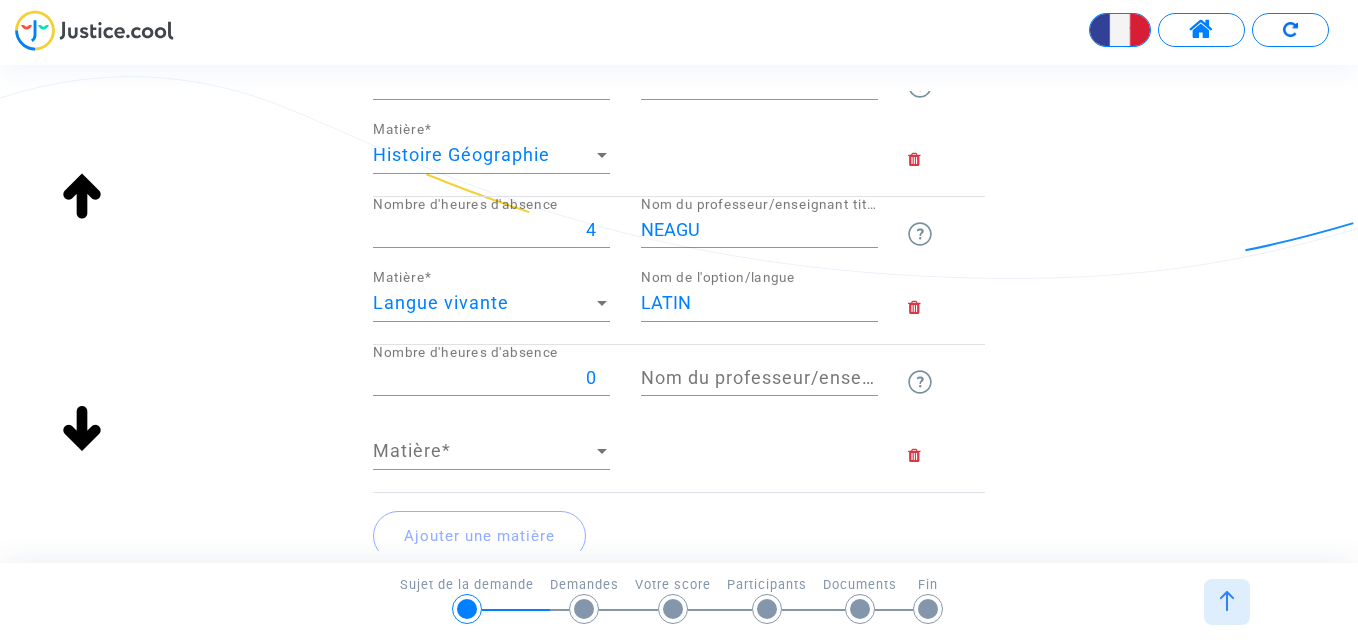 scroll, scrollTop: 1933, scrollLeft: 0, axis: vertical 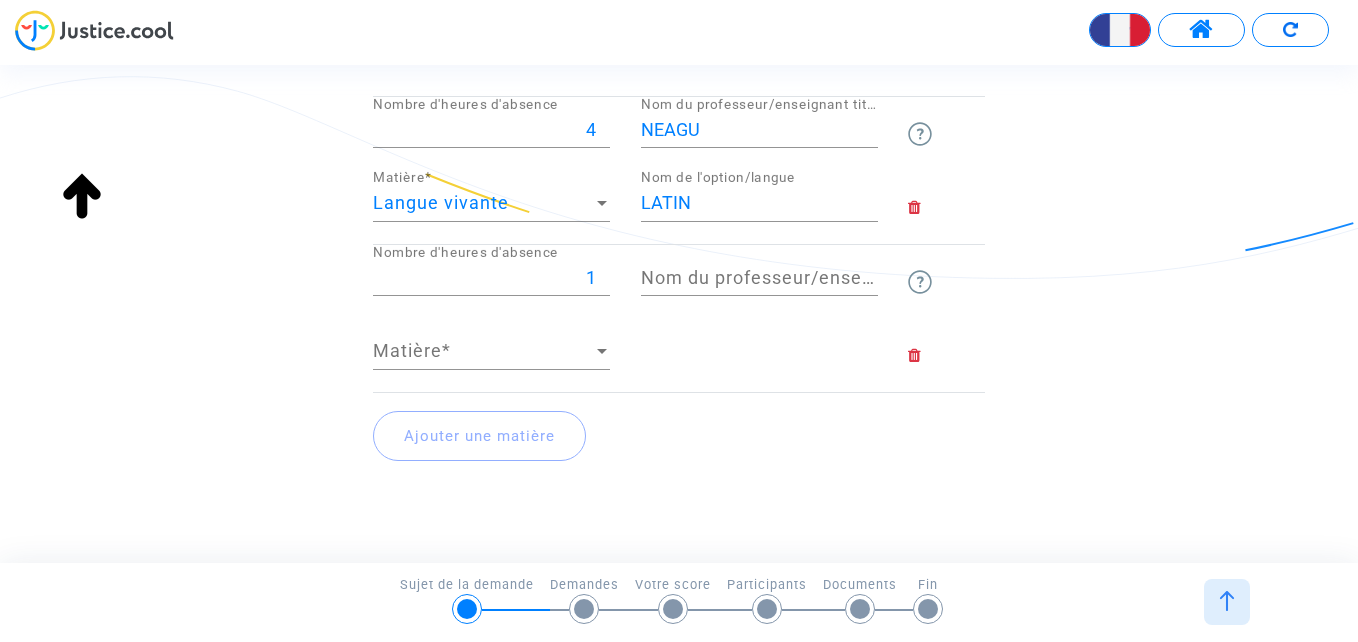 click on "1" at bounding box center (491, 278) 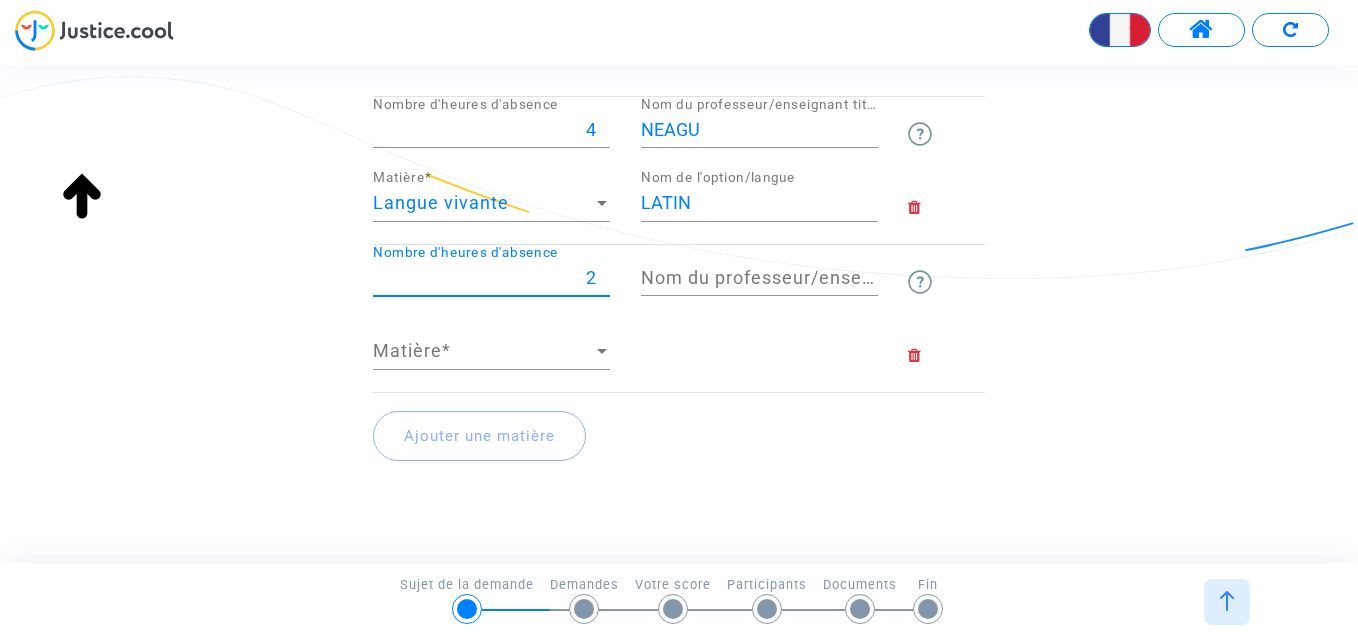 type on "2" 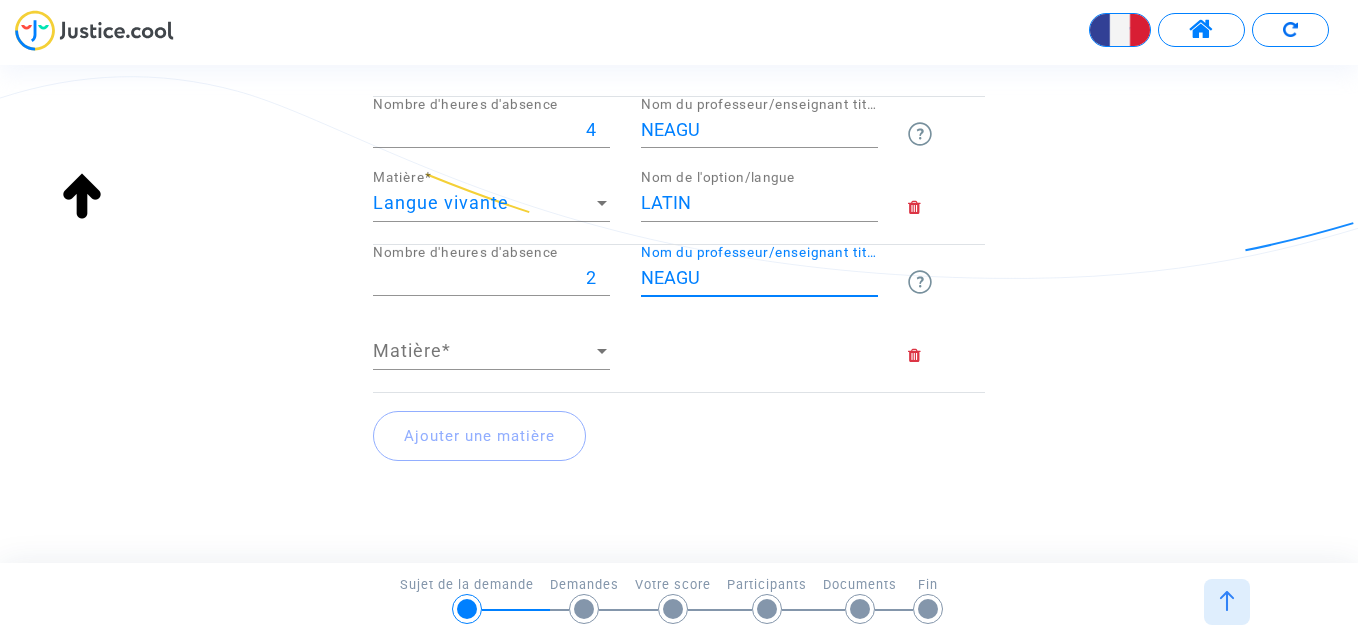 type on "NEAGU" 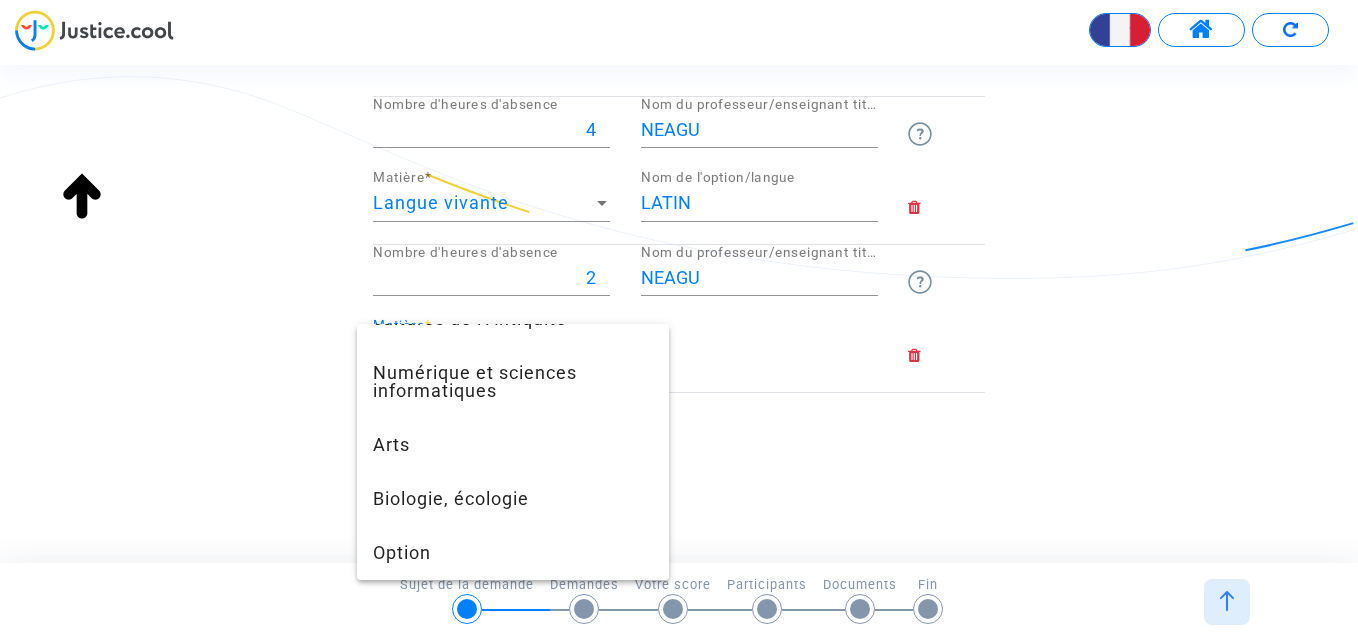 scroll, scrollTop: 1274, scrollLeft: 0, axis: vertical 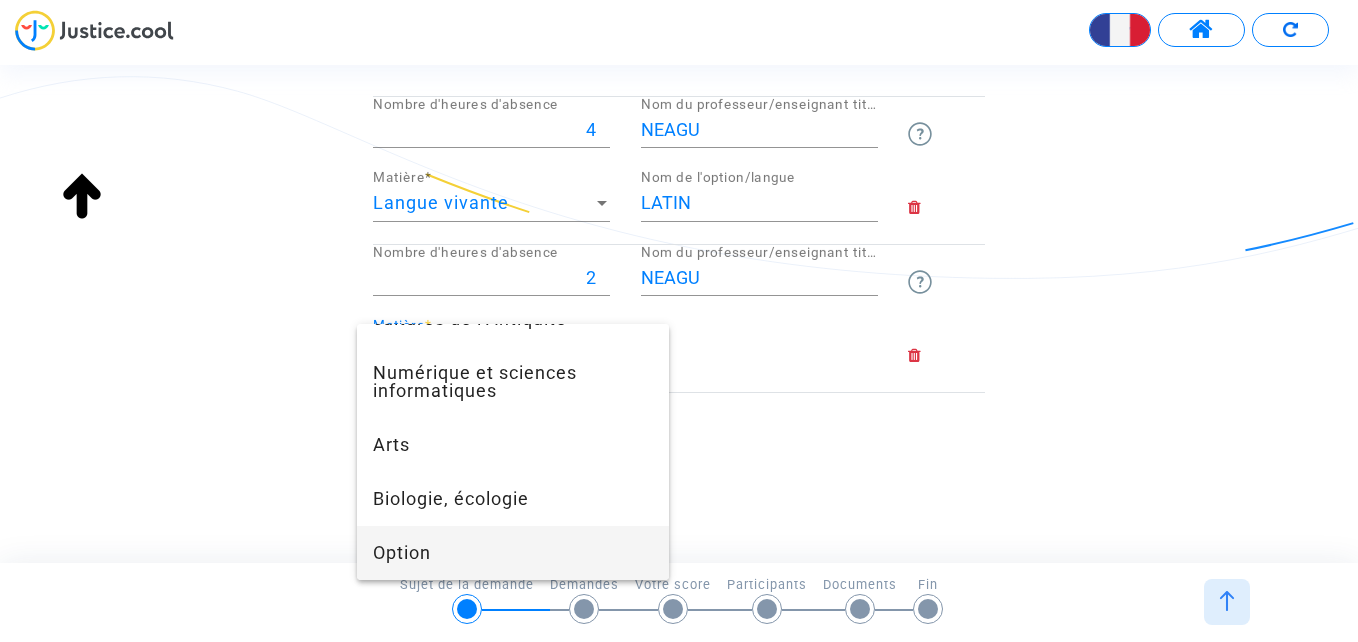 click on "Option" at bounding box center (513, 553) 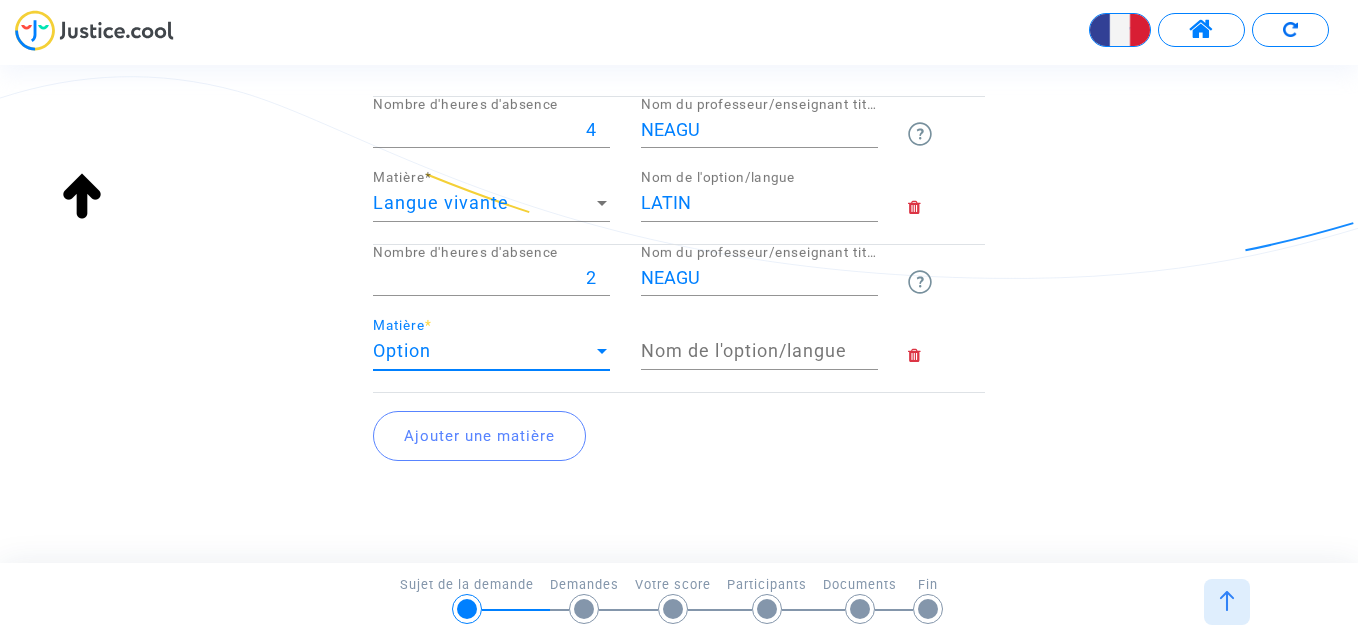click on "Nom de l'option/langue" at bounding box center [759, 351] 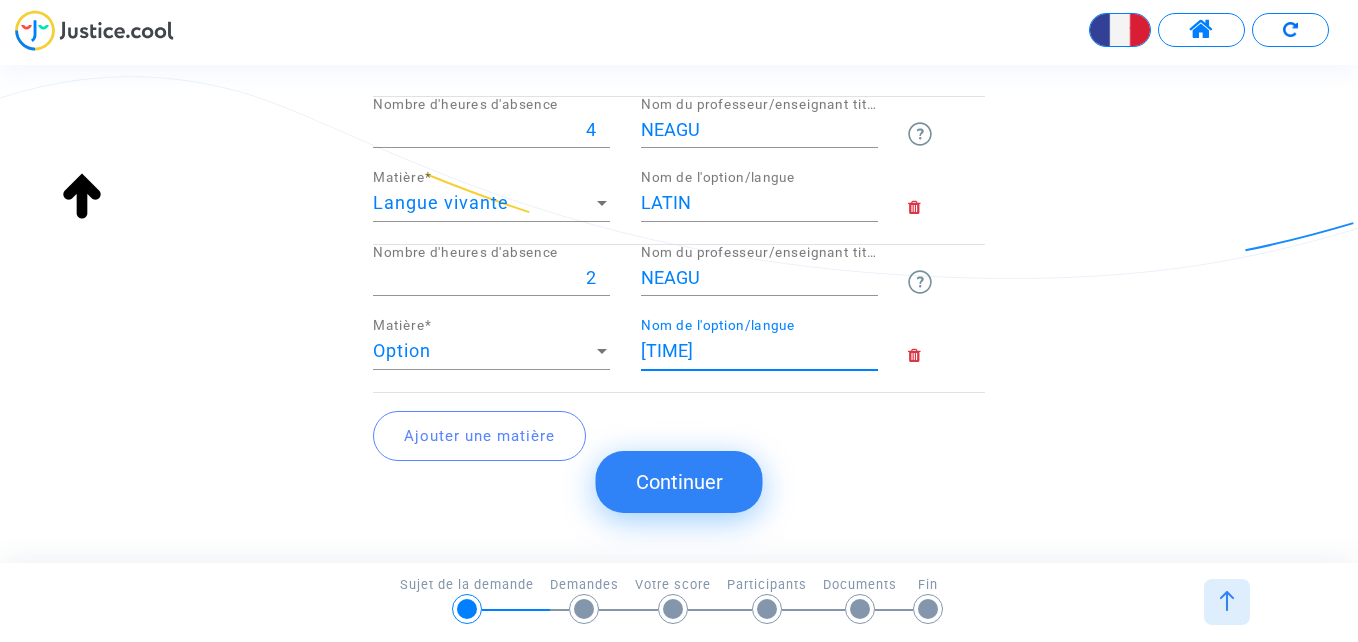 type on "HEURE VIE DE CLASSE" 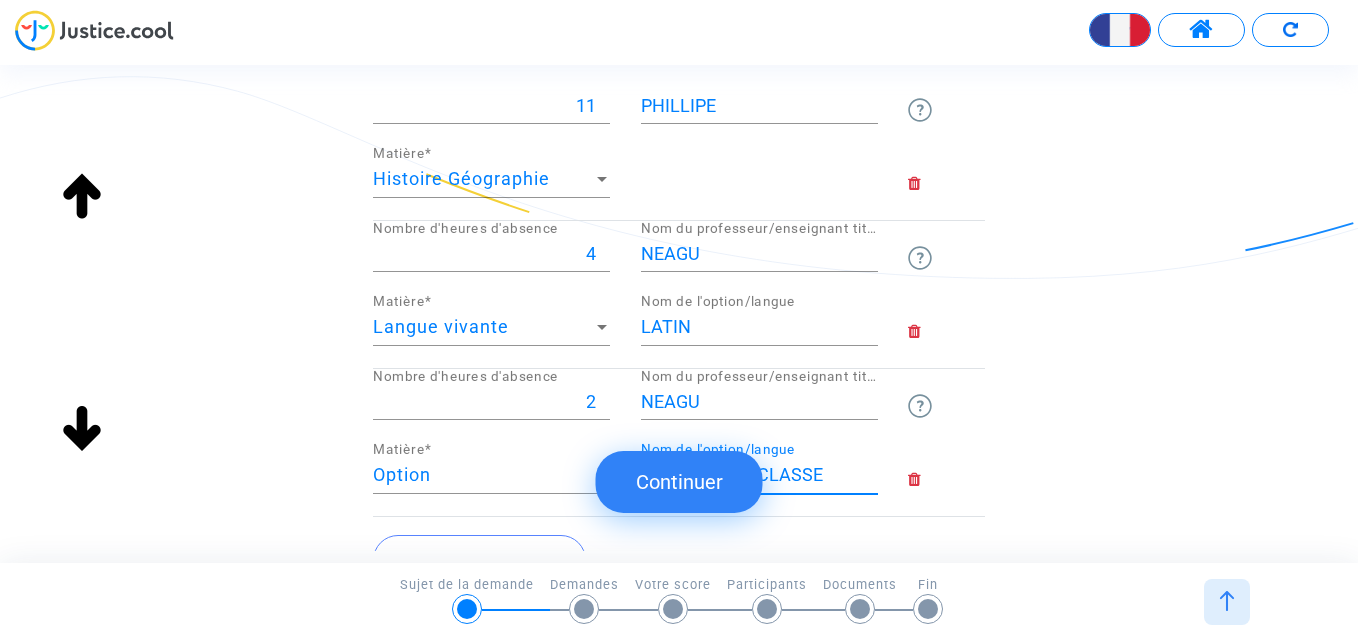 scroll, scrollTop: 1733, scrollLeft: 0, axis: vertical 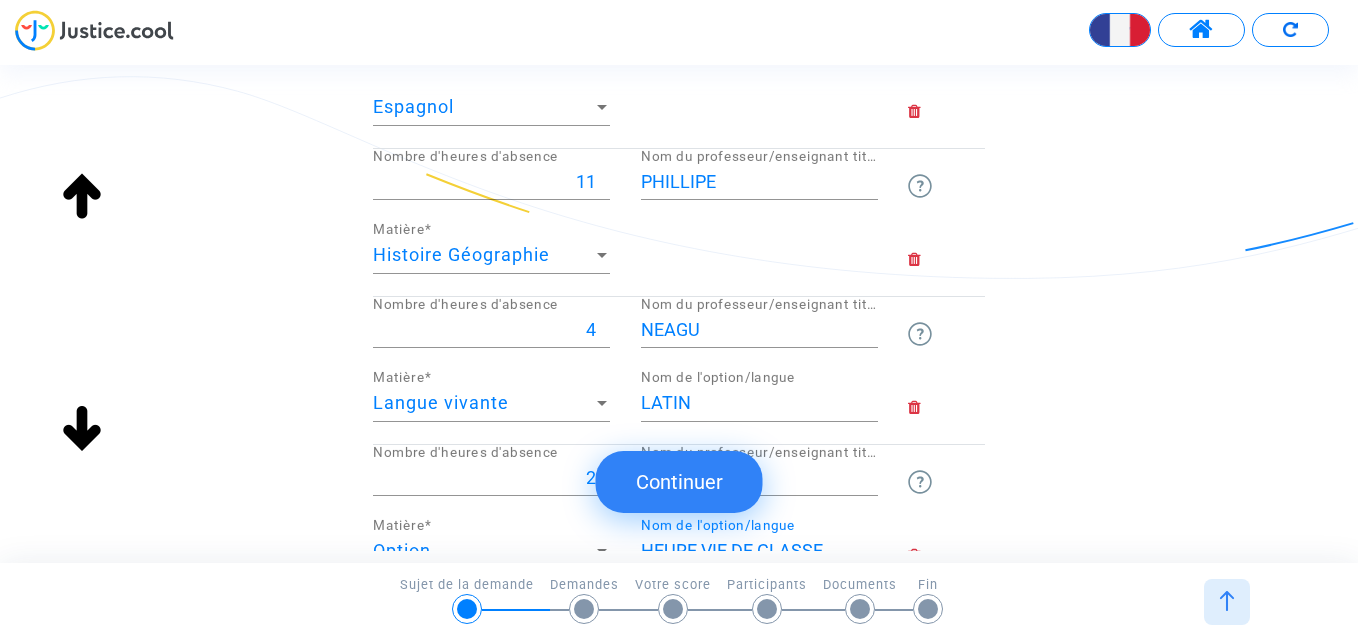 click on "Continuer" 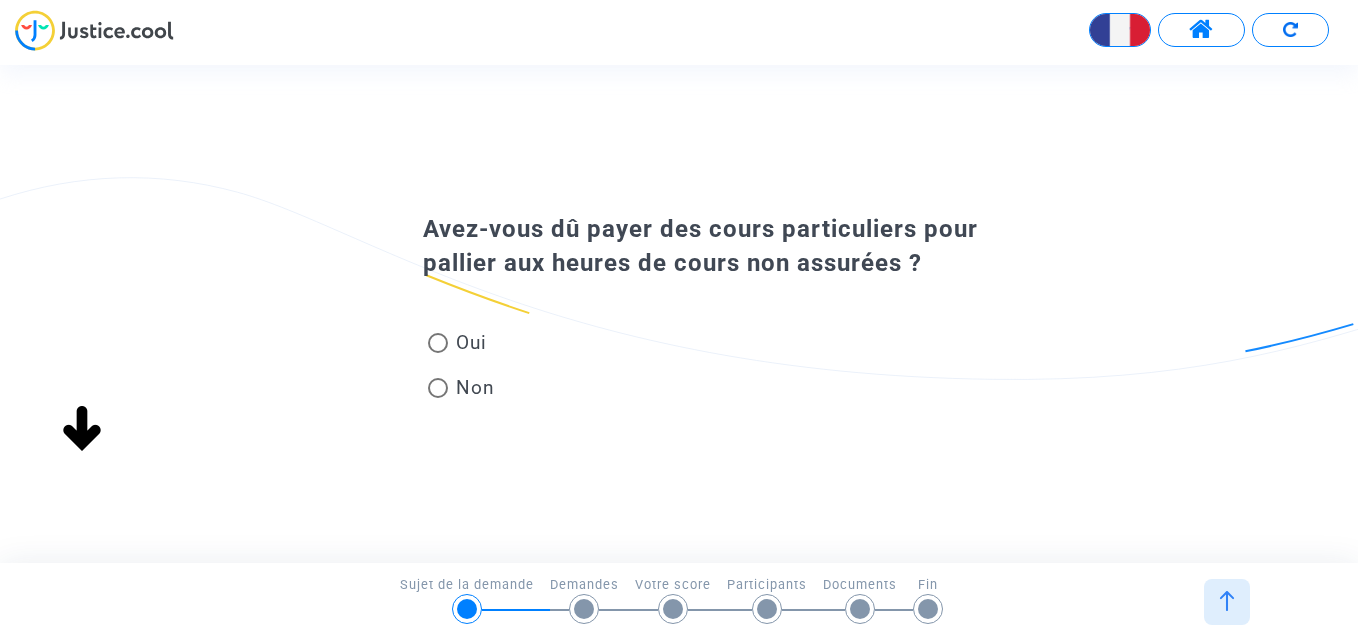 click at bounding box center (438, 388) 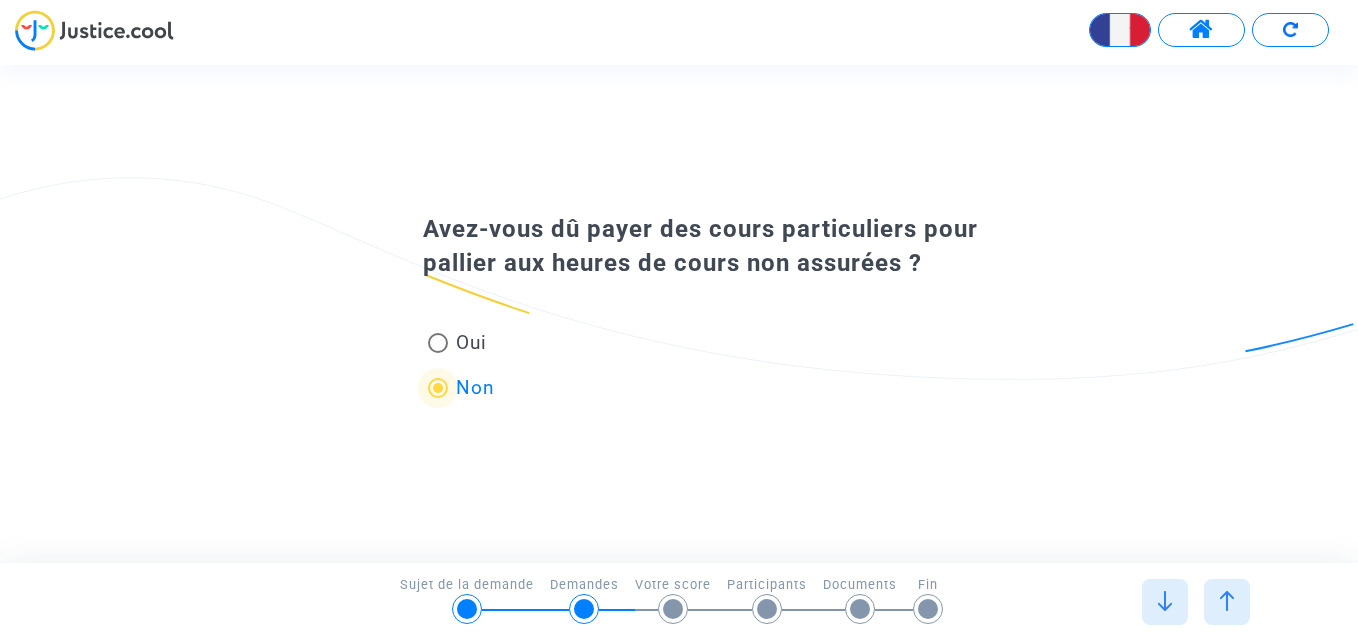 scroll, scrollTop: 0, scrollLeft: 0, axis: both 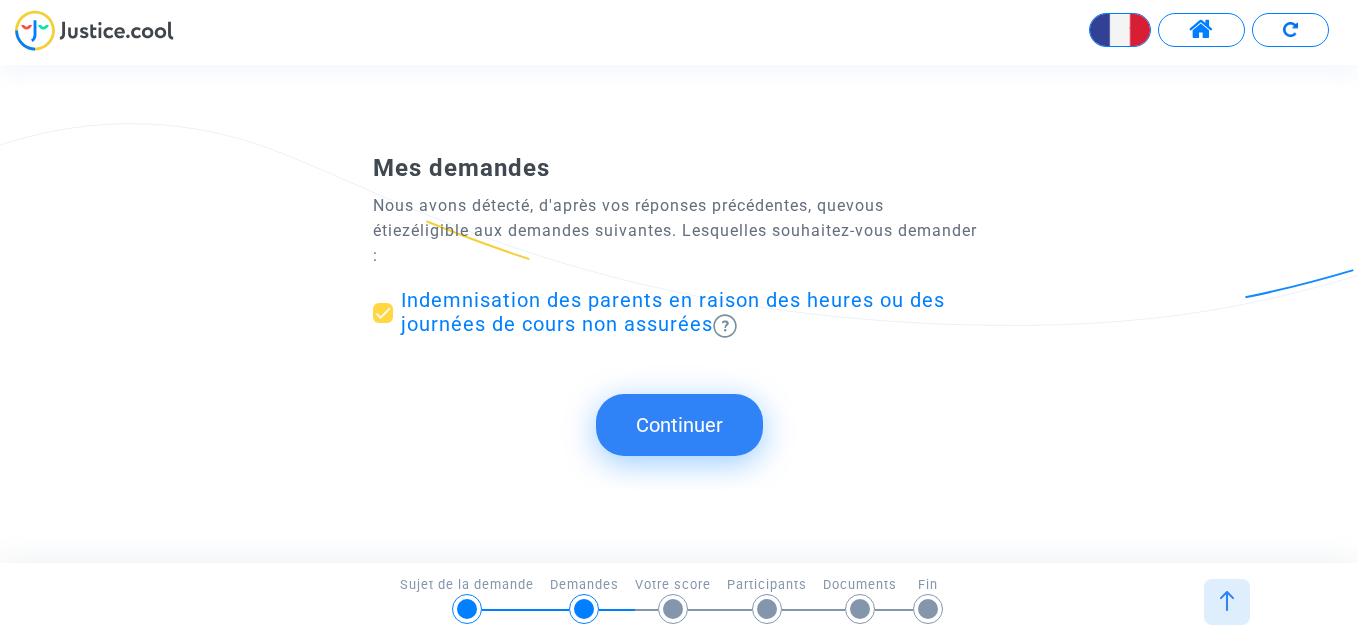 click on "Continuer" 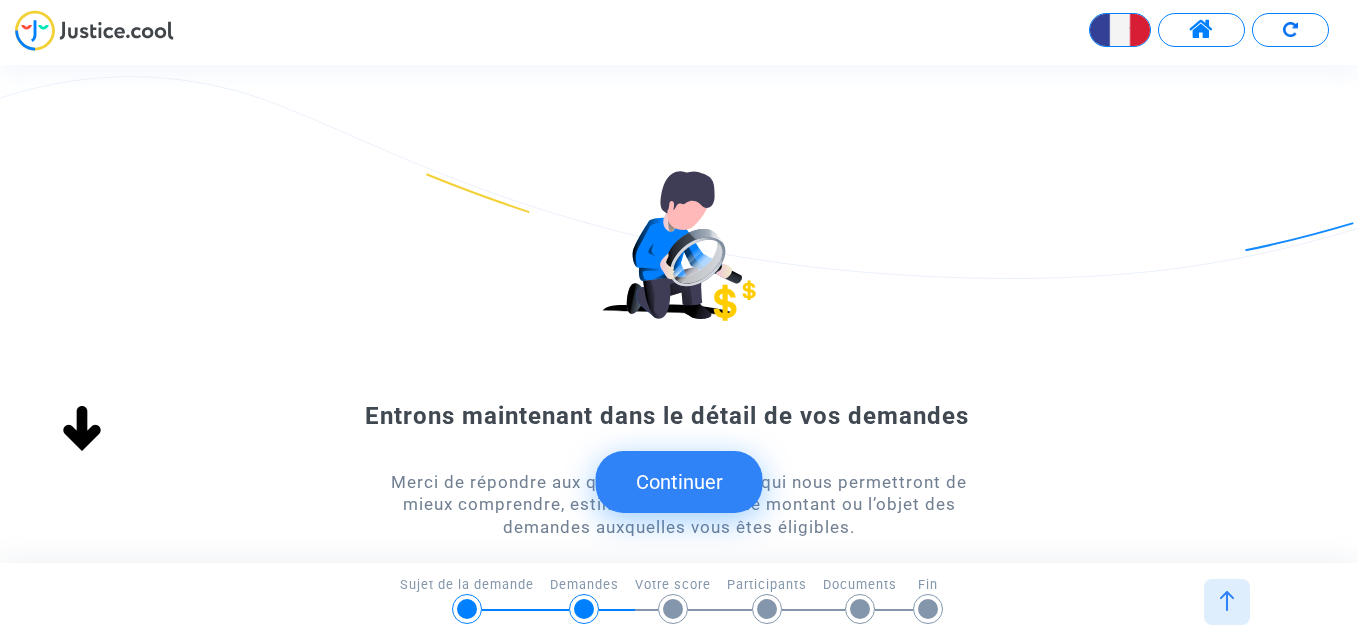 click on "Continuer" 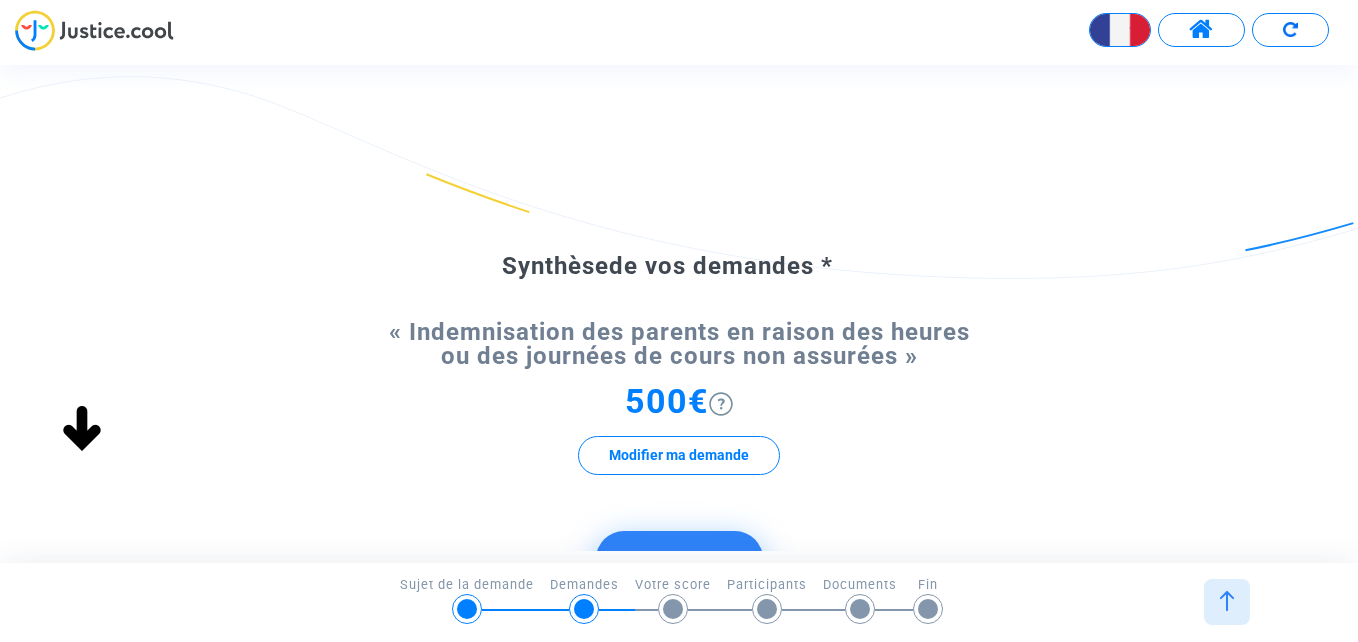 scroll, scrollTop: 100, scrollLeft: 0, axis: vertical 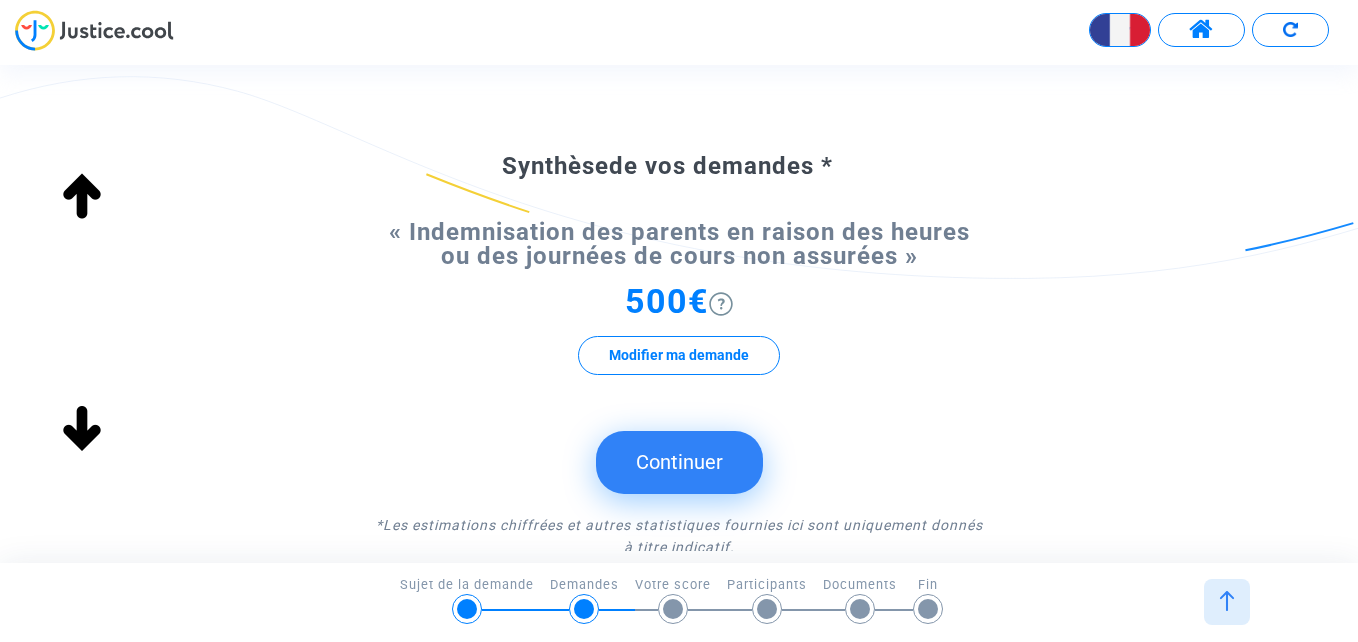 click on "Continuer" 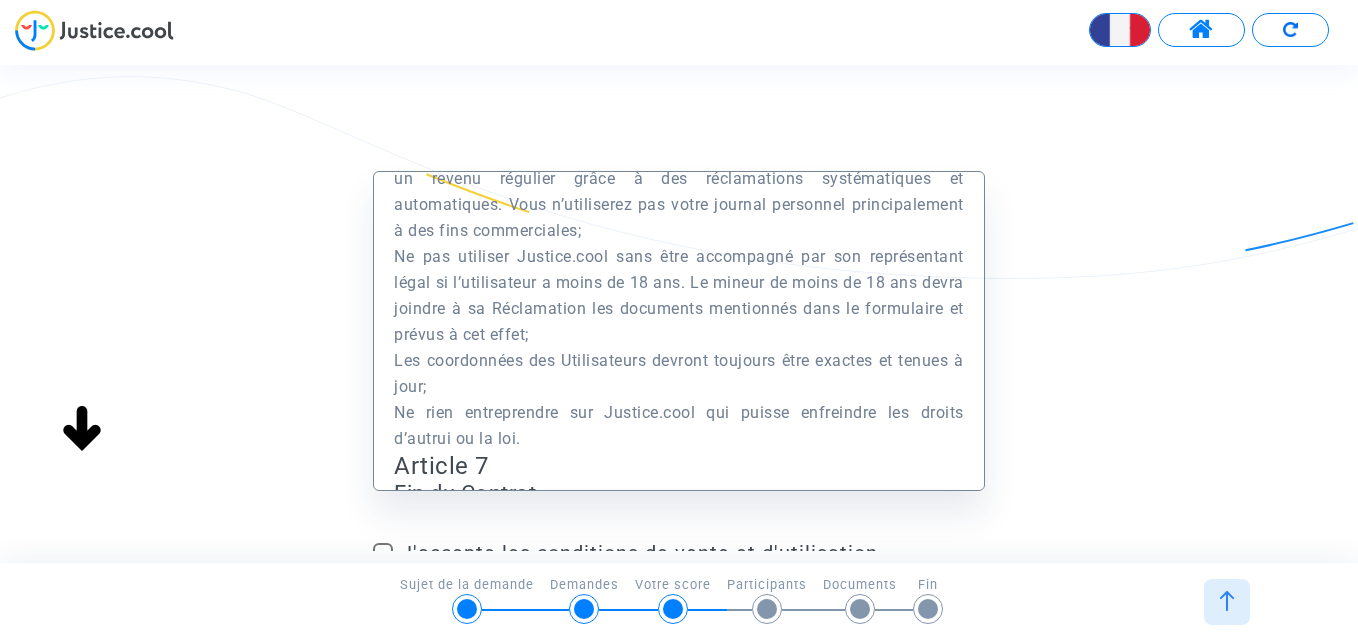 scroll, scrollTop: 9000, scrollLeft: 0, axis: vertical 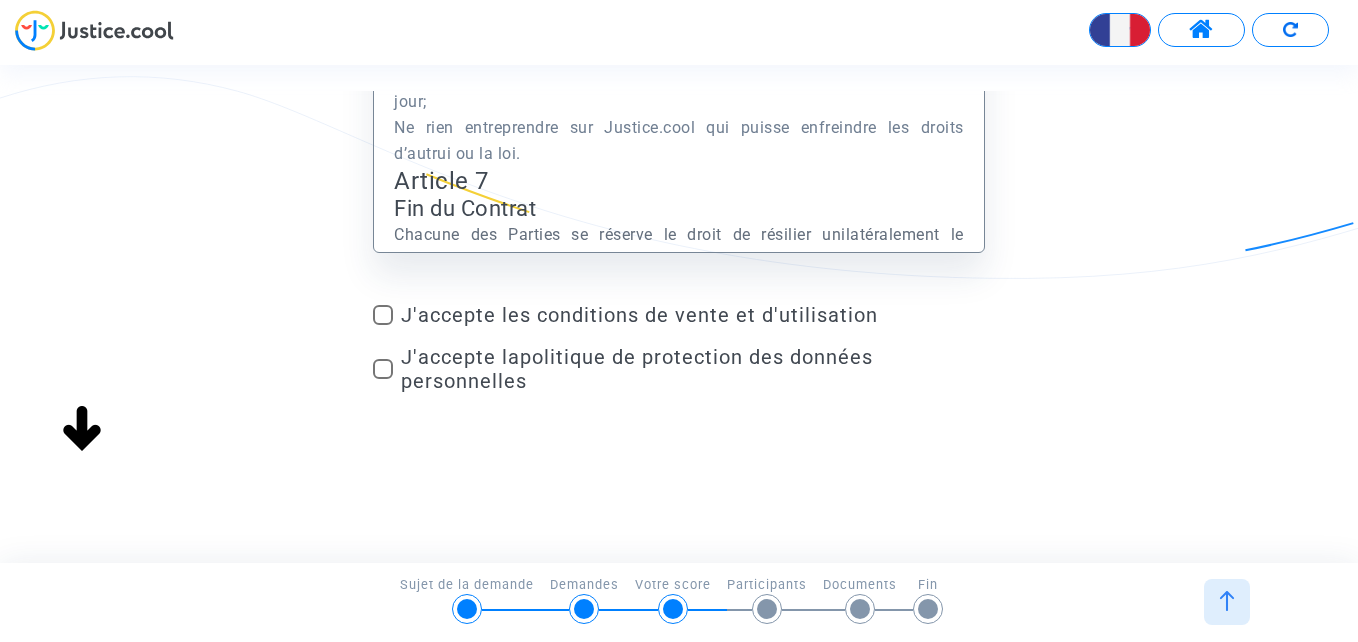 click at bounding box center (383, 315) 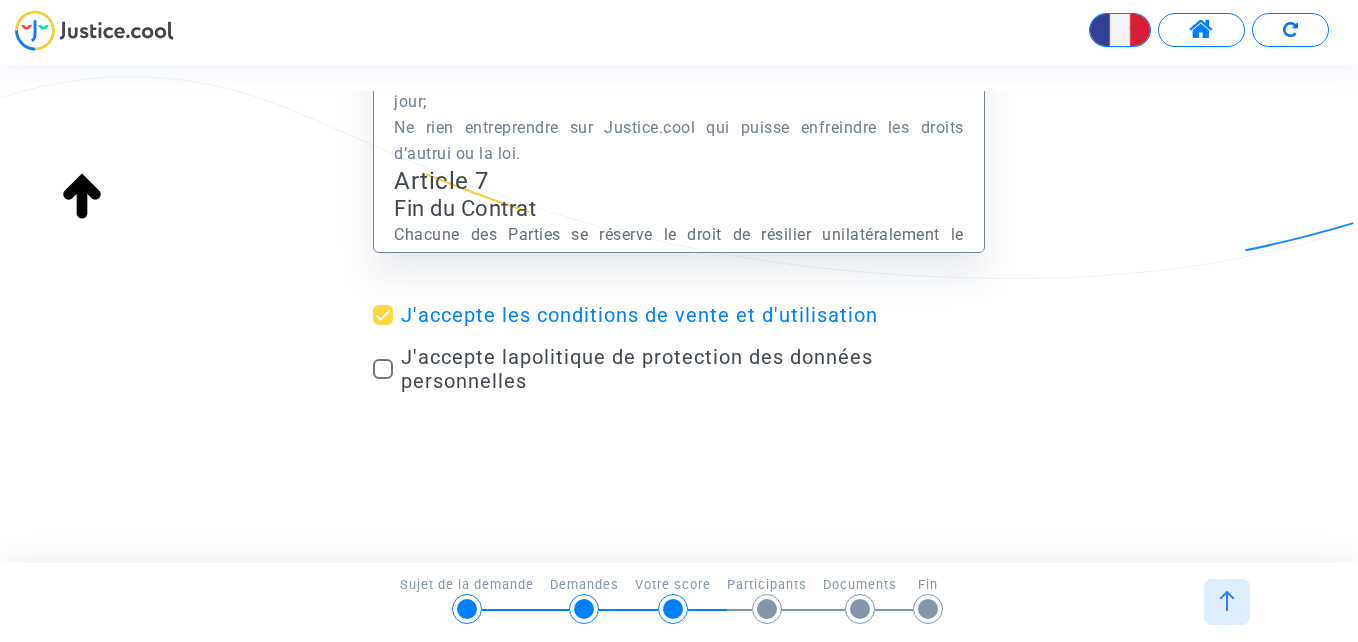 click at bounding box center (383, 369) 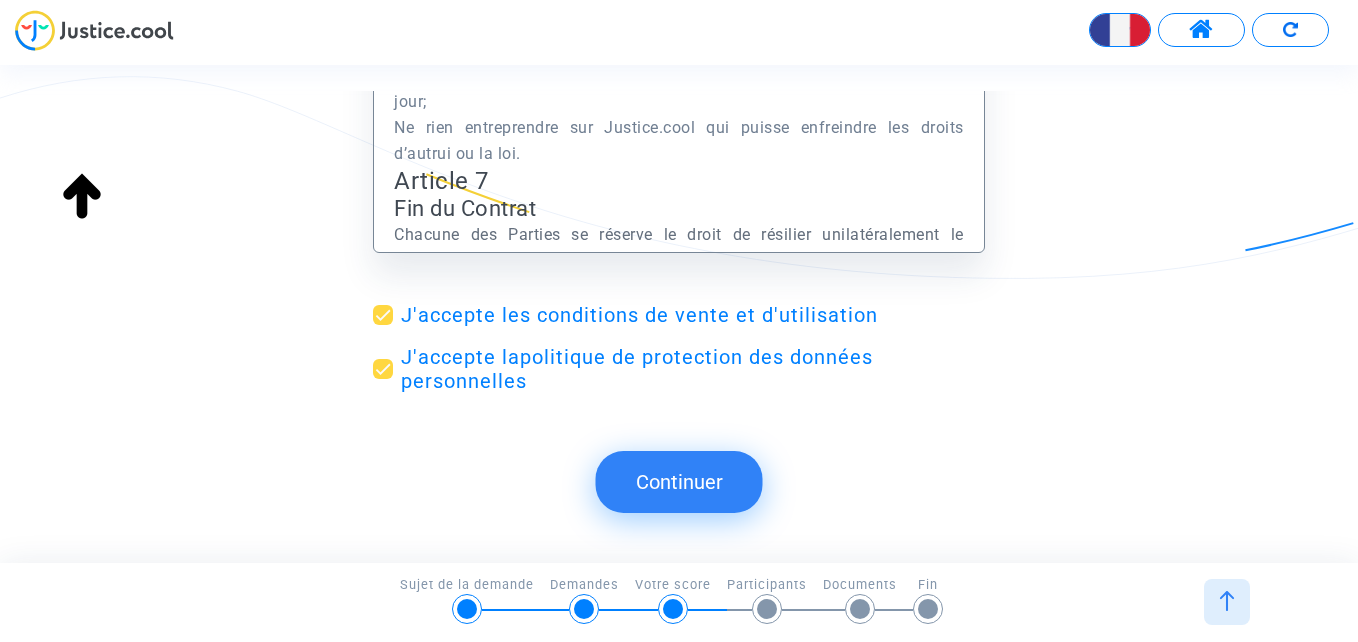 click on "Continuer" 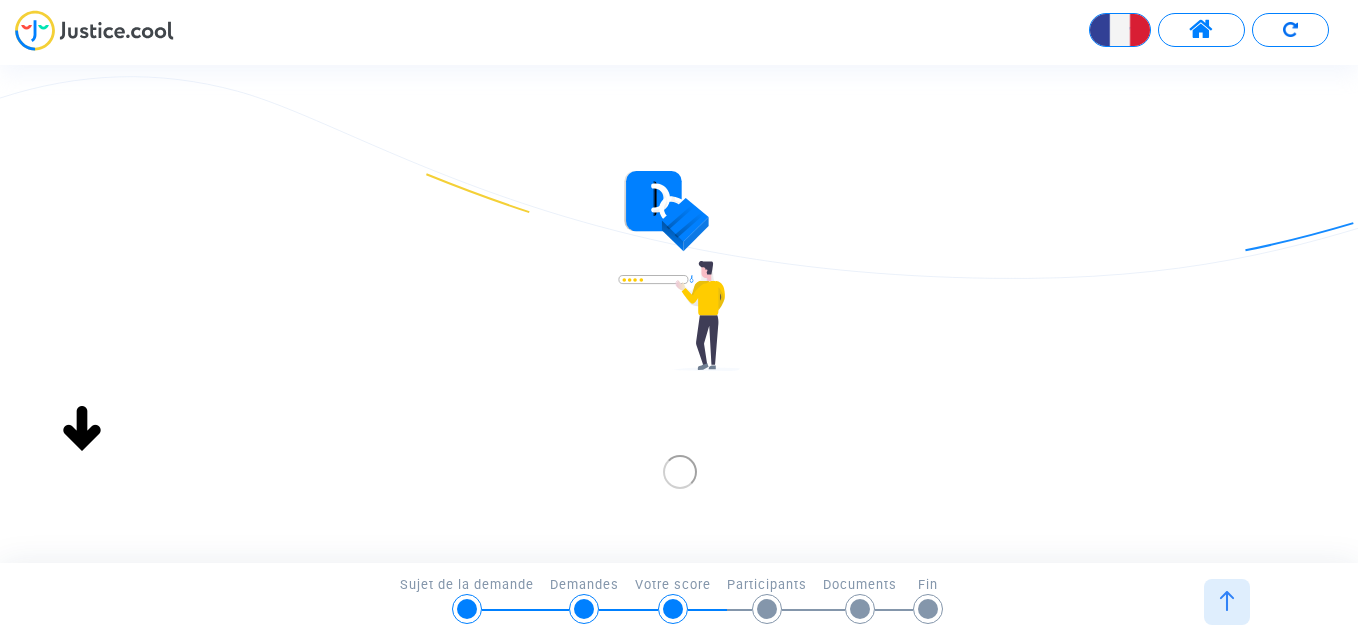 scroll, scrollTop: 0, scrollLeft: 0, axis: both 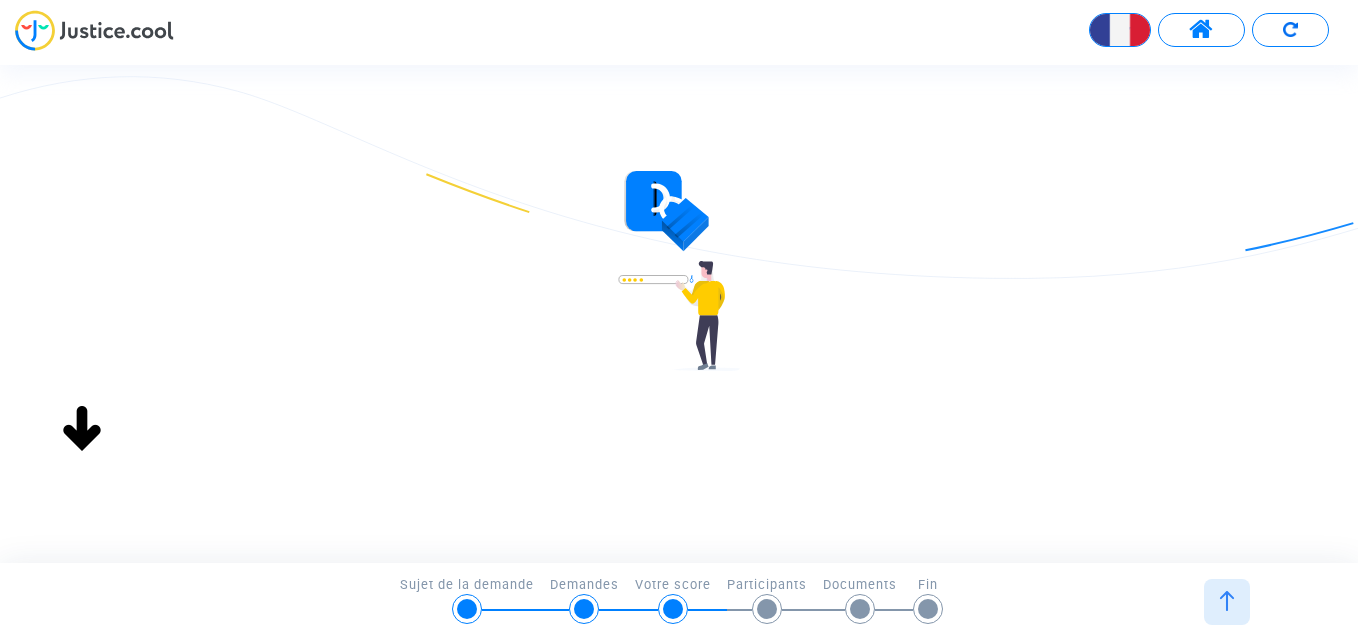 type 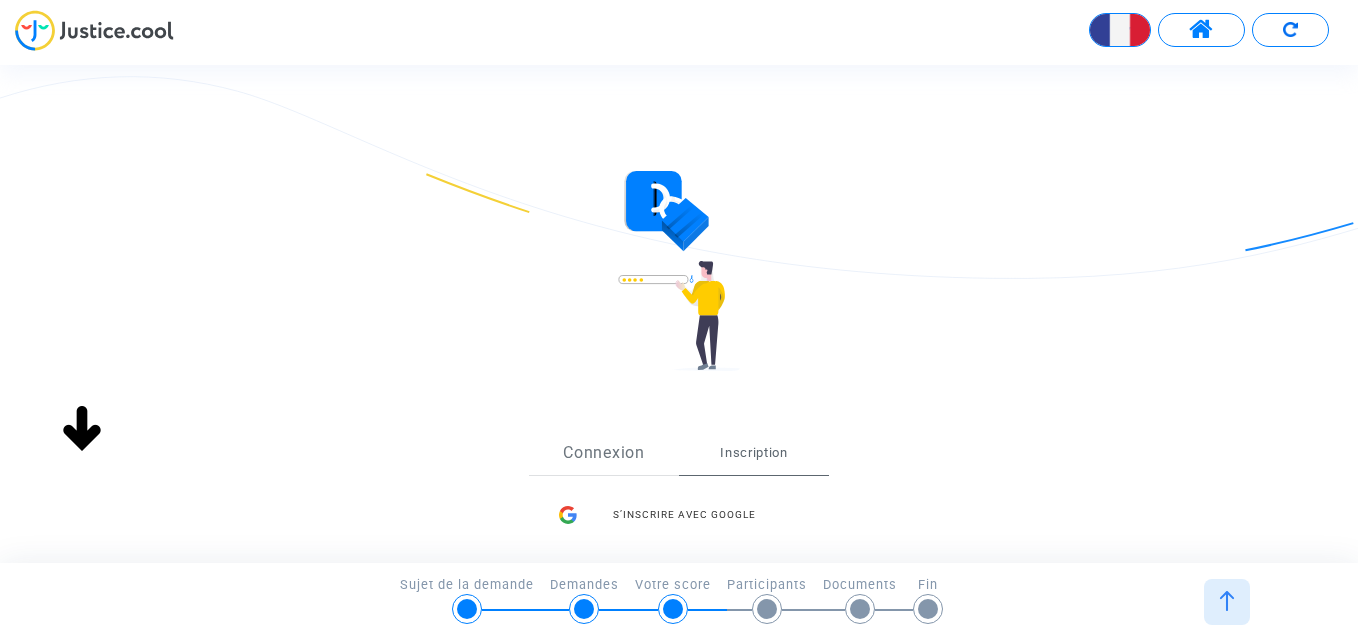 click on "Connexion" at bounding box center [604, 453] 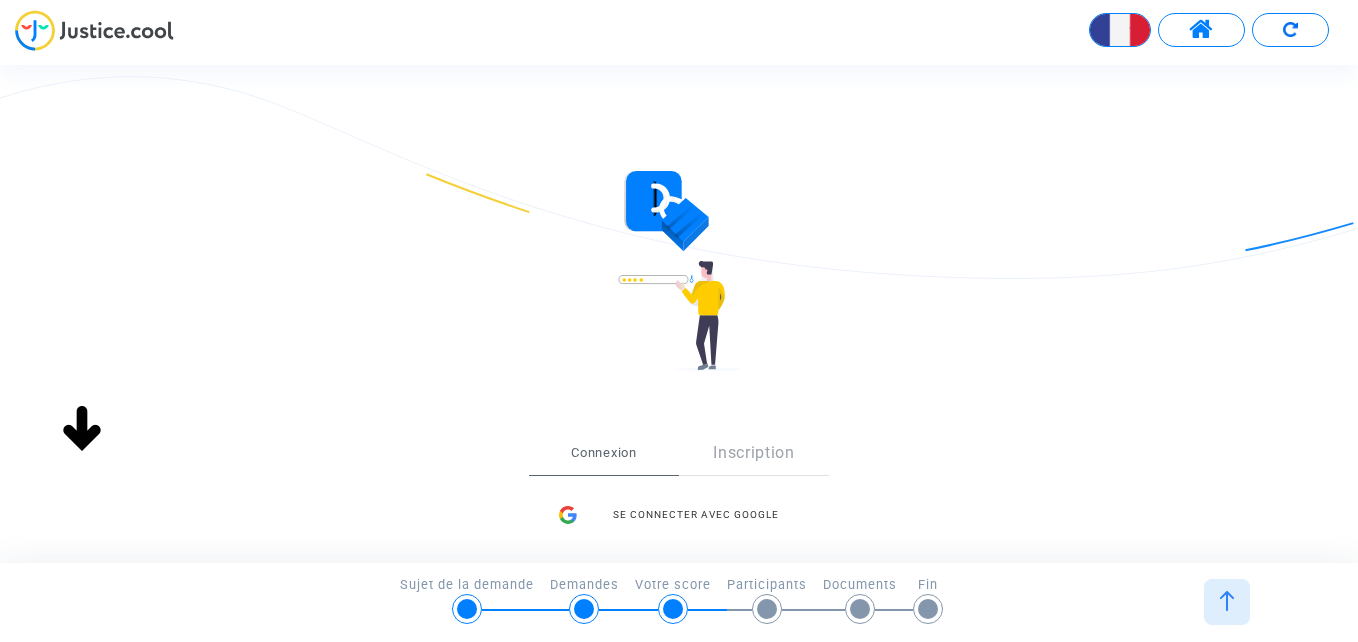 click on "Connexion" at bounding box center (604, 453) 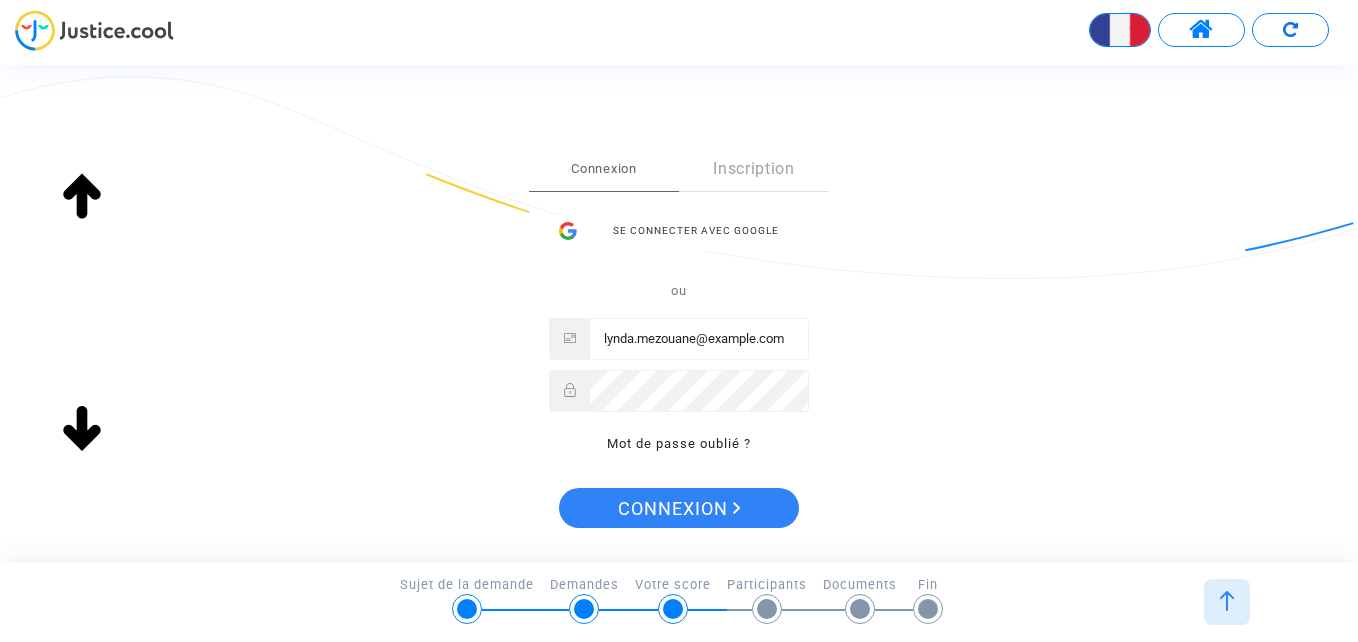 scroll, scrollTop: 300, scrollLeft: 0, axis: vertical 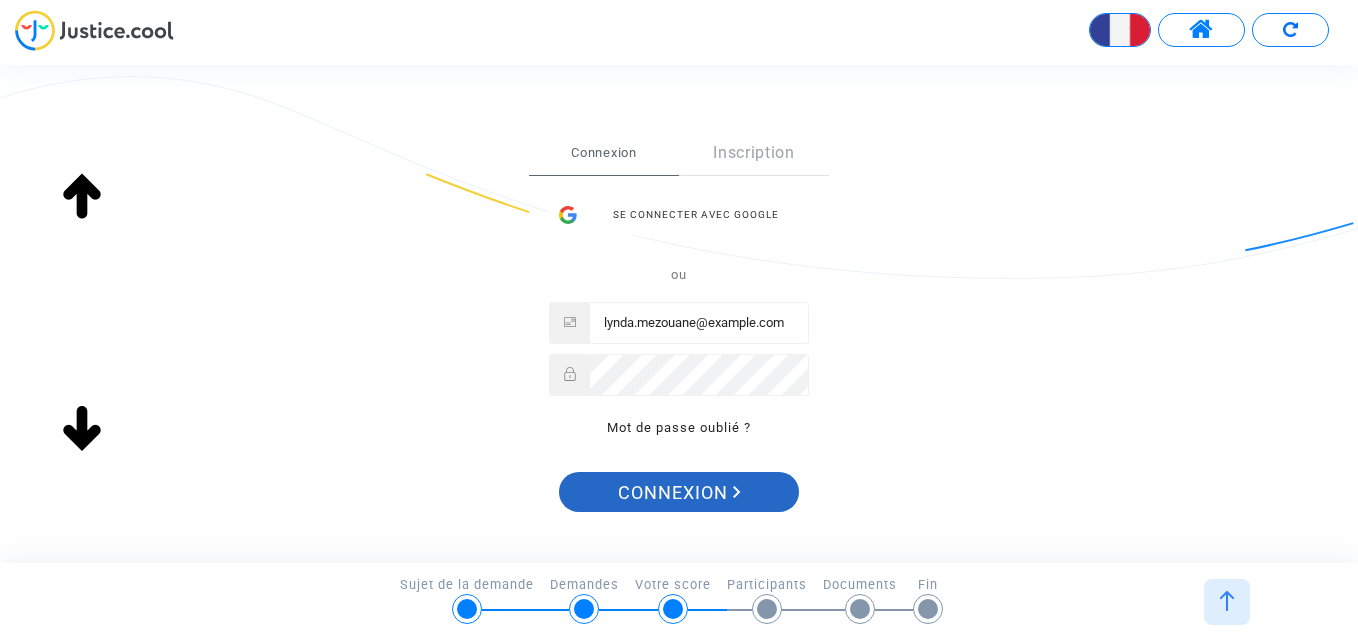click on "Connexion" at bounding box center [679, 493] 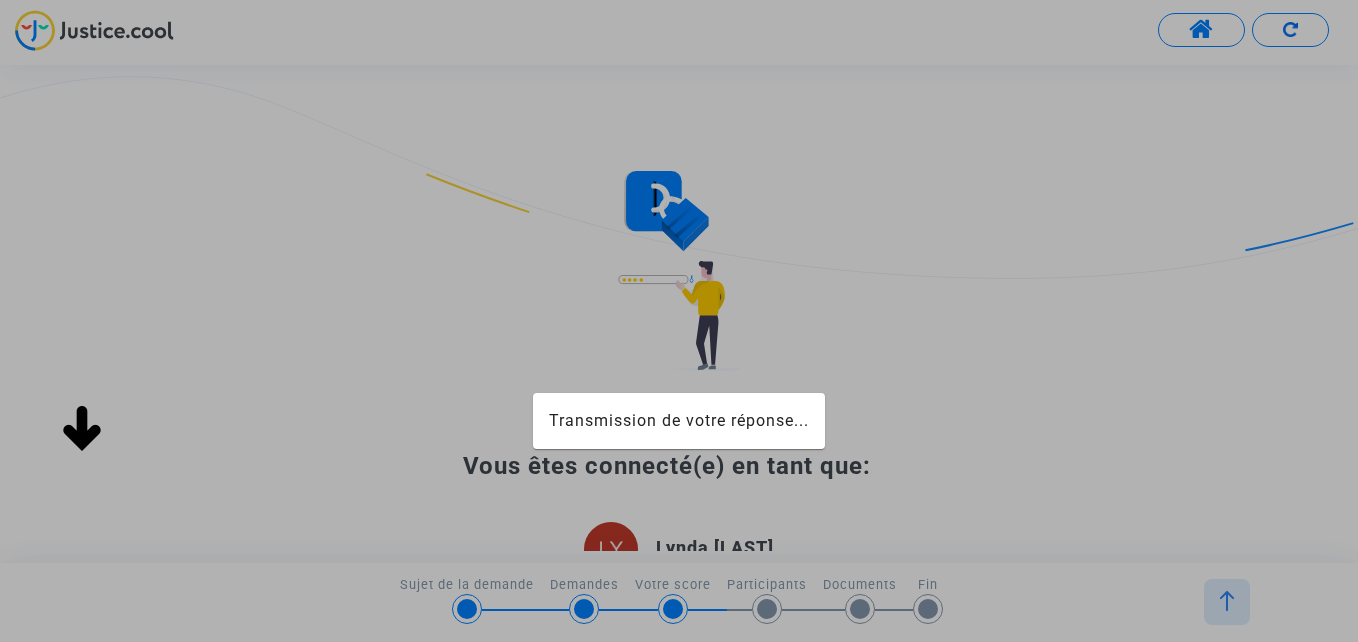scroll, scrollTop: 0, scrollLeft: 0, axis: both 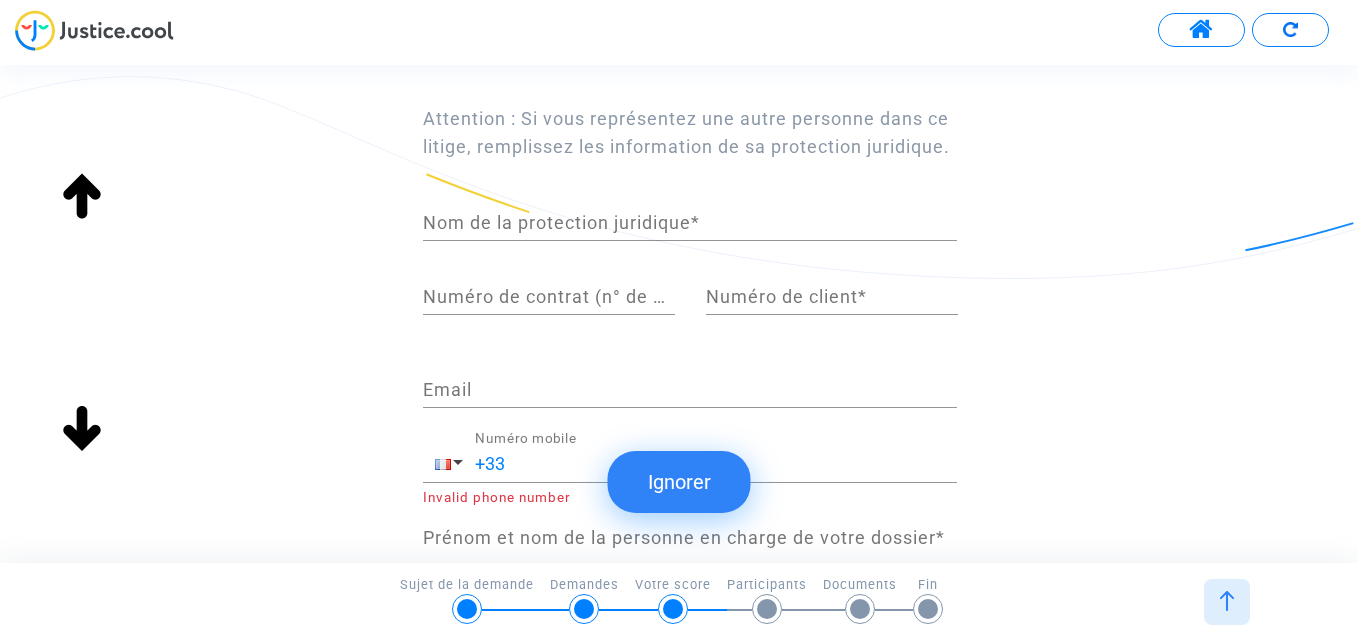 click on "Ignorer" 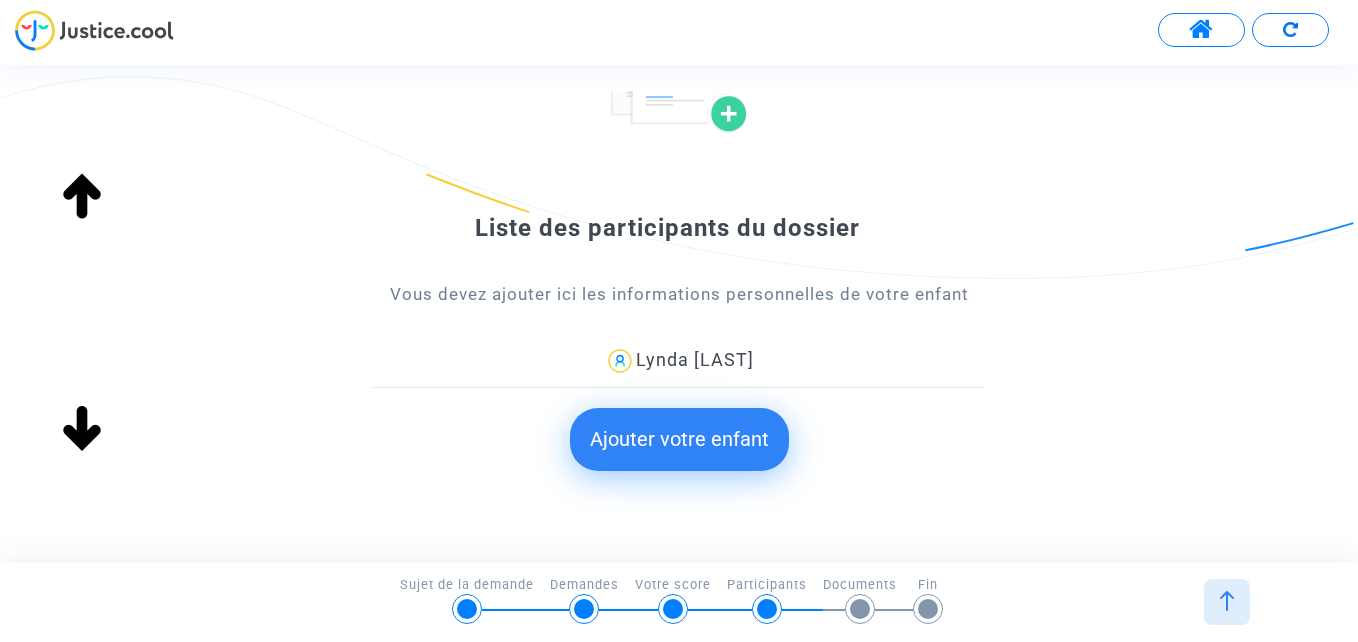 scroll, scrollTop: 200, scrollLeft: 0, axis: vertical 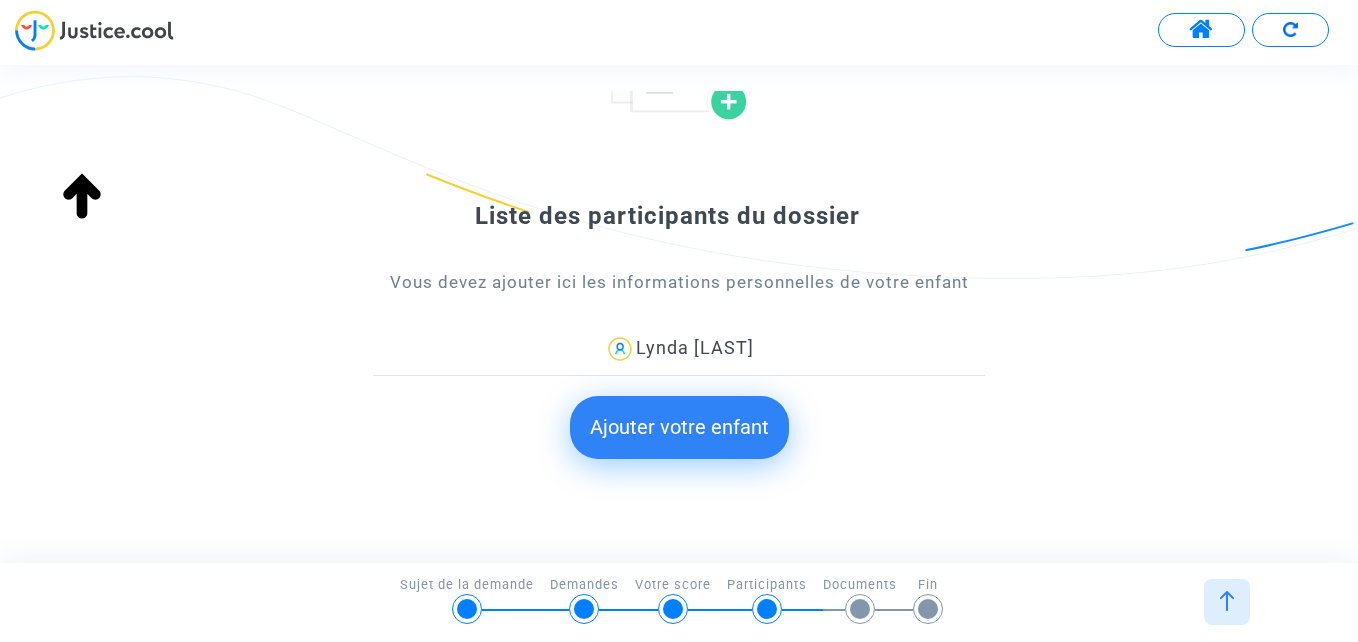 click on "Ajouter votre enfant" 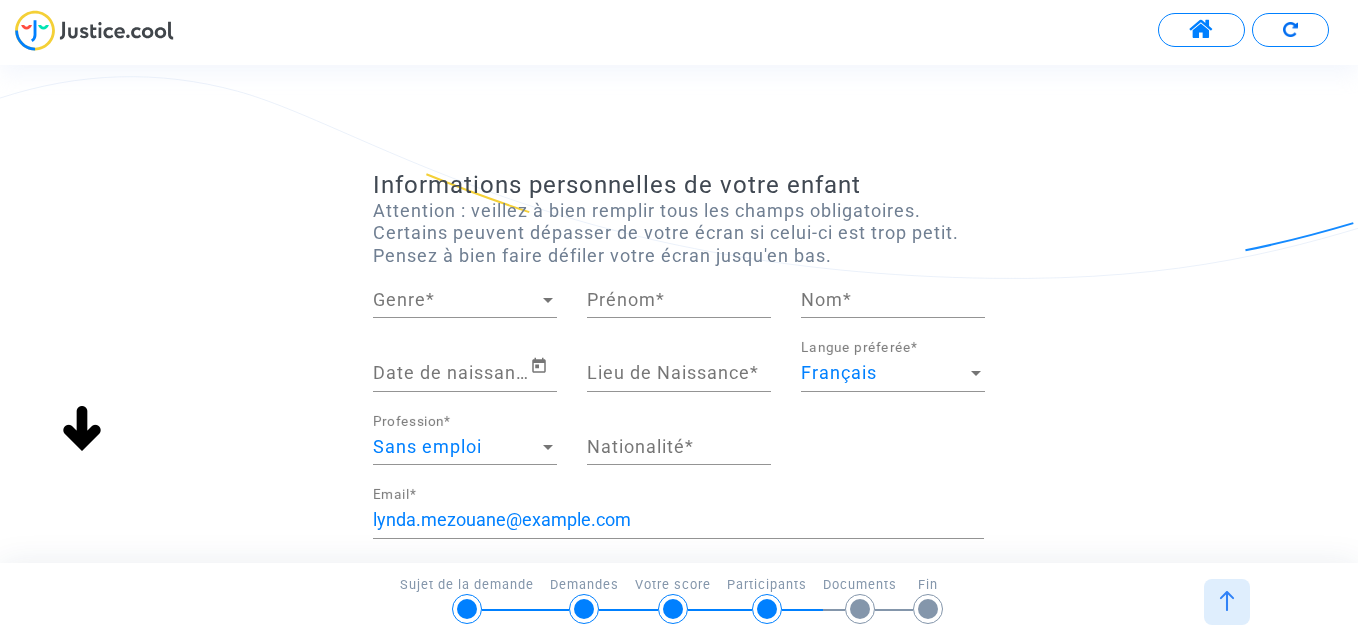 scroll, scrollTop: 0, scrollLeft: 0, axis: both 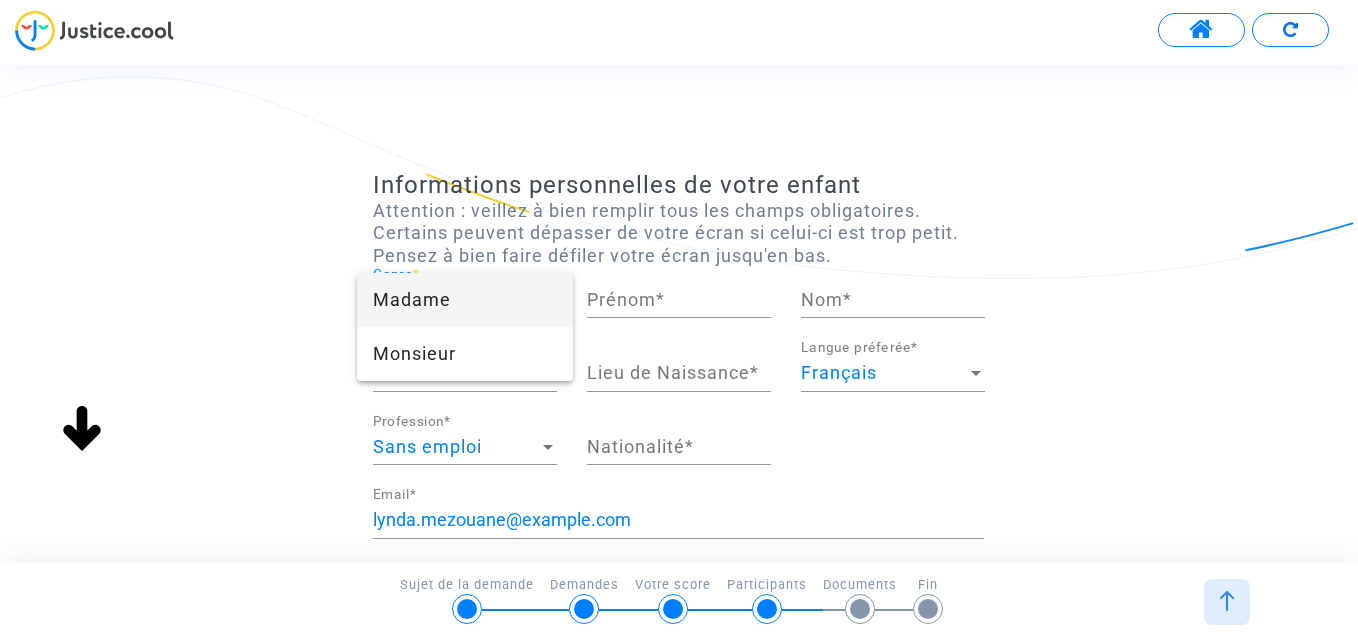 click on "Madame" at bounding box center [465, 300] 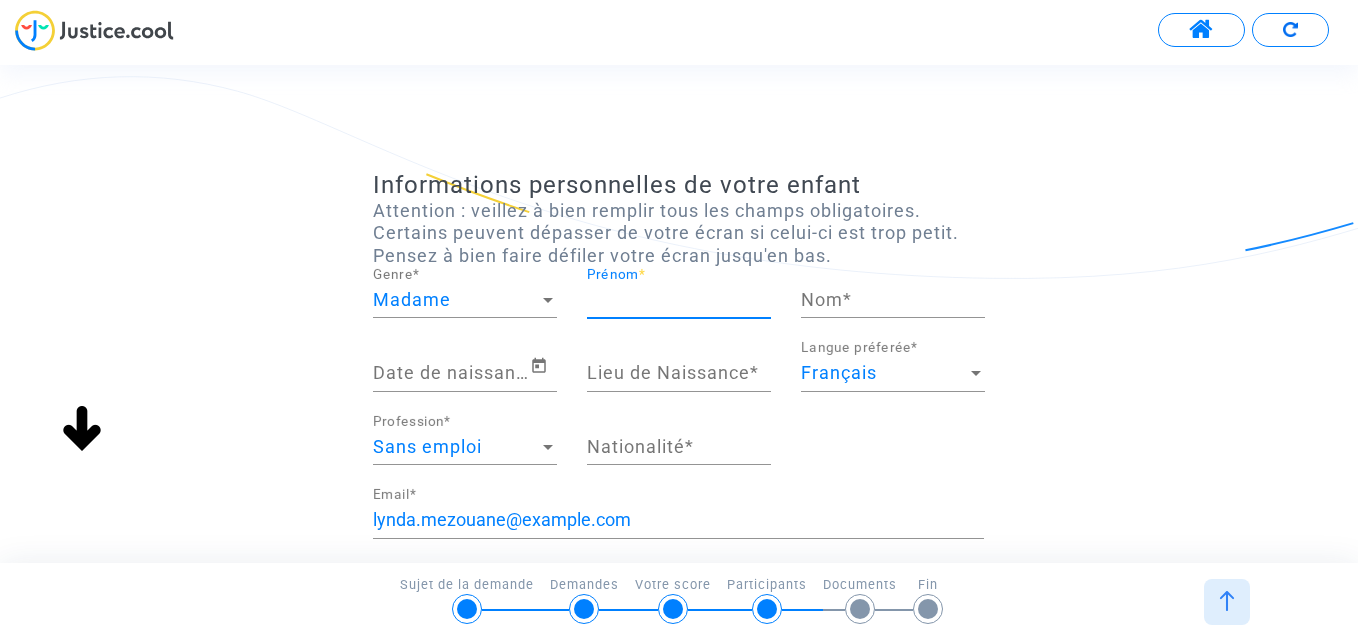 click on "Prénom  *" at bounding box center (679, 300) 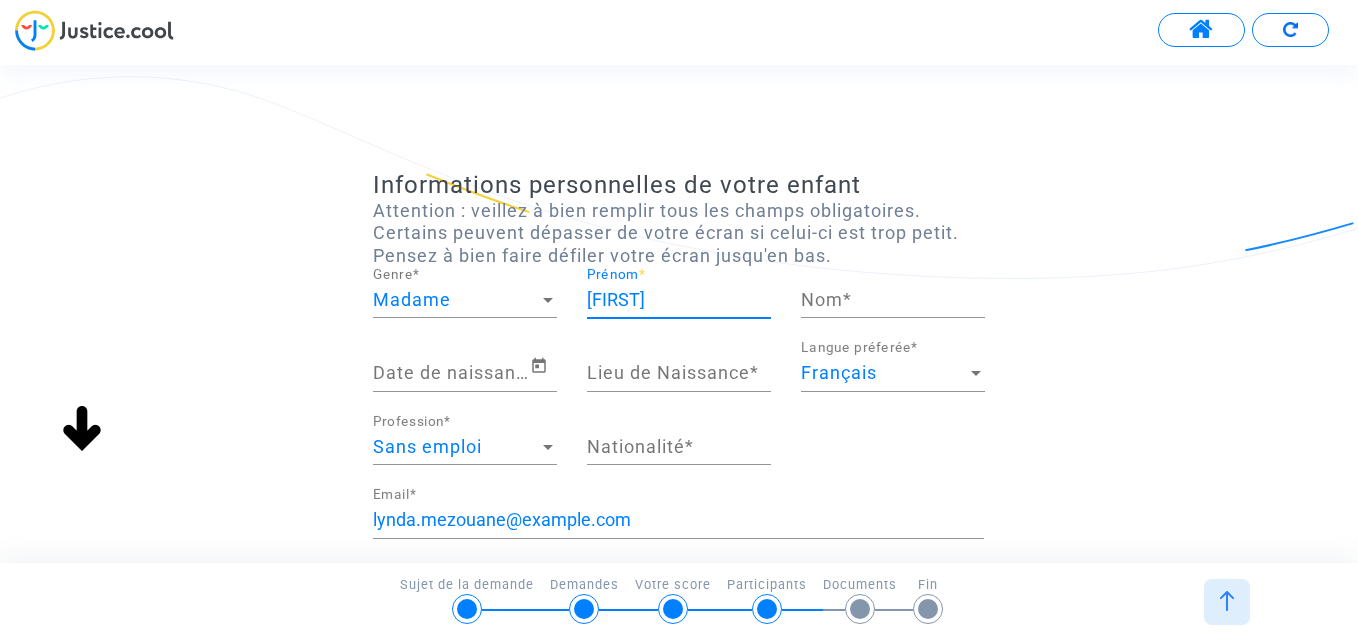 type on "Lena" 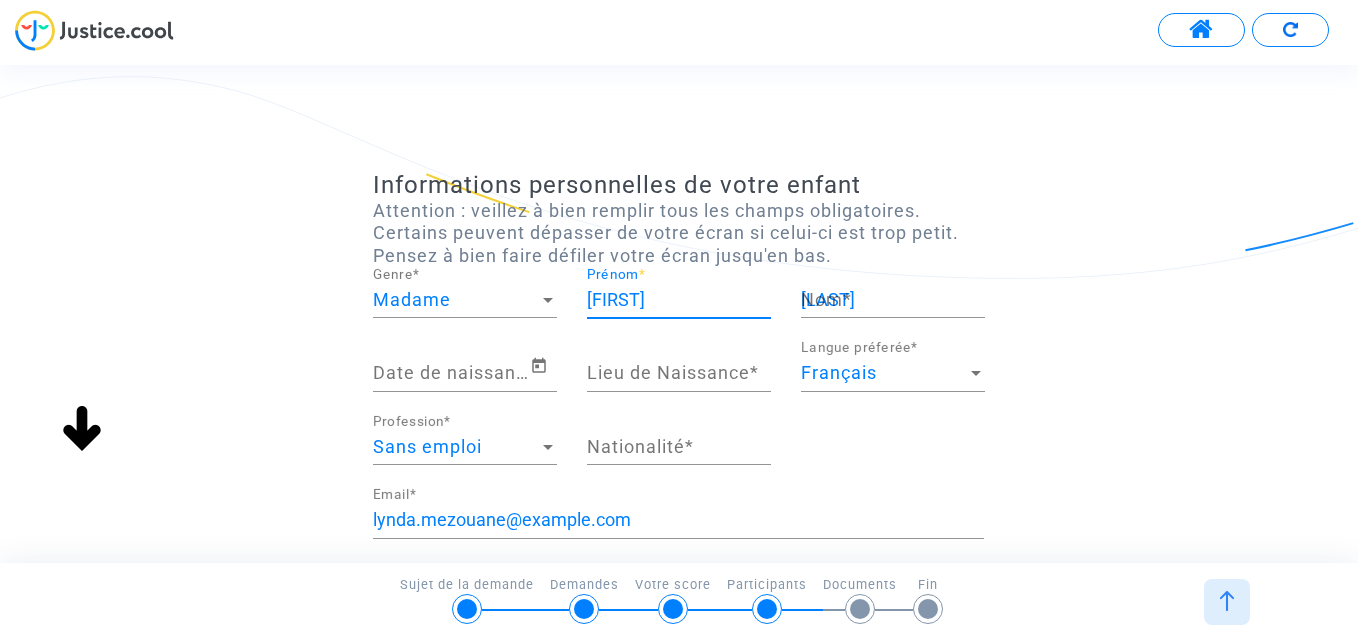 type on "Paris 12" 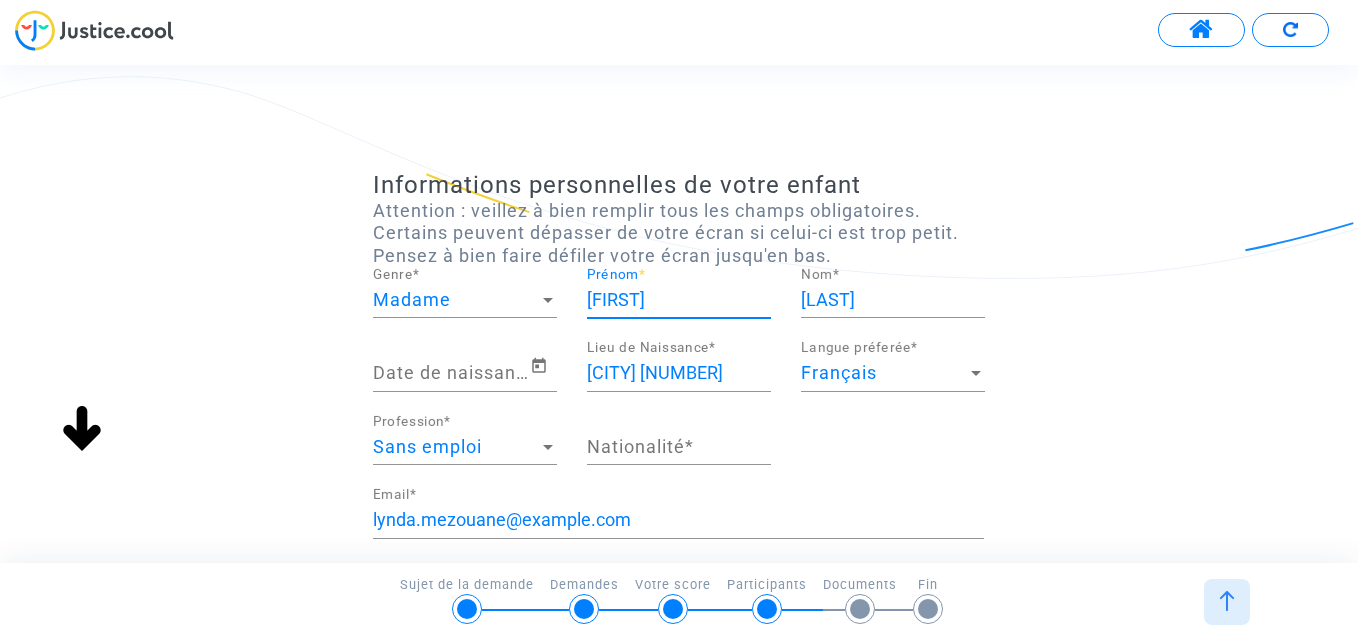 click on "Date de naissance  *" at bounding box center [451, 373] 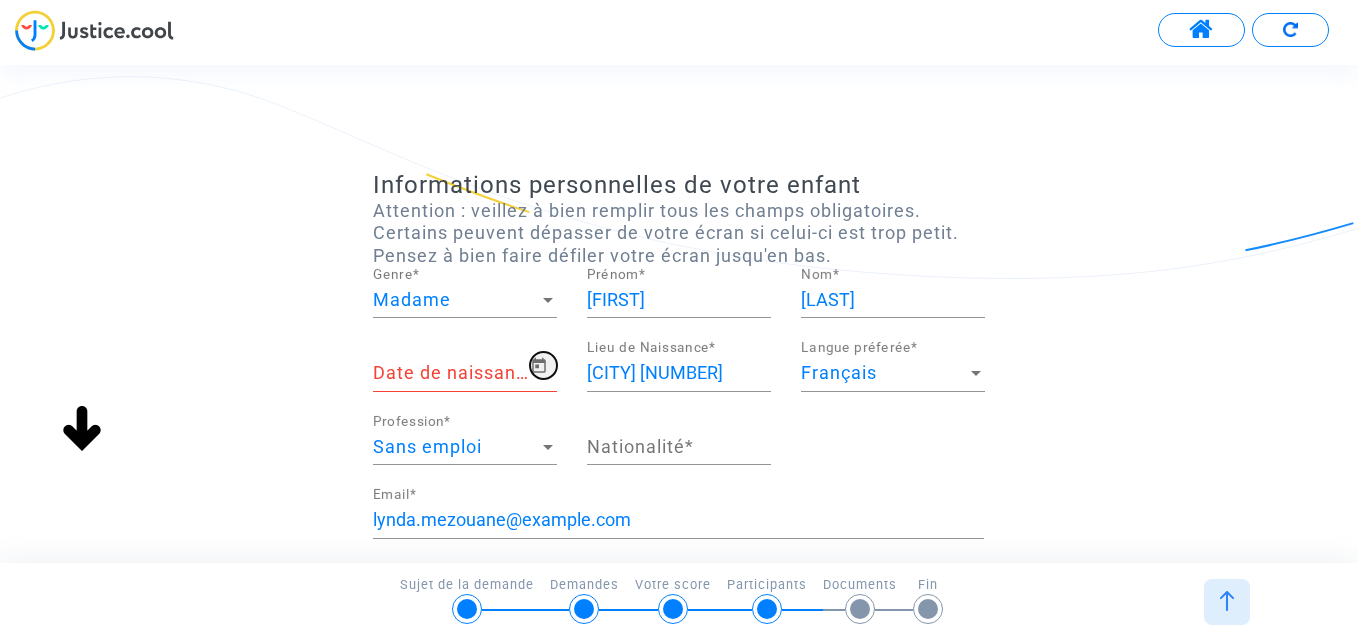 click 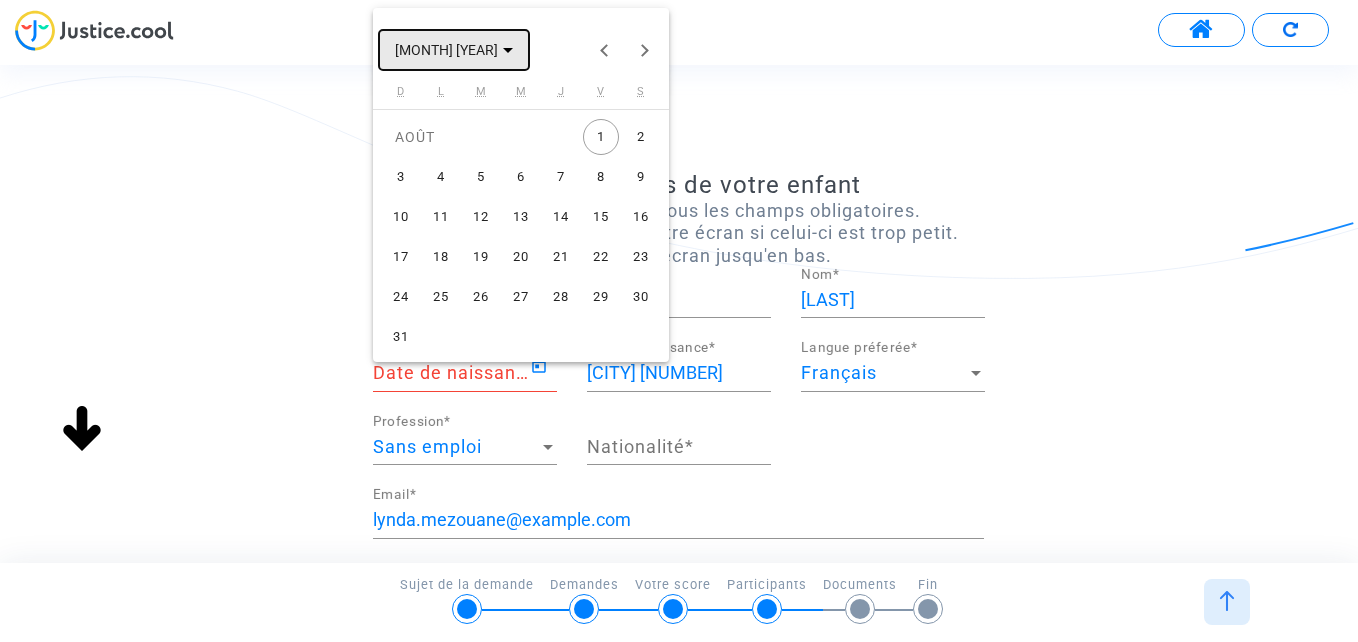 click on "AOÛT 2025" at bounding box center [454, 49] 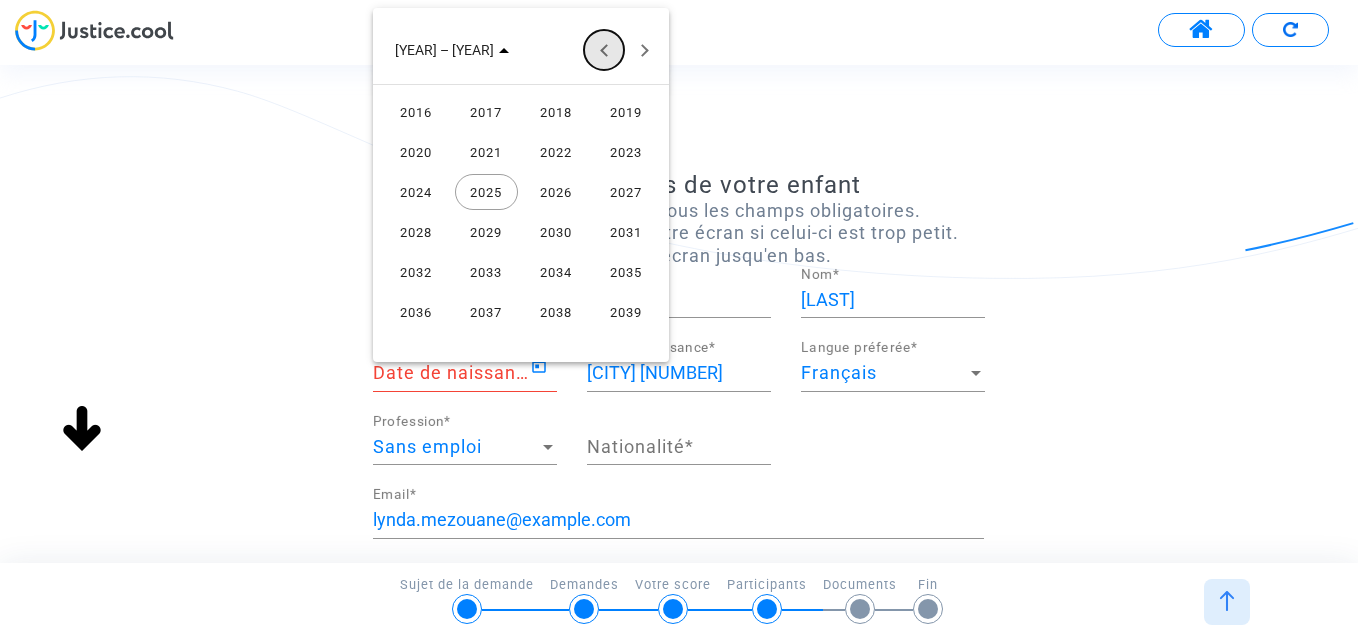 click at bounding box center (604, 50) 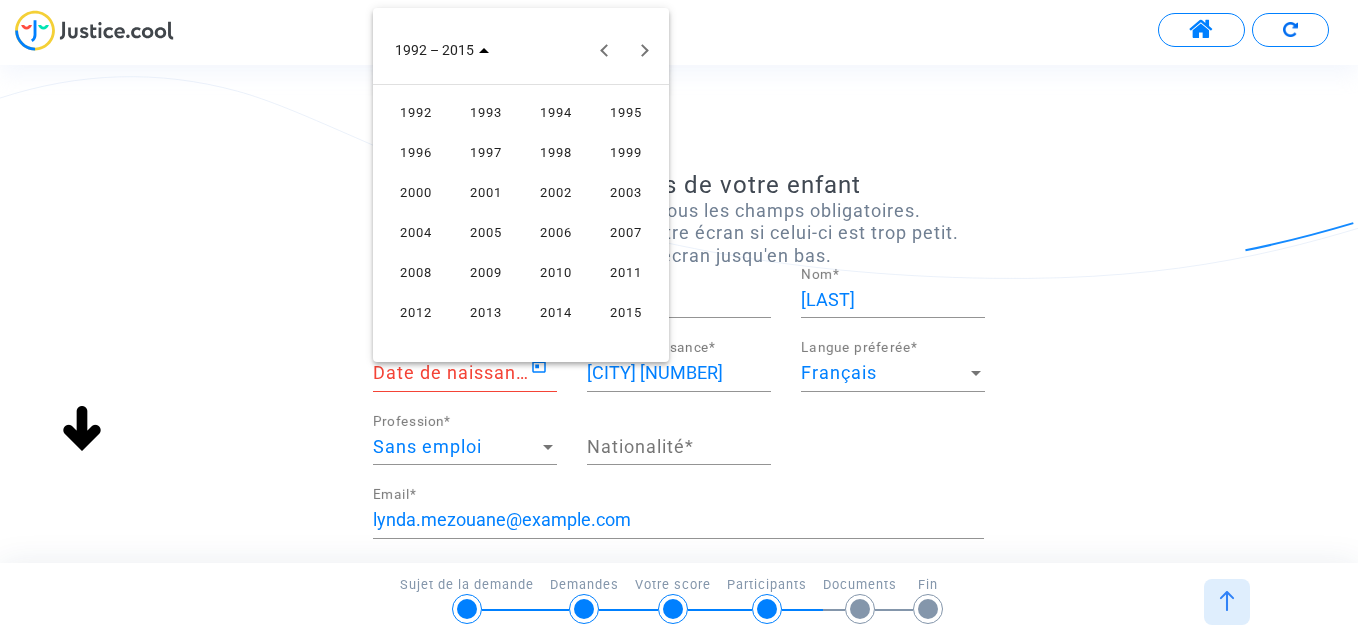 click on "2010" at bounding box center [556, 272] 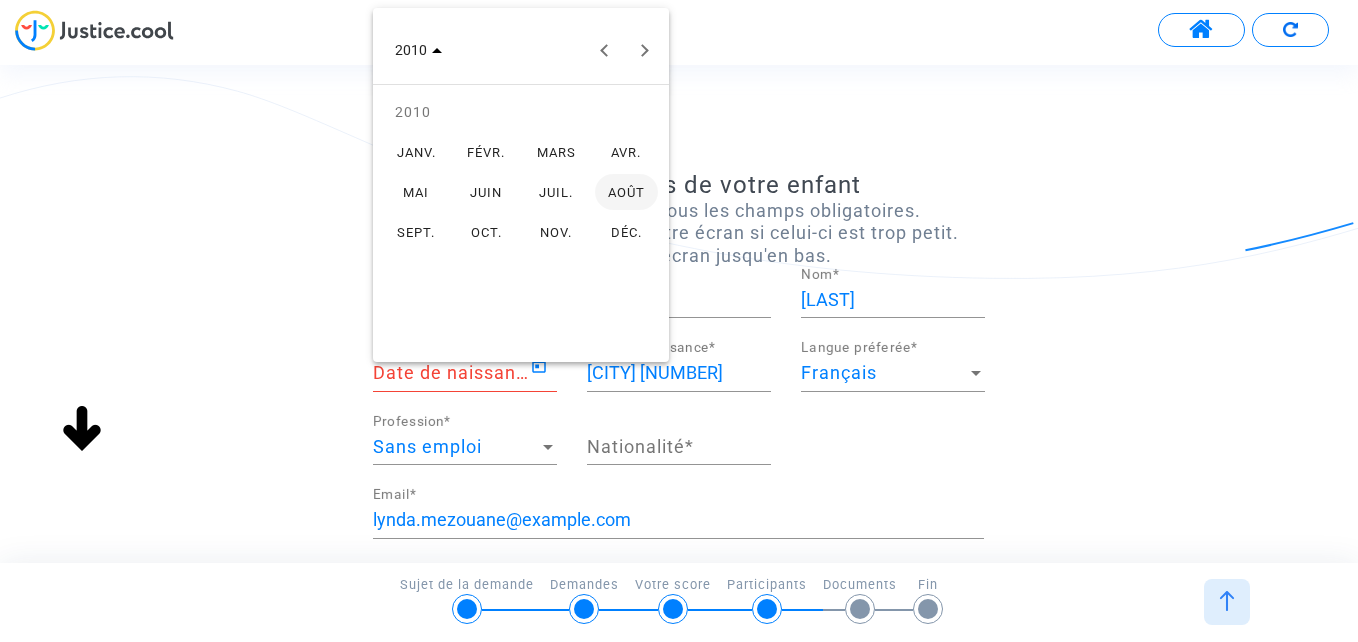 click on "FÉVR." at bounding box center [486, 152] 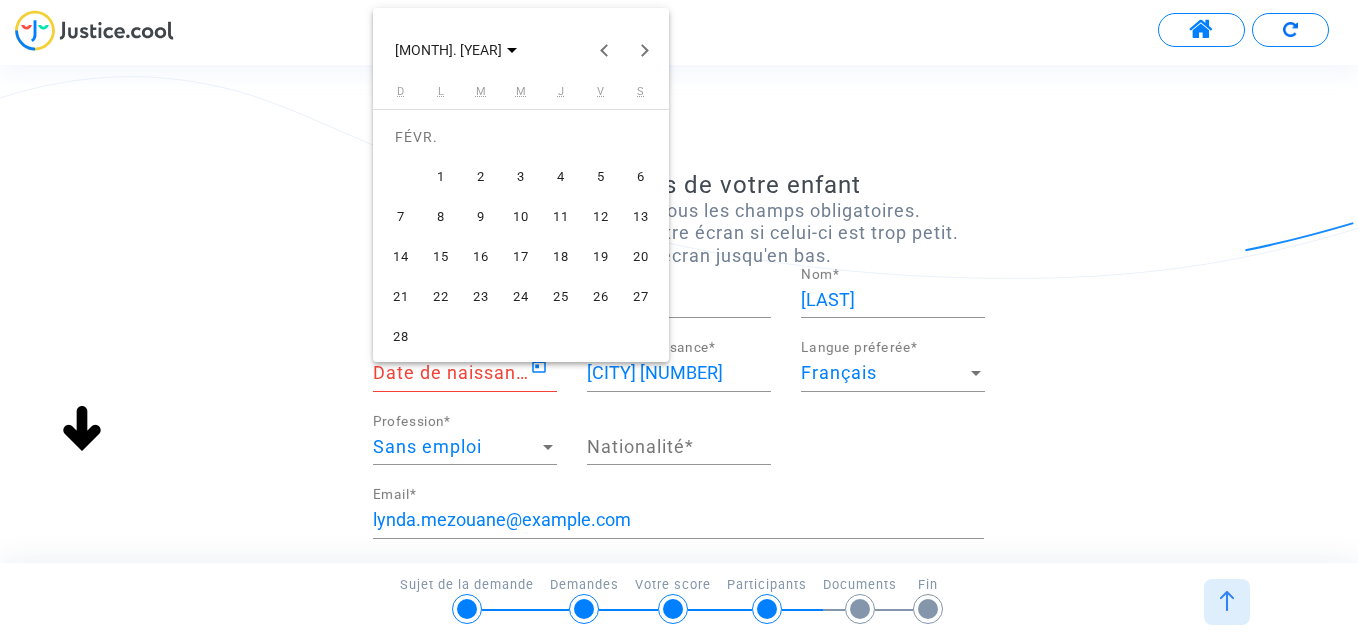 click on "20" at bounding box center (641, 257) 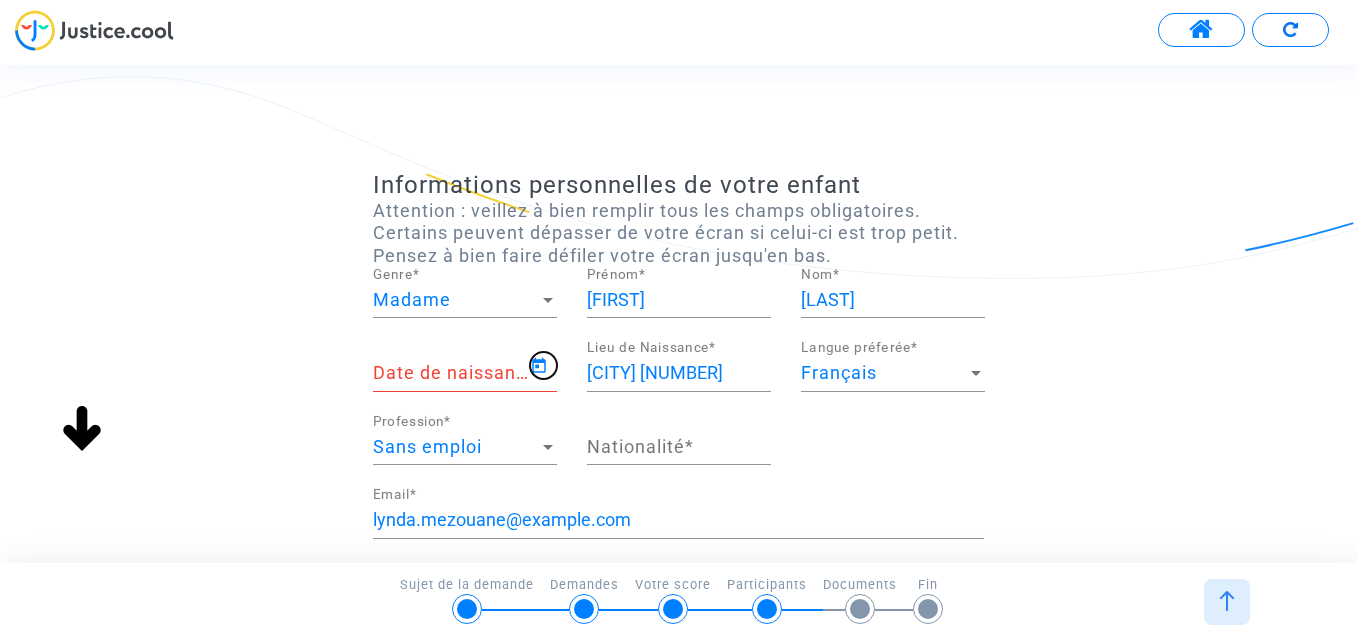 type on "20/02/2010" 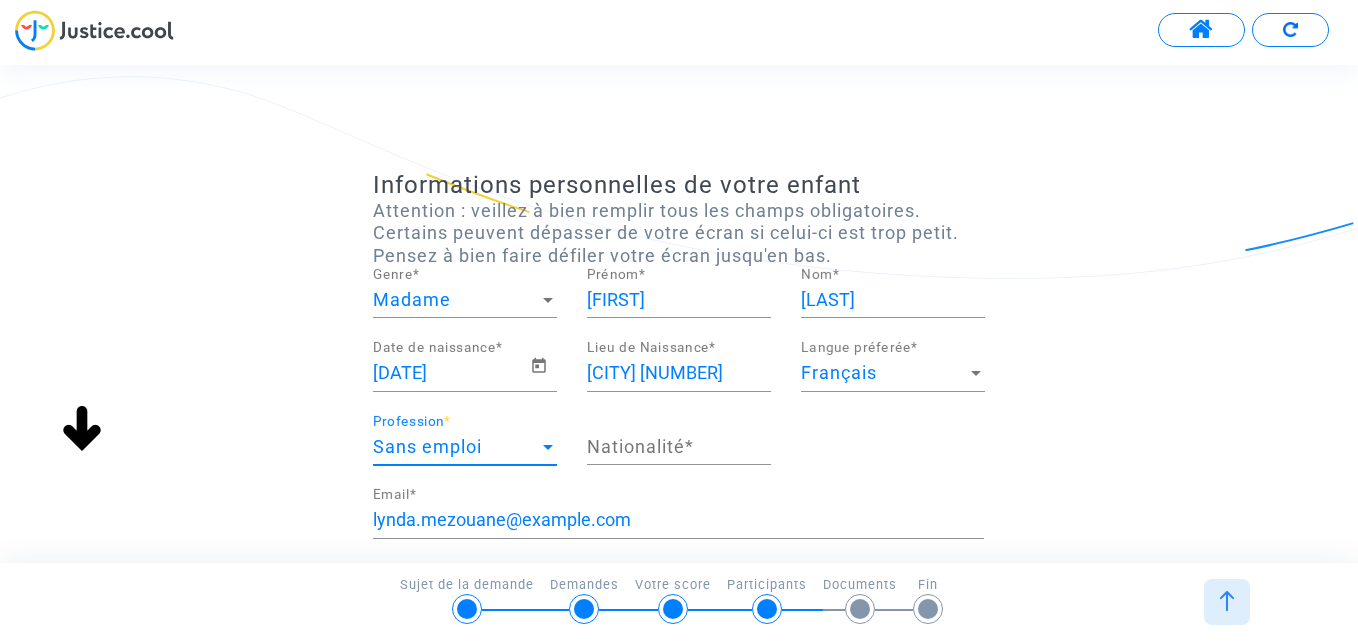 click at bounding box center [548, 447] 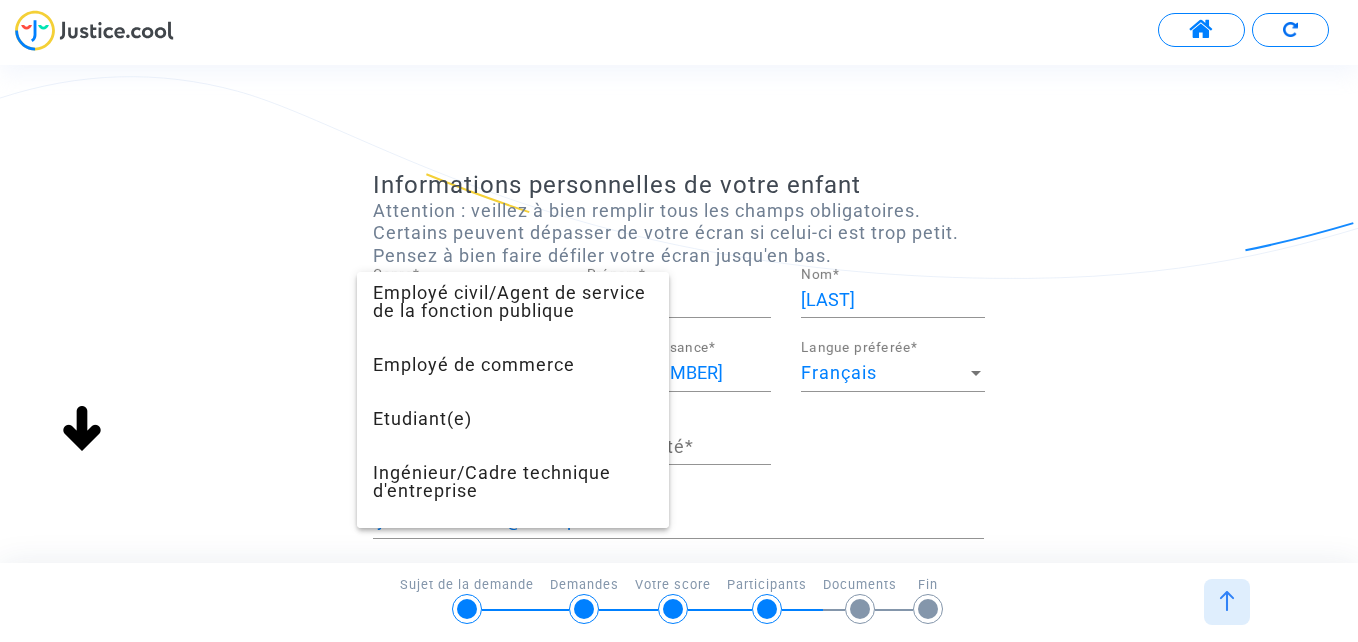 scroll, scrollTop: 700, scrollLeft: 0, axis: vertical 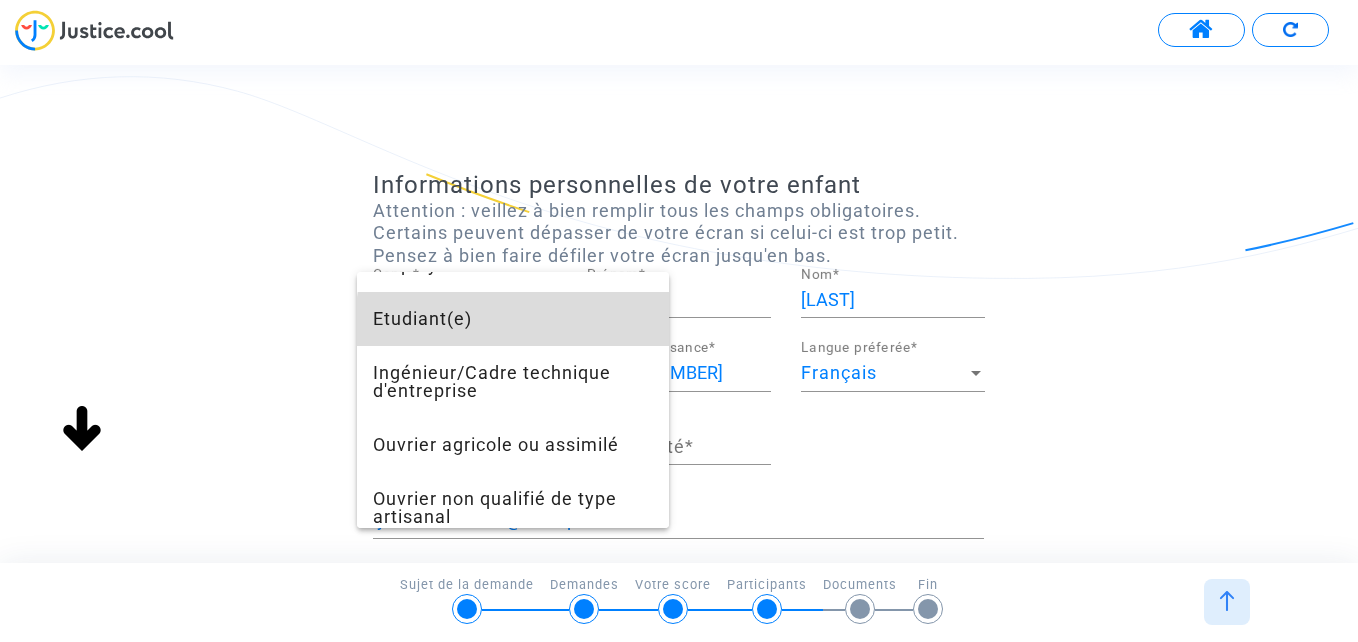 click on "Etudiant(e)" at bounding box center (513, 319) 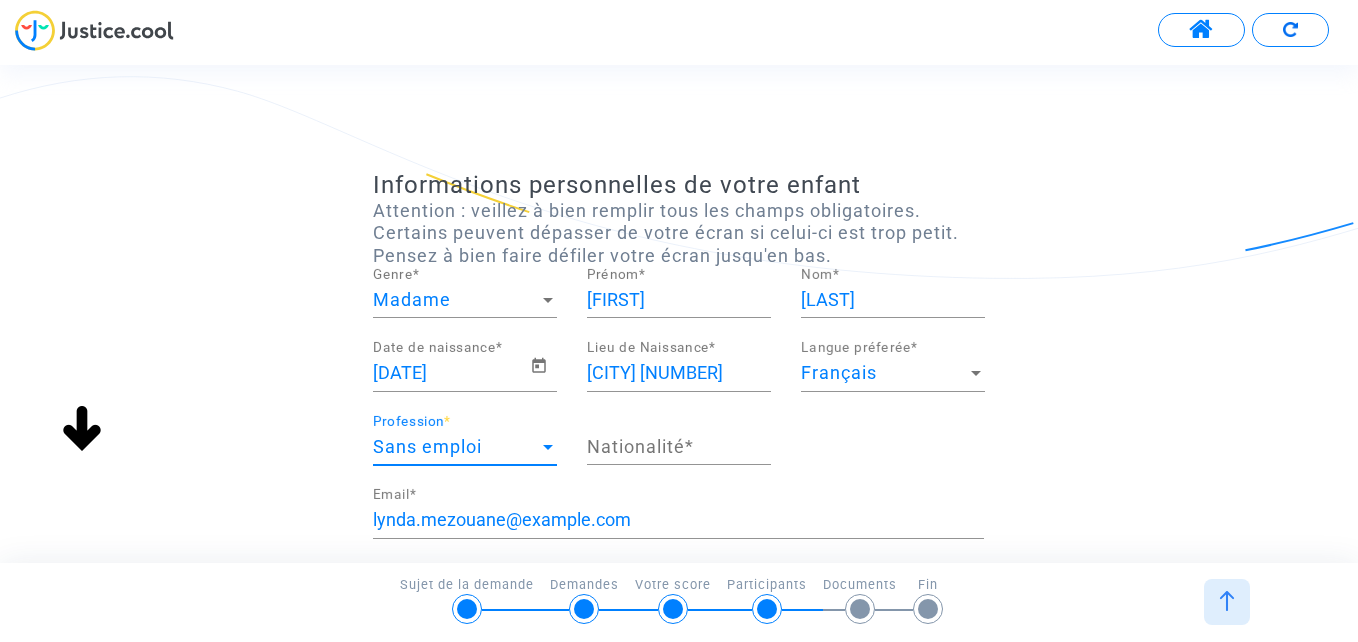 scroll, scrollTop: 648, scrollLeft: 0, axis: vertical 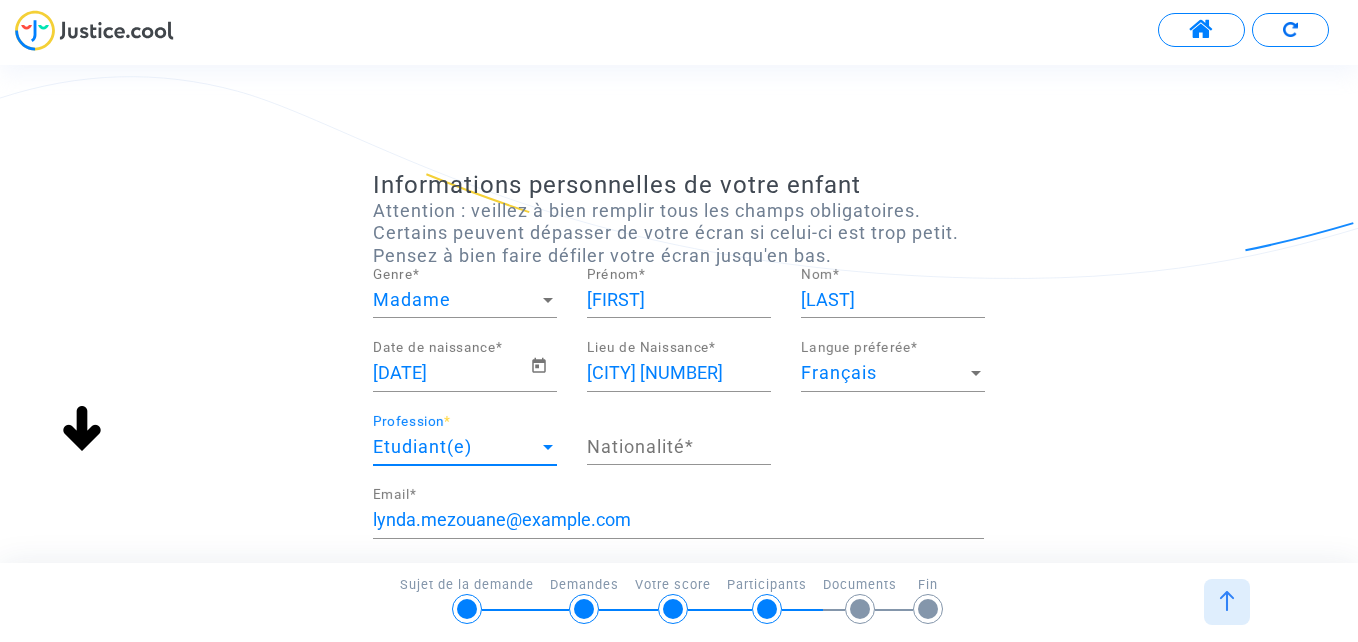 click on "Nationalité  *" at bounding box center [679, 447] 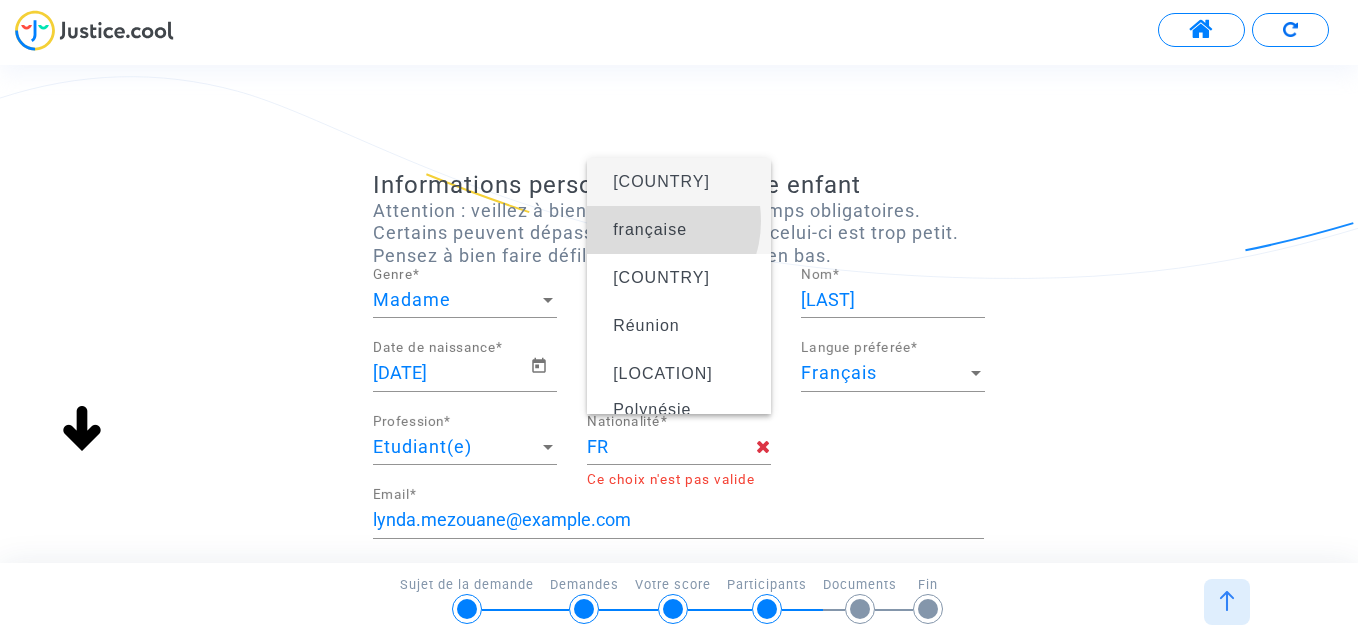 click on "française" at bounding box center [650, 229] 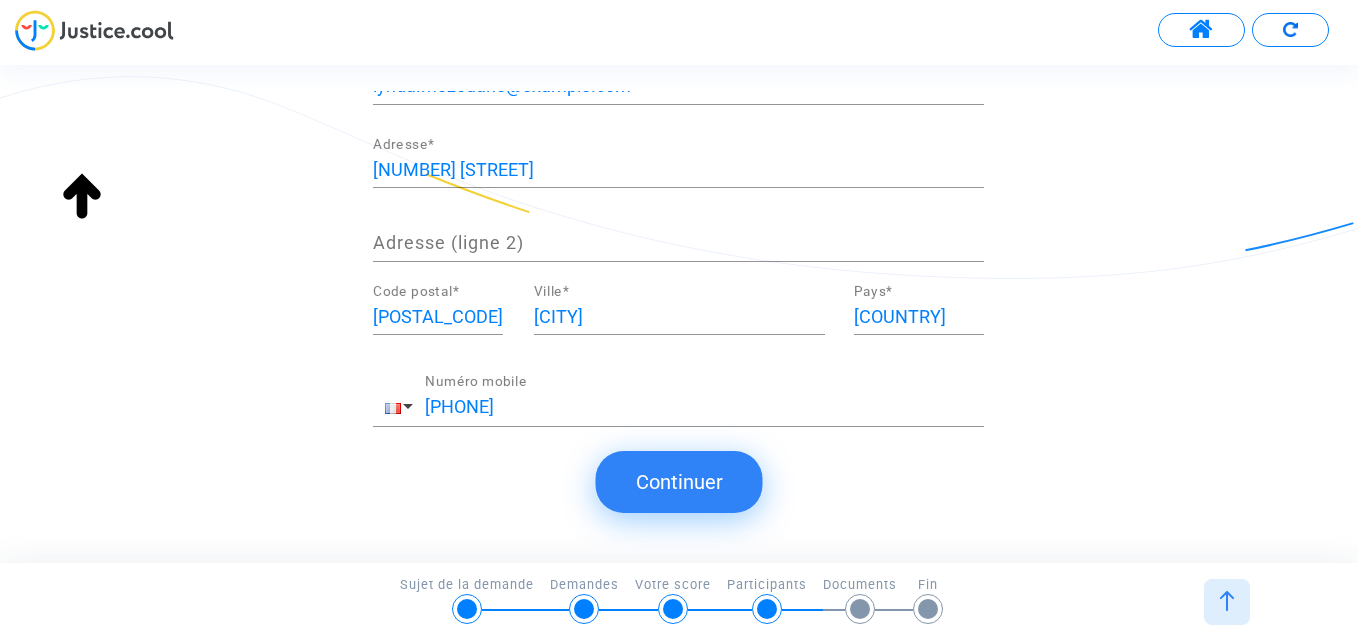 scroll, scrollTop: 452, scrollLeft: 0, axis: vertical 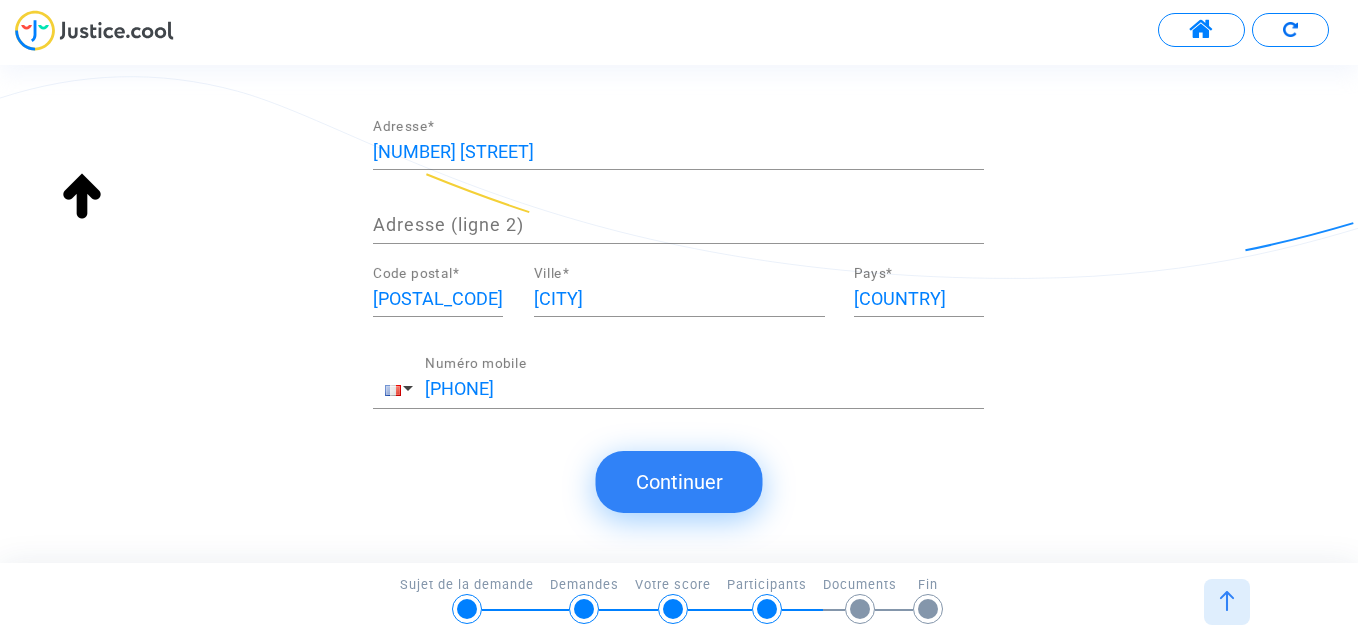 click on "Continuer" 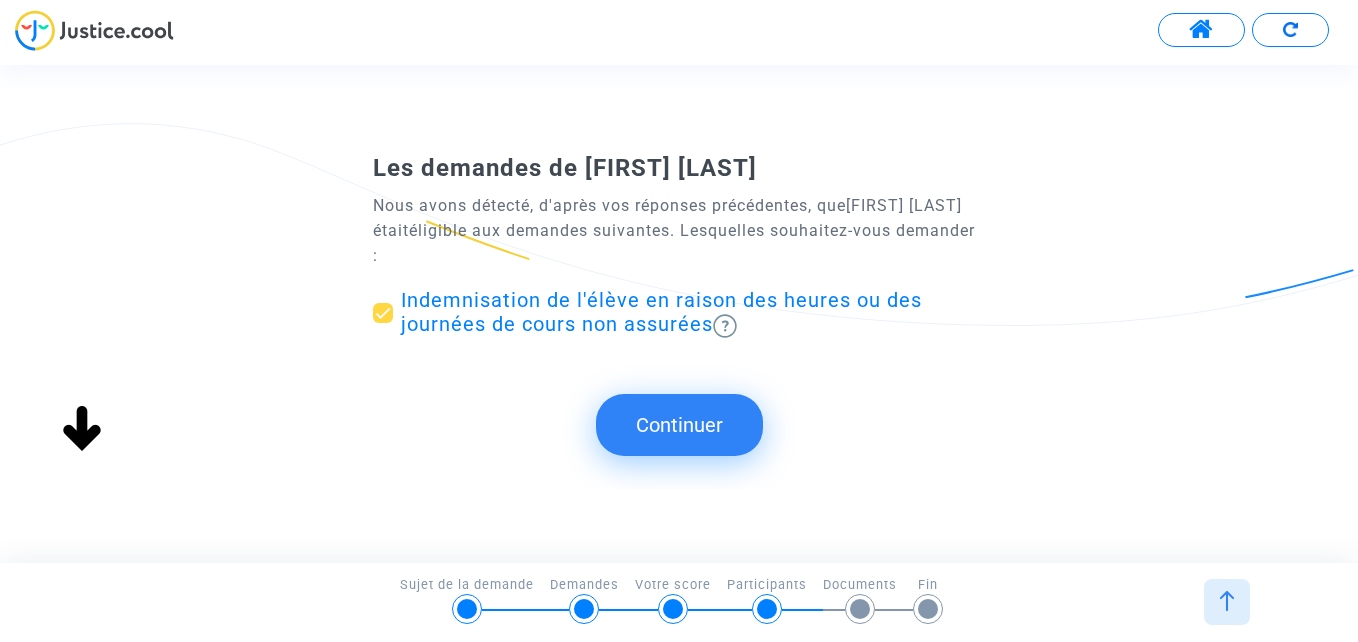 scroll, scrollTop: 0, scrollLeft: 0, axis: both 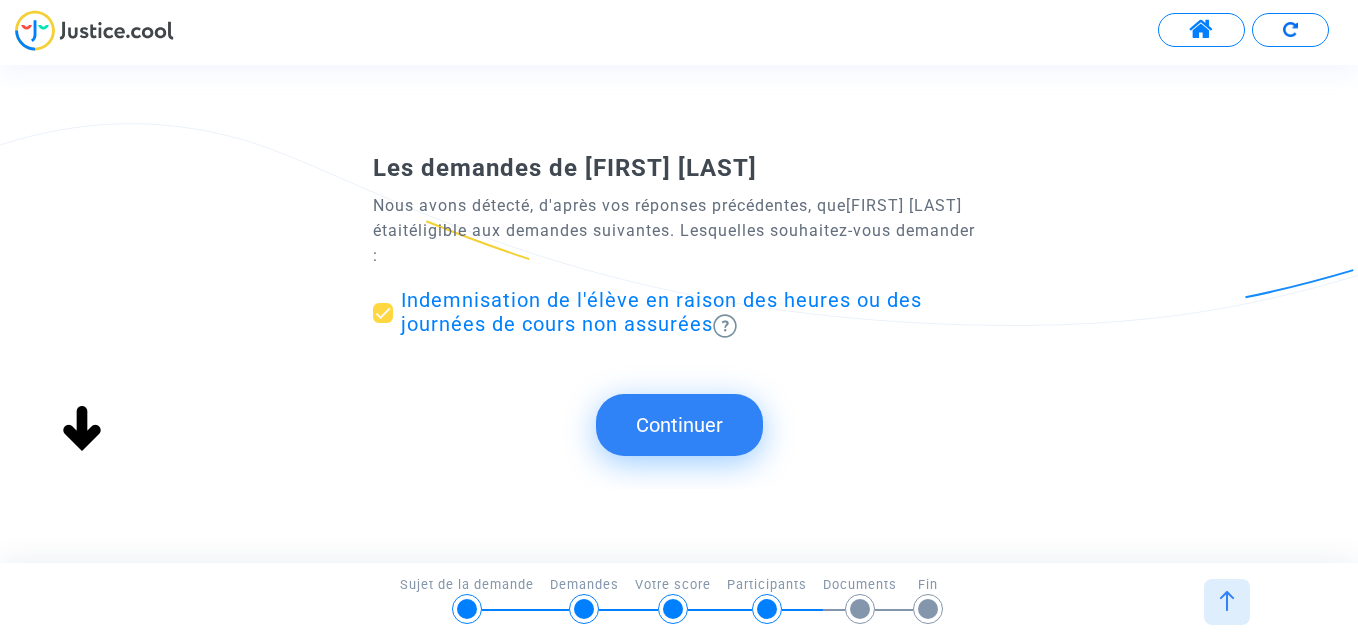 click on "Continuer" 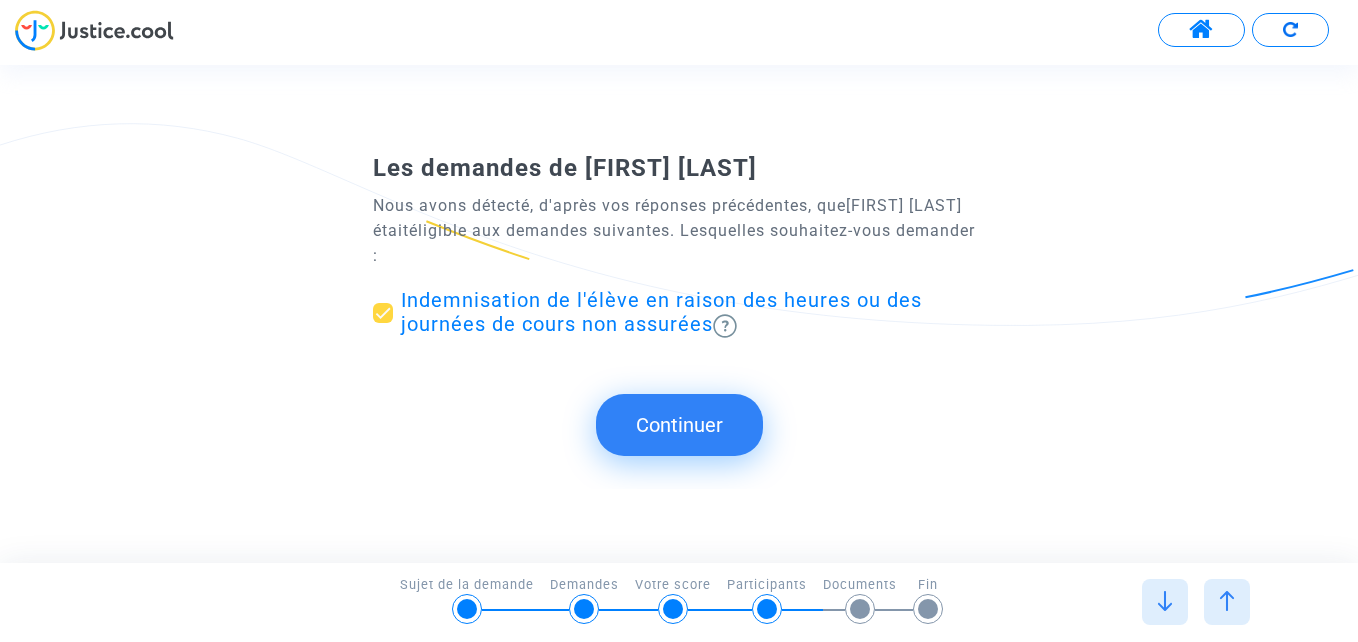 scroll, scrollTop: 0, scrollLeft: 0, axis: both 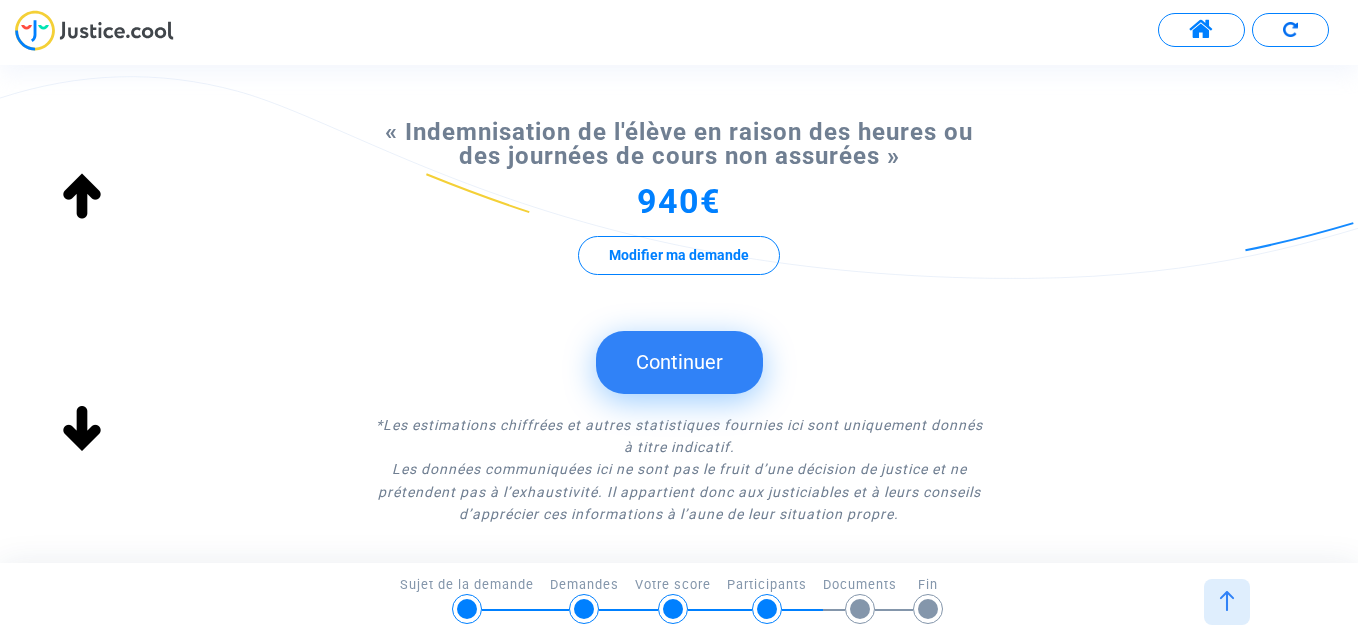 click on "Continuer" 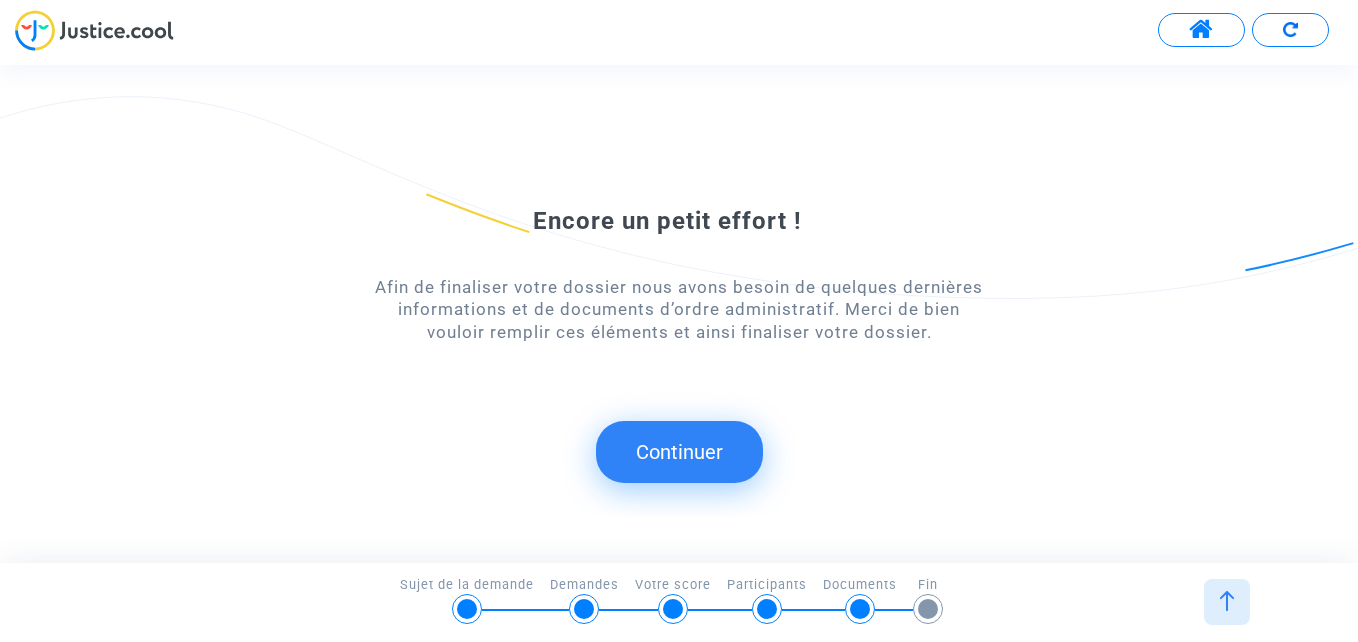 click on "Continuer" 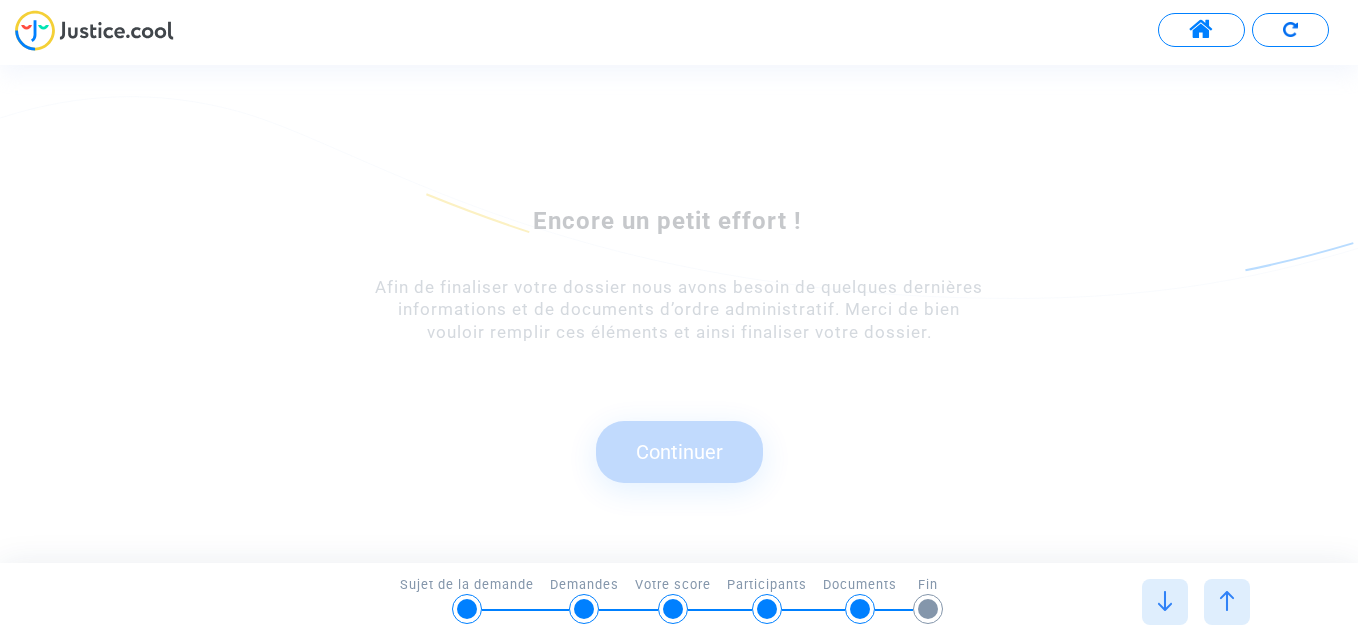 scroll, scrollTop: 0, scrollLeft: 0, axis: both 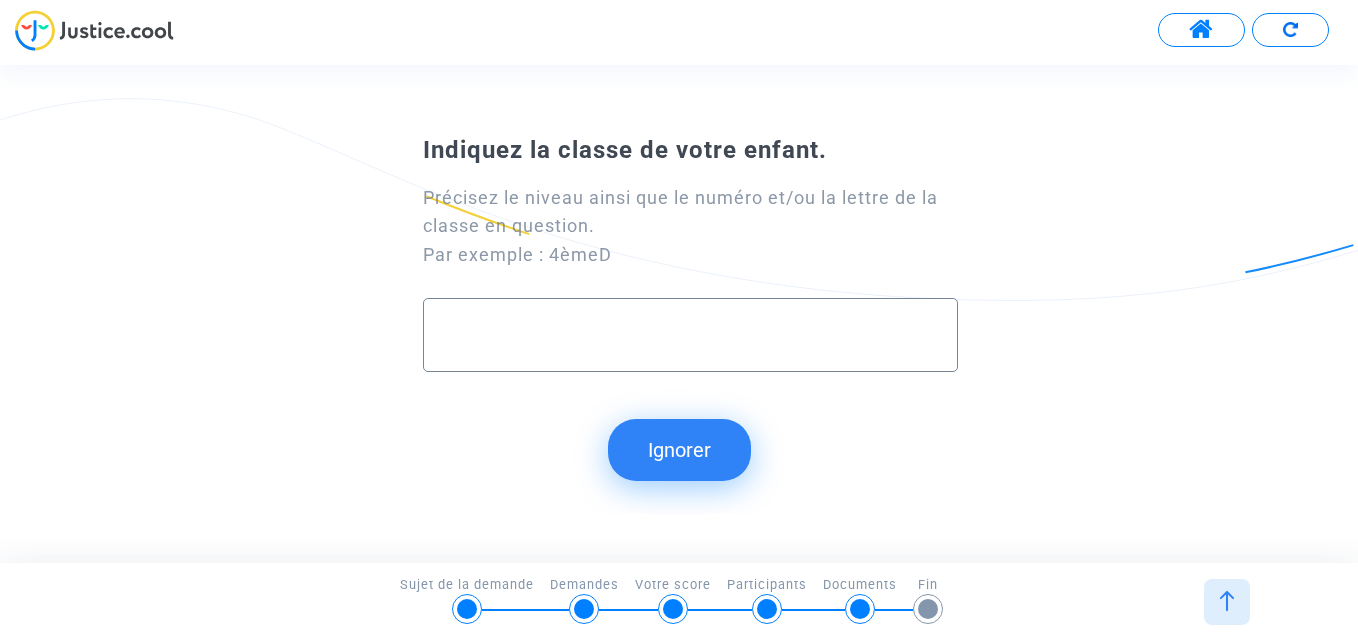 click at bounding box center [690, 335] 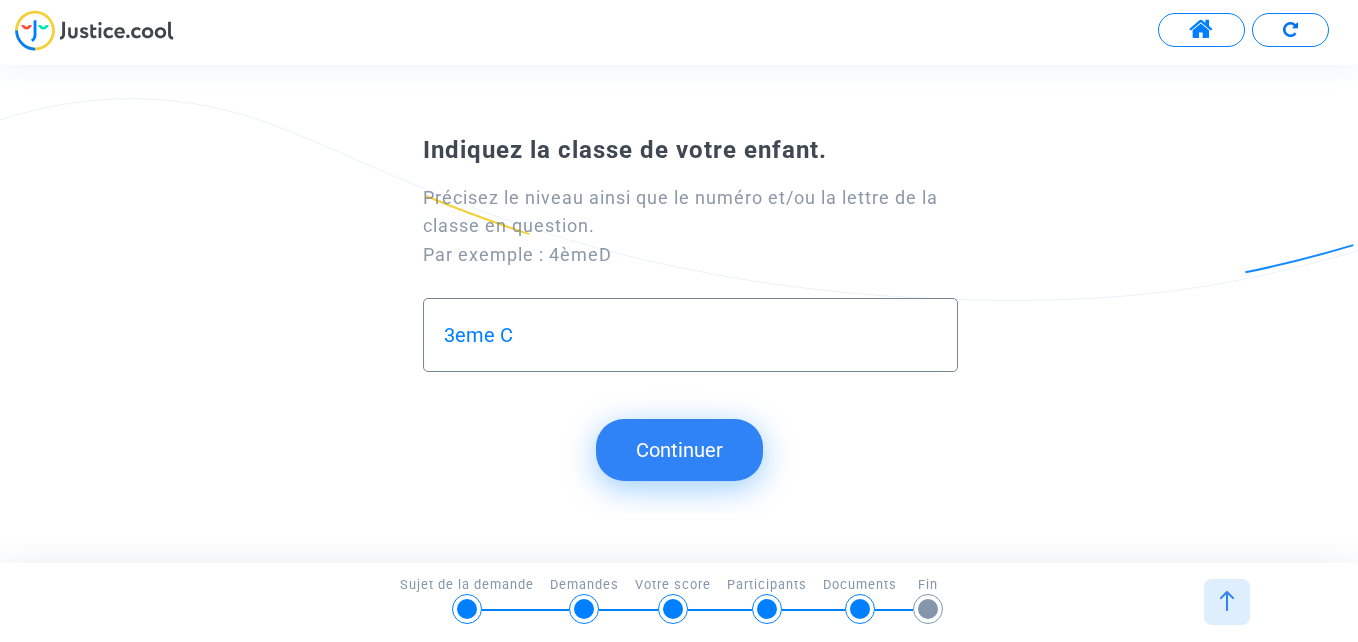 click on "3eme C" at bounding box center (690, 335) 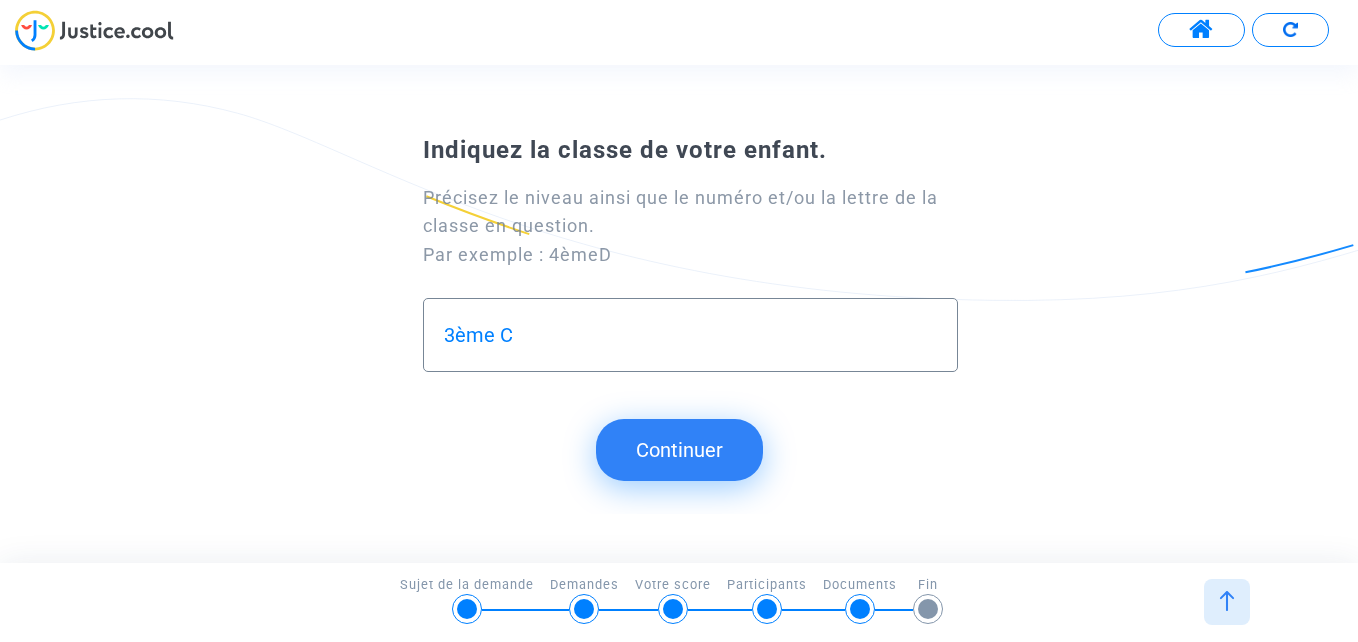 type on "3ème C" 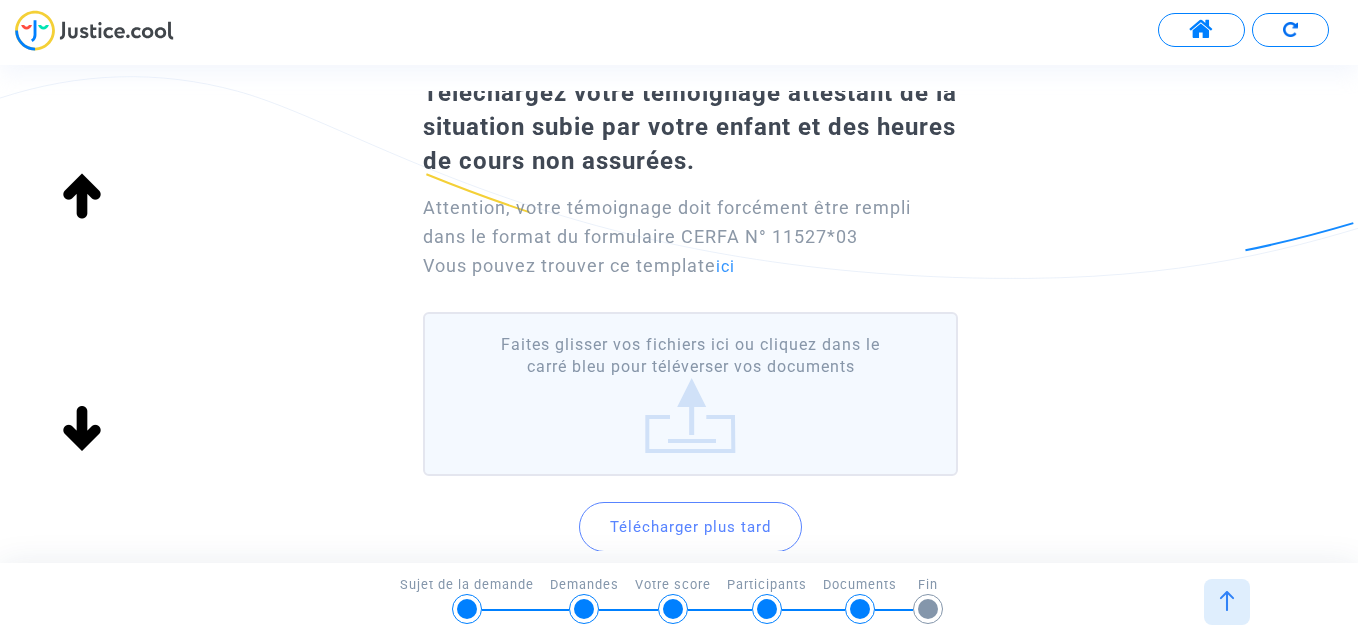 scroll, scrollTop: 200, scrollLeft: 0, axis: vertical 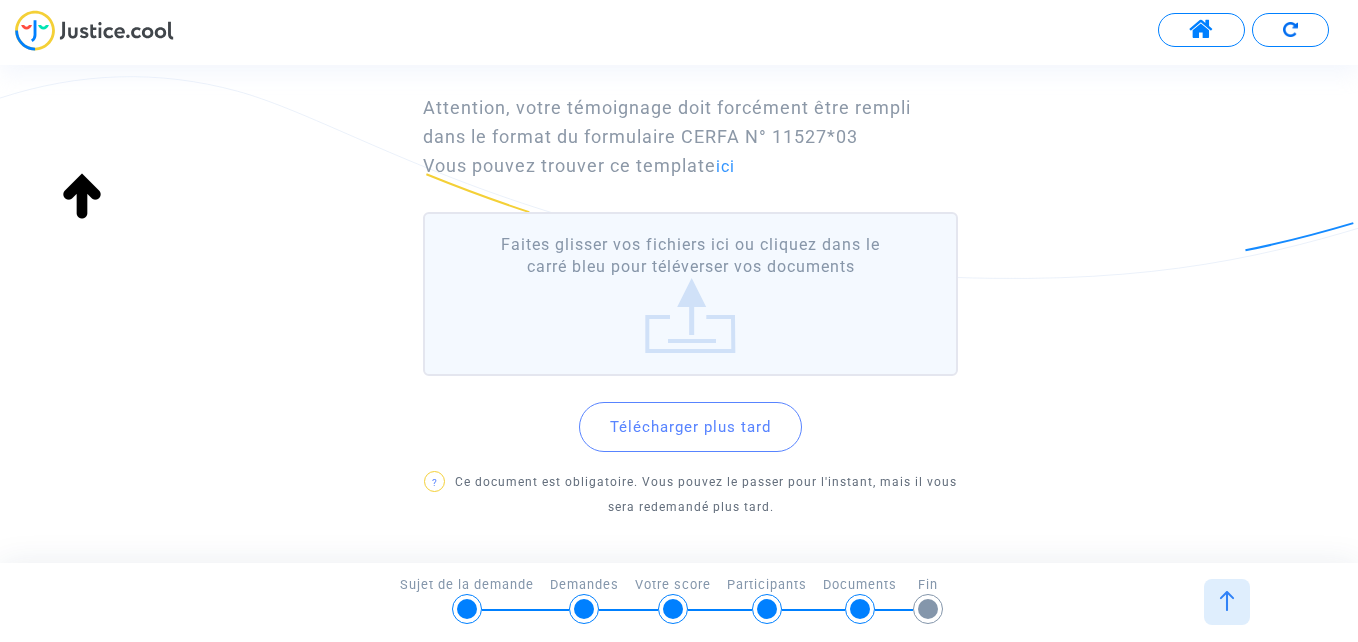 click on "Télécharger plus tard" 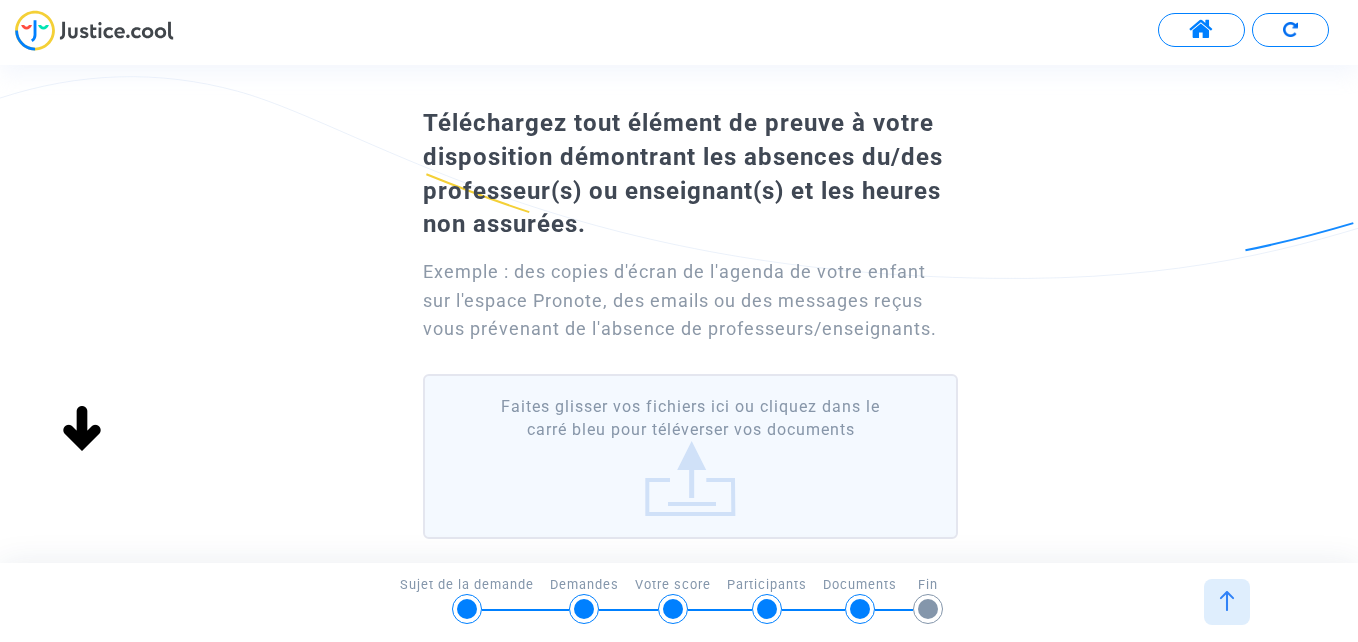 scroll, scrollTop: 100, scrollLeft: 0, axis: vertical 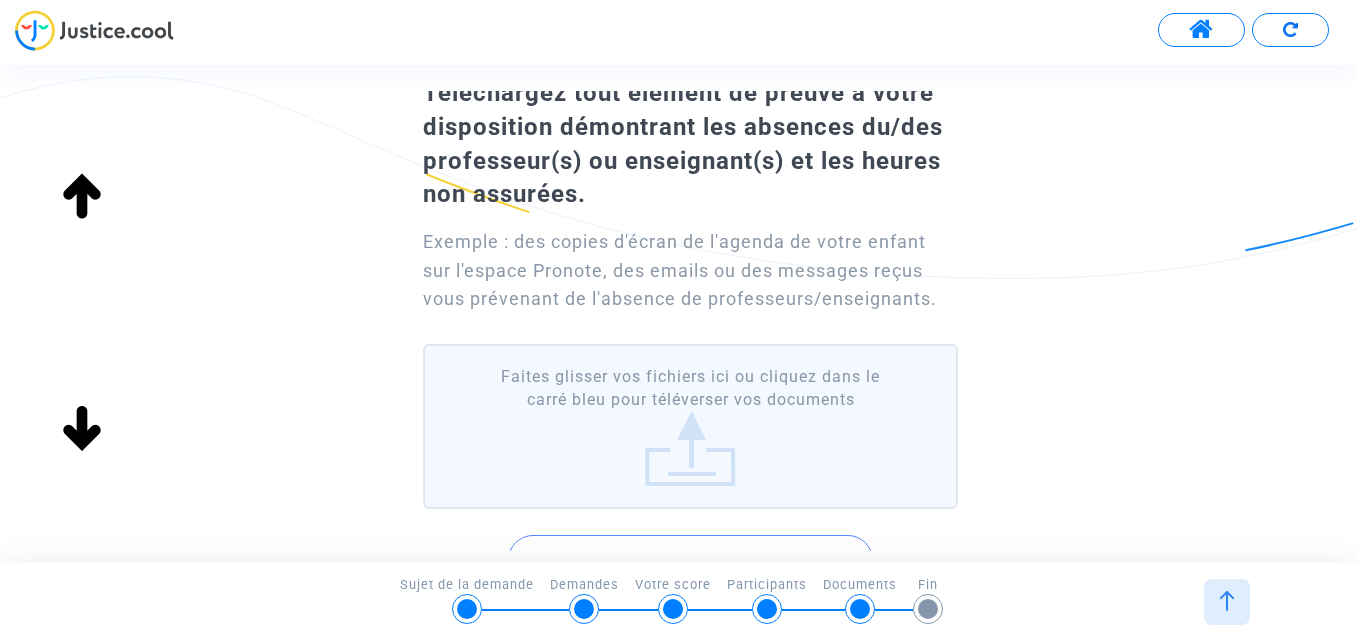 click on "Faites glisser vos fichiers ici ou cliquez dans le carré bleu pour téléverser vos documents" 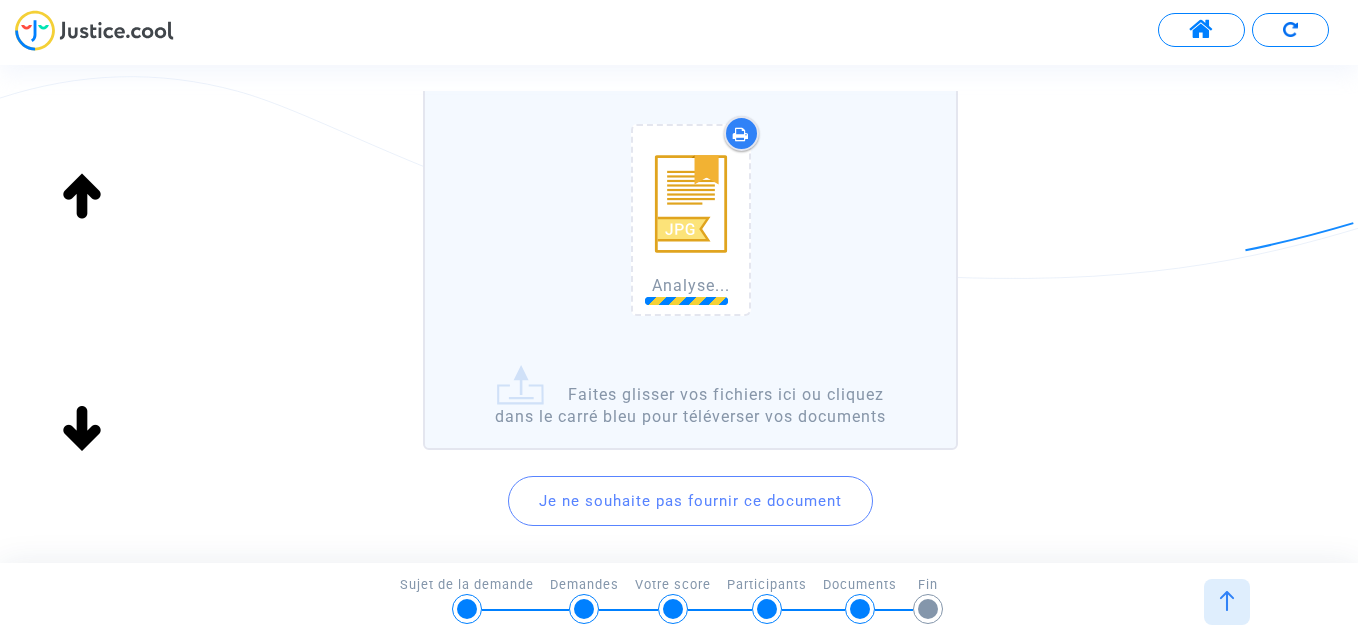 scroll, scrollTop: 900, scrollLeft: 0, axis: vertical 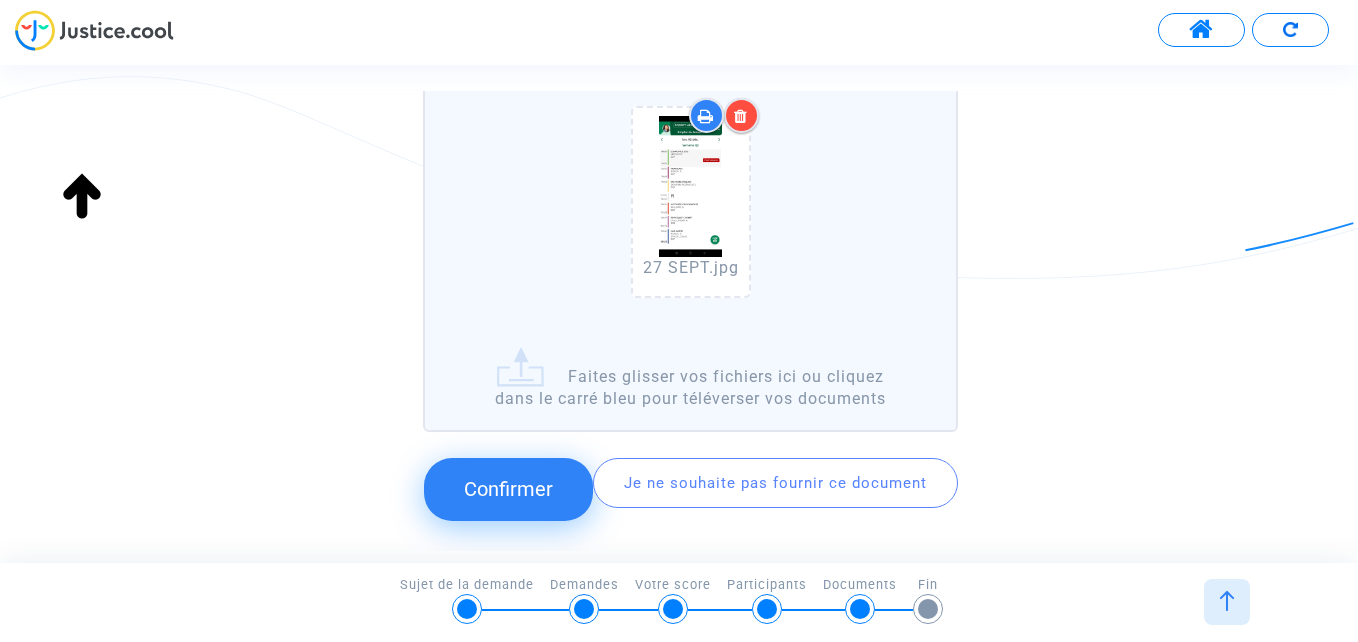 click on "17 SEPT.jpg   19 SEPT.jpg   24 SEPT.jpg   26 SEPT.jpg   27 SEPT.jpg   Faites glisser vos fichiers ici ou cliquez dans le carré bleu pour téléverser vos documents" 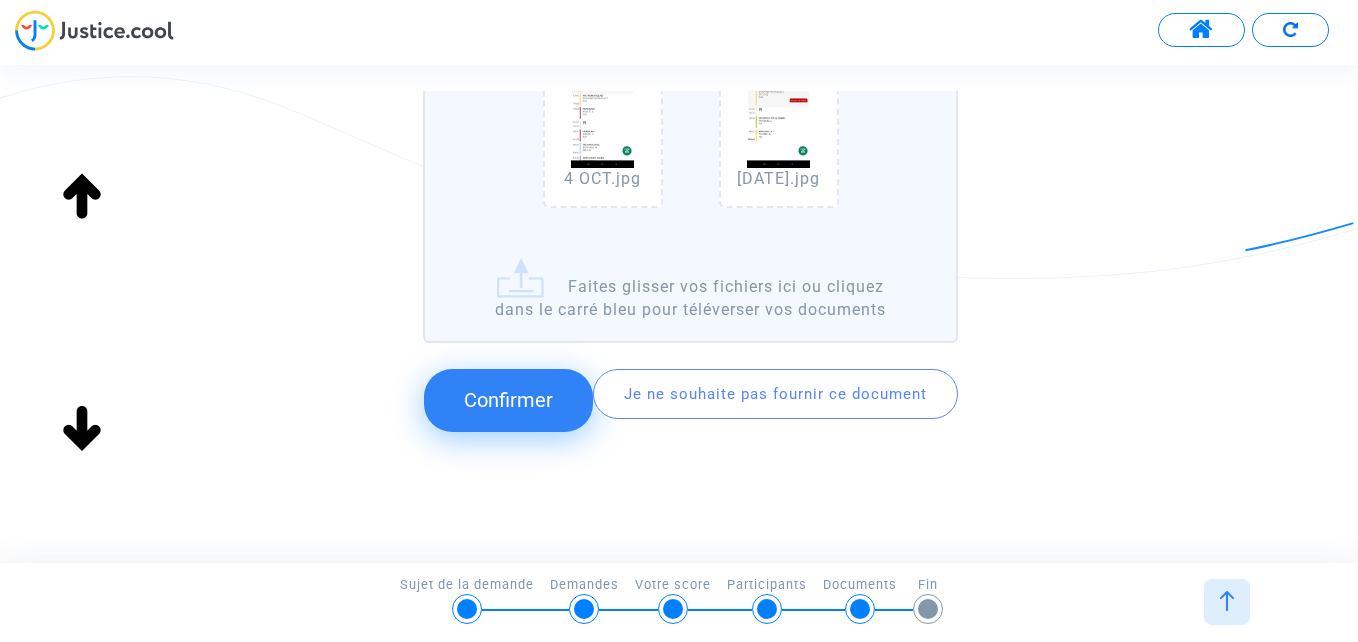 scroll, scrollTop: 1250, scrollLeft: 0, axis: vertical 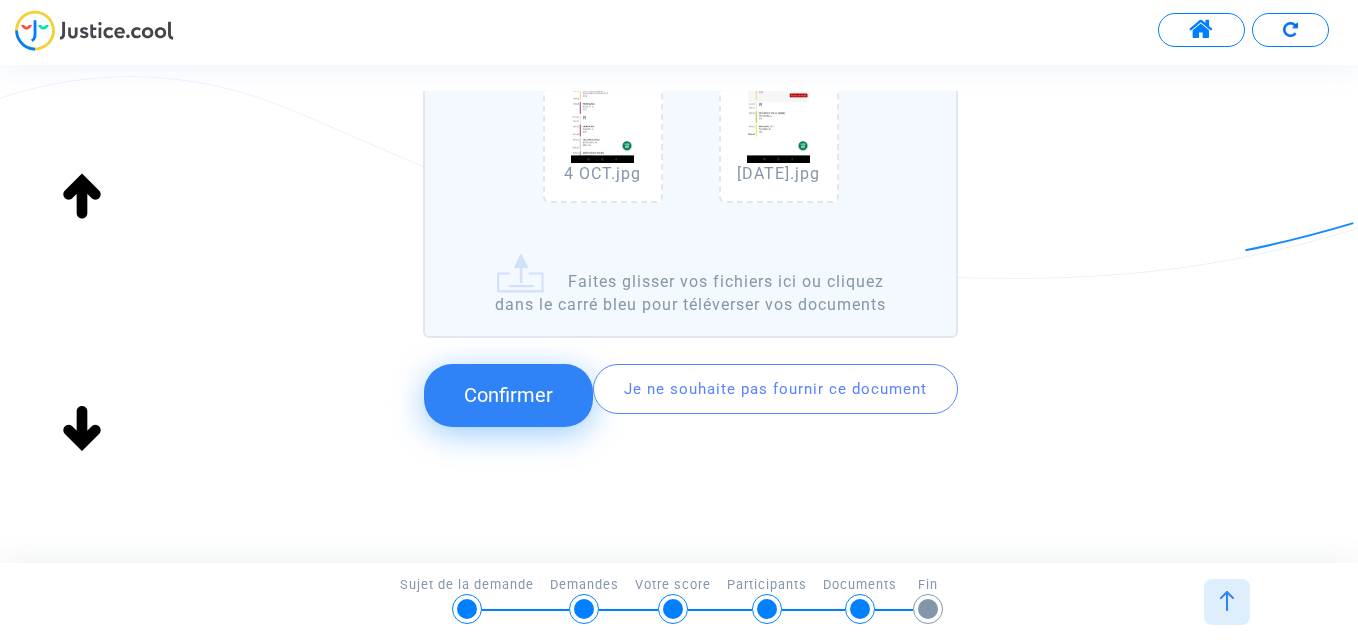 click on "17 SEPT.jpg   19 SEPT.jpg   24 SEPT.jpg   26 SEPT.jpg   27 SEPT.jpg   1 OCT.jpg   4 OCT.jpg   17 OCT.jpg   Faites glisser vos fichiers ici ou cliquez dans le carré bleu pour téléverser vos documents" 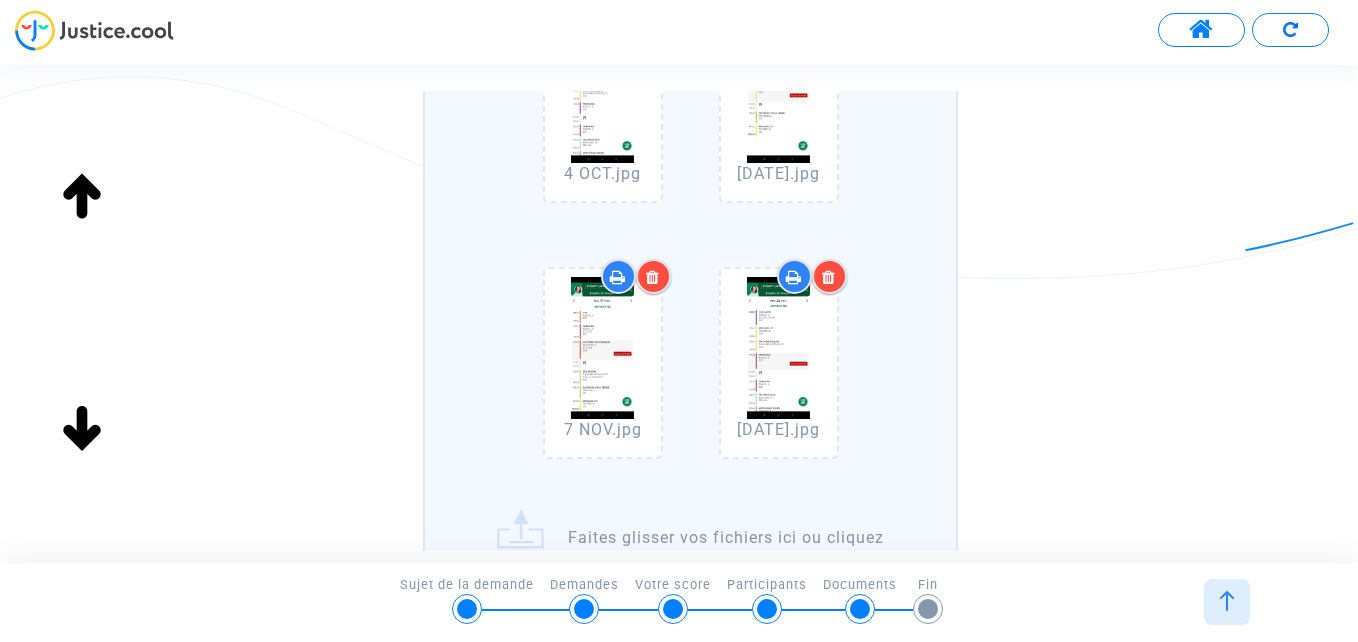 click on "17 SEPT.jpg   19 SEPT.jpg   24 SEPT.jpg   26 SEPT.jpg   27 SEPT.jpg   1 OCT.jpg   4 OCT.jpg   17 OCT.jpg   7 NOV.jpg   22 NOV.jpg   Faites glisser vos fichiers ici ou cliquez dans le carré bleu pour téléverser vos documents" 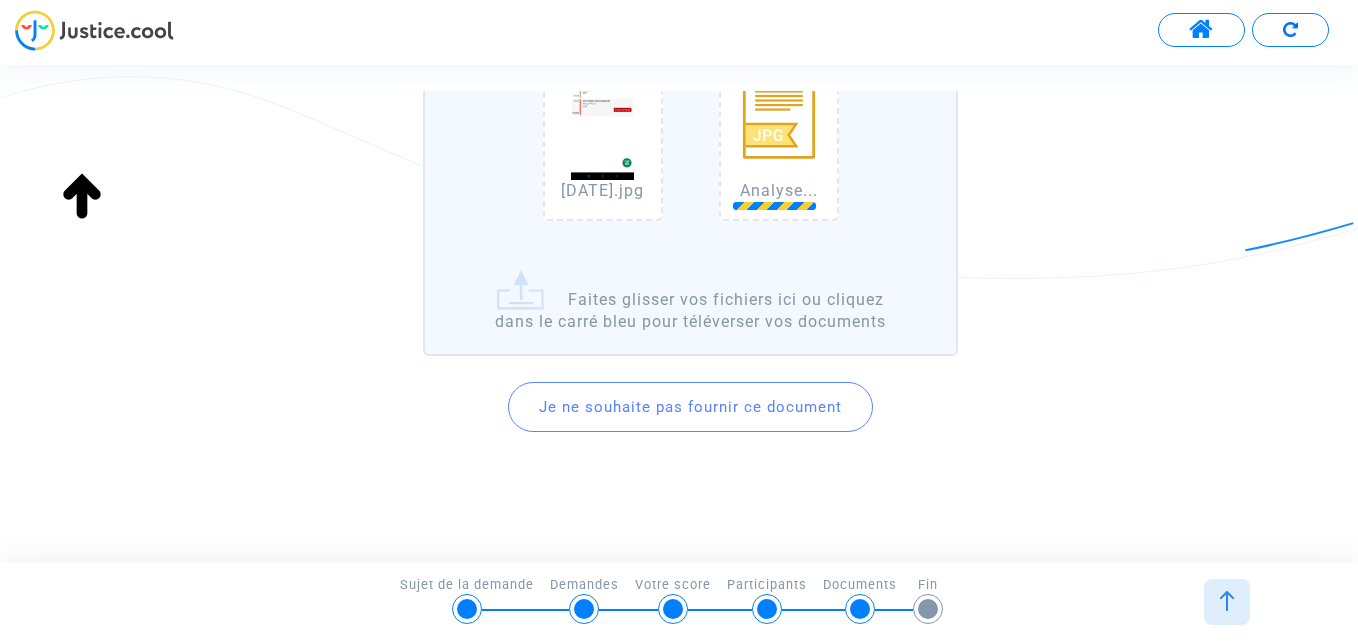 scroll, scrollTop: 2005, scrollLeft: 0, axis: vertical 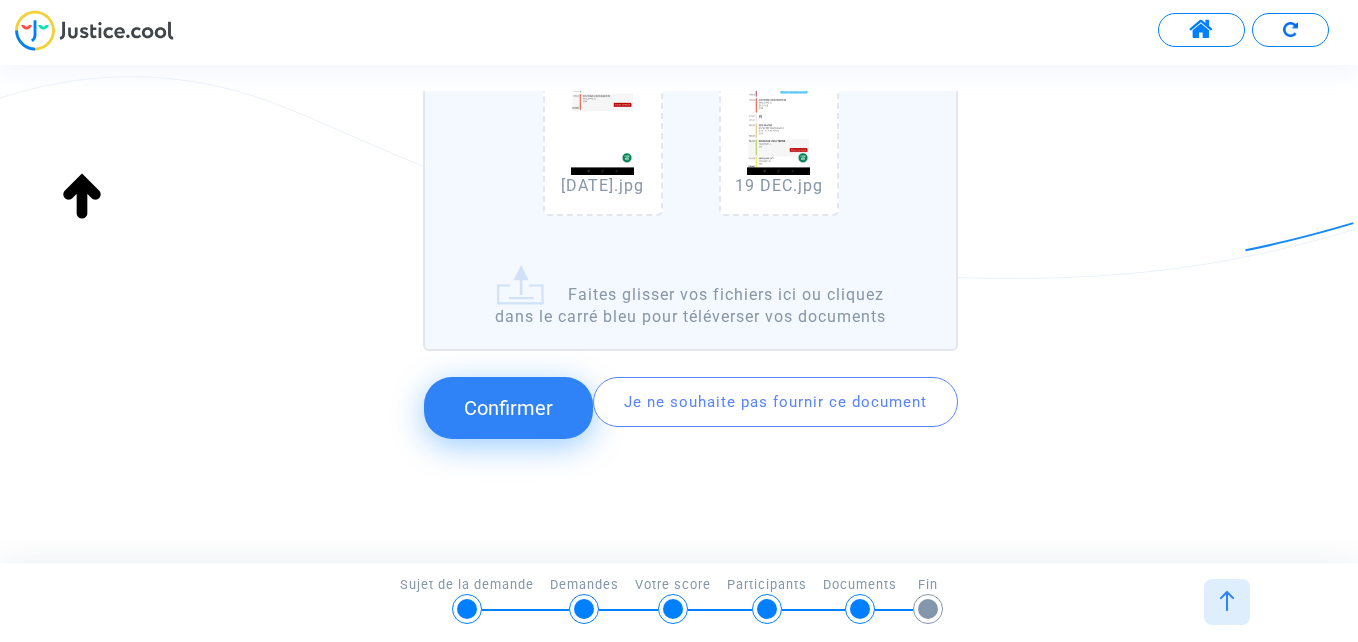 click on "17 SEPT.jpg   19 SEPT.jpg   24 SEPT.jpg   26 SEPT.jpg   27 SEPT.jpg   1 OCT.jpg   4 OCT.jpg   17 OCT.jpg   7 NOV.jpg   22 NOV.jpg   02 DEC.jpg   10 DEC.jpg   11 DEC.jpg   19 DEC.jpg   Faites glisser vos fichiers ici ou cliquez dans le carré bleu pour téléverser vos documents" 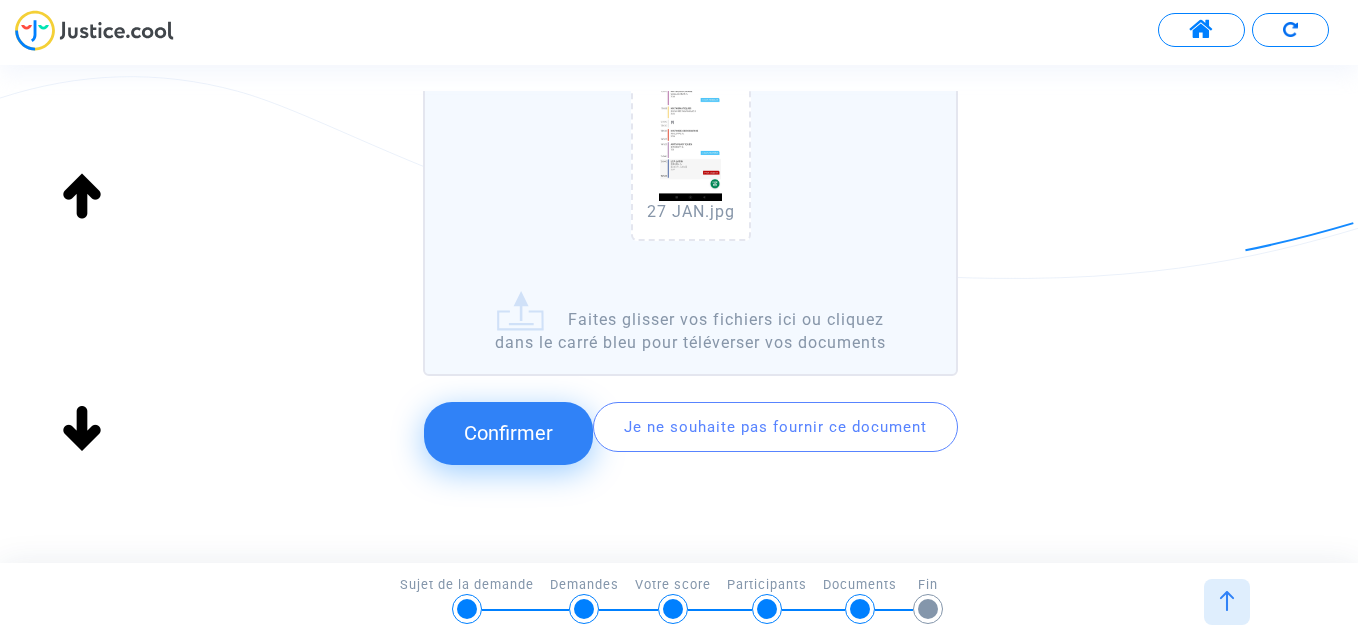 scroll, scrollTop: 2529, scrollLeft: 0, axis: vertical 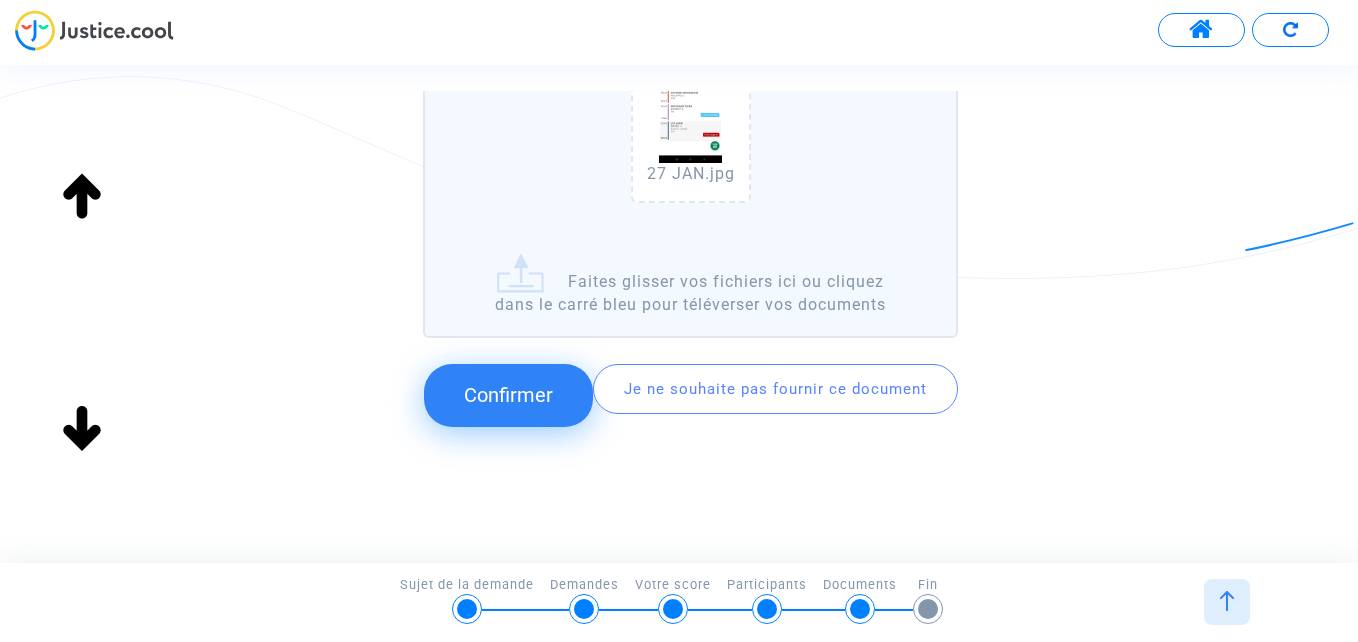 click on "17 SEPT.jpg   19 SEPT.jpg   24 SEPT.jpg   26 SEPT.jpg   27 SEPT.jpg   1 OCT.jpg   4 OCT.jpg   17 OCT.jpg   7 NOV.jpg   22 NOV.jpg   02 DEC.jpg   10 DEC.jpg   11 DEC.jpg   19 DEC.jpg   16 JANV.jpg   21 JAN.jpg   27 JAN.jpg   Faites glisser vos fichiers ici ou cliquez dans le carré bleu pour téléverser vos documents" 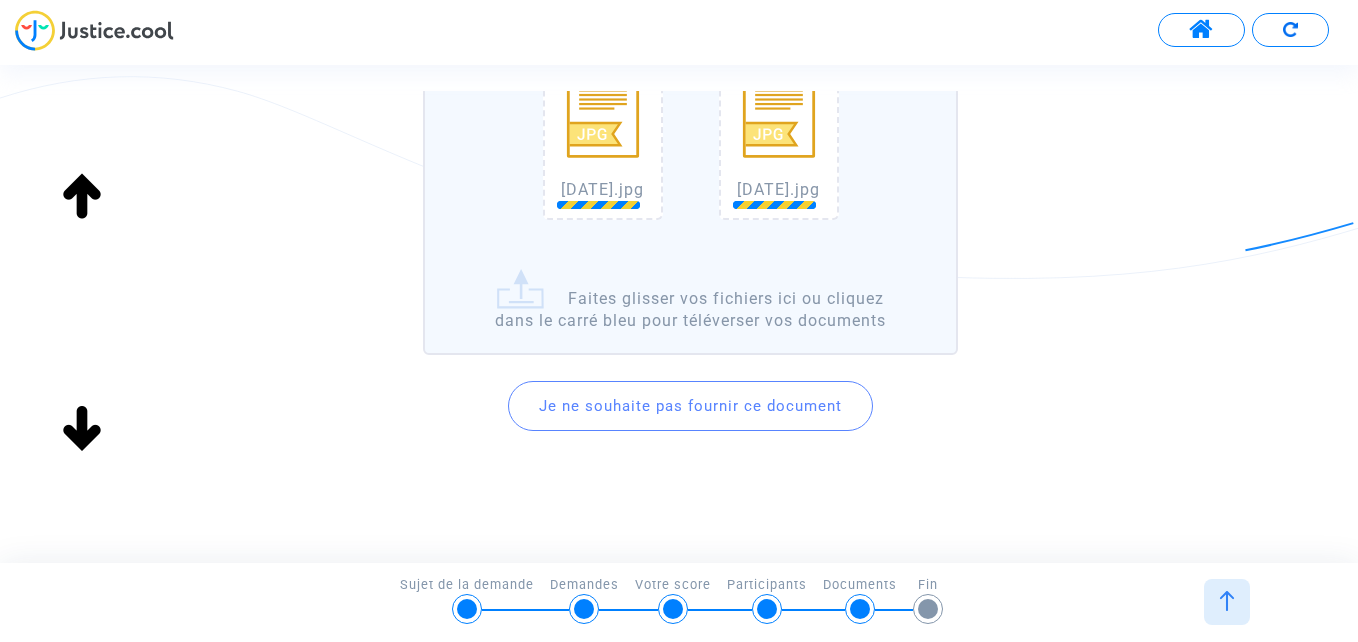 scroll, scrollTop: 3284, scrollLeft: 0, axis: vertical 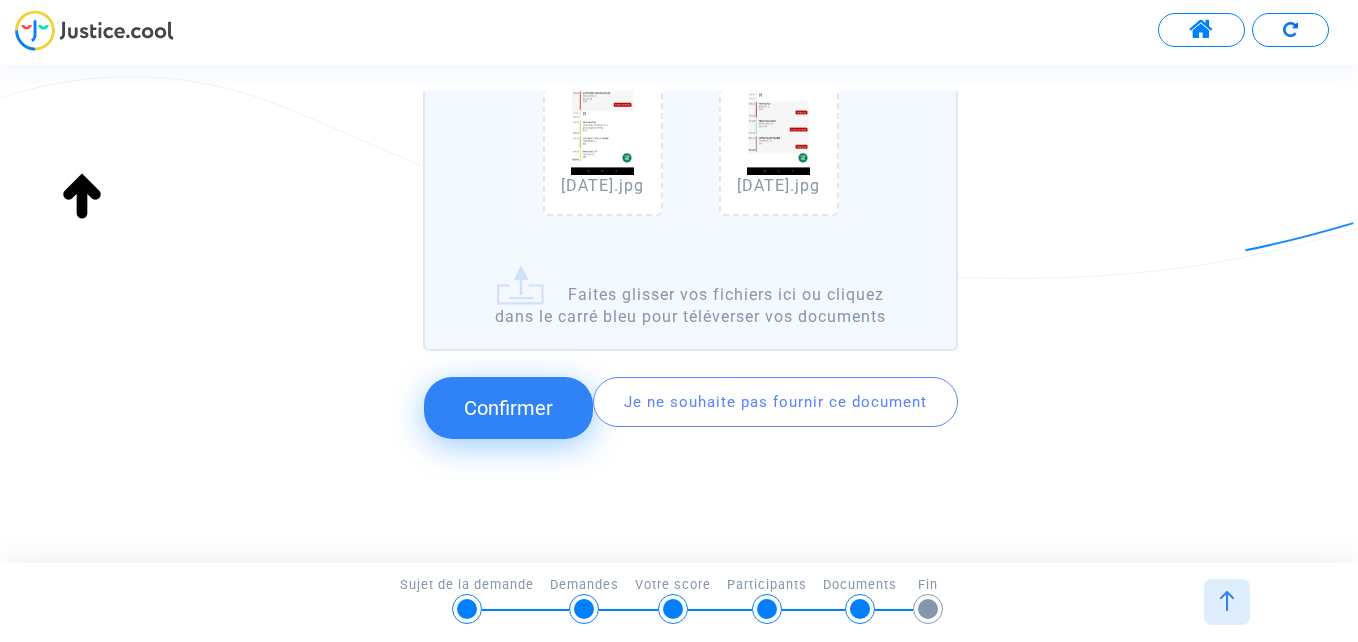 click on "17 SEPT.jpg   19 SEPT.jpg   24 SEPT.jpg   26 SEPT.jpg   27 SEPT.jpg   1 OCT.jpg   4 OCT.jpg   17 OCT.jpg   7 NOV.jpg   22 NOV.jpg   02 DEC.jpg   10 DEC.jpg   11 DEC.jpg   19 DEC.jpg   16 JANV.jpg   21 JAN.jpg   27 JAN.jpg   5 FEV.jpg   6 FEV.jpg   7 FEV.jpg   10 FEV.jpg   12 FEV.jpg   13 FEV.jpg   14 FEV.jpg   Faites glisser vos fichiers ici ou cliquez dans le carré bleu pour téléverser vos documents" 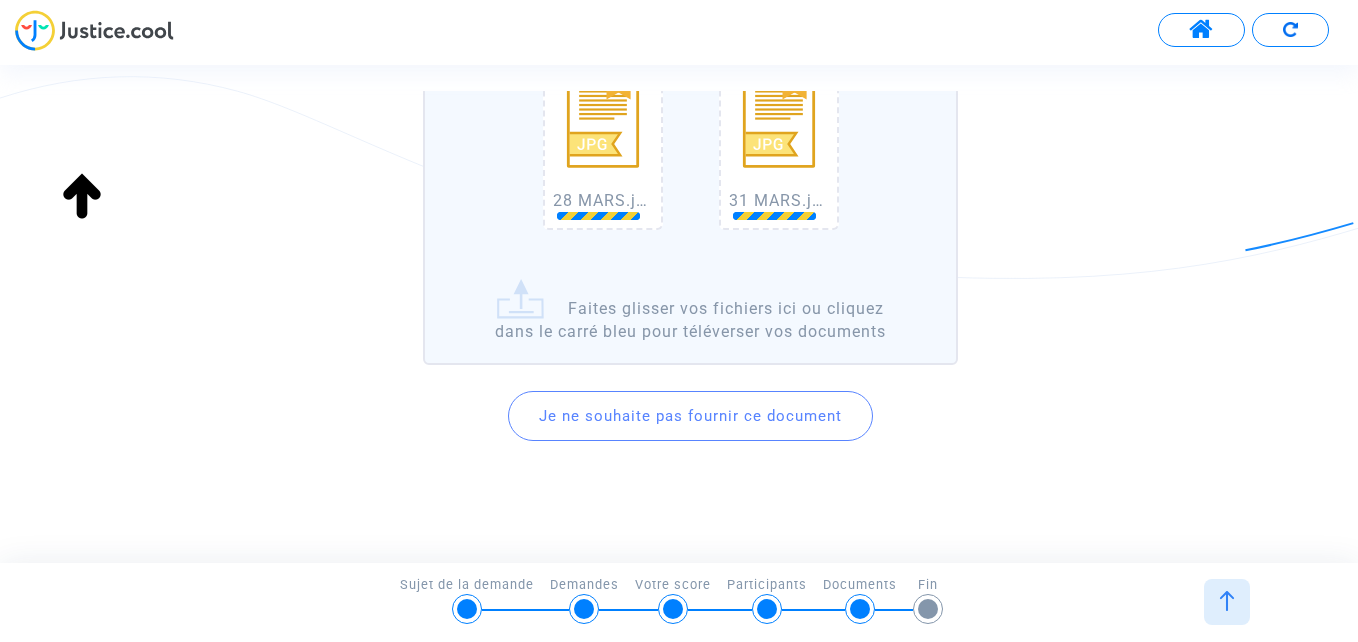 scroll, scrollTop: 5330, scrollLeft: 0, axis: vertical 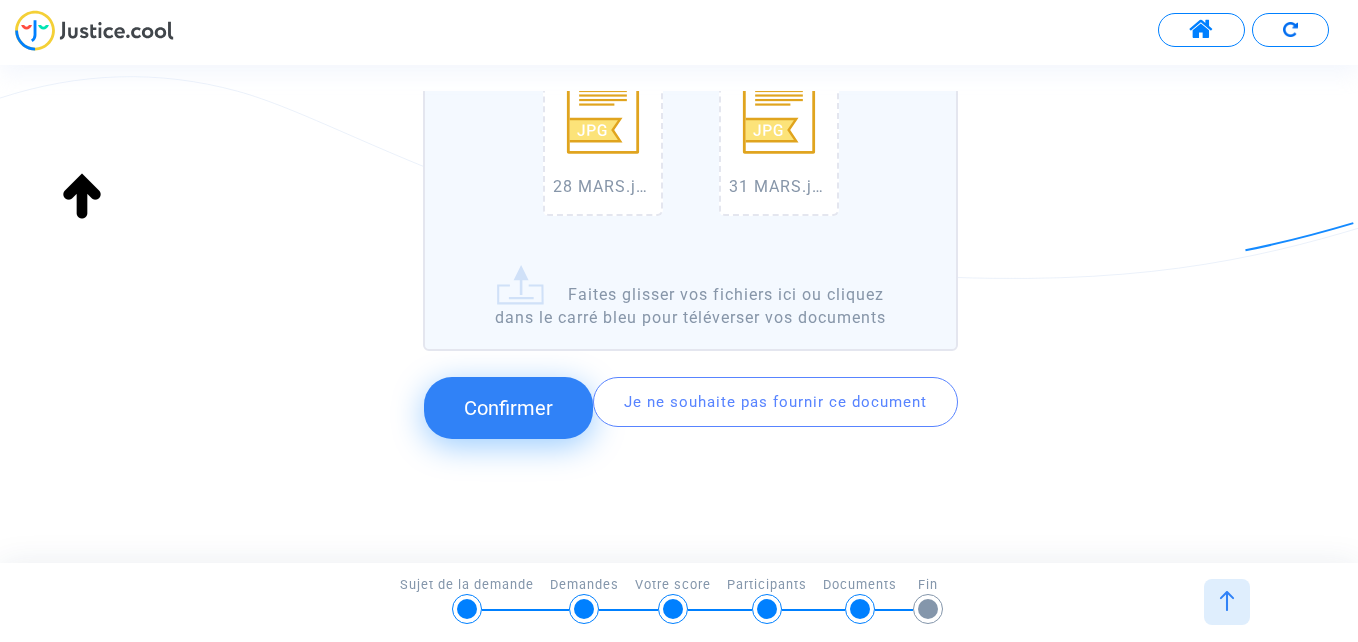 click on "17 SEPT.jpg   19 SEPT.jpg   24 SEPT.jpg   26 SEPT.jpg   27 SEPT.jpg   1 OCT.jpg   4 OCT.jpg   17 OCT.jpg   7 NOV.jpg   22 NOV.jpg   02 DEC.jpg   10 DEC.jpg   11 DEC.jpg   19 DEC.jpg   16 JANV.jpg   21 JAN.jpg   27 JAN.jpg   5 FEV.jpg   6 FEV.jpg   7 FEV.jpg   10 FEV.jpg   12 FEV.jpg   13 FEV.jpg   14 FEV.jpg   6 MARS.jpg   7 MARS.jpg   10 MARS.jpg   12 MARS.jpg   13 MARS.jpg   14 MARS.jpg   17 MARS.jpg   18 MARS.jpg   19 MARS.jpg   20 MARS.jpg   21 MARS.jpg   24 MARS.jpg   26 MARS.jpg   27 MARS.jpg   28 MARS.jpg   31 MARS.jpg   Faites glisser vos fichiers ici ou cliquez dans le carré bleu pour téléverser vos documents" 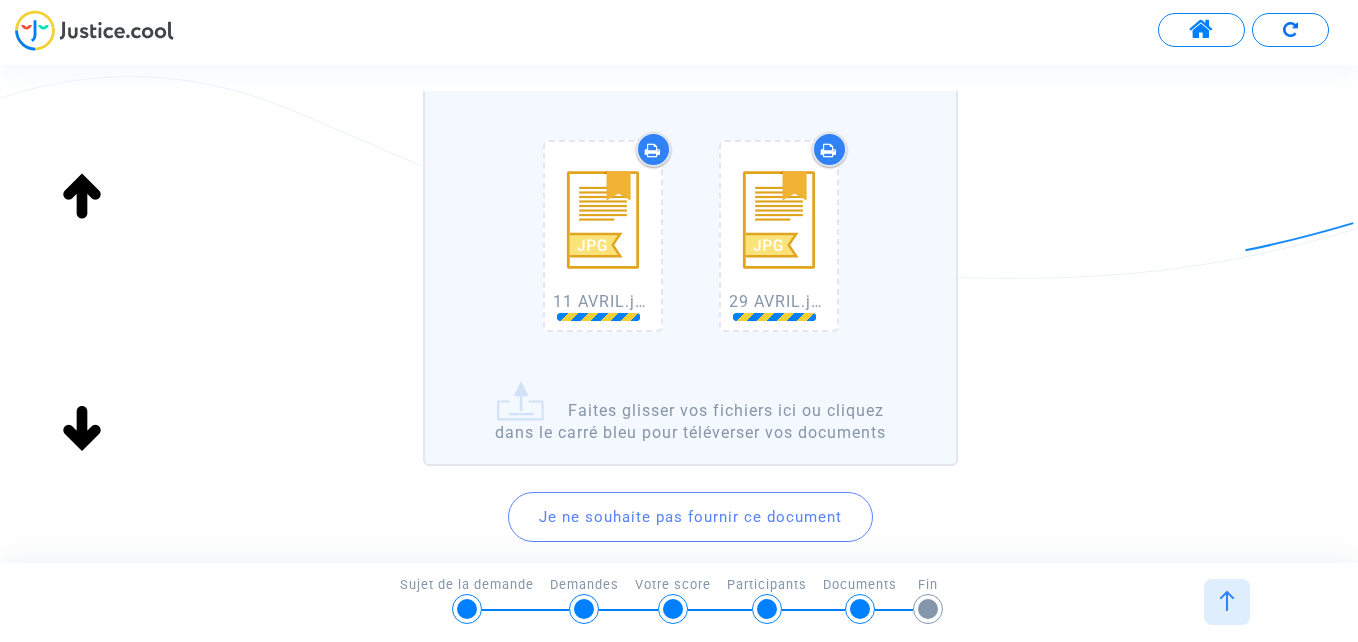 scroll, scrollTop: 6098, scrollLeft: 0, axis: vertical 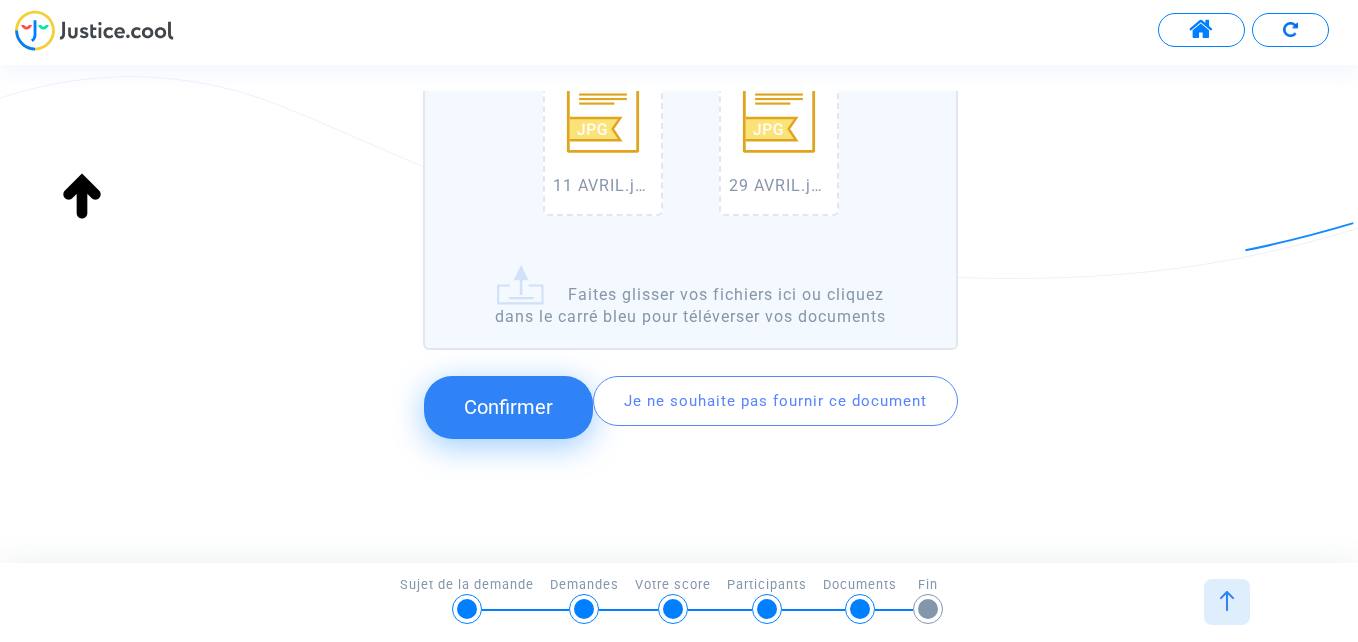 click on "17 SEPT.jpg   19 SEPT.jpg   24 SEPT.jpg   26 SEPT.jpg   27 SEPT.jpg   1 OCT.jpg   4 OCT.jpg   17 OCT.jpg   7 NOV.jpg   22 NOV.jpg   02 DEC.jpg   10 DEC.jpg   11 DEC.jpg   19 DEC.jpg   16 JANV.jpg   21 JAN.jpg   27 JAN.jpg   5 FEV.jpg   6 FEV.jpg   7 FEV.jpg   10 FEV.jpg   12 FEV.jpg   13 FEV.jpg   14 FEV.jpg   6 MARS.jpg   7 MARS.jpg   10 MARS.jpg   12 MARS.jpg   13 MARS.jpg   14 MARS.jpg   17 MARS.jpg   18 MARS.jpg   19 MARS.jpg   20 MARS.jpg   21 MARS.jpg   24 MARS.jpg   26 MARS.jpg   27 MARS.jpg   28 MARS.jpg   31 MARS.jpg   03 AVRIL.jpg   04 AVRIL.jpg   8 AVRIL.jpg   10 AVRIL.jpg   11 AVRIL.jpg   29 AVRIL.jpg   Faites glisser vos fichiers ici ou cliquez dans le carré bleu pour téléverser vos documents" 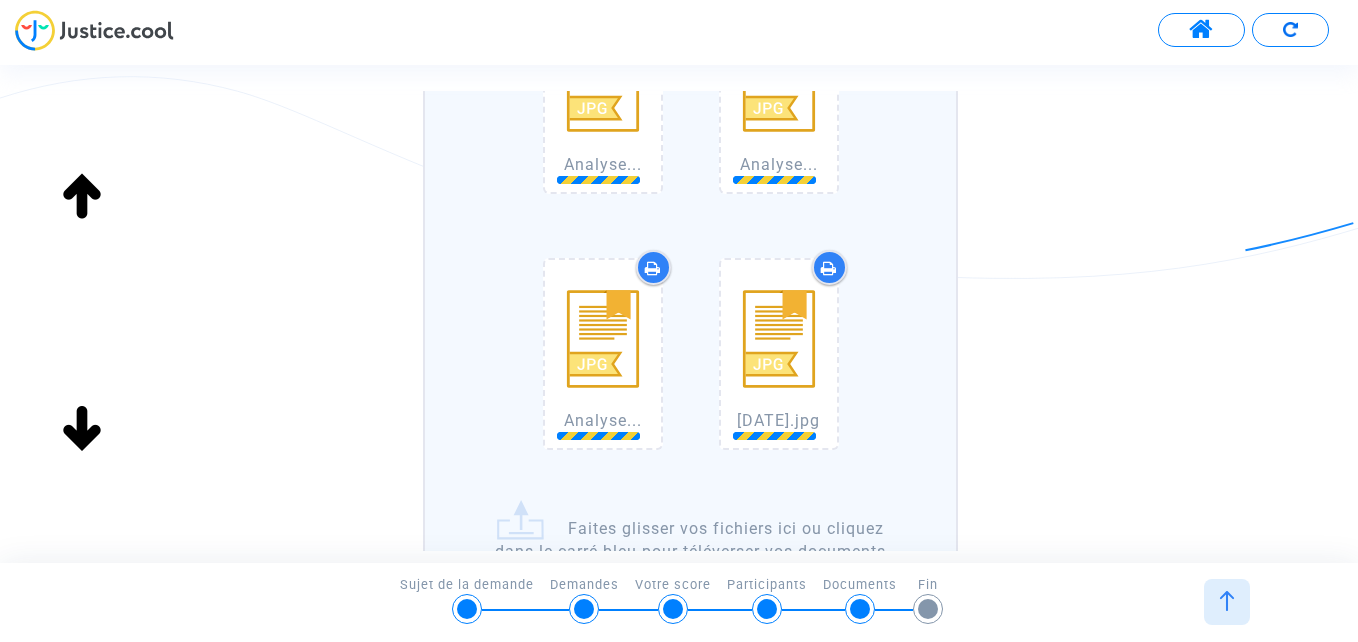 scroll, scrollTop: 7633, scrollLeft: 0, axis: vertical 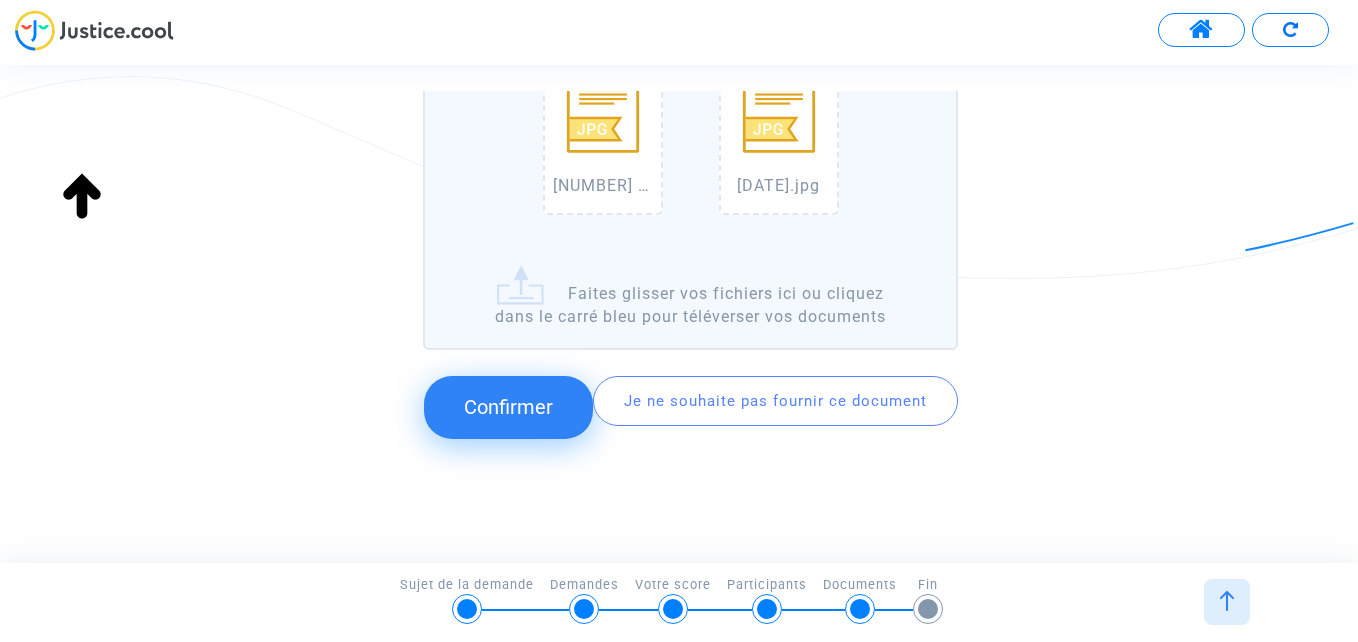 click on "17 SEPT.jpg   19 SEPT.jpg   24 SEPT.jpg   26 SEPT.jpg   27 SEPT.jpg   1 OCT.jpg   4 OCT.jpg   17 OCT.jpg   7 NOV.jpg   22 NOV.jpg   02 DEC.jpg   10 DEC.jpg   11 DEC.jpg   19 DEC.jpg   16 JANV.jpg   21 JAN.jpg   27 JAN.jpg   5 FEV.jpg   6 FEV.jpg   7 FEV.jpg   10 FEV.jpg   12 FEV.jpg   13 FEV.jpg   14 FEV.jpg   6 MARS.jpg   7 MARS.jpg   10 MARS.jpg   12 MARS.jpg   13 MARS.jpg   14 MARS.jpg   17 MARS.jpg   18 MARS.jpg   19 MARS.jpg   20 MARS.jpg   21 MARS.jpg   24 MARS.jpg   26 MARS.jpg   27 MARS.jpg   28 MARS.jpg   31 MARS.jpg   03 AVRIL.jpg   04 AVRIL.jpg   8 AVRIL.jpg   10 AVRIL.jpg   11 AVRIL.jpg   29 AVRIL.jpg   02 MAI.jpg   5 MAI.jpg   9 MAI.jpg   12 MAI.jpg   14 MAI.jpg   15 MAI.jpg   16 MAI.jpg   19 MAI.jpg   20 MAI.jpg   22 MAI.jpg   23 MAI.jpg   27 MAI.jpg   Faites glisser vos fichiers ici ou cliquez dans le carré bleu pour téléverser vos documents" 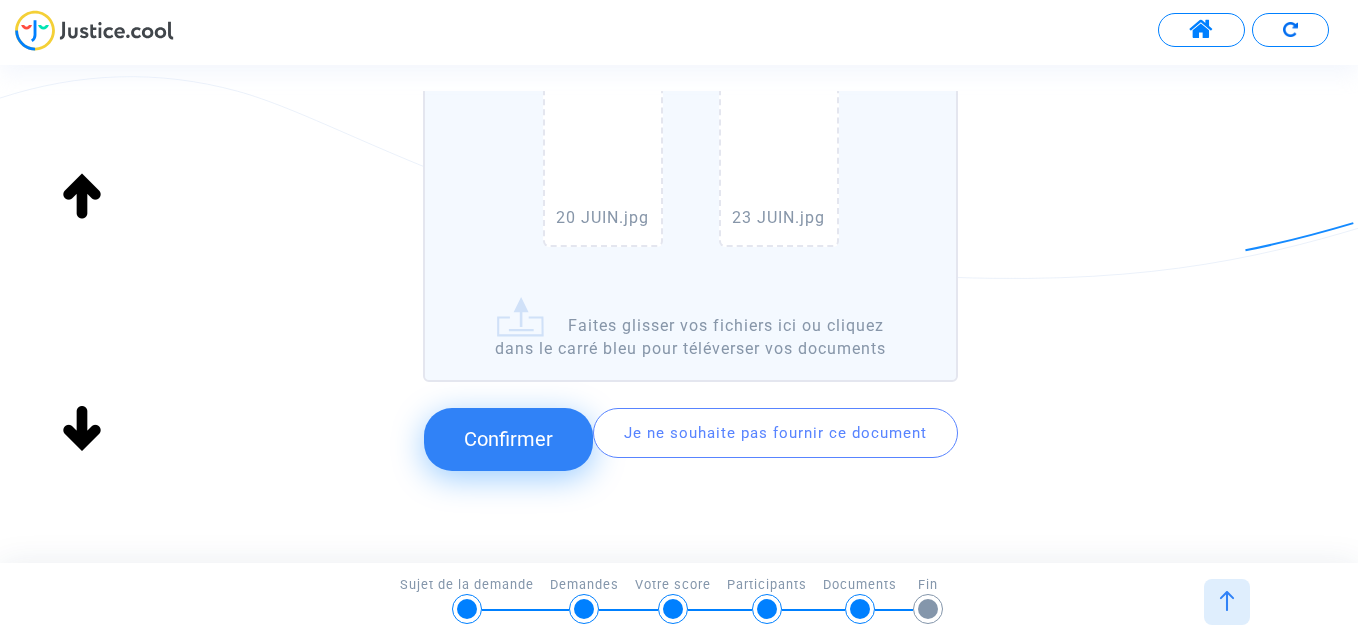 scroll, scrollTop: 8633, scrollLeft: 0, axis: vertical 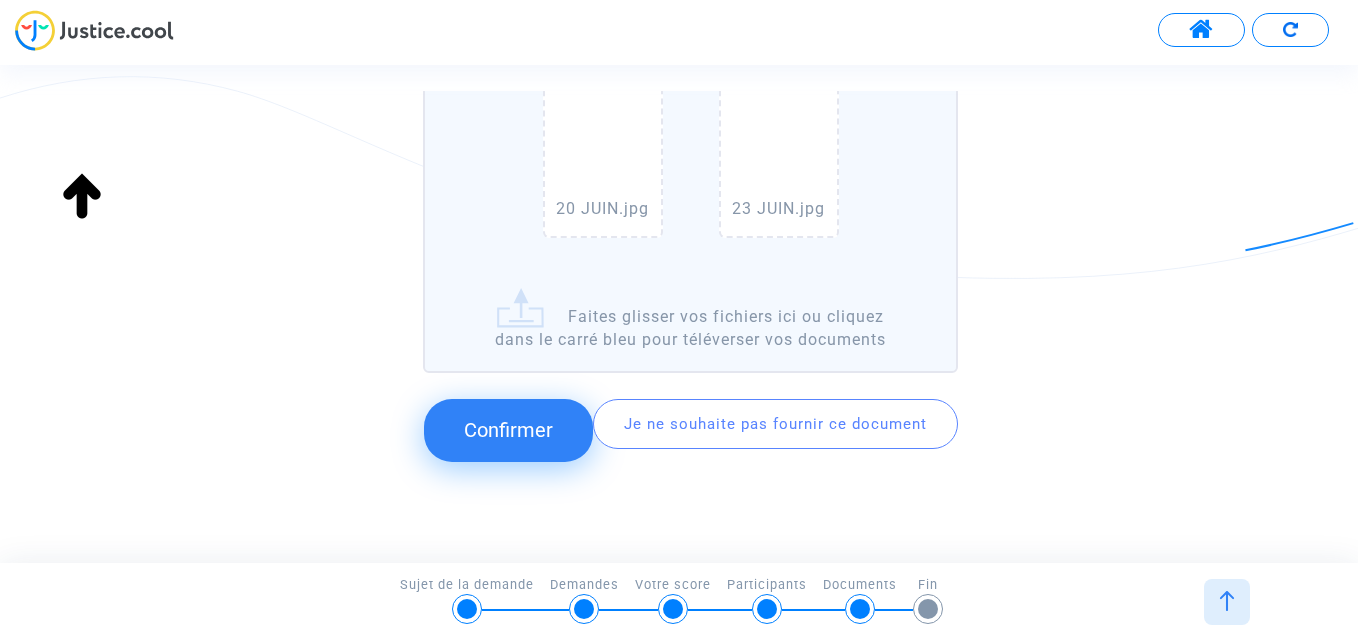 click on "Confirmer" 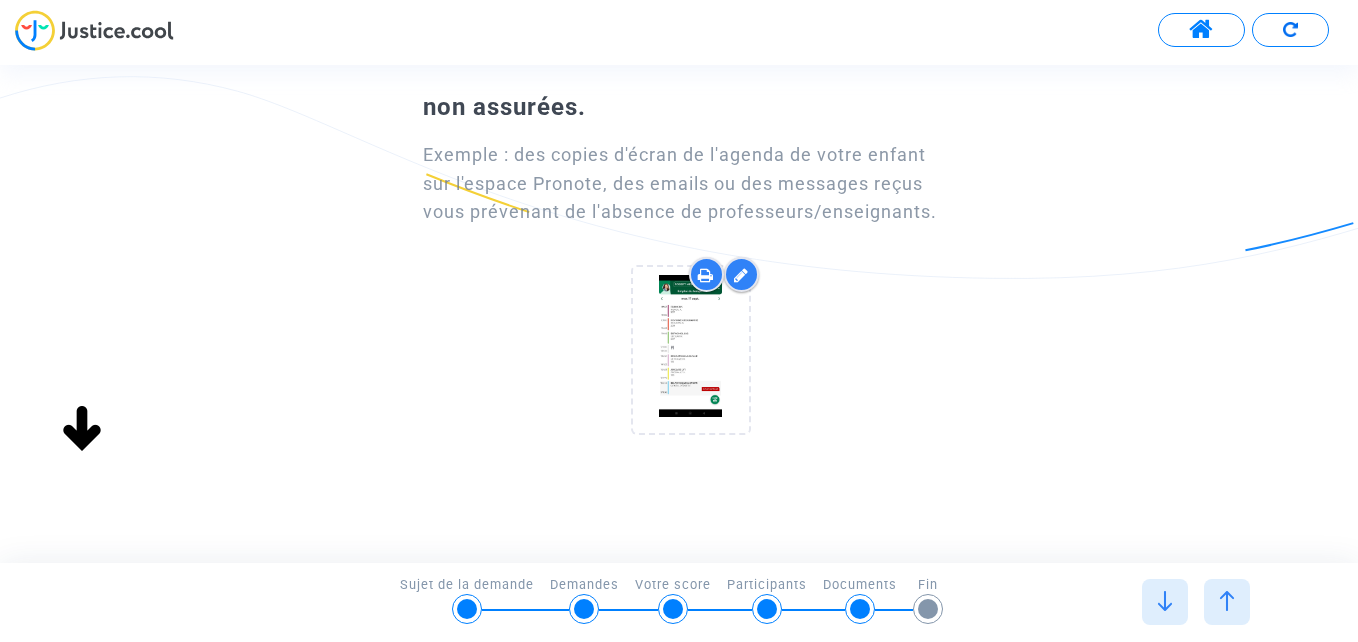 scroll, scrollTop: 193, scrollLeft: 0, axis: vertical 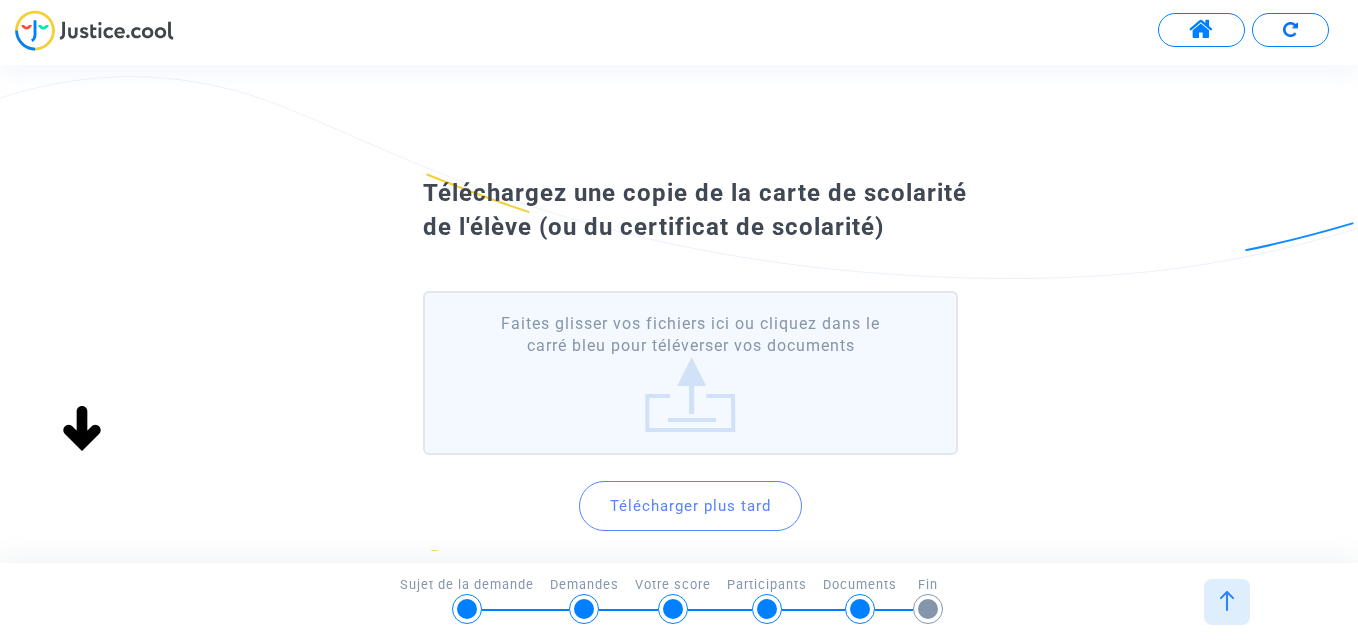 click on "Faites glisser vos fichiers ici ou cliquez dans le carré bleu pour téléverser vos documents" 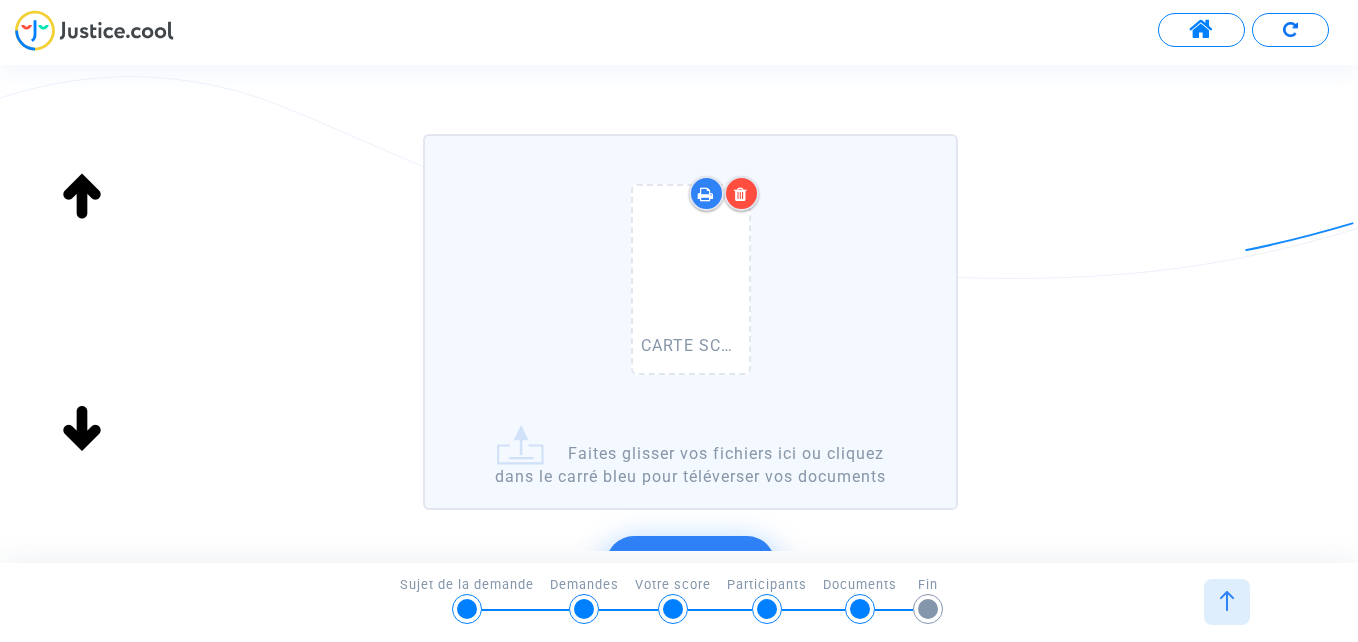 scroll, scrollTop: 300, scrollLeft: 0, axis: vertical 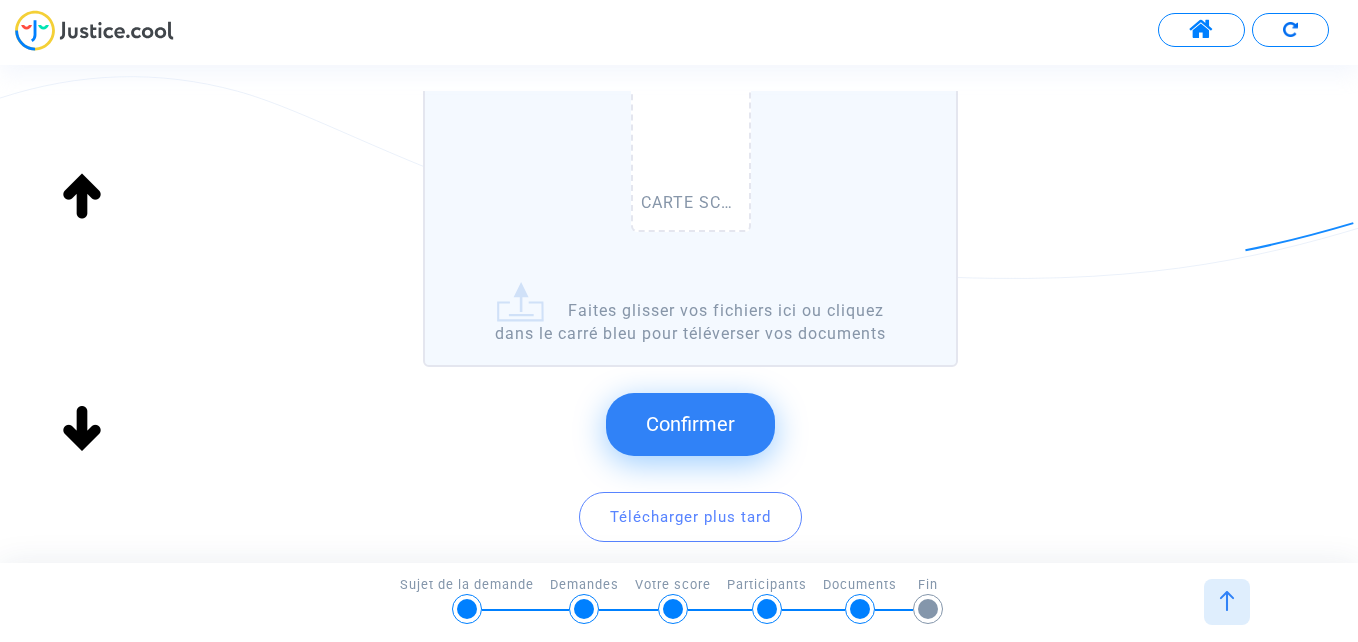 click on "Confirmer" 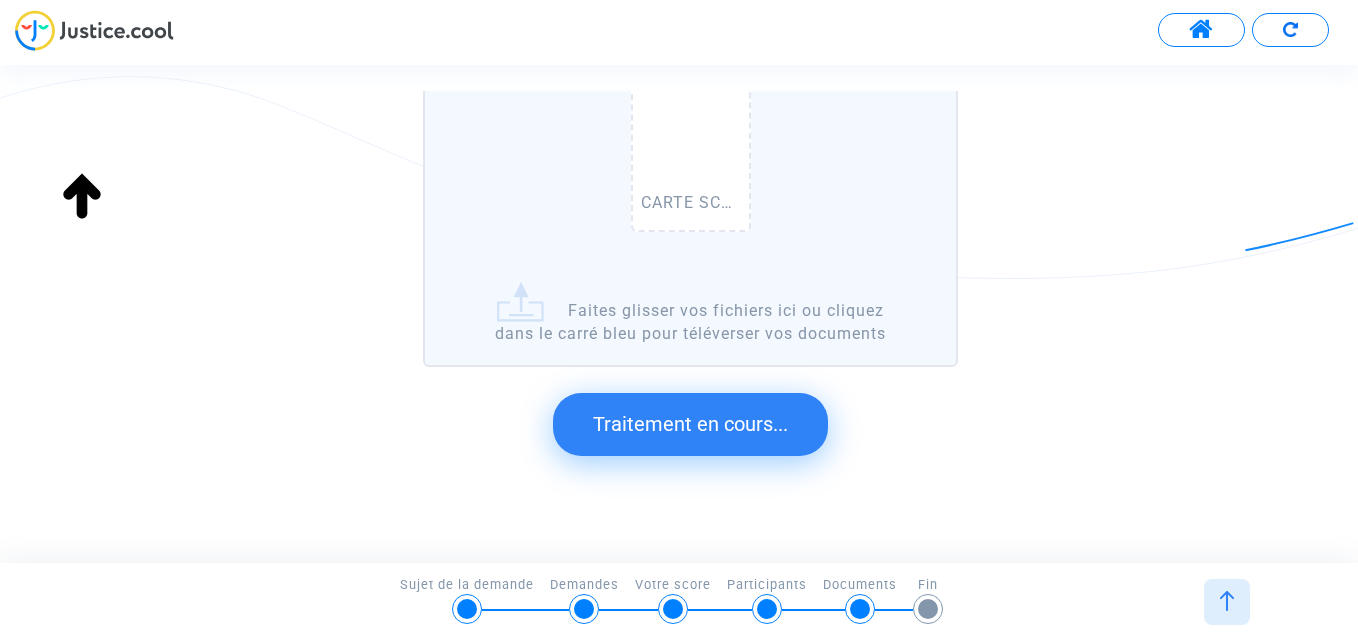 scroll, scrollTop: 0, scrollLeft: 0, axis: both 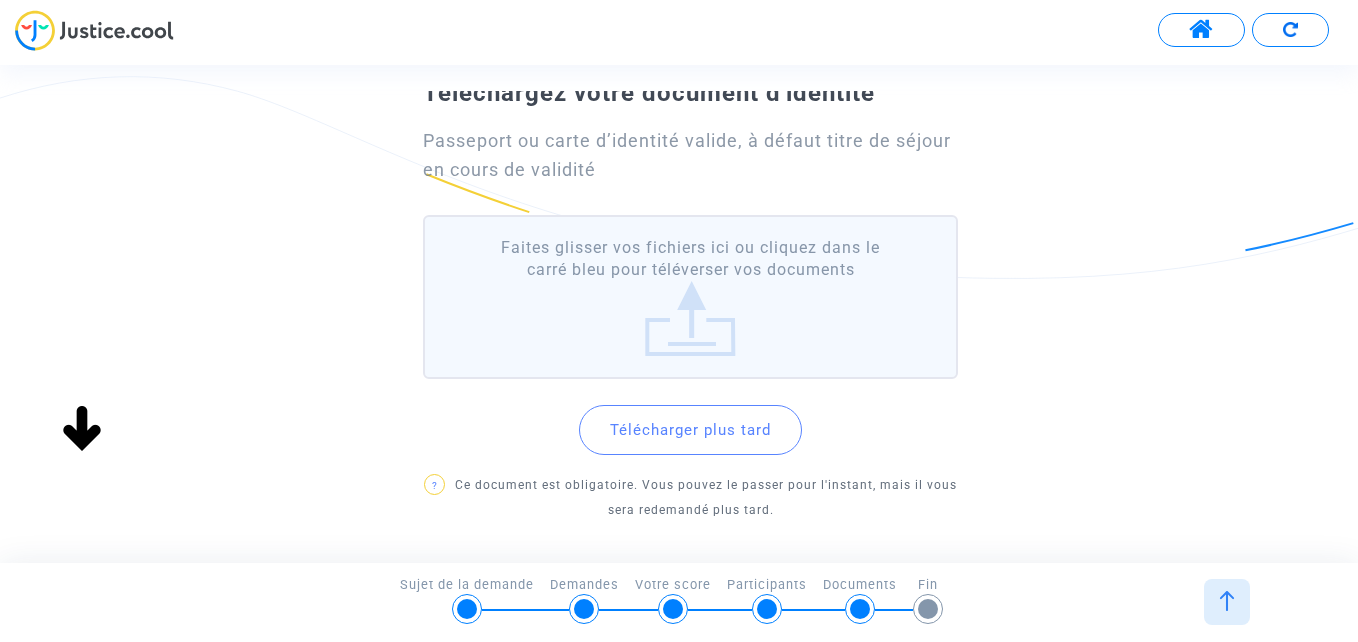 click on "Faites glisser vos fichiers ici ou cliquez dans le carré bleu pour téléverser vos documents" 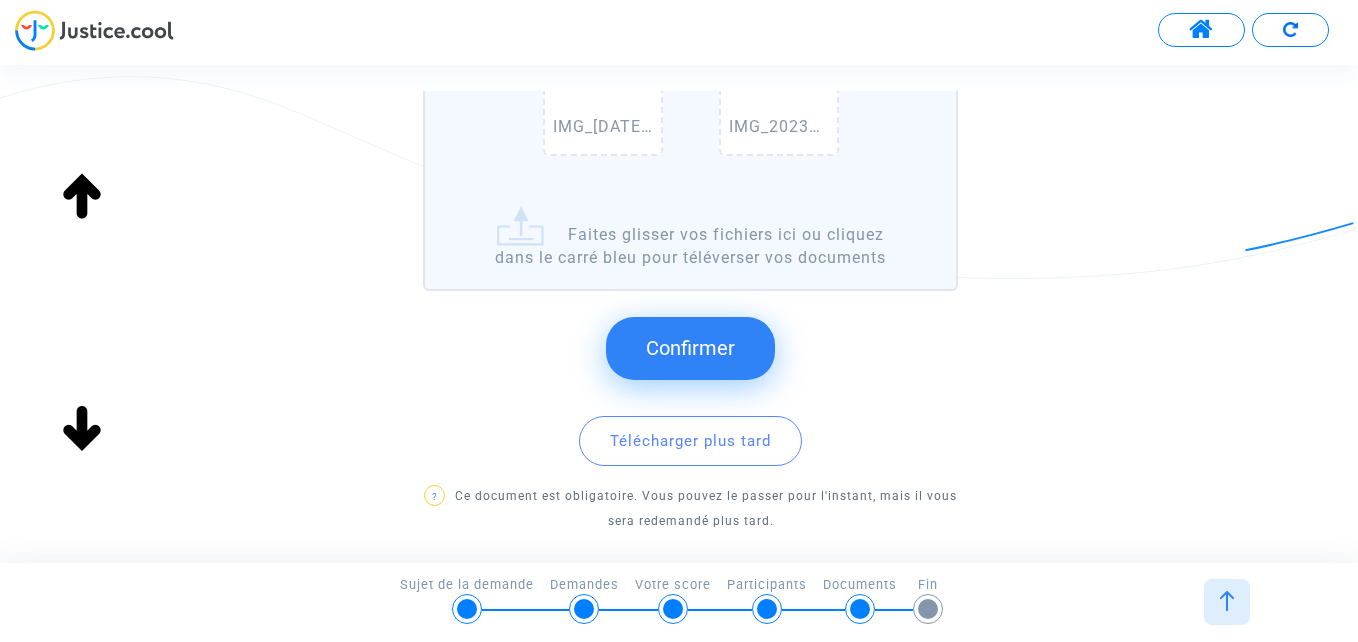 click on "Confirmer" 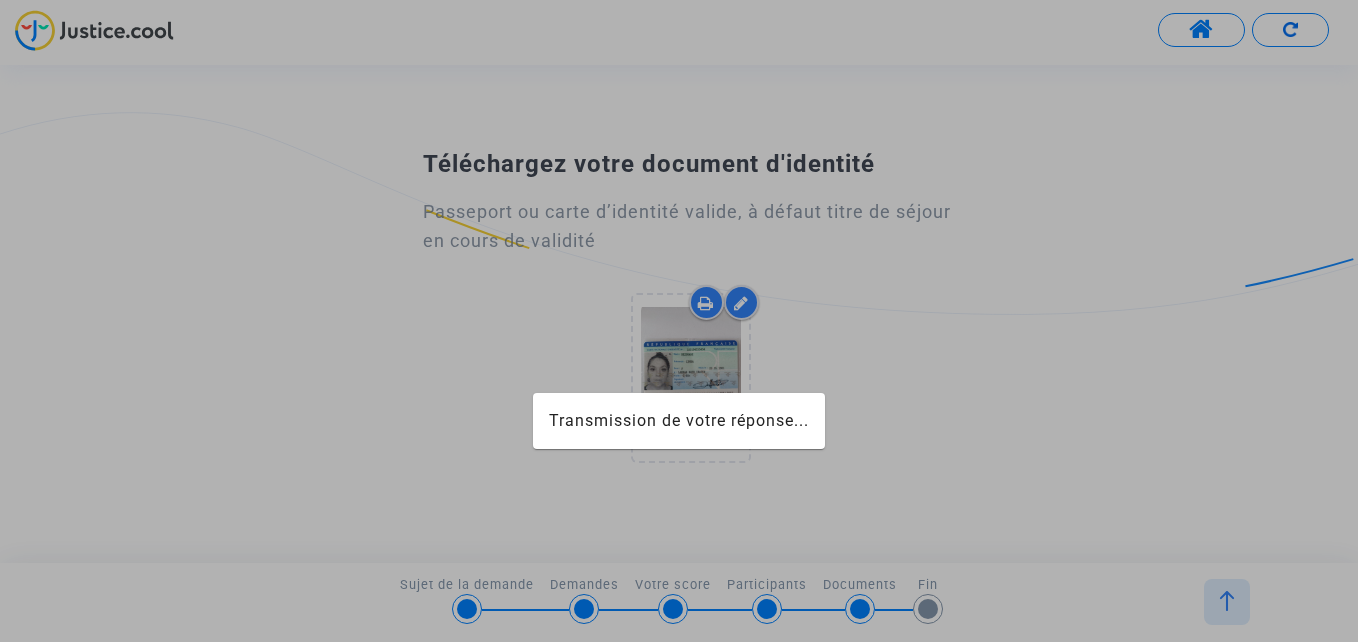 scroll, scrollTop: 0, scrollLeft: 0, axis: both 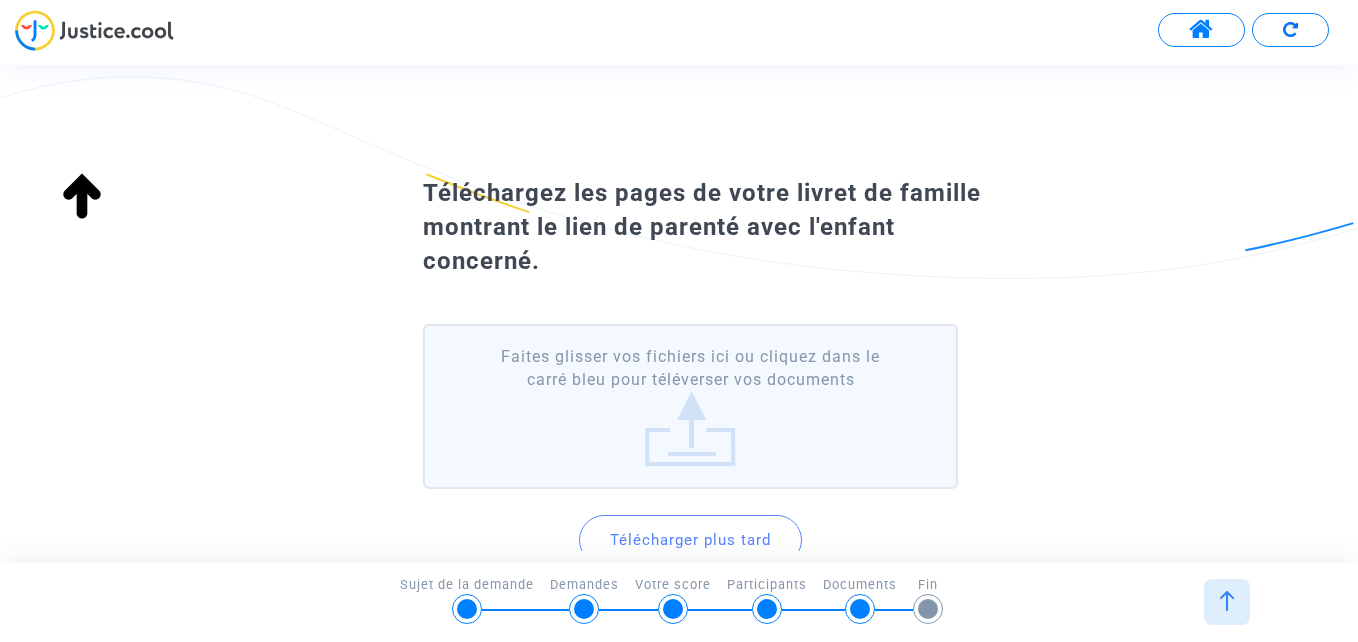 click on "Faites glisser vos fichiers ici ou cliquez dans le carré bleu pour téléverser vos documents" 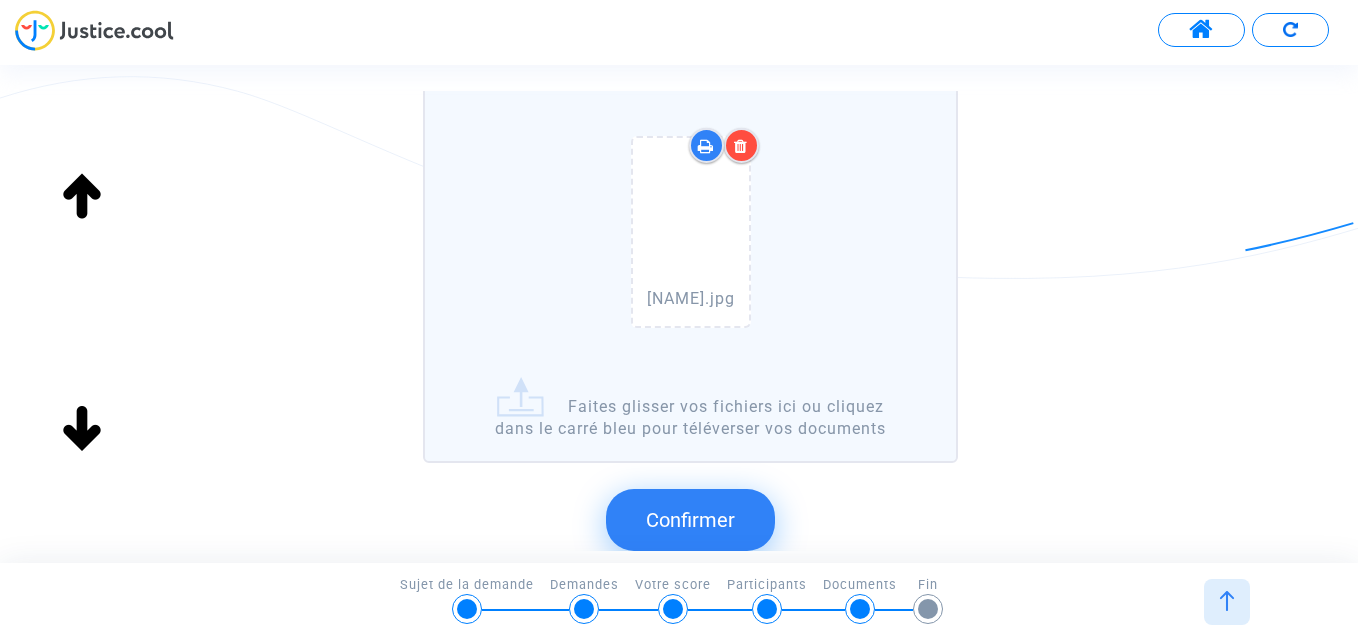 scroll, scrollTop: 300, scrollLeft: 0, axis: vertical 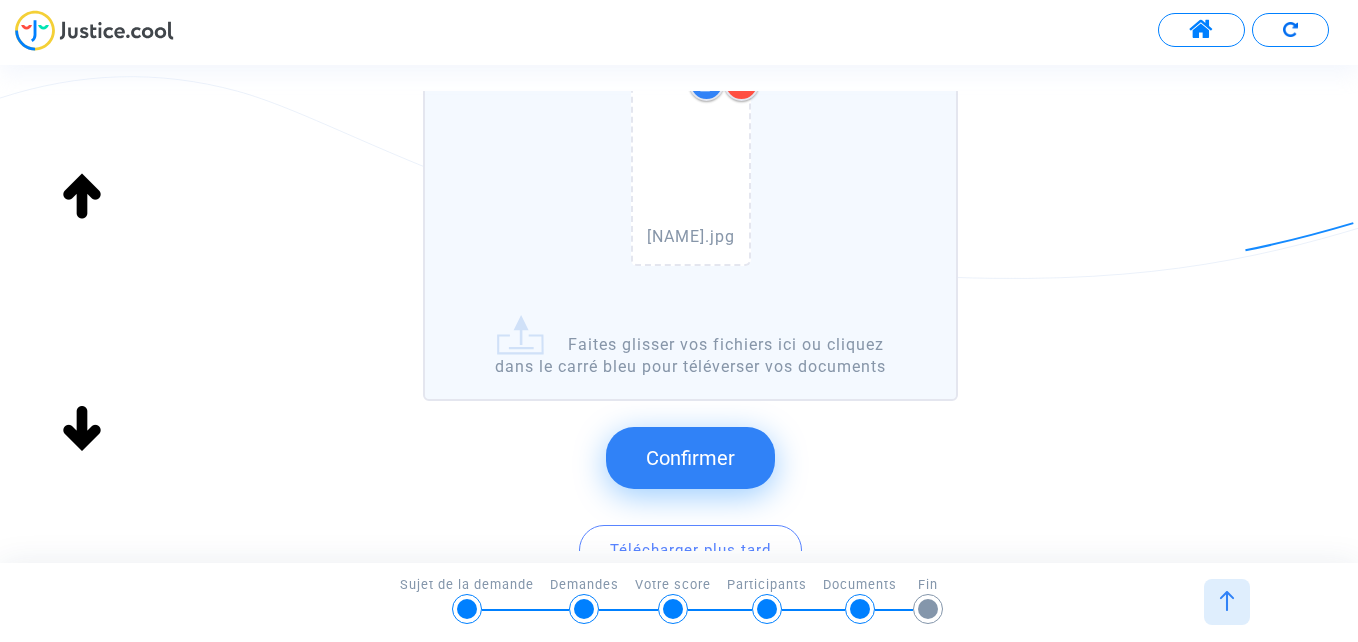 click on "L F PARENTS.jpg   Faites glisser vos fichiers ici ou cliquez dans le carré bleu pour téléverser vos documents" 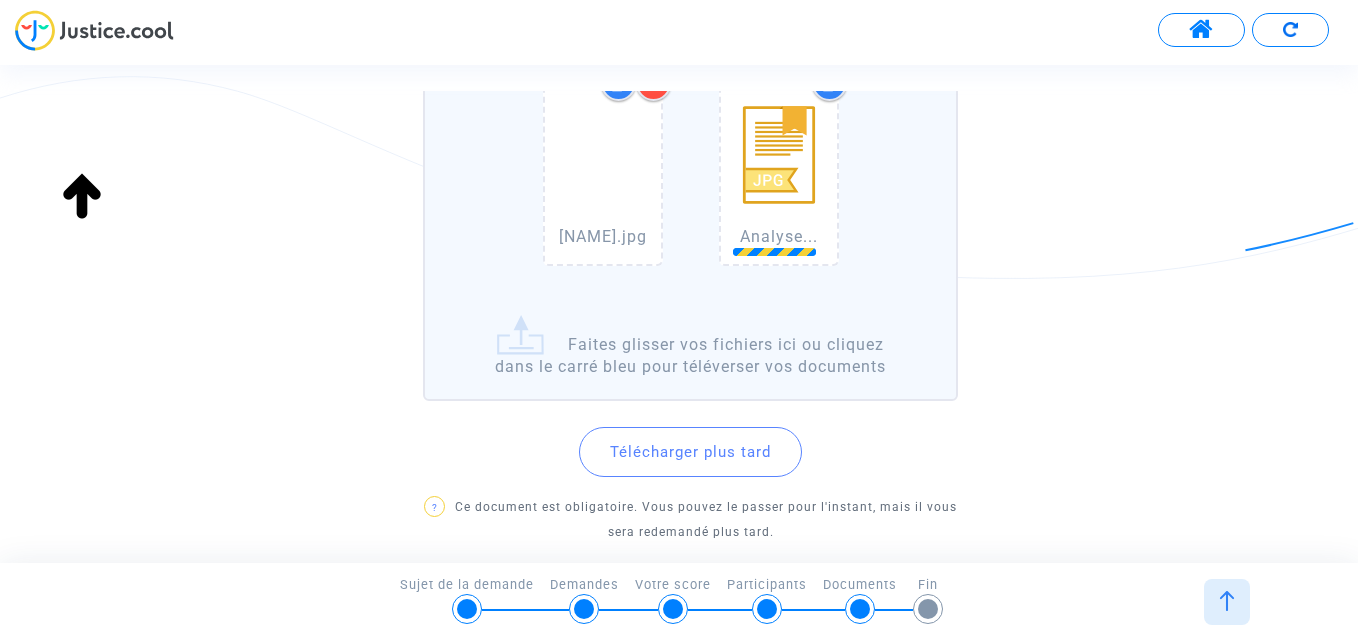 scroll, scrollTop: 400, scrollLeft: 0, axis: vertical 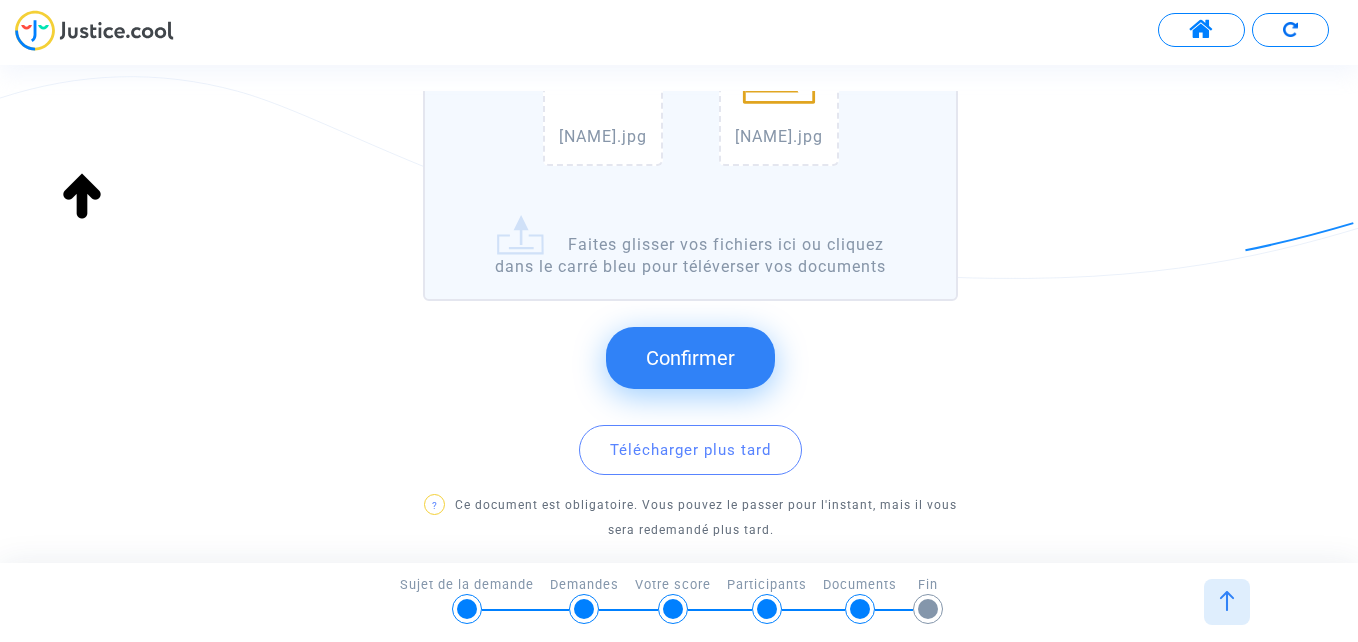 click on "Confirmer" 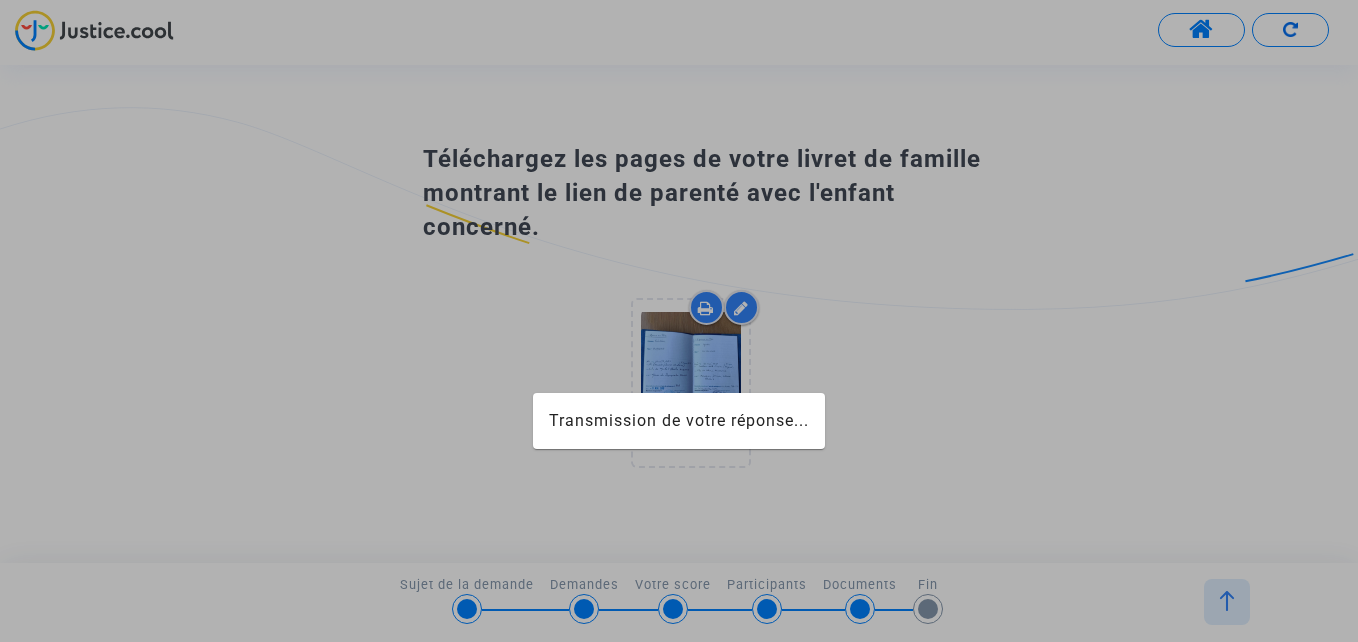 scroll, scrollTop: 0, scrollLeft: 0, axis: both 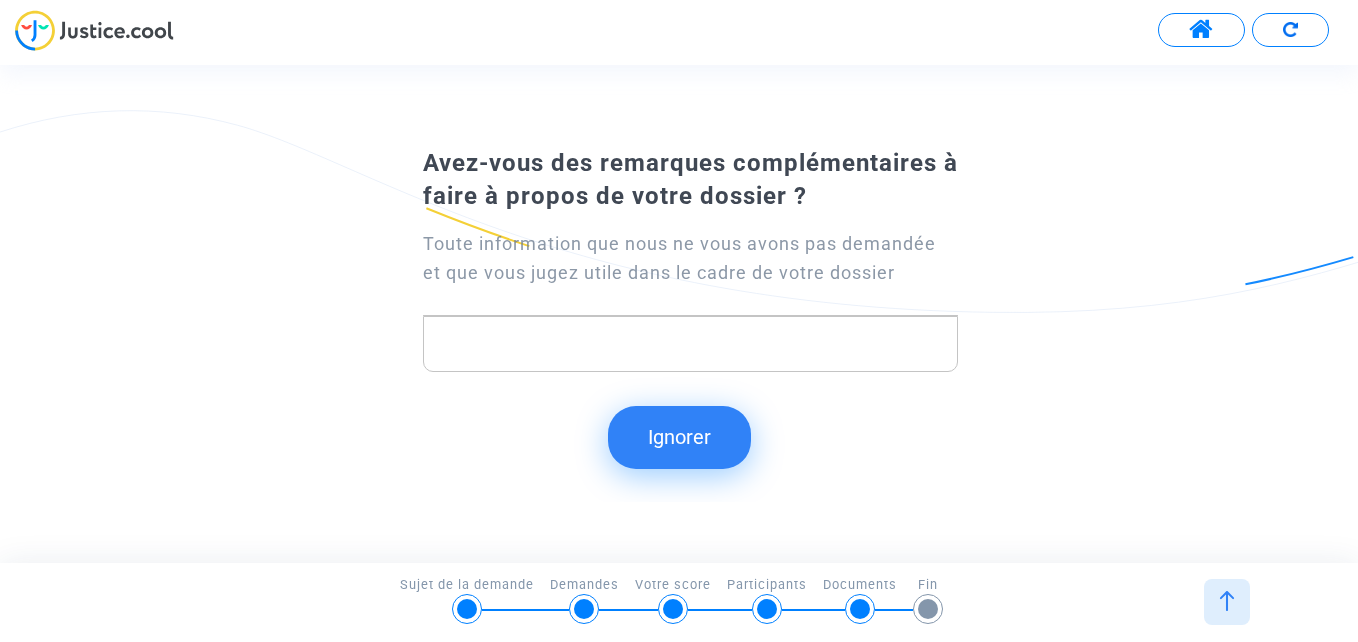 click on "Ignorer" 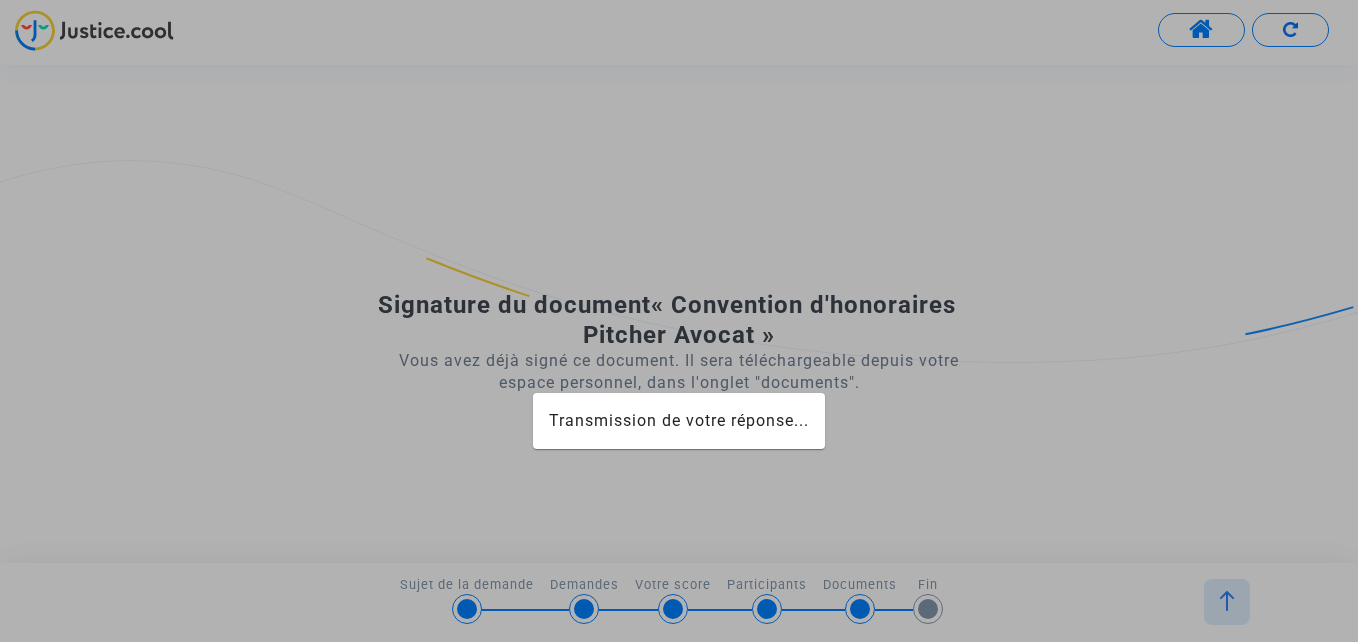 scroll, scrollTop: 0, scrollLeft: 0, axis: both 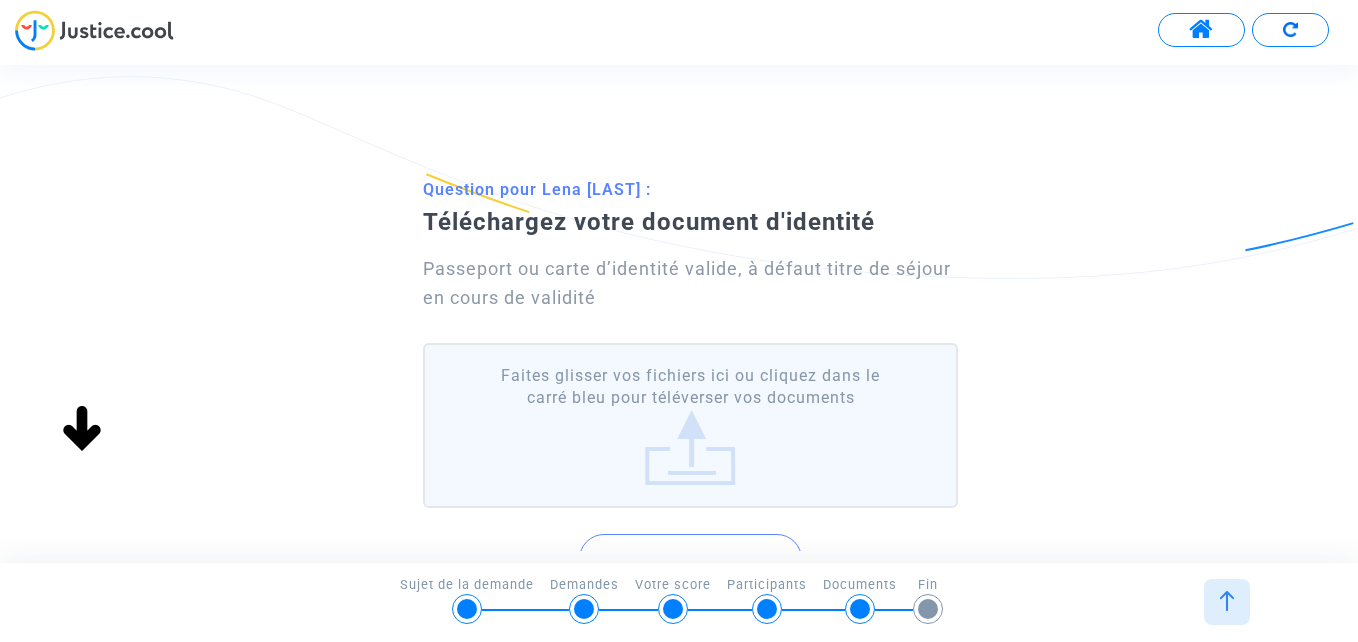 click on "Faites glisser vos fichiers ici ou cliquez dans le carré bleu pour téléverser vos documents" 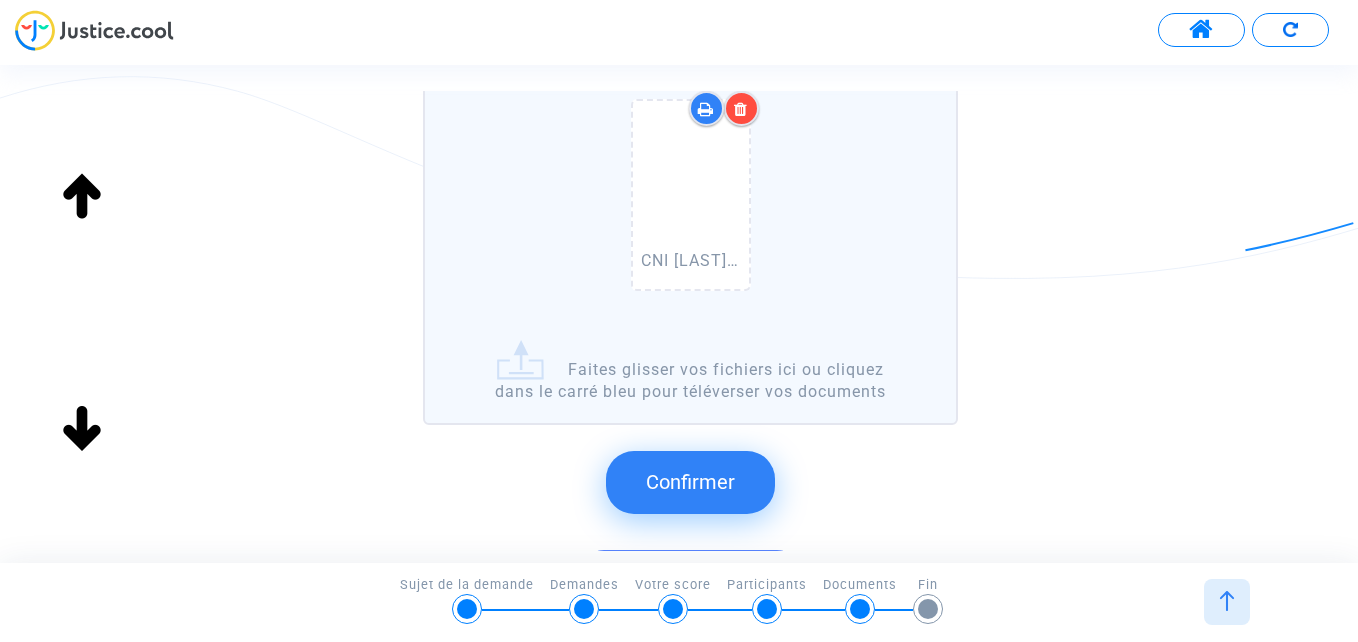 scroll, scrollTop: 300, scrollLeft: 0, axis: vertical 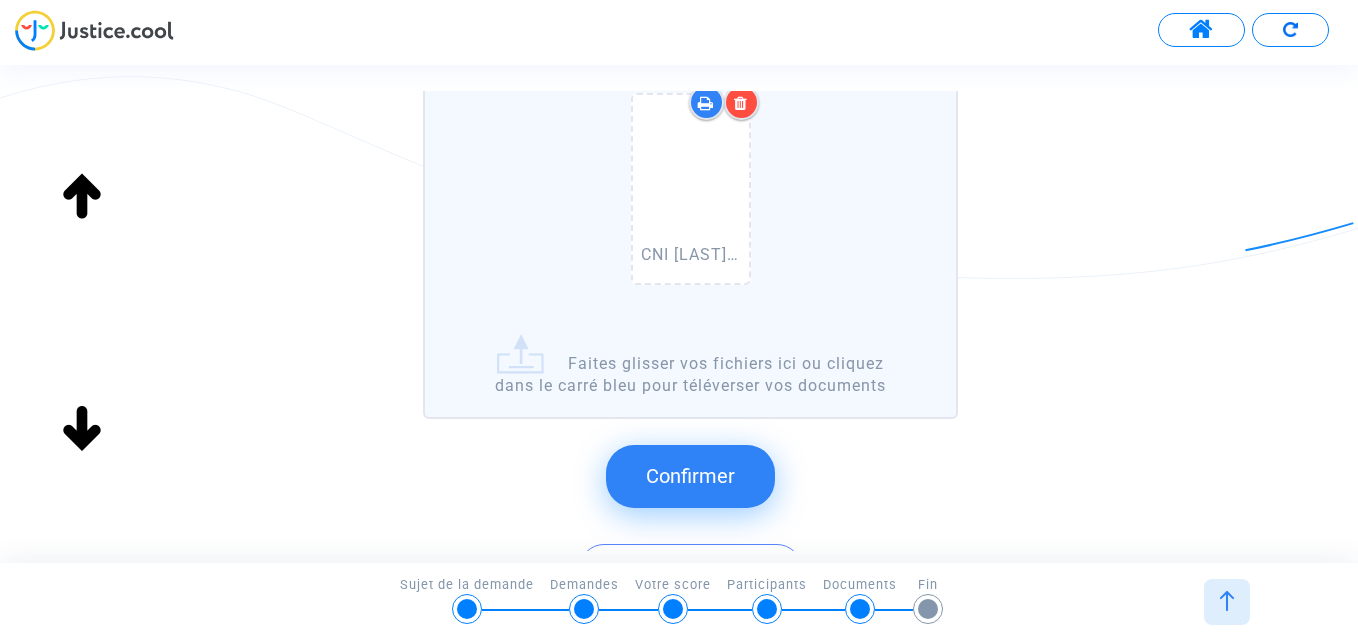 click on "Confirmer" 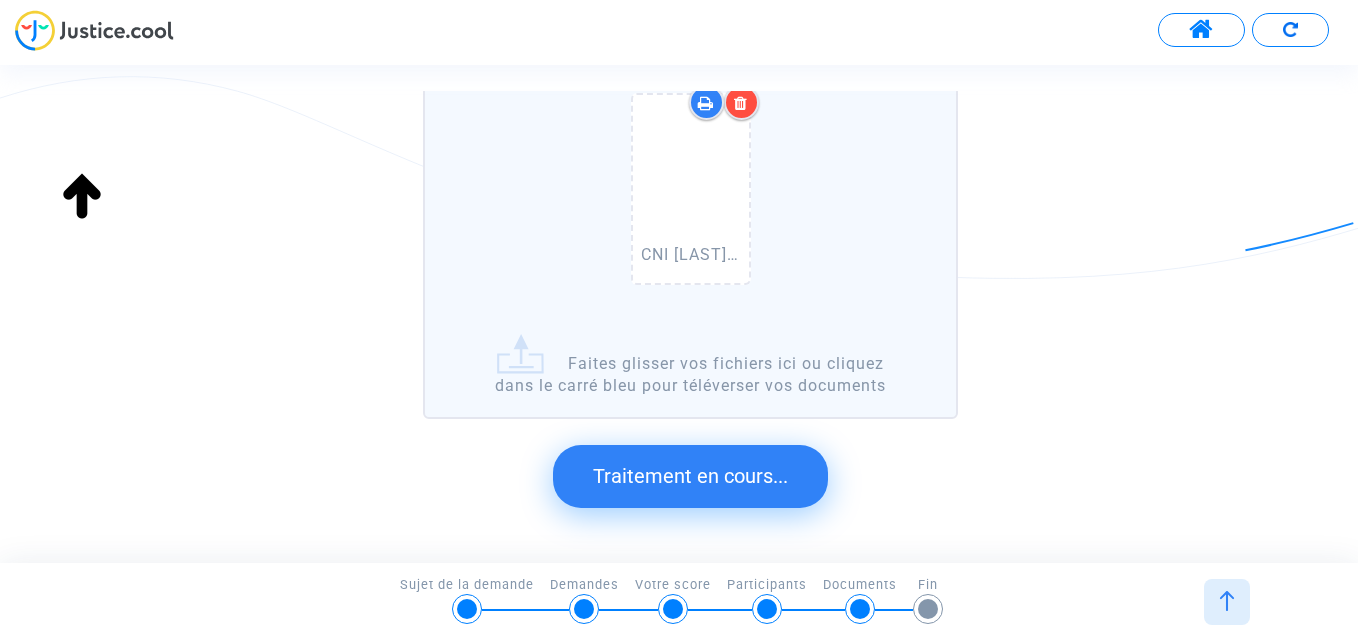 scroll, scrollTop: 0, scrollLeft: 0, axis: both 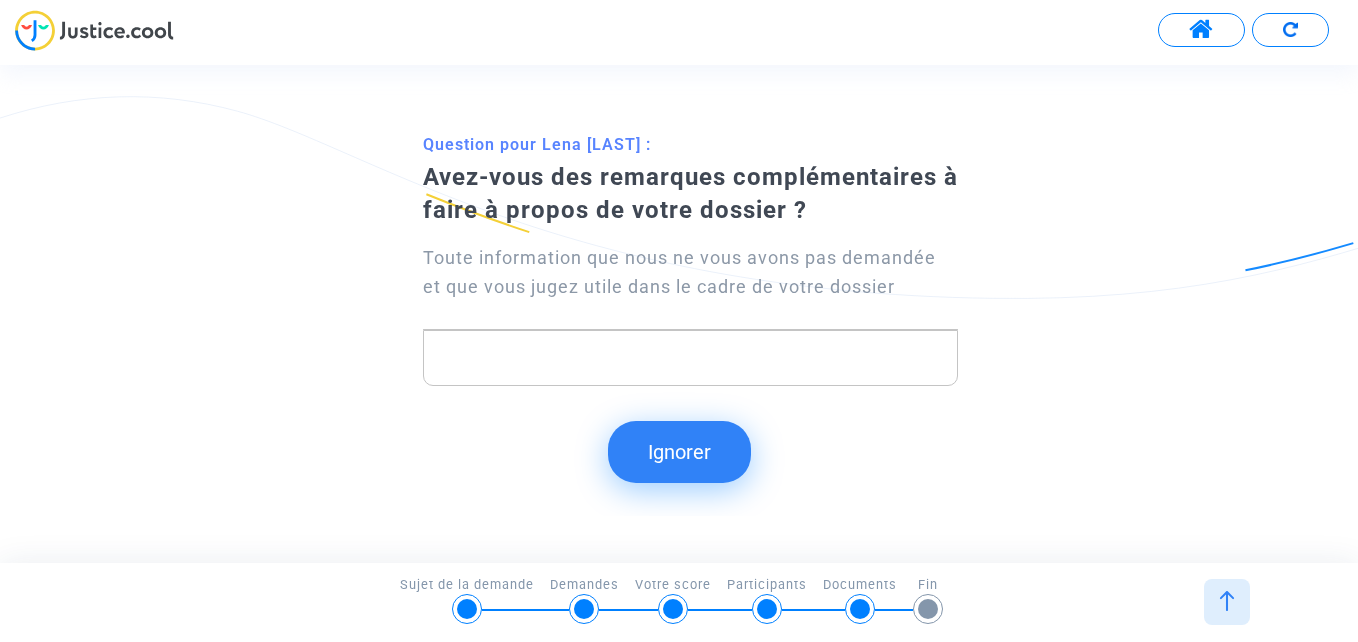 click 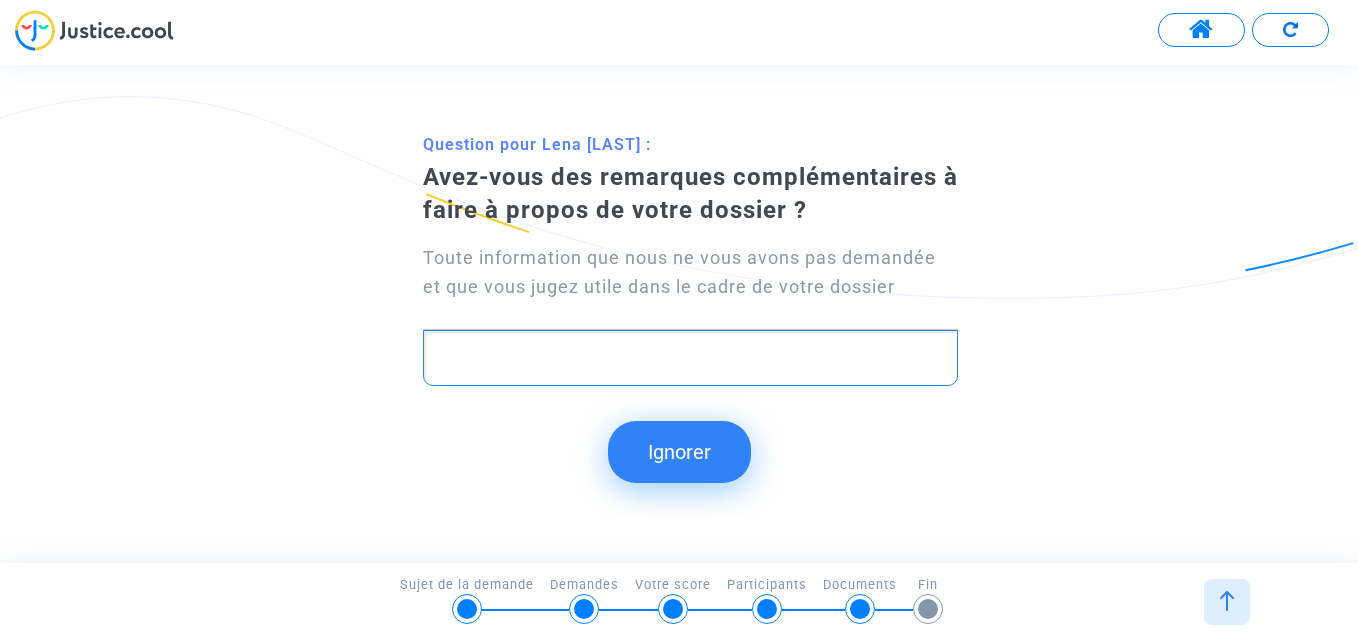 type 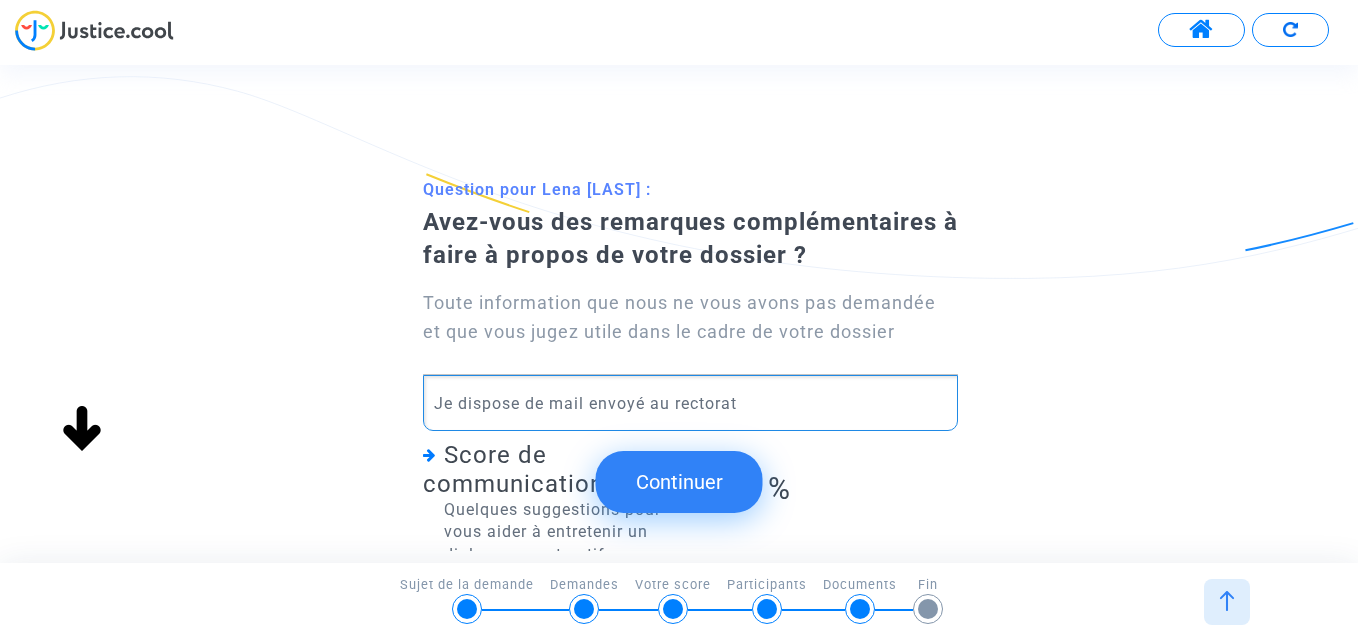 click on "Je dispose de mail envoyé au rectorat" 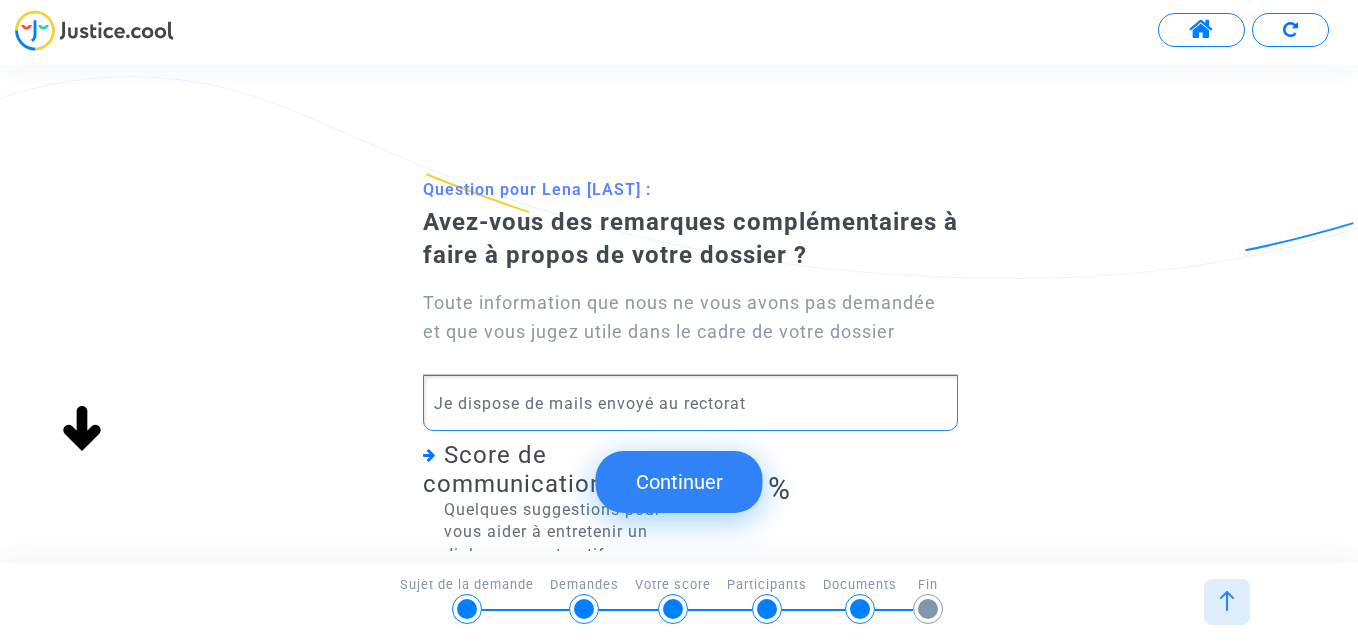 click on "Je dispose de mails envoyé au rectorat" 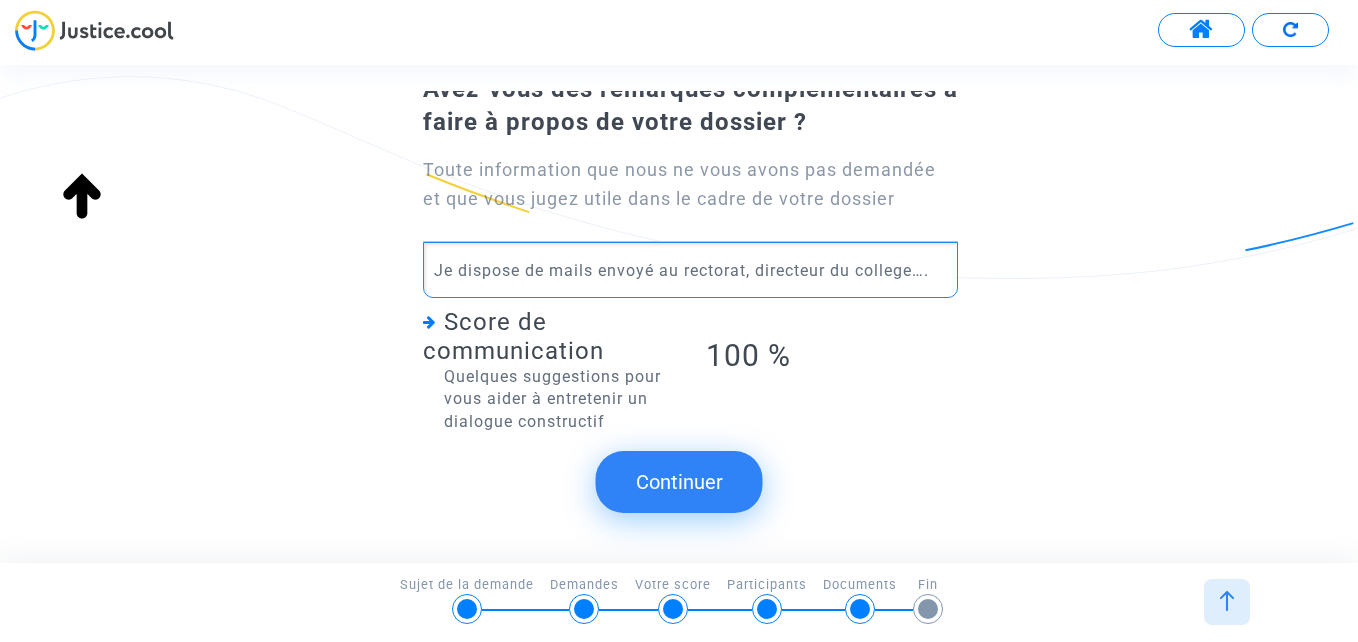 scroll, scrollTop: 141, scrollLeft: 0, axis: vertical 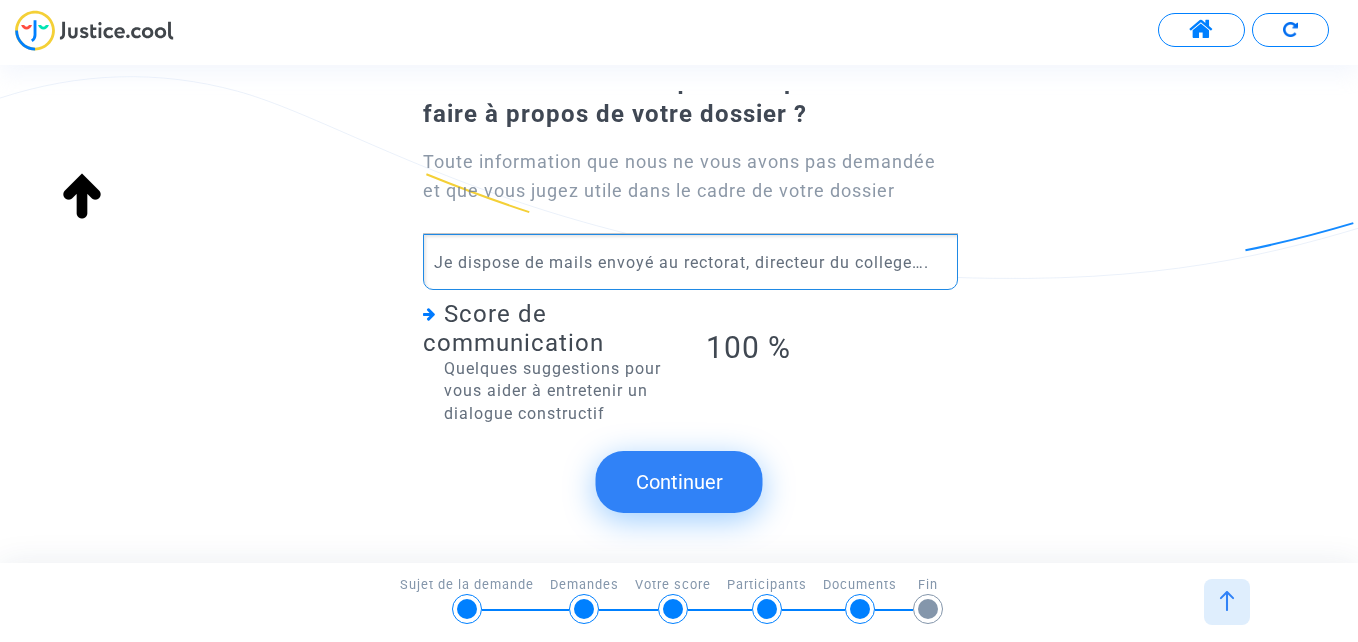drag, startPoint x: 696, startPoint y: 270, endPoint x: 639, endPoint y: 266, distance: 57.14018 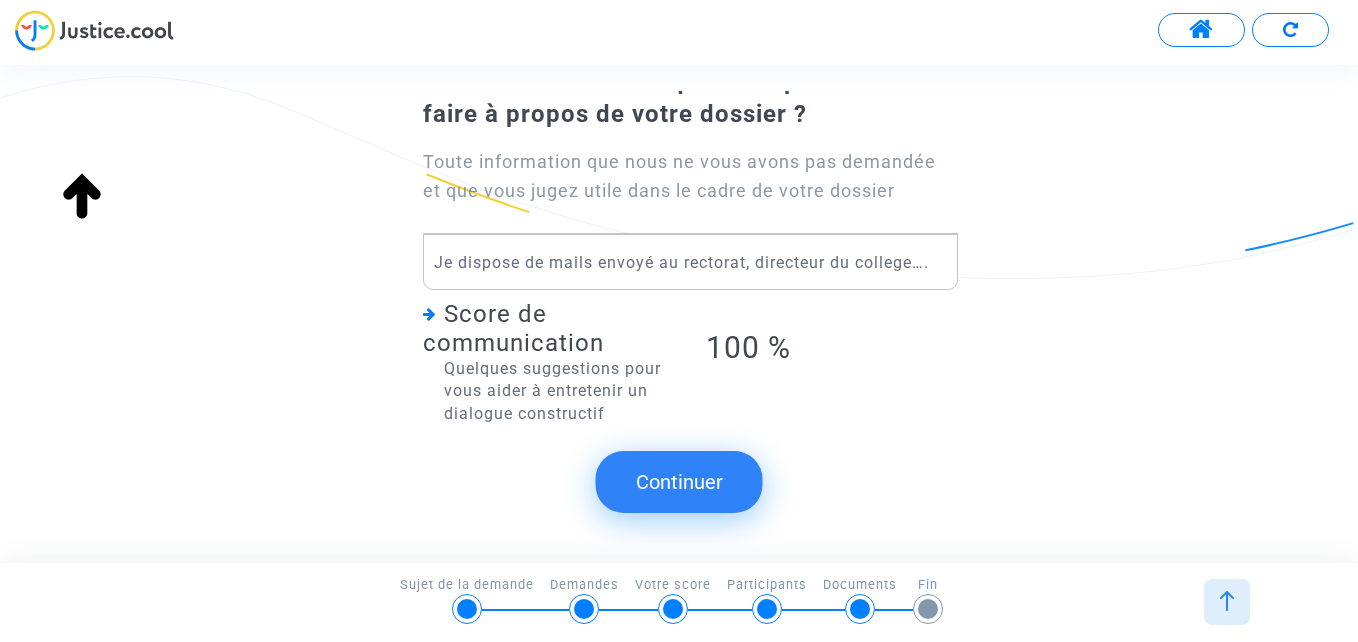 drag, startPoint x: 638, startPoint y: 265, endPoint x: 1113, endPoint y: 241, distance: 475.60593 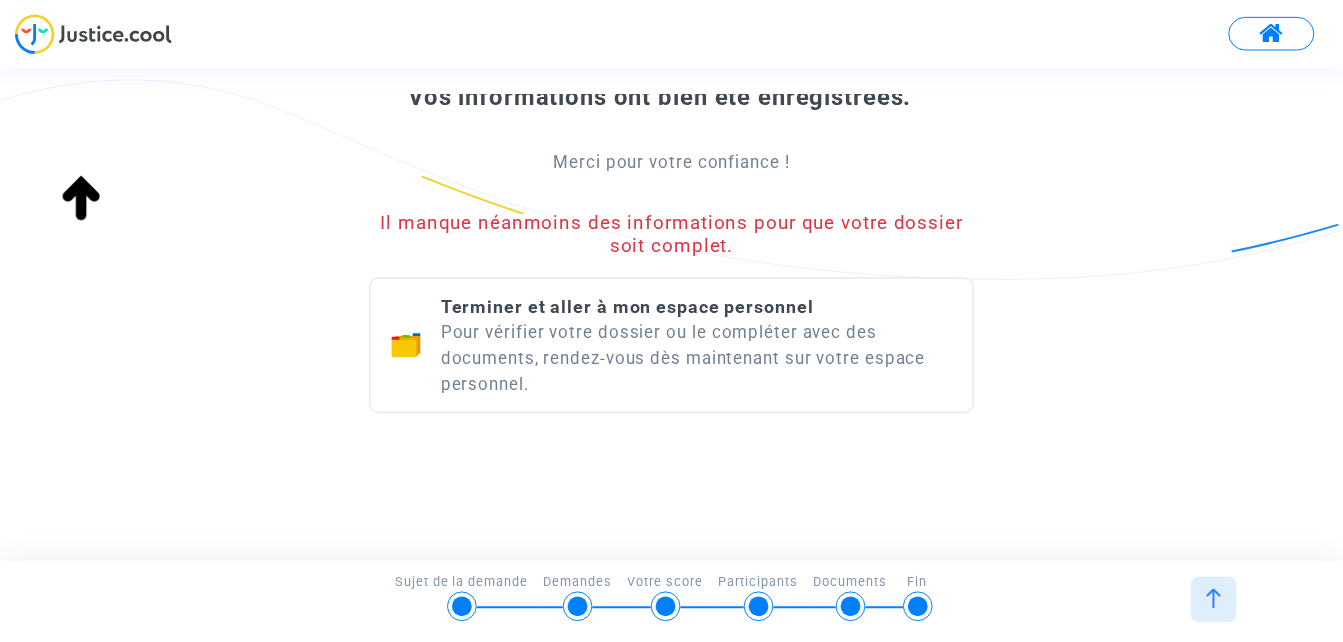 scroll, scrollTop: 325, scrollLeft: 0, axis: vertical 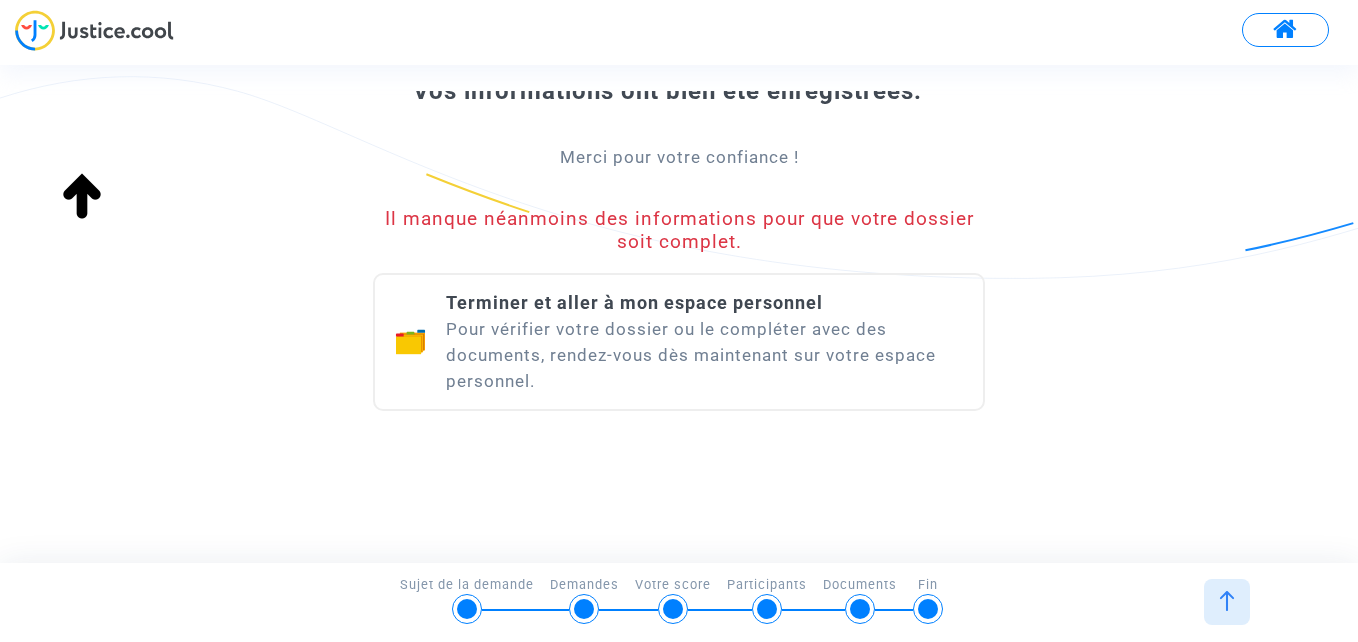 click on "Terminer et aller à mon espace personnel  Pour vérifier votre dossier ou le compléter avec des documents, rendez-vous dès maintenant sur votre espace personnel." 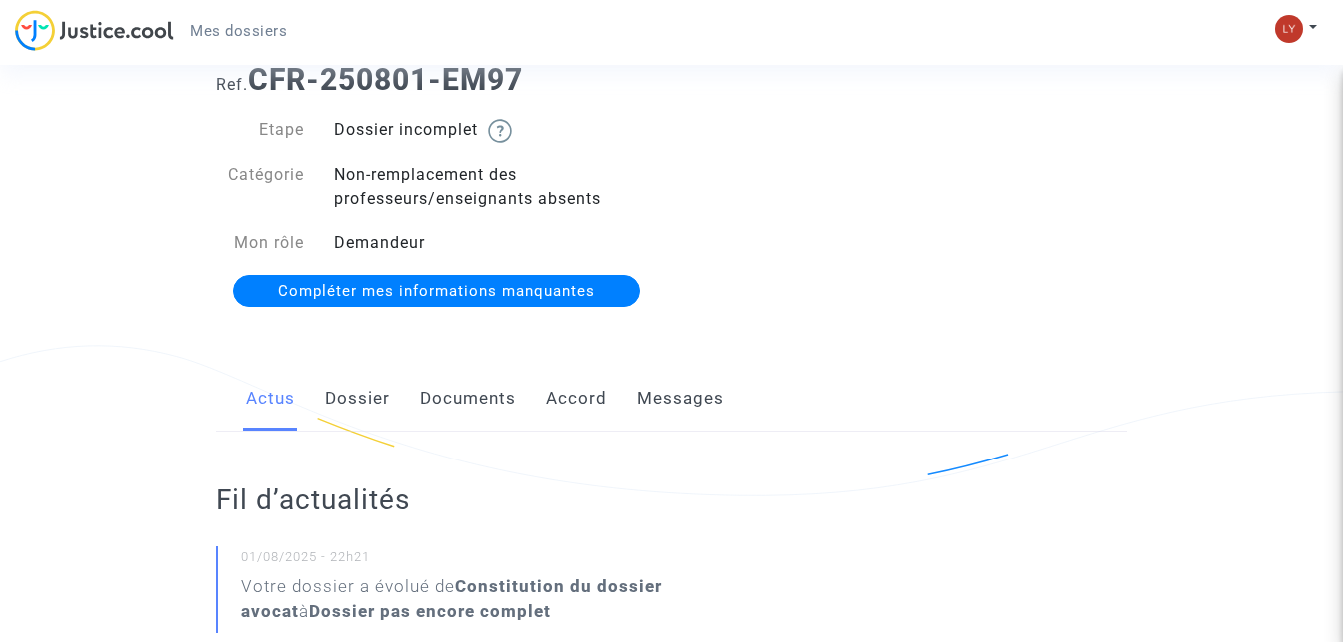 scroll, scrollTop: 0, scrollLeft: 0, axis: both 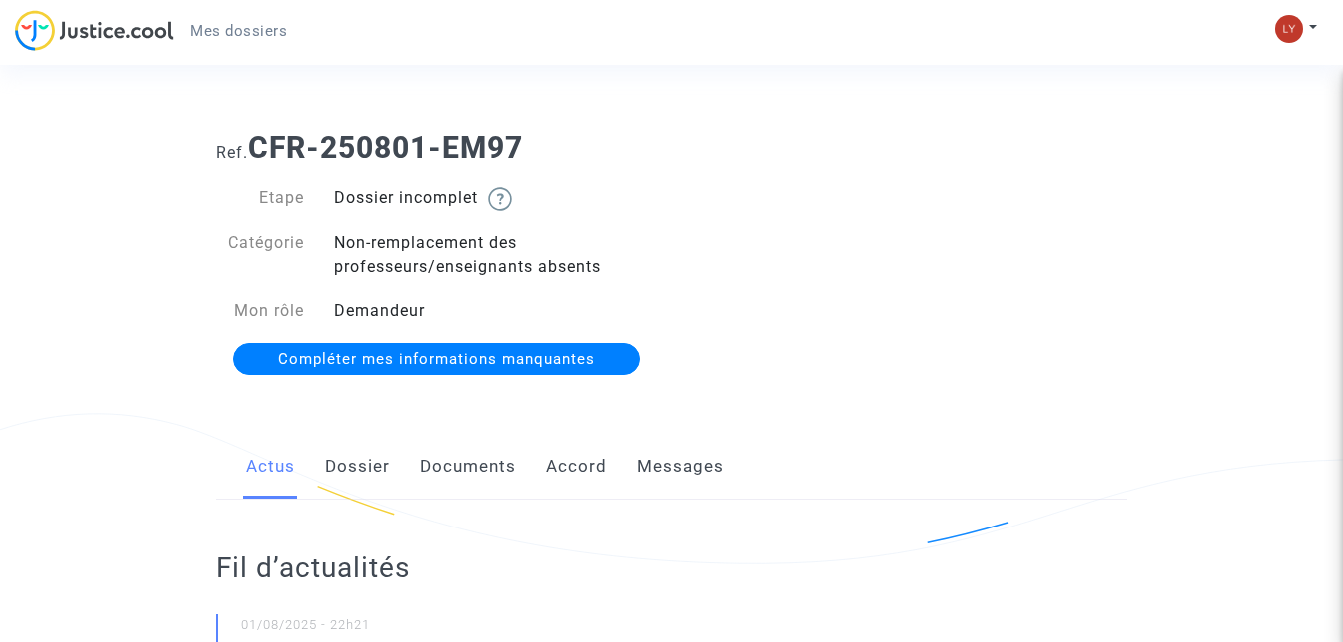 click on "Dossier" 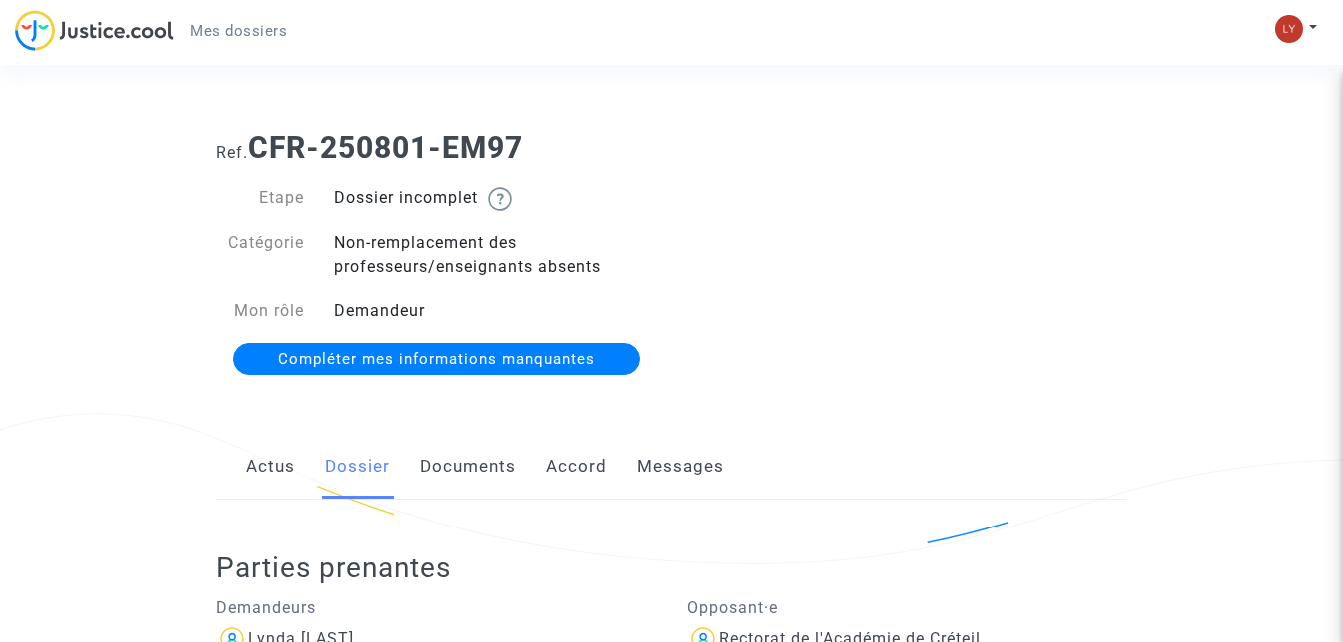 scroll, scrollTop: 100, scrollLeft: 0, axis: vertical 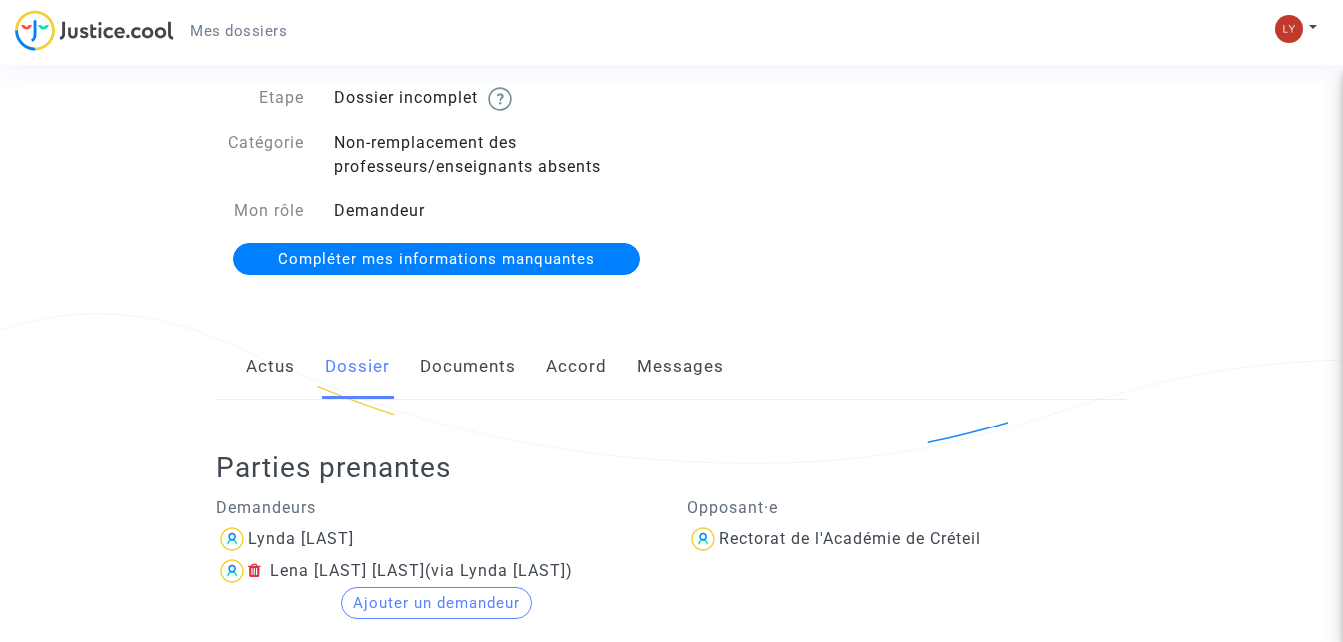 click on "Documents" 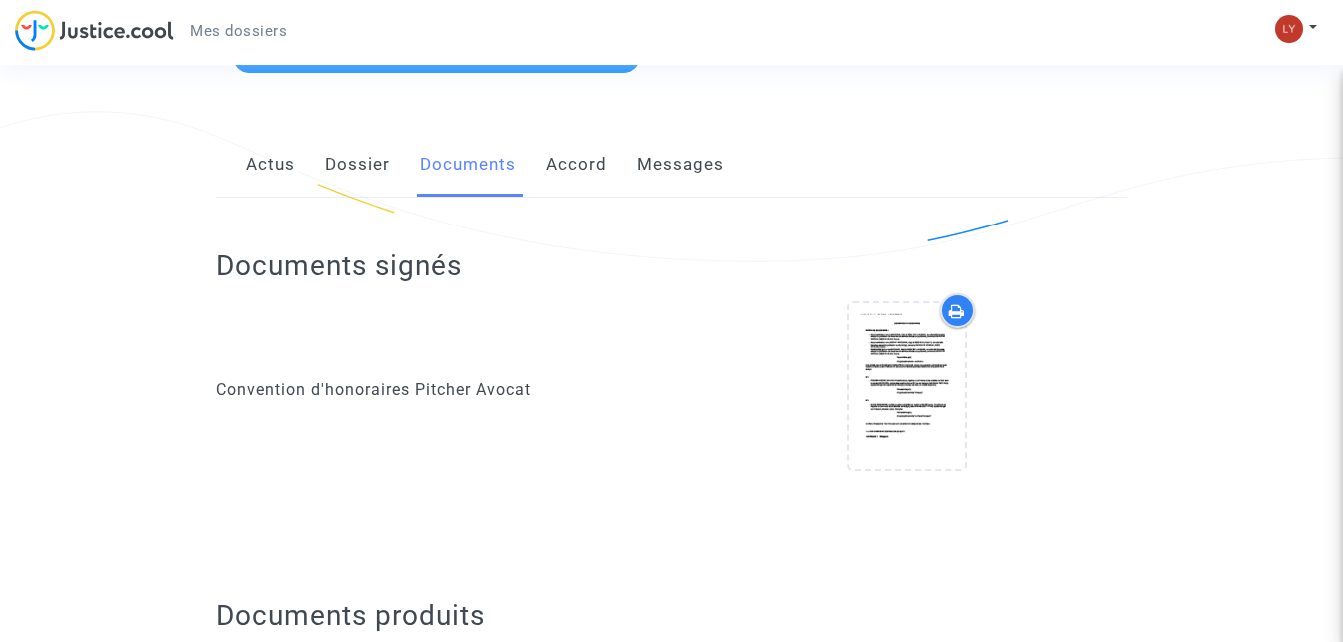 scroll, scrollTop: 0, scrollLeft: 0, axis: both 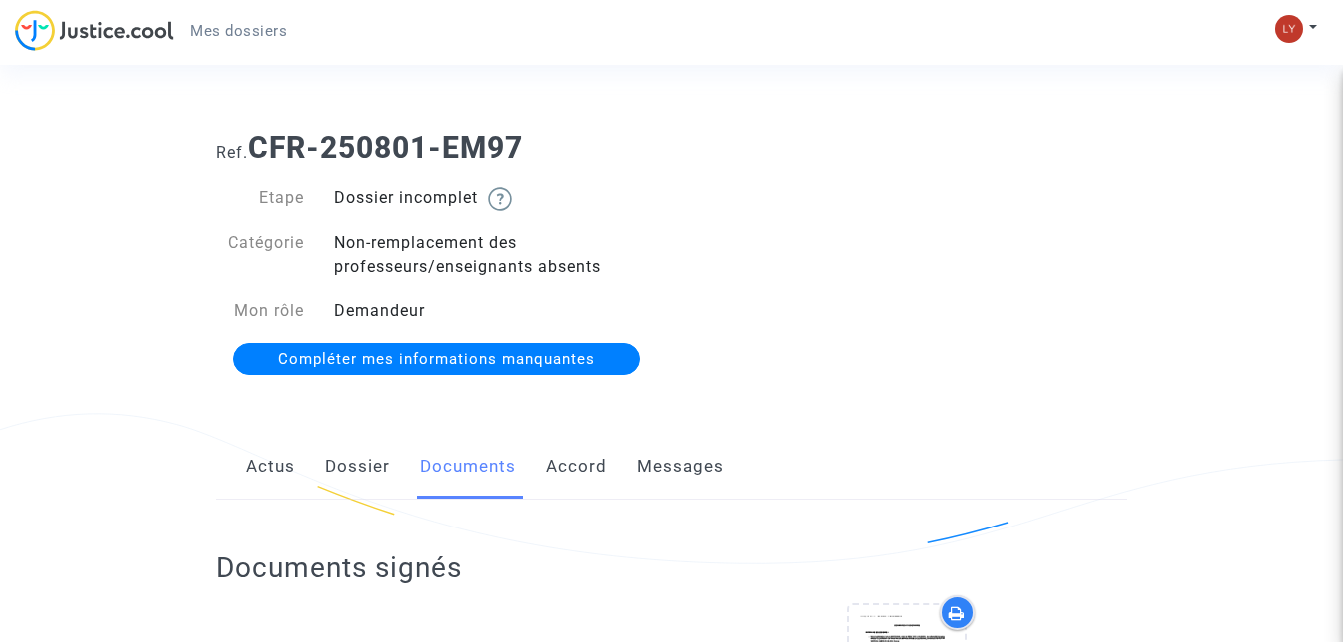 click on "Mes dossiers" at bounding box center [238, 31] 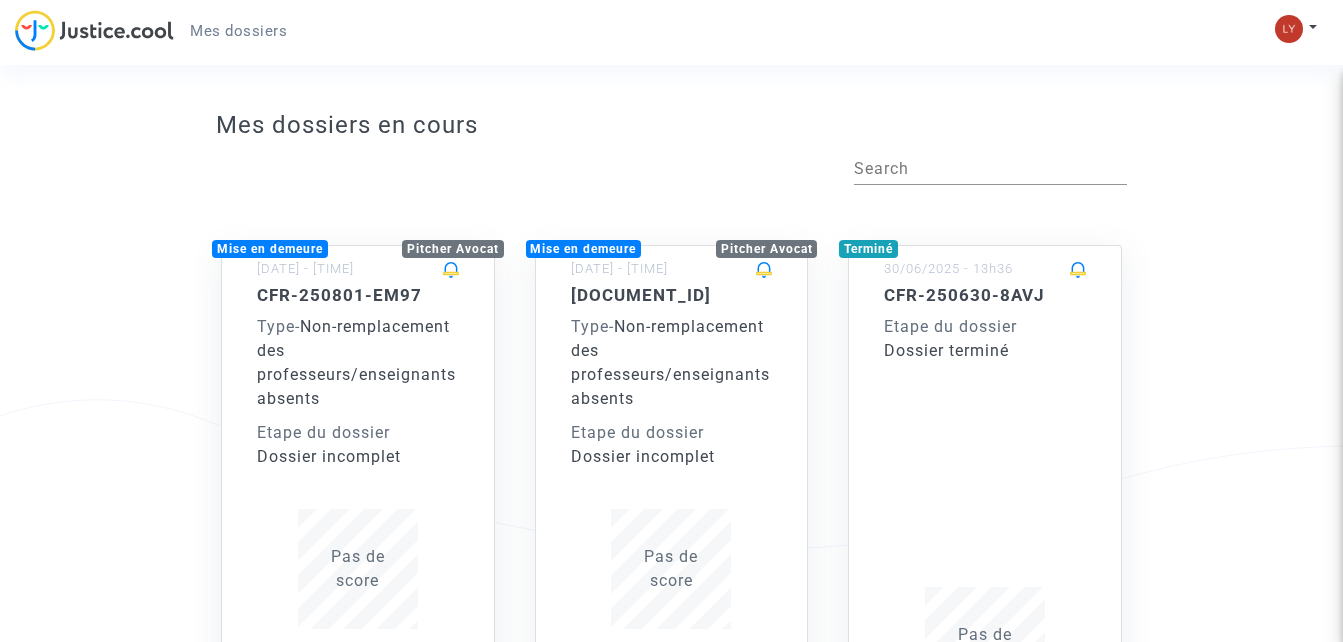 scroll, scrollTop: 0, scrollLeft: 0, axis: both 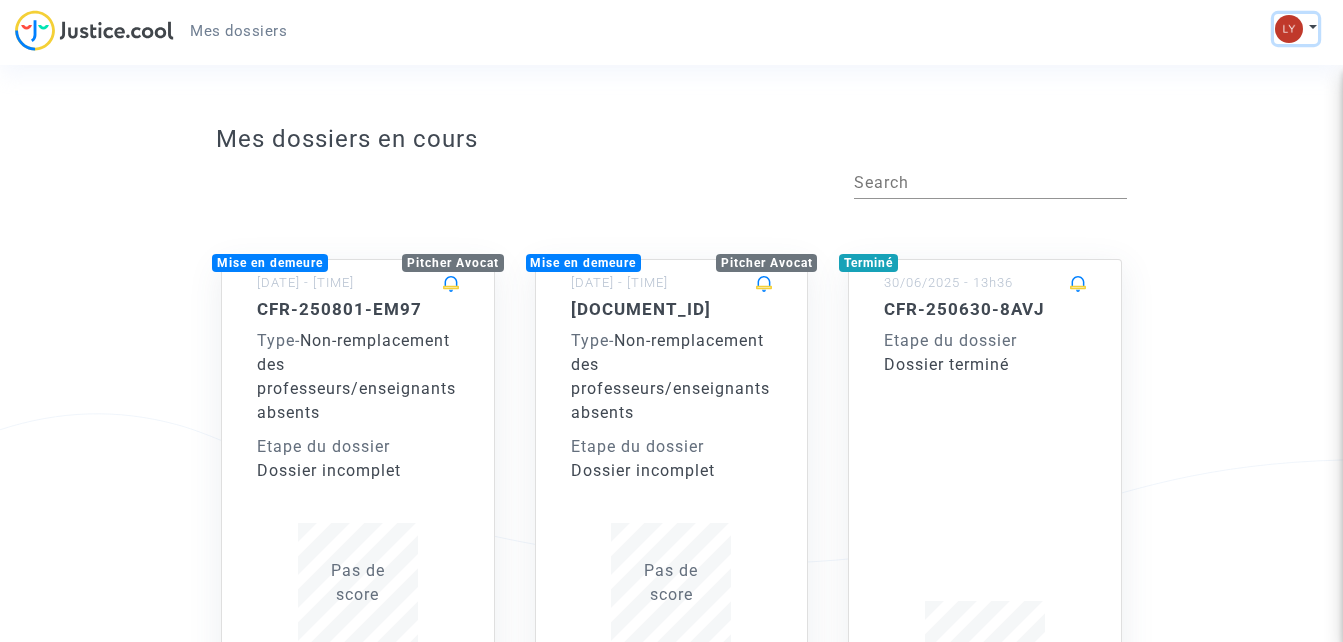 click at bounding box center [1296, 29] 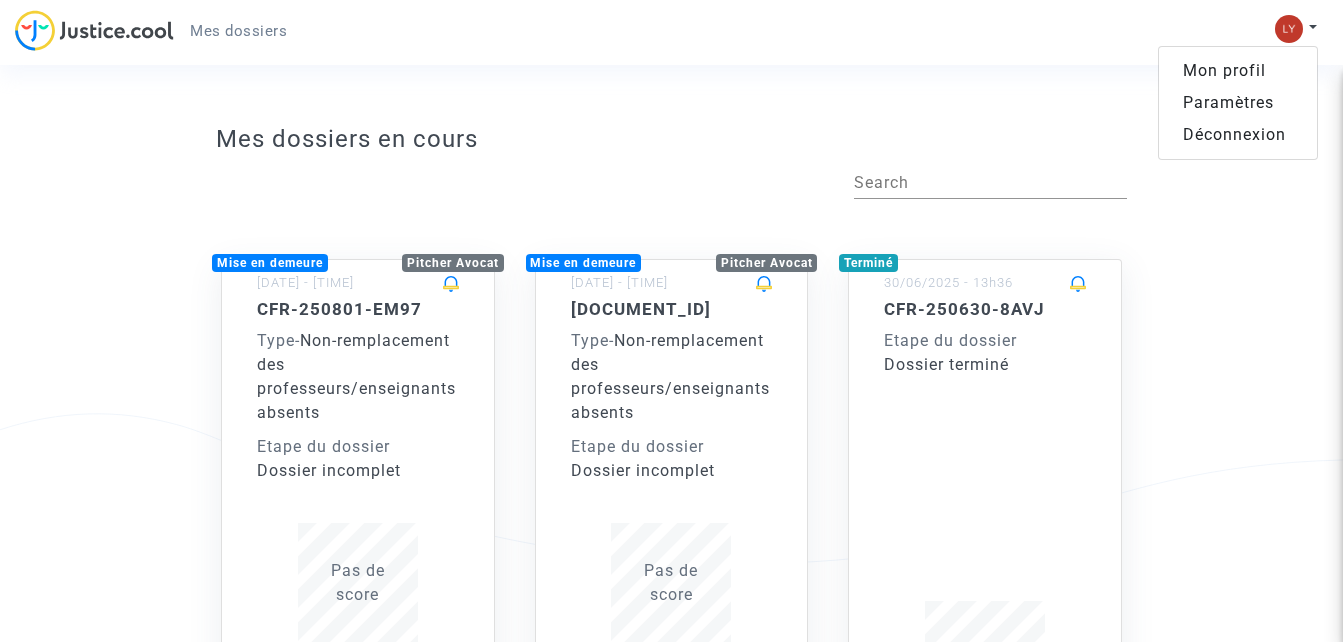click on "Déconnexion" at bounding box center [1238, 135] 